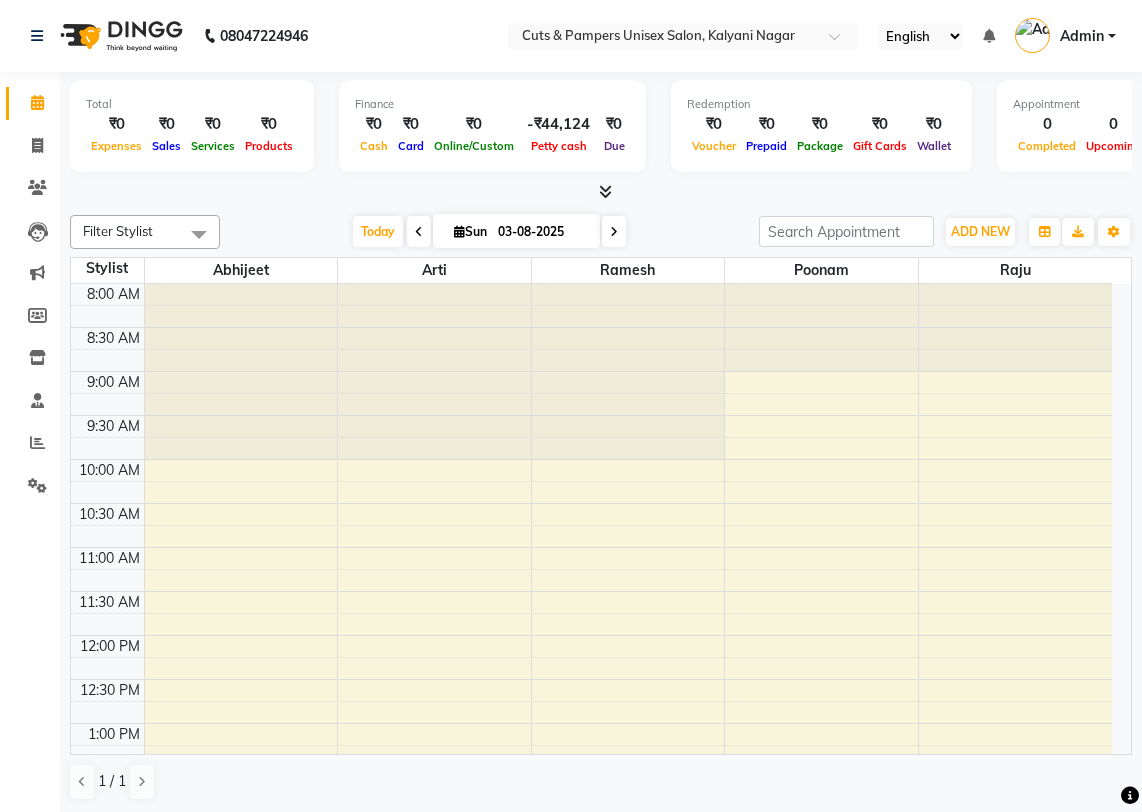 scroll, scrollTop: 0, scrollLeft: 0, axis: both 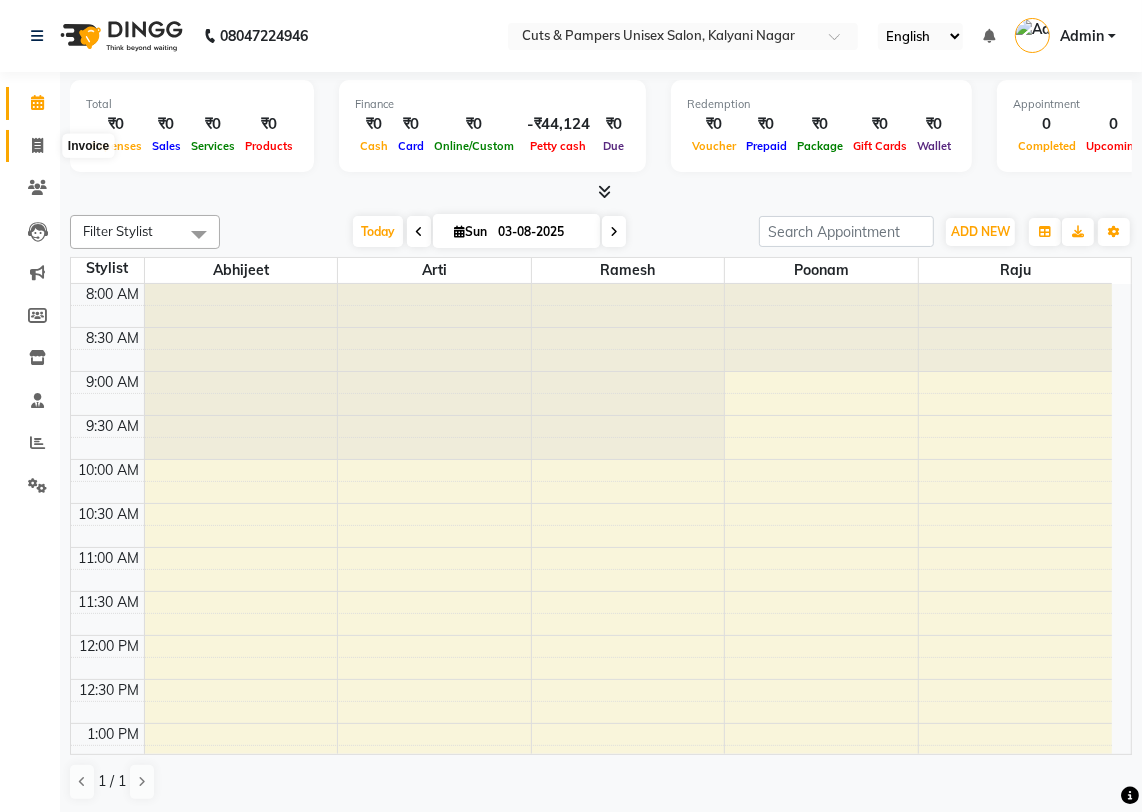 click 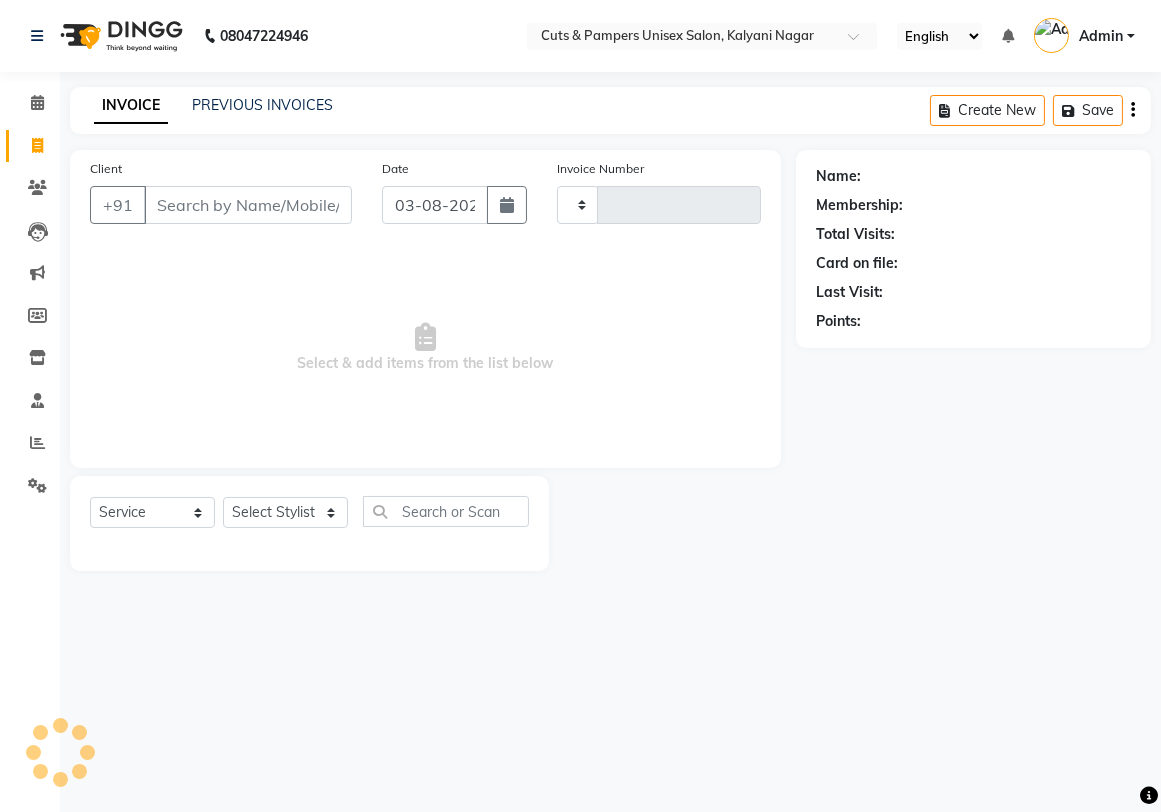 type on "0498" 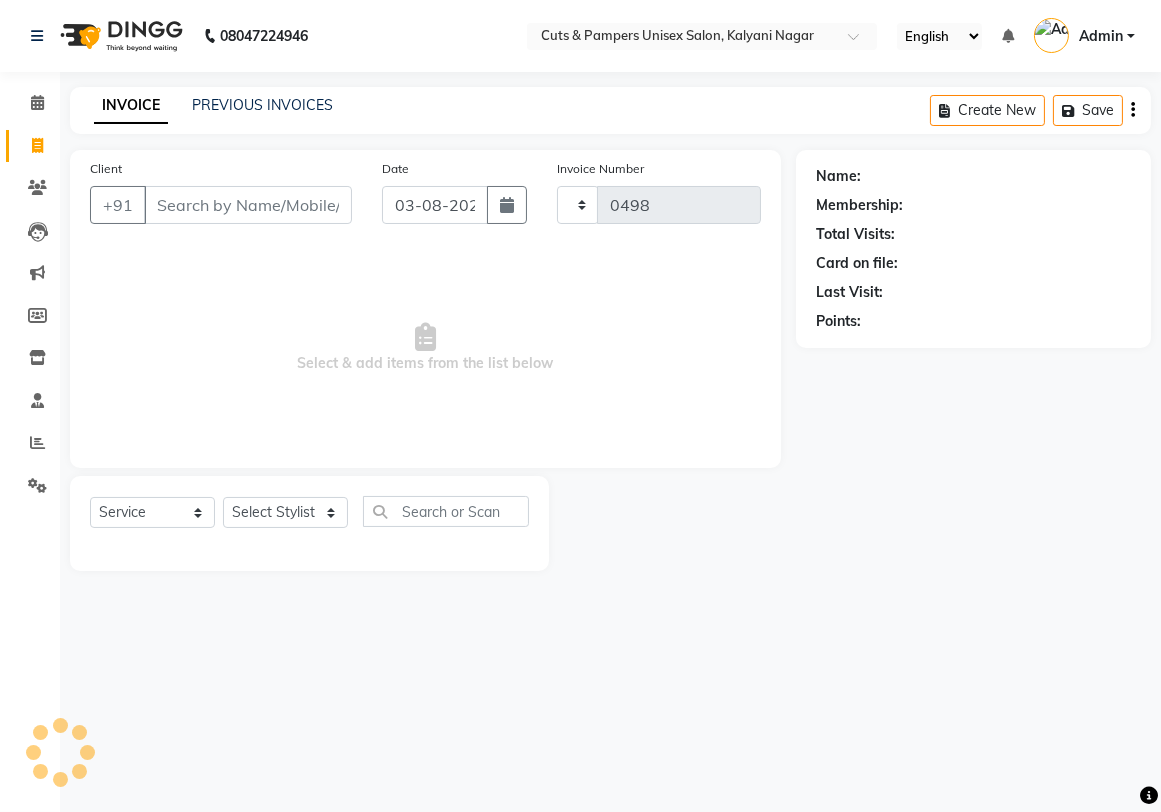 select on "64" 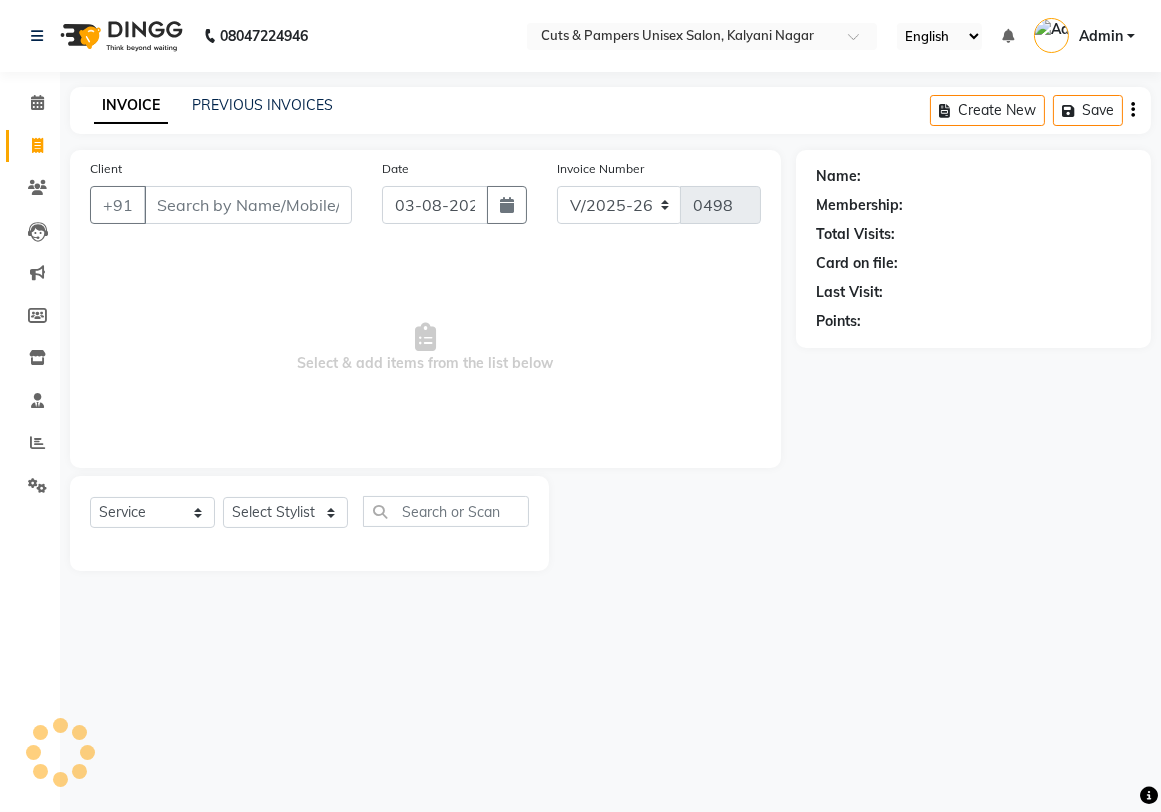 click on "Client" at bounding box center (248, 205) 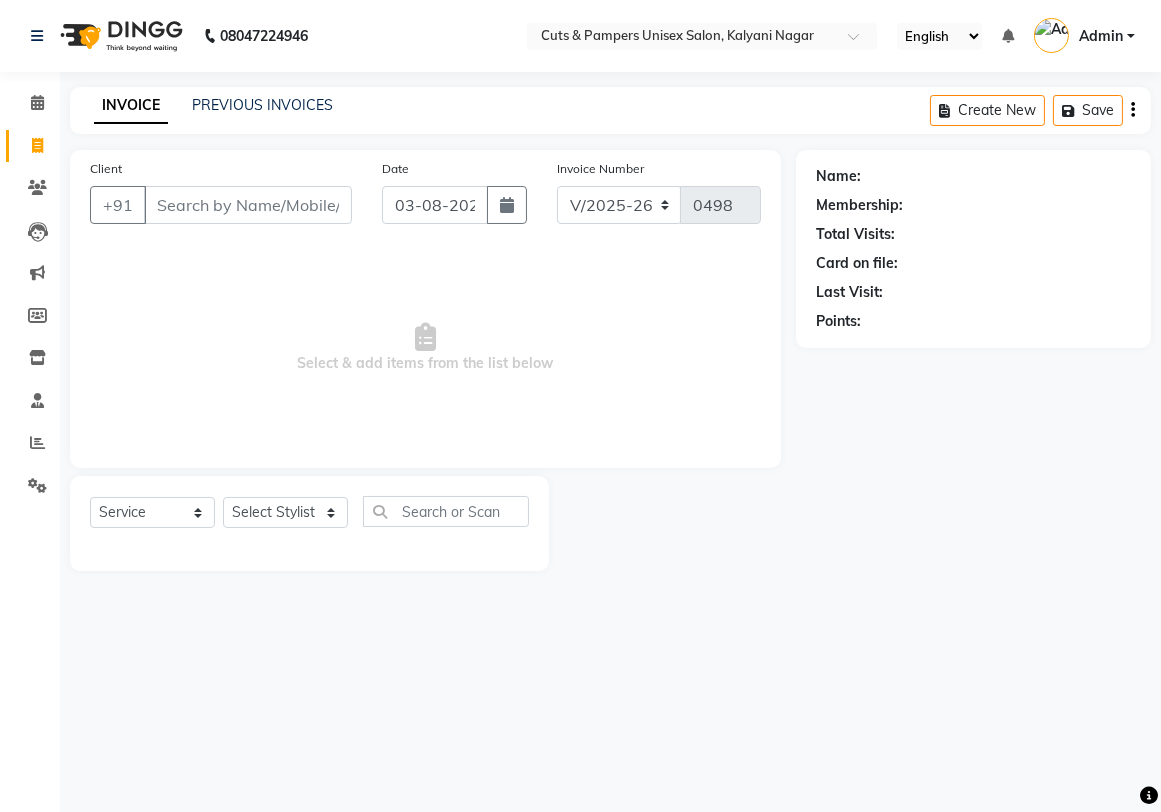select on "2388" 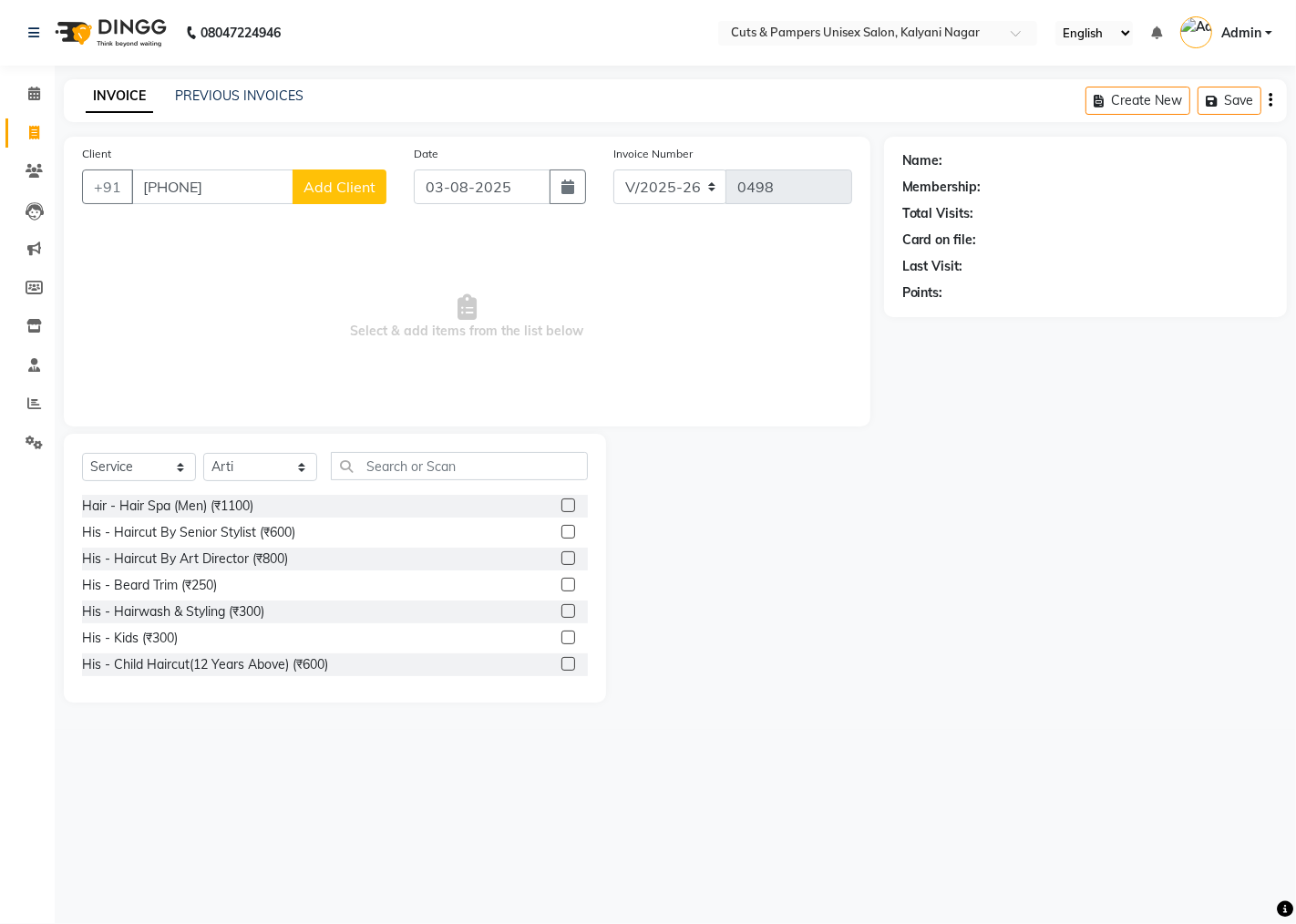 type on "[PHONE]" 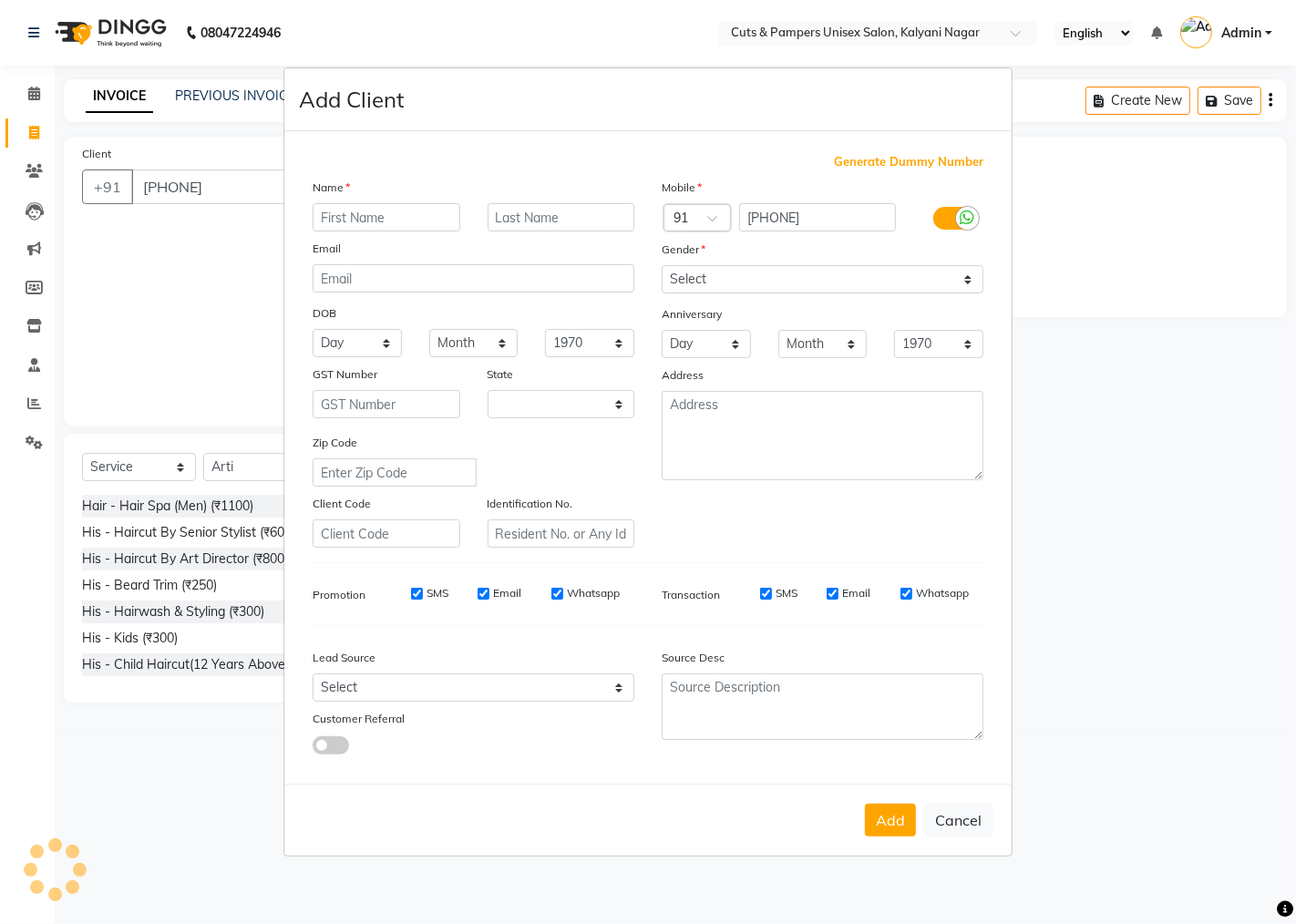 select on "22" 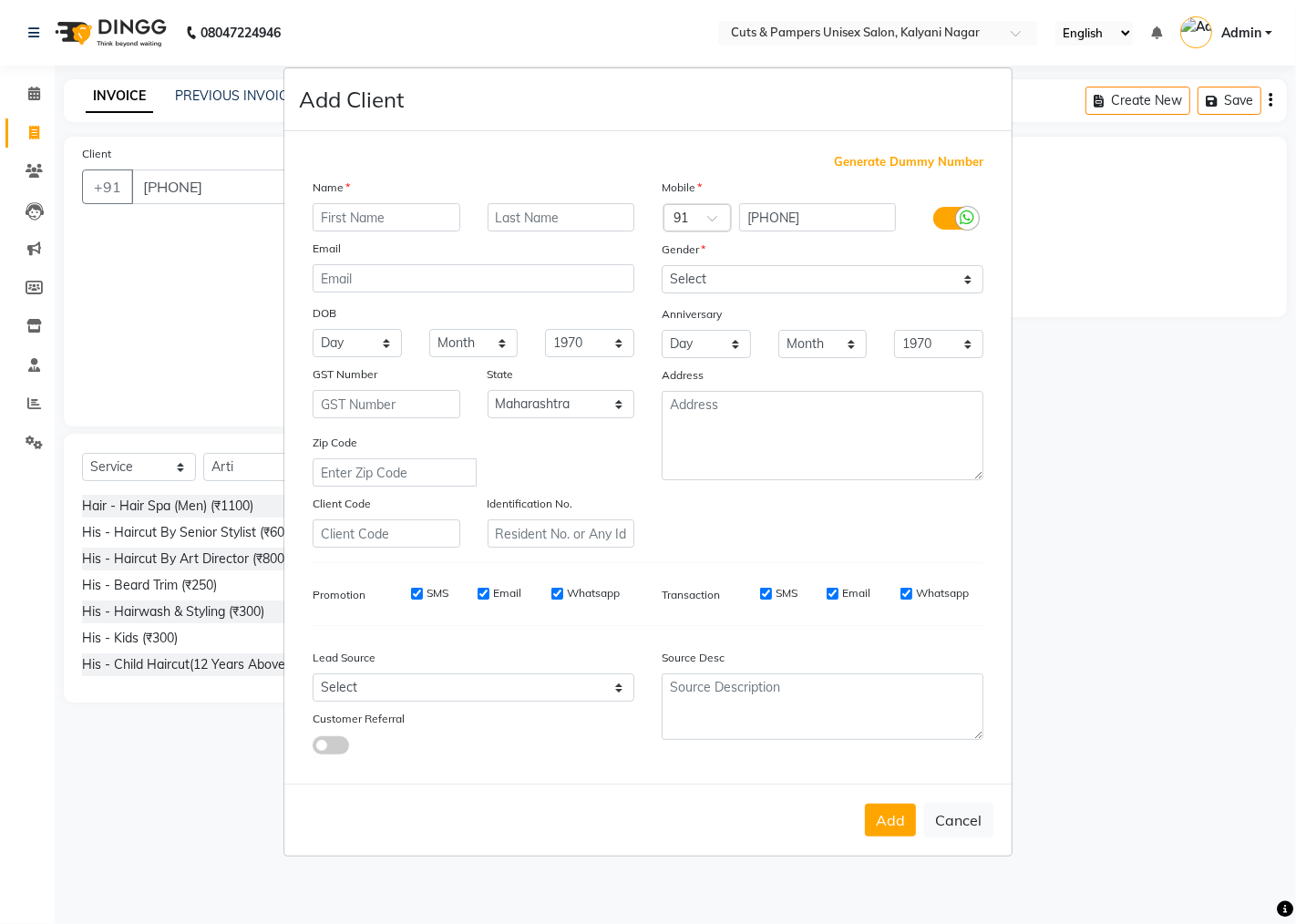 click at bounding box center [386, 217] 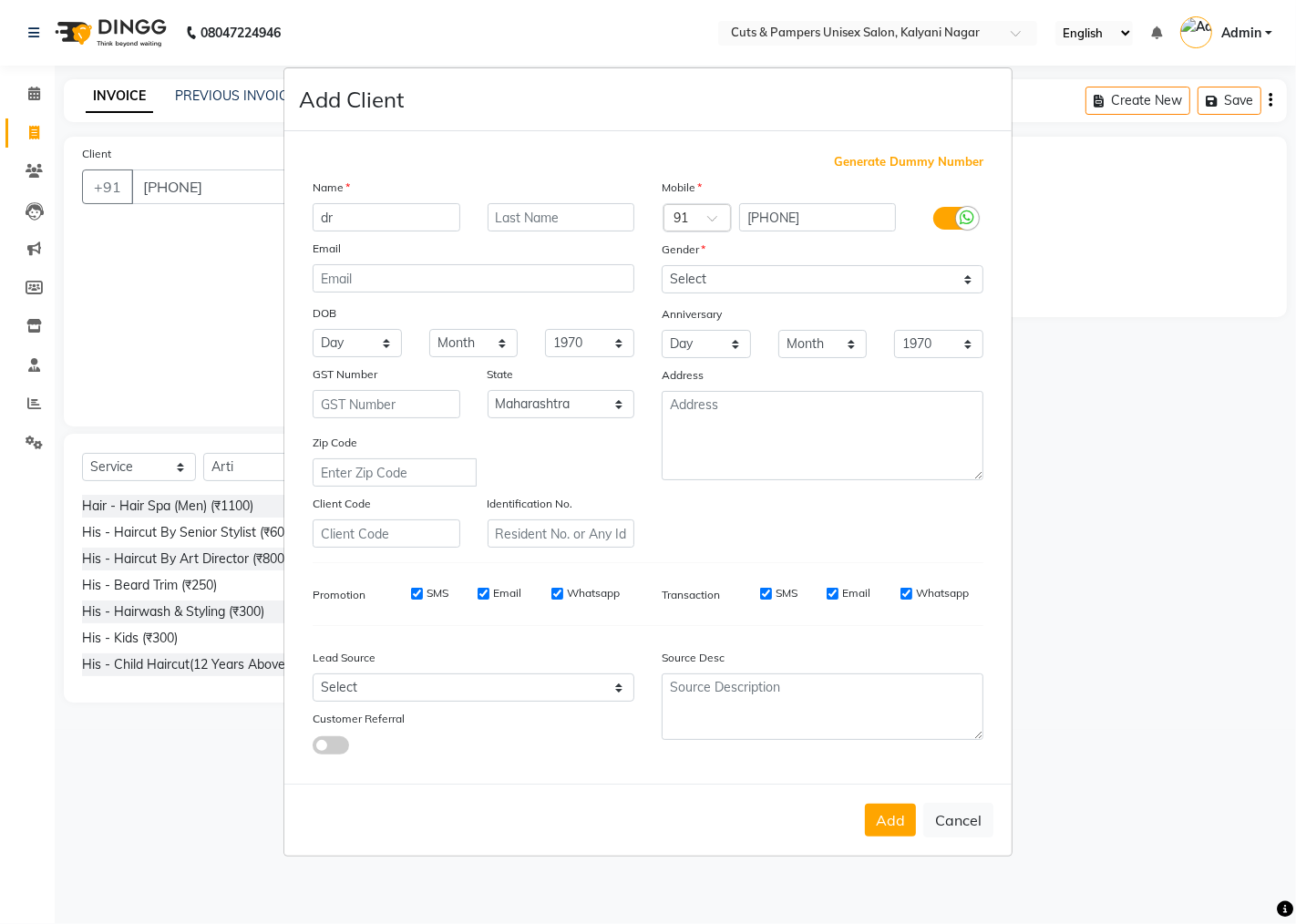 type on "d" 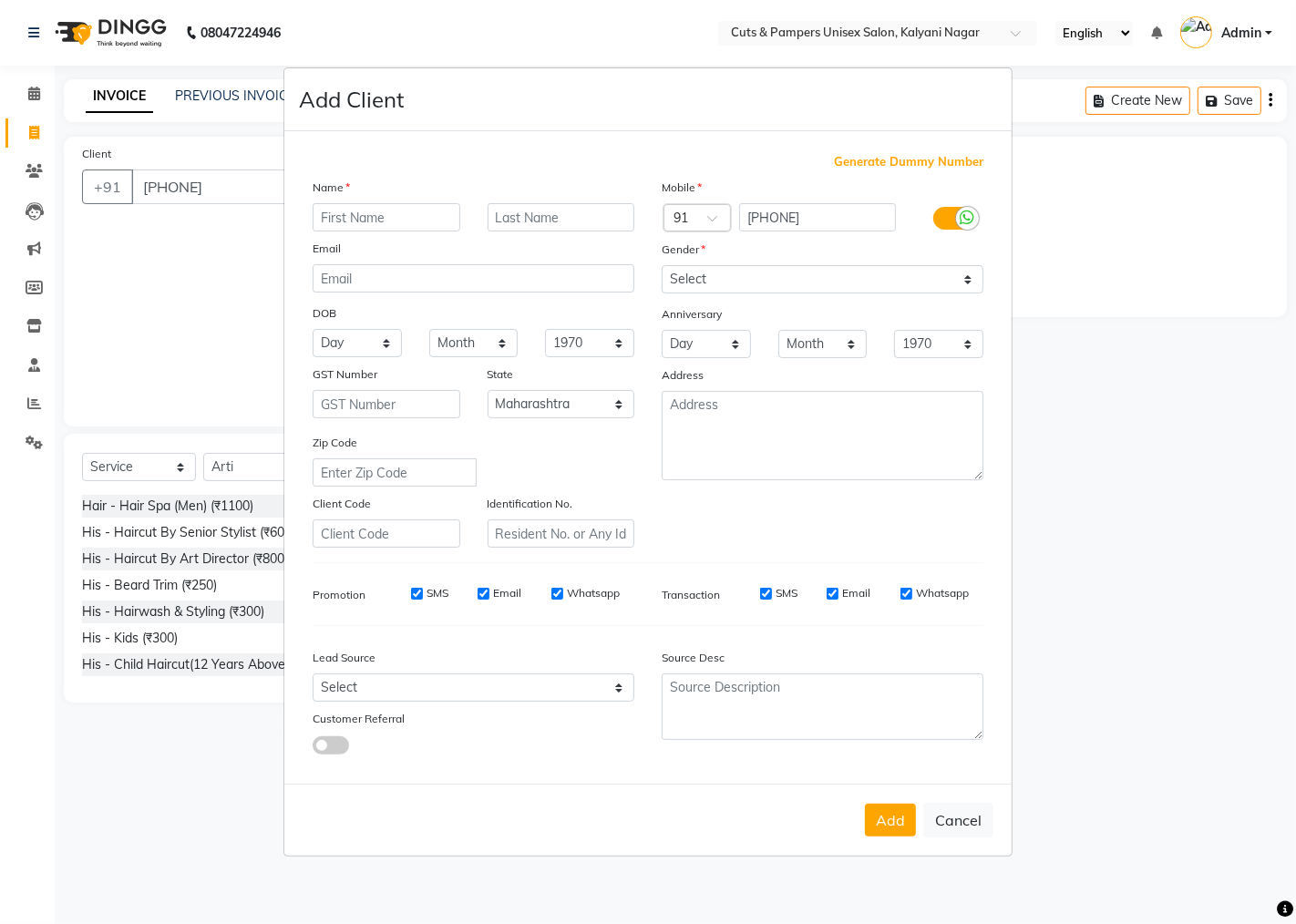 type on "d" 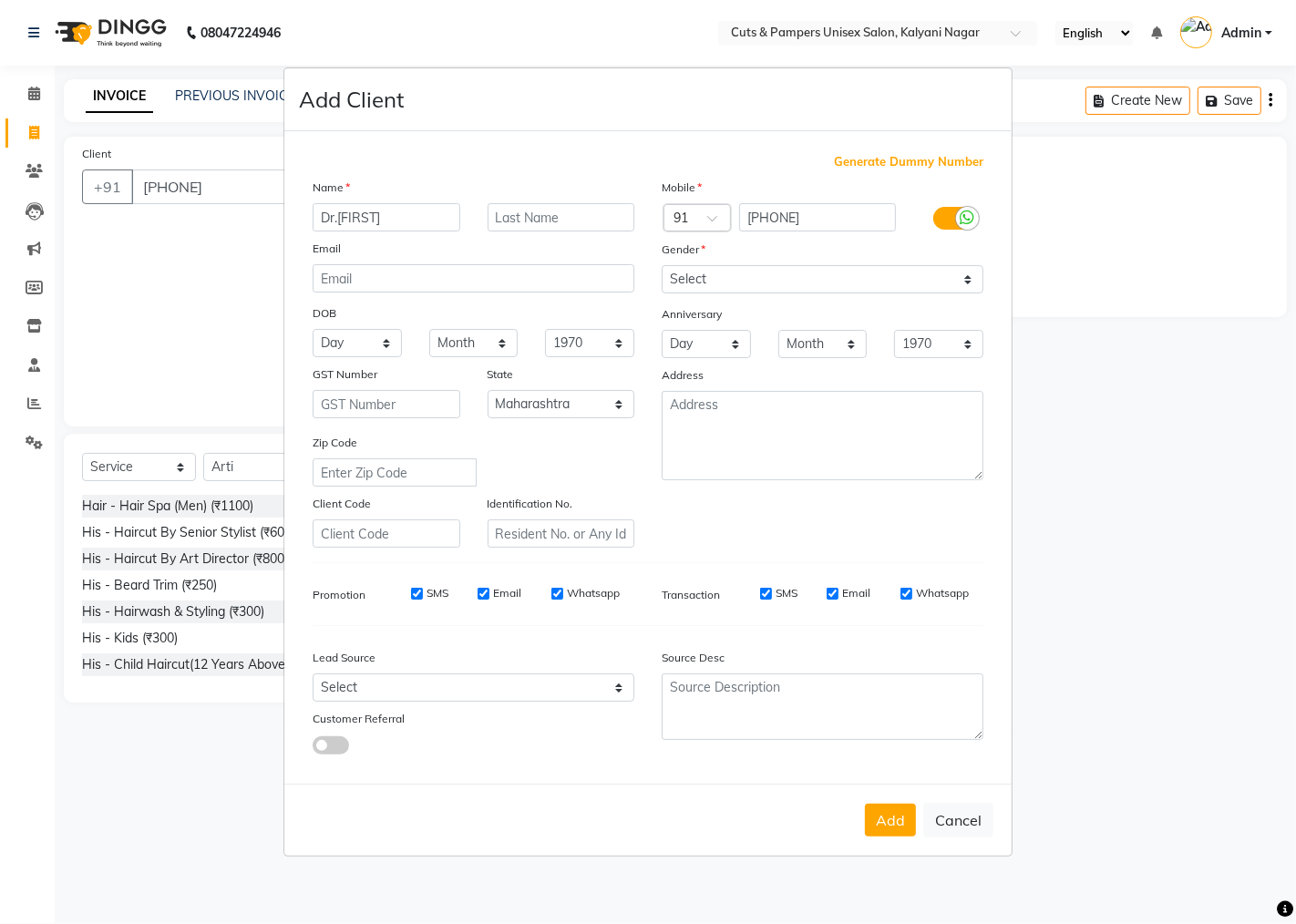 type on "Dr.[FIRST]" 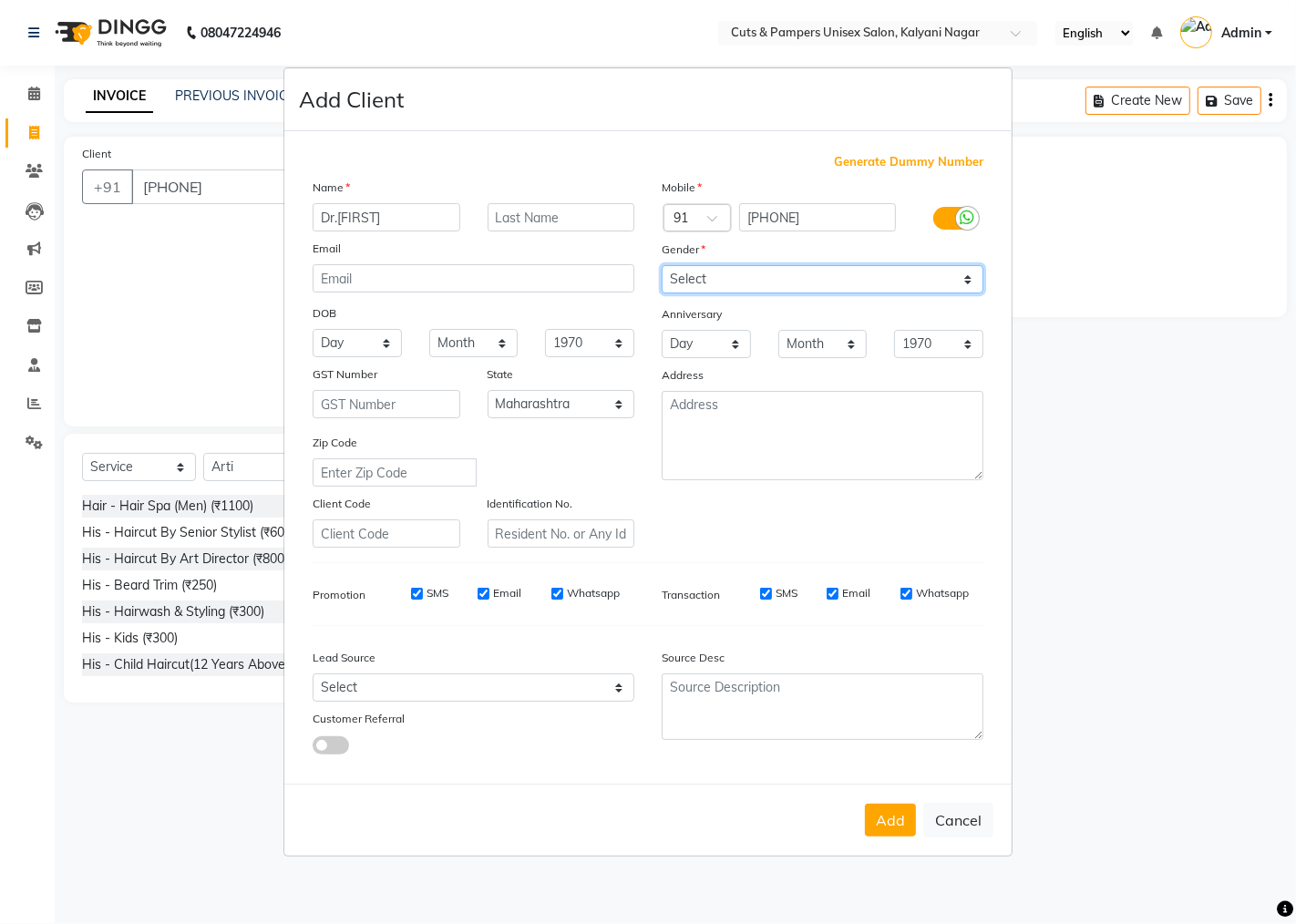 click on "Select Male Female Other Prefer Not To Say" at bounding box center (822, 279) 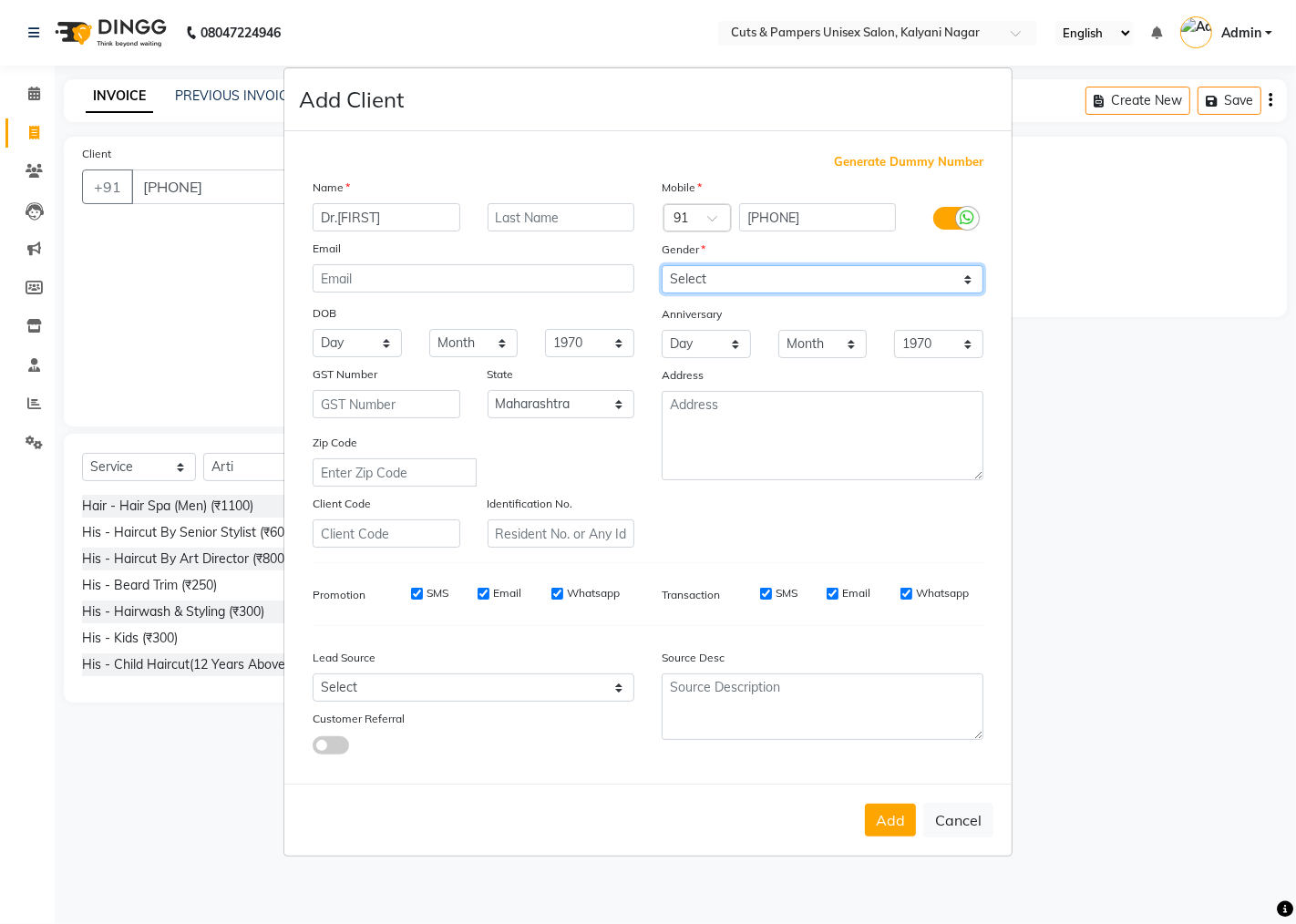 select on "female" 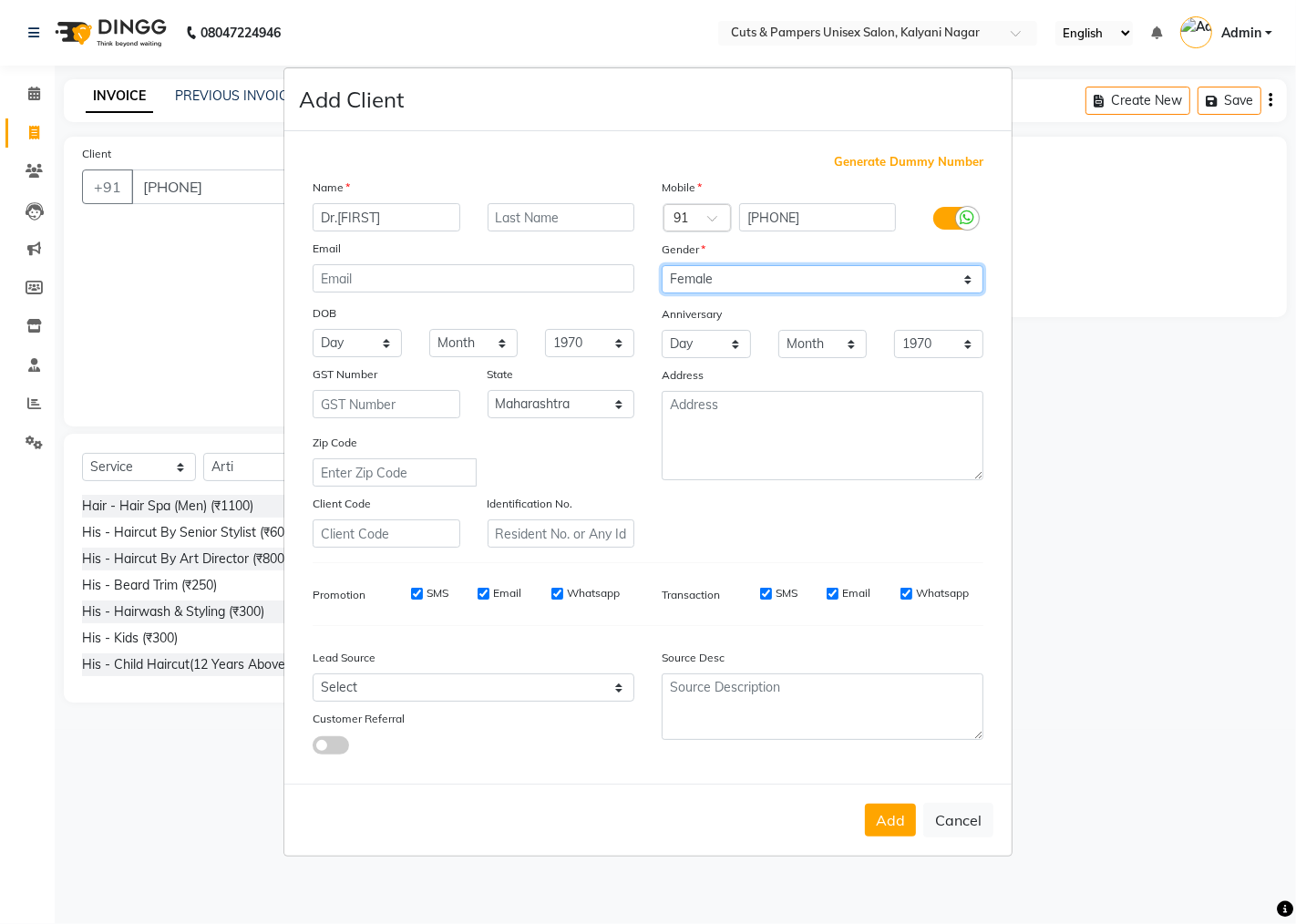 click on "Select Male Female Other Prefer Not To Say" at bounding box center (822, 279) 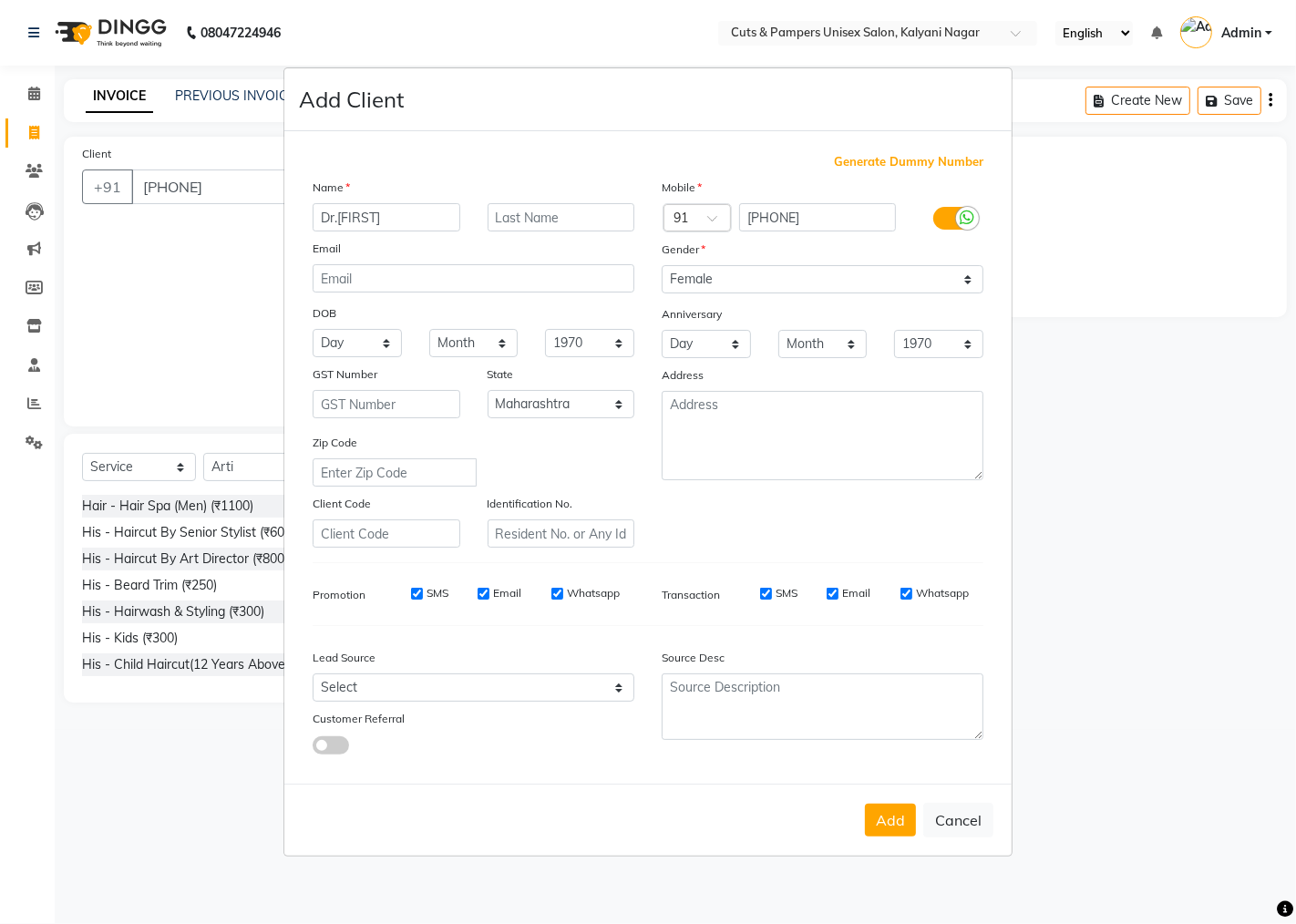 click on "Day 01 02 03 04 05 06 07 08 09 10 11 12 13 14 15 16 17 18 19 20 21 22 23 24 25 26 27 28 29 30 31" at bounding box center [706, 344] 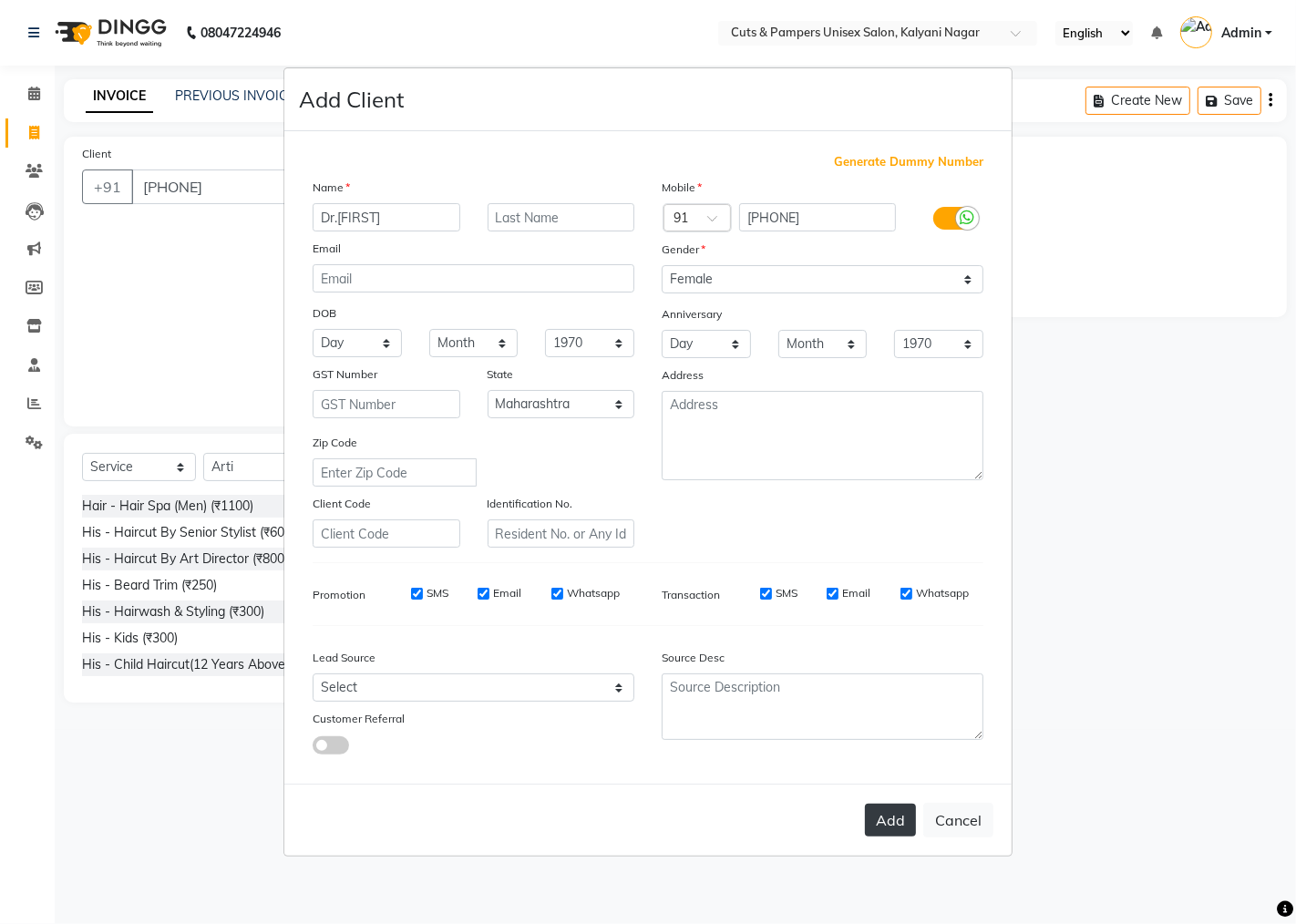 click on "Add" at bounding box center (890, 820) 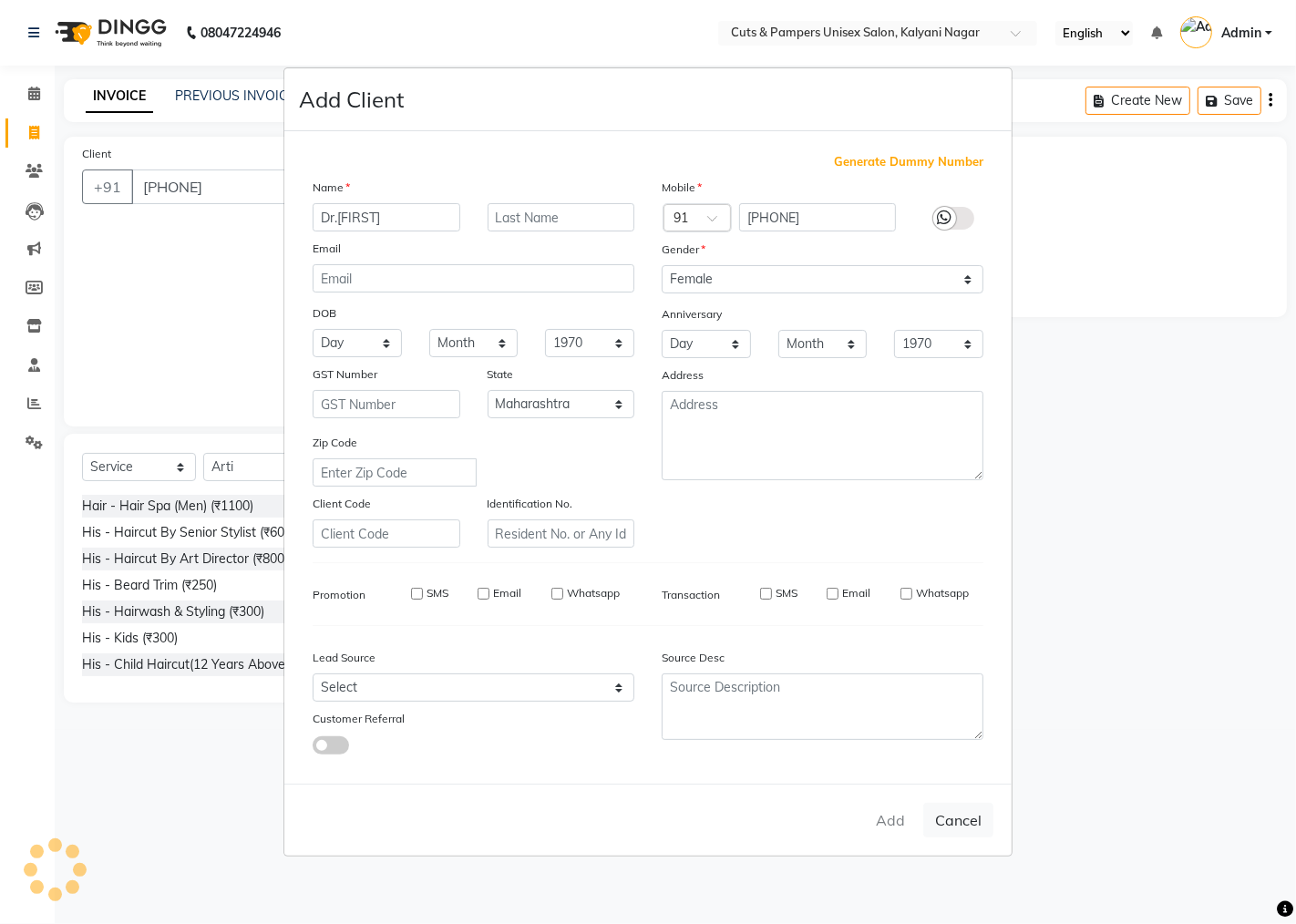type 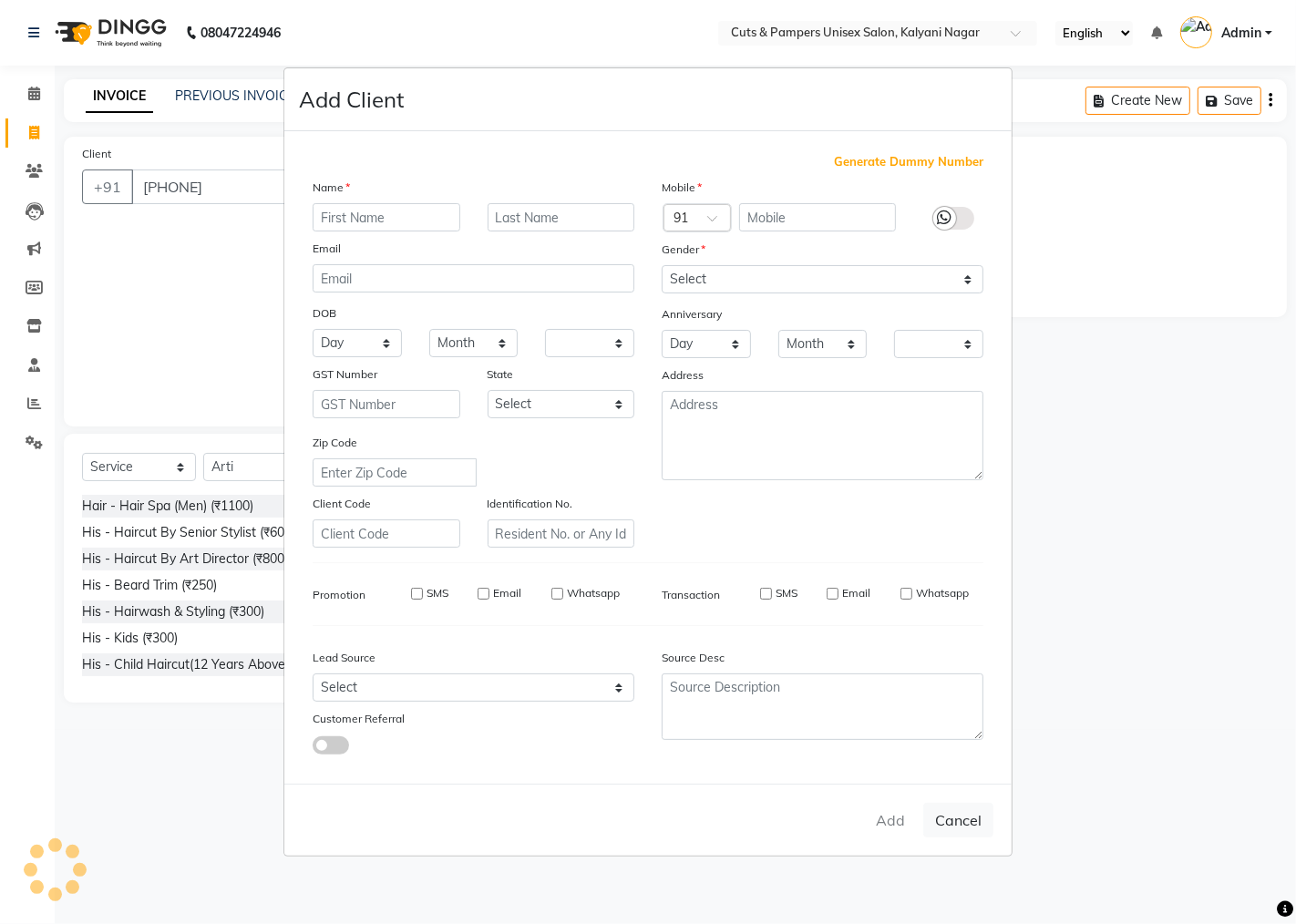 select on "1: Object" 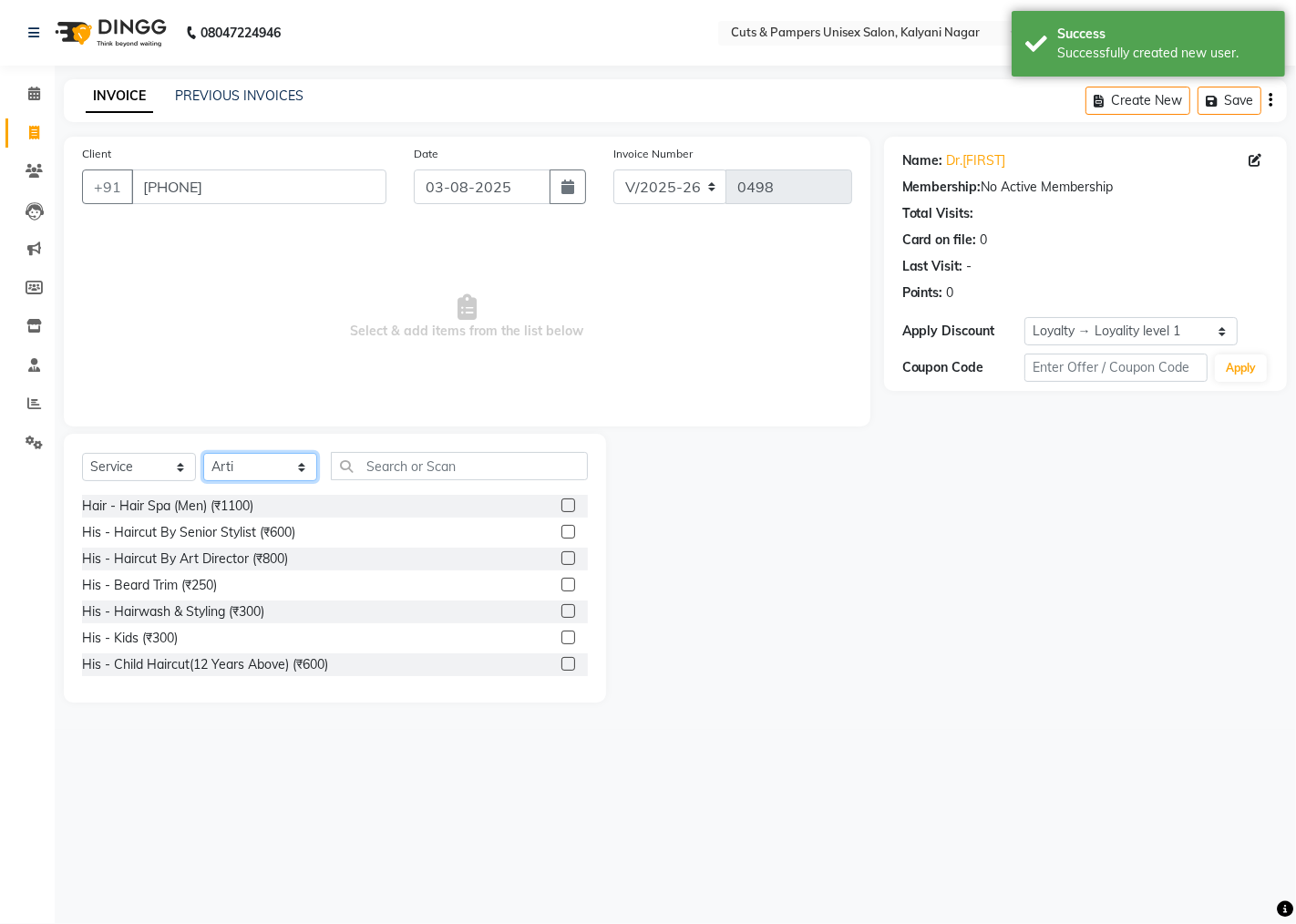 click on "Select Stylist Abhijeet Arti Poonam raju Ramesh" 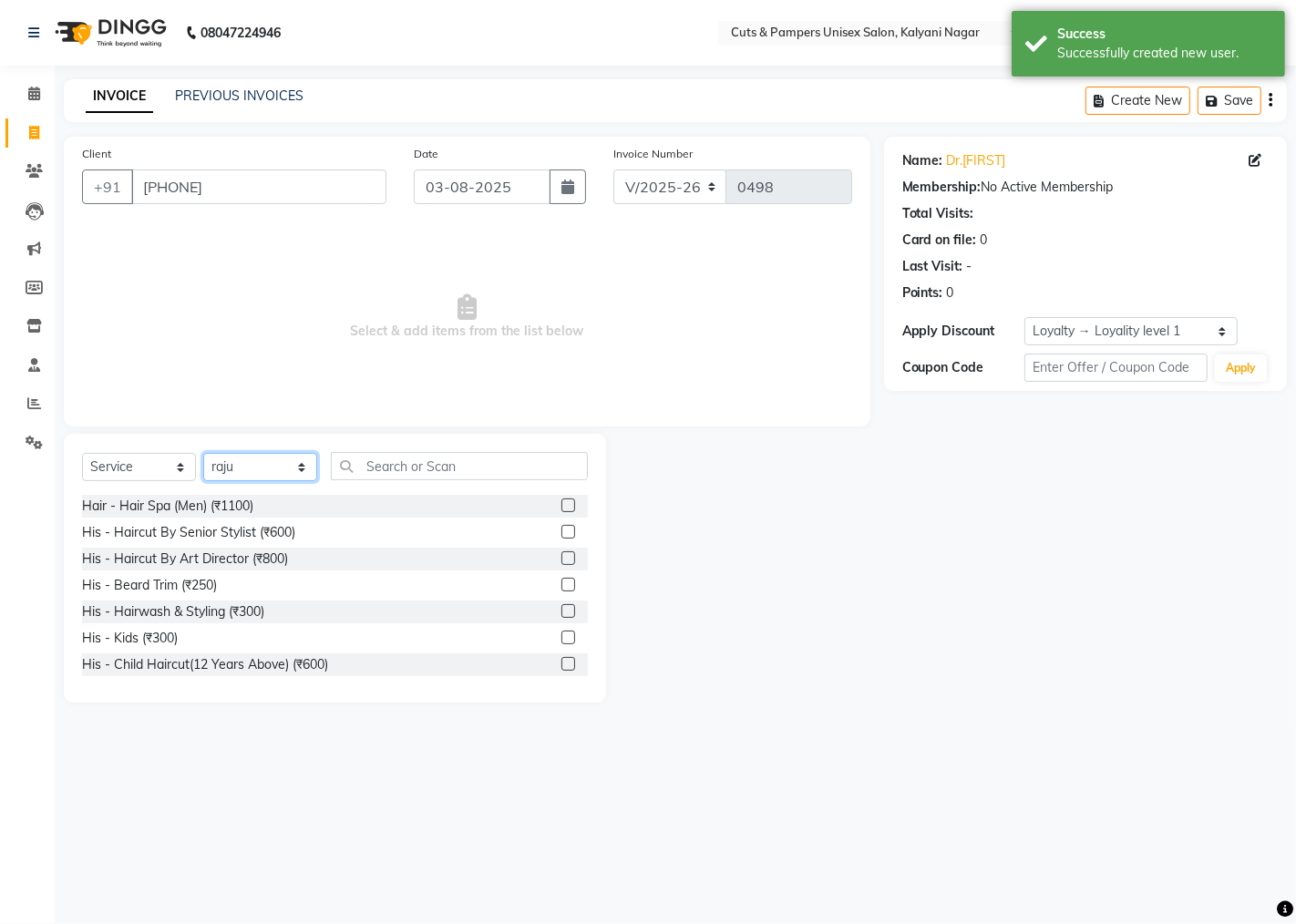 click on "Select Stylist Abhijeet Arti Poonam raju Ramesh" 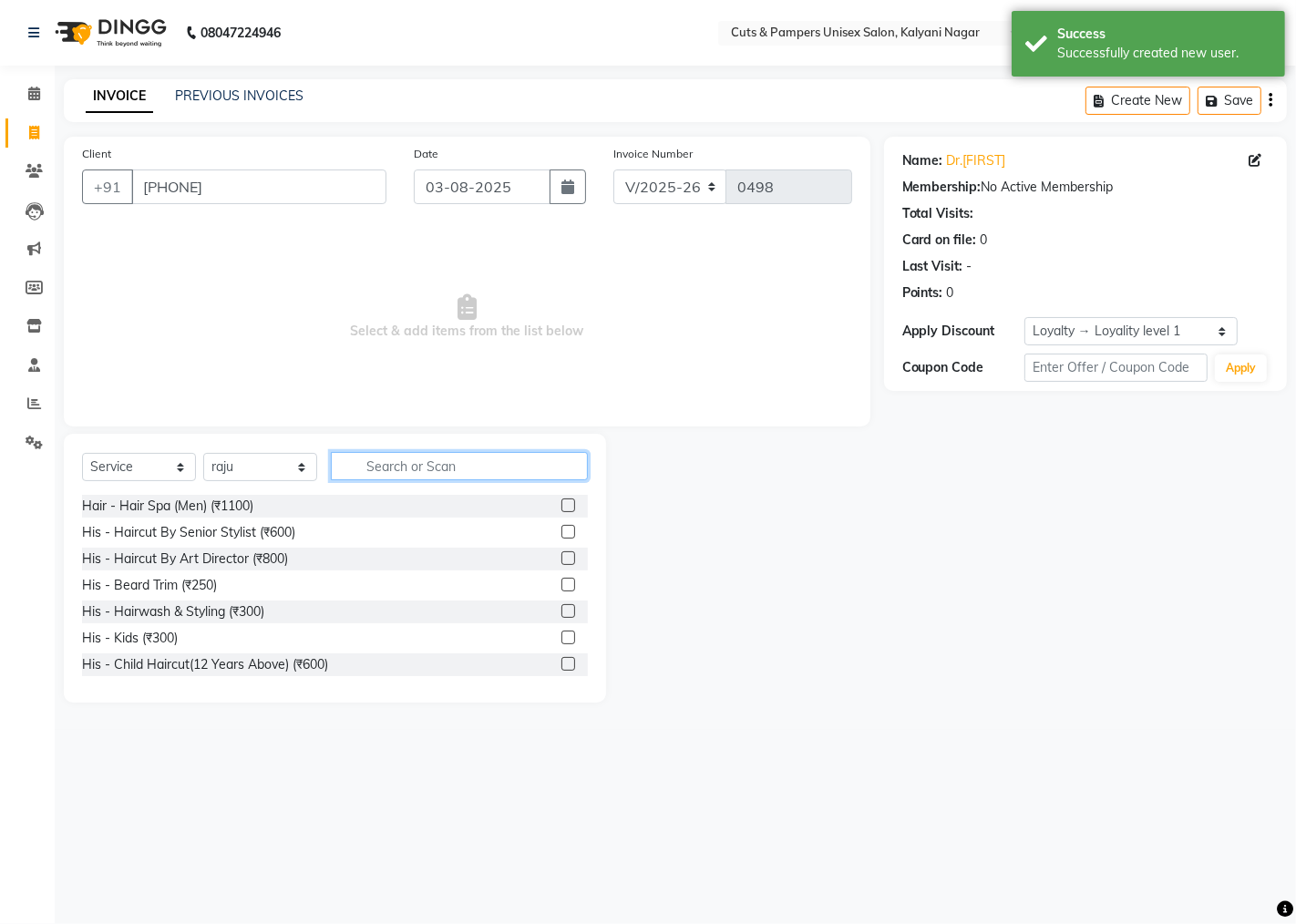 click 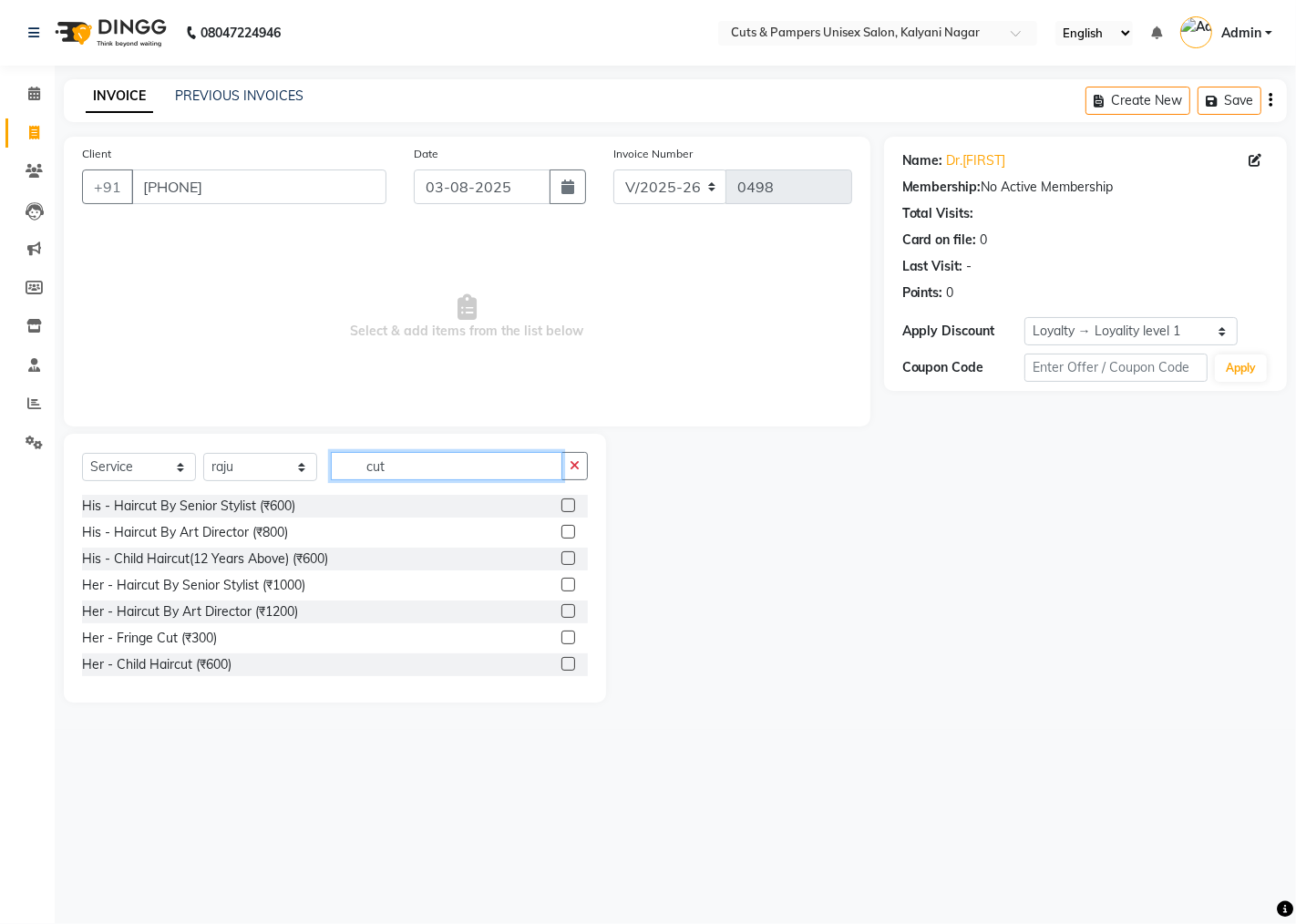 type on "cut" 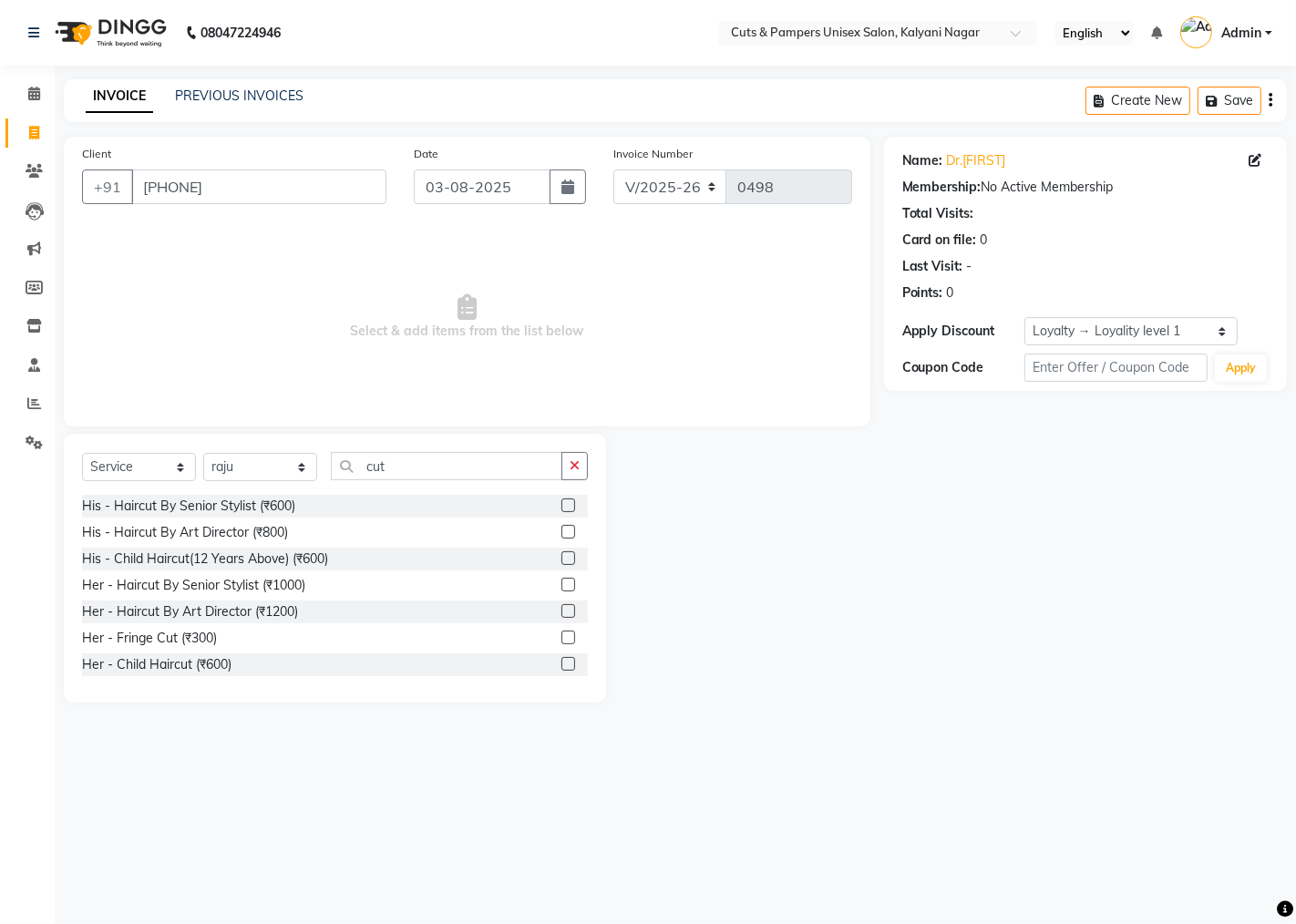 click 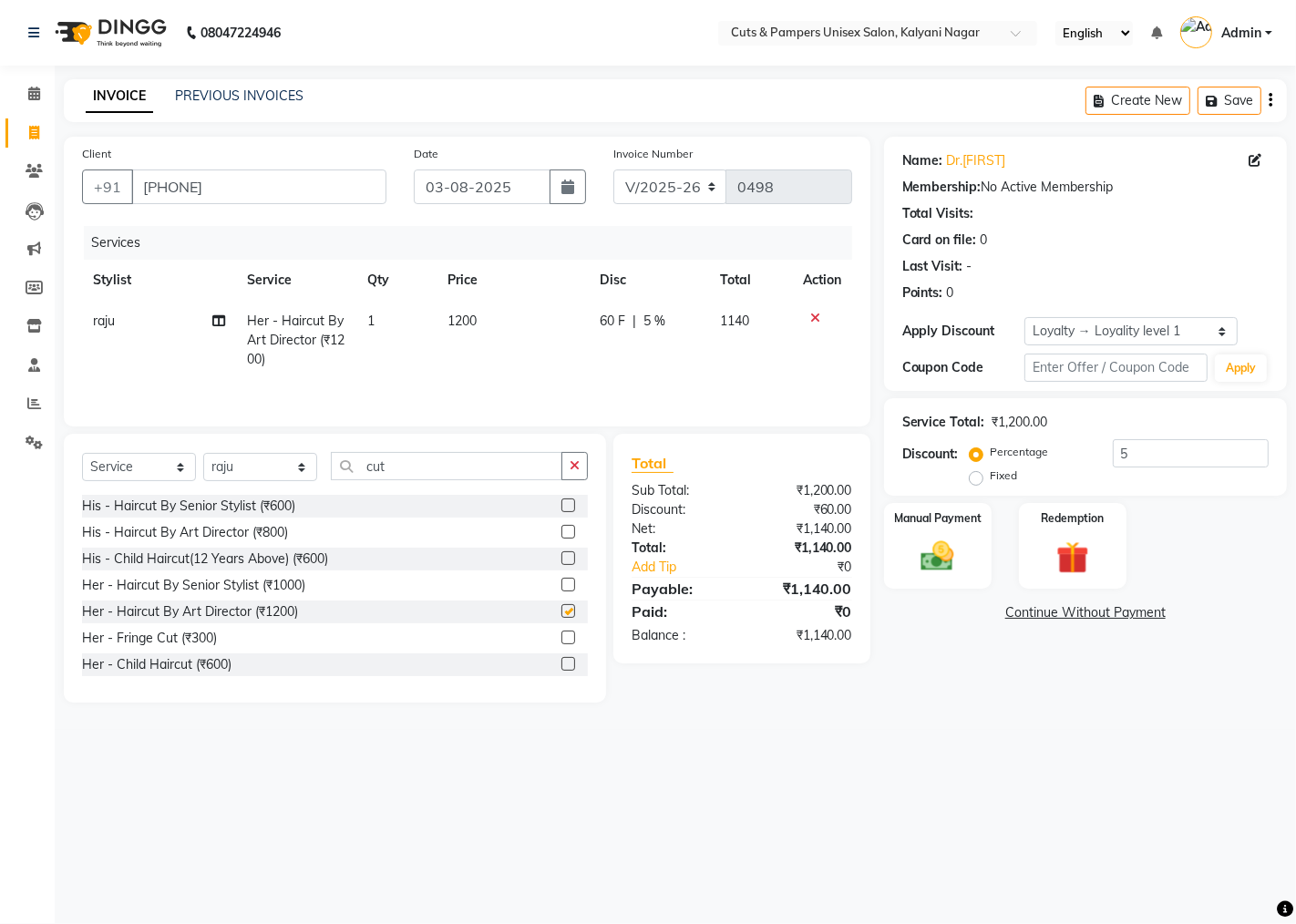 checkbox on "false" 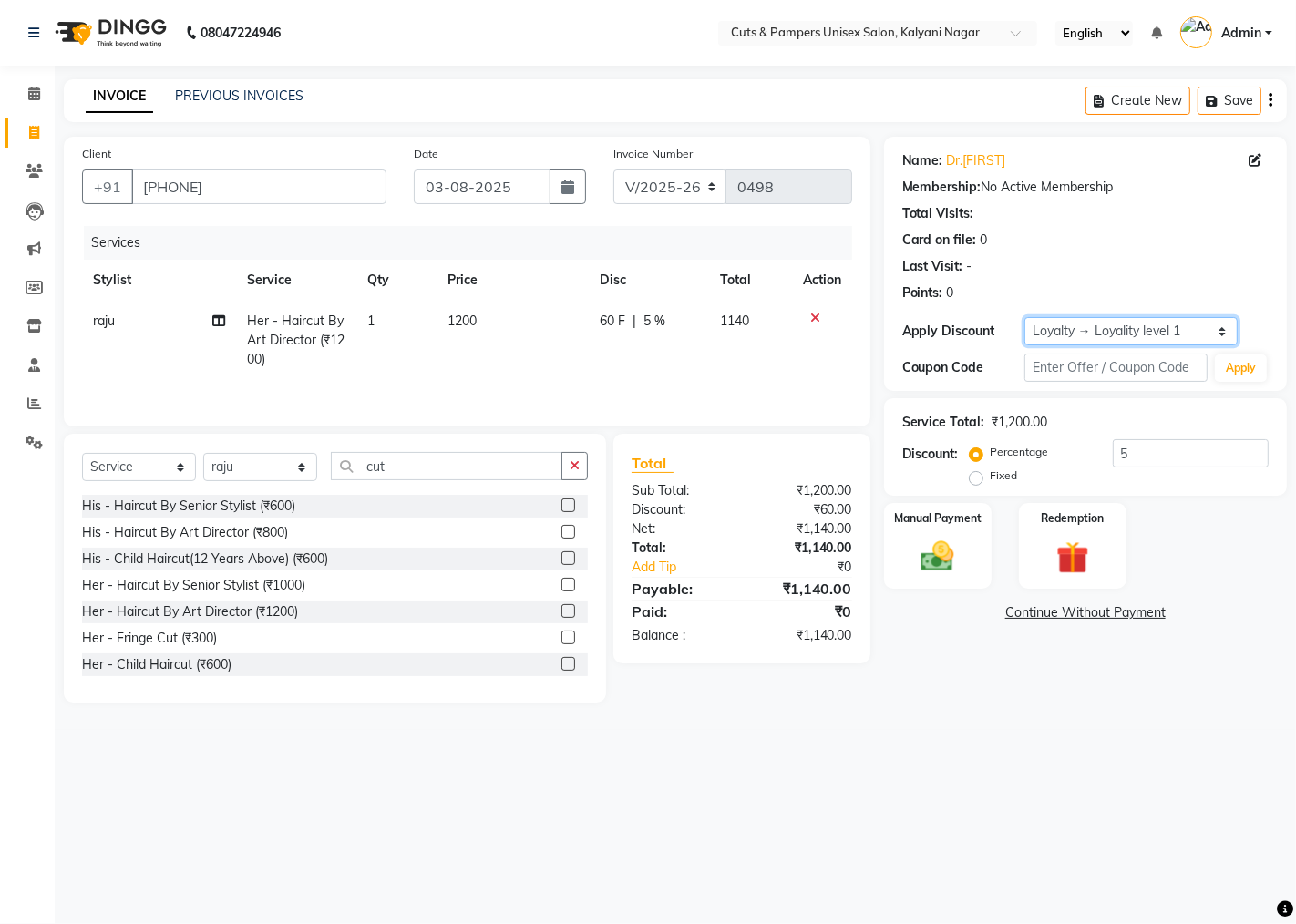 click on "Select  Loyalty → Loyality level 1" 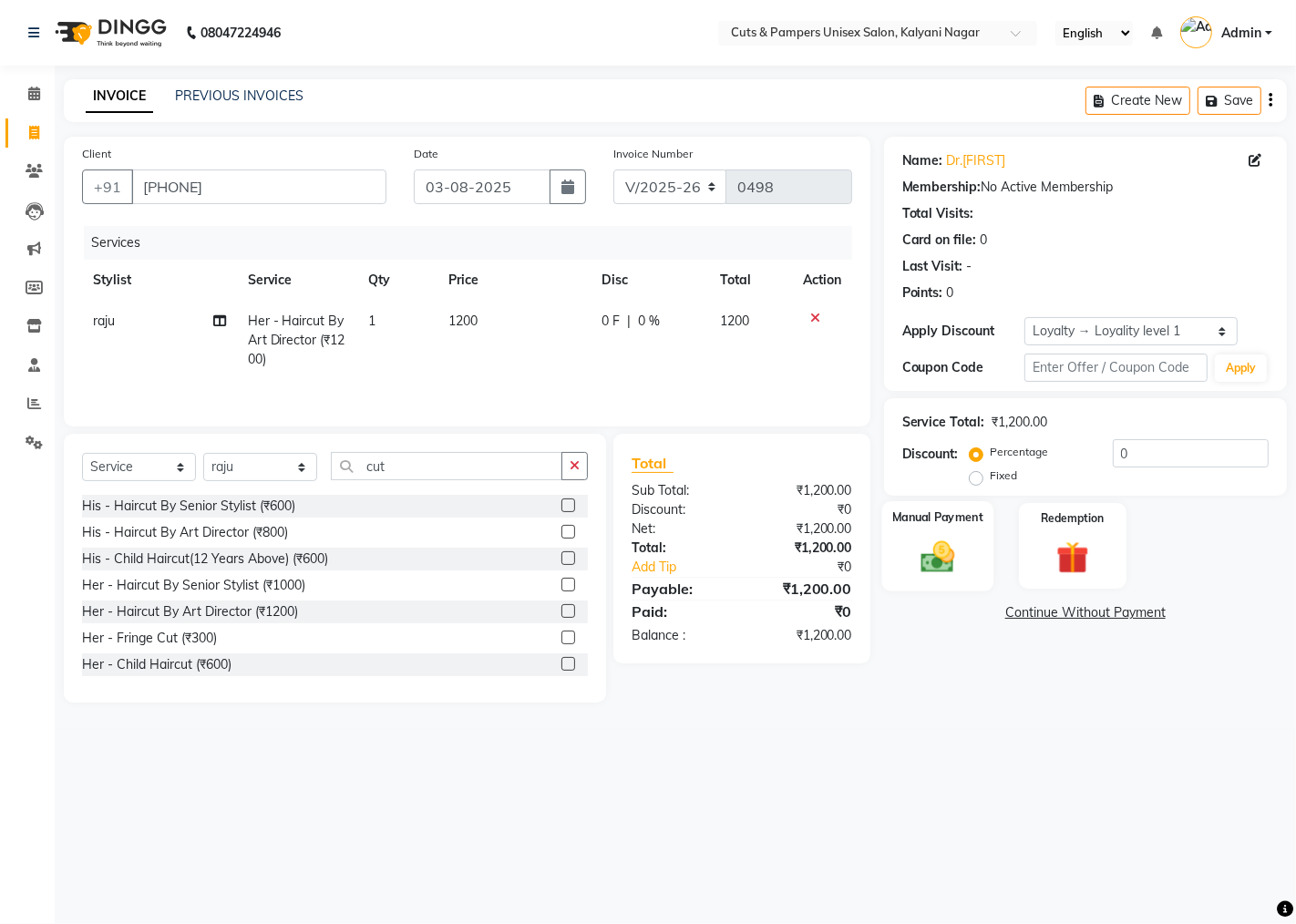 drag, startPoint x: 955, startPoint y: 572, endPoint x: 952, endPoint y: 587, distance: 15.29706 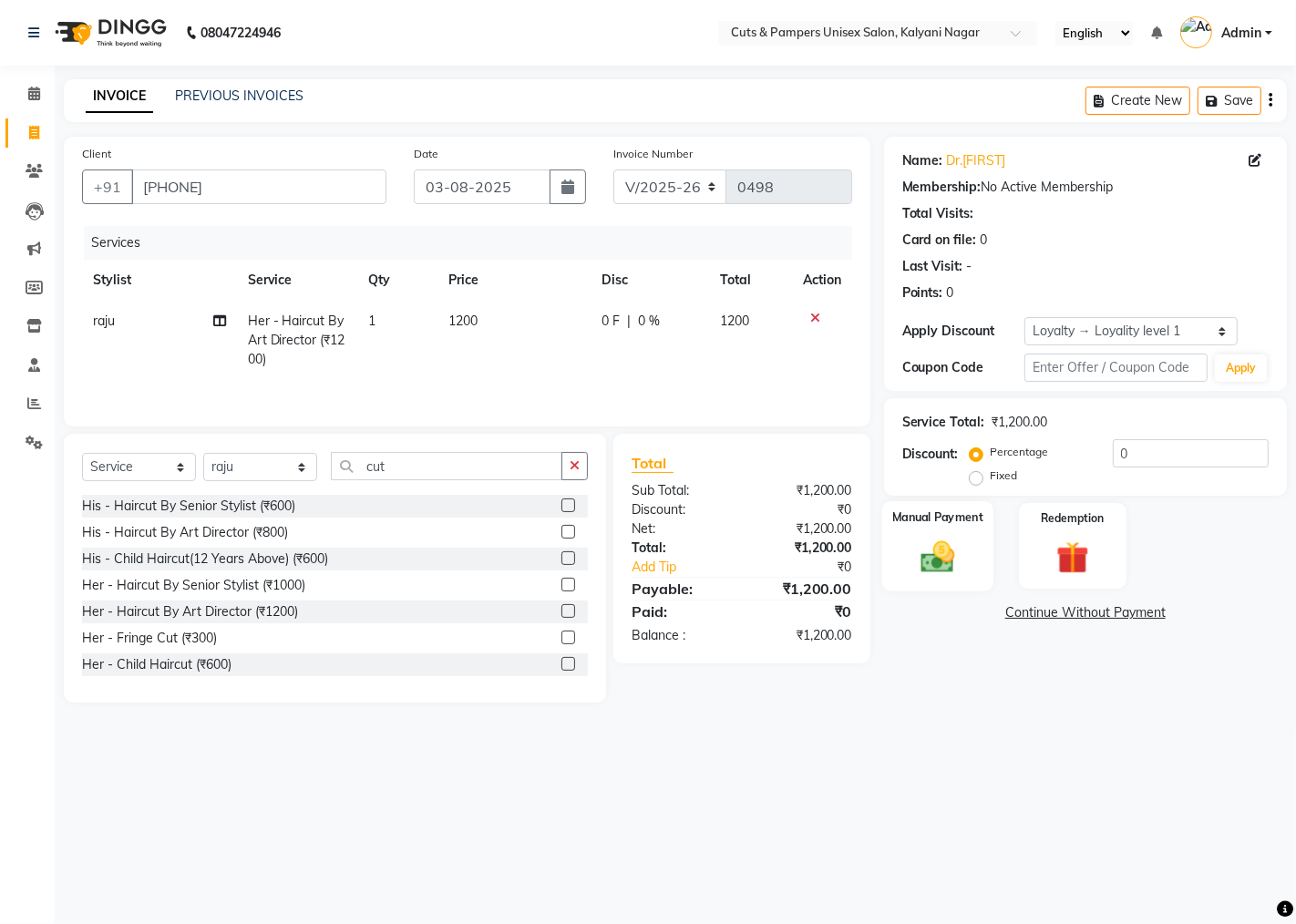 click 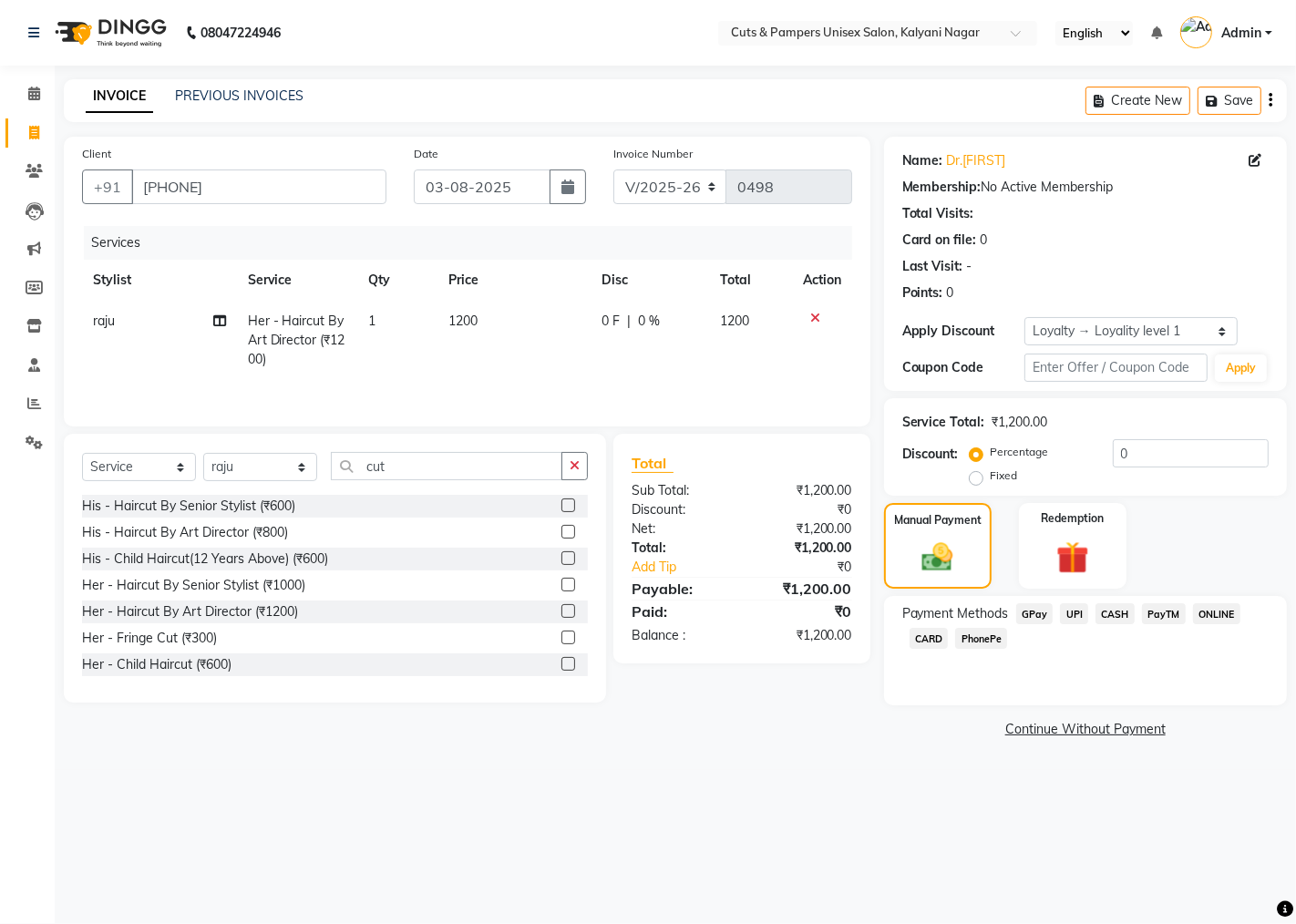 click on "GPay" 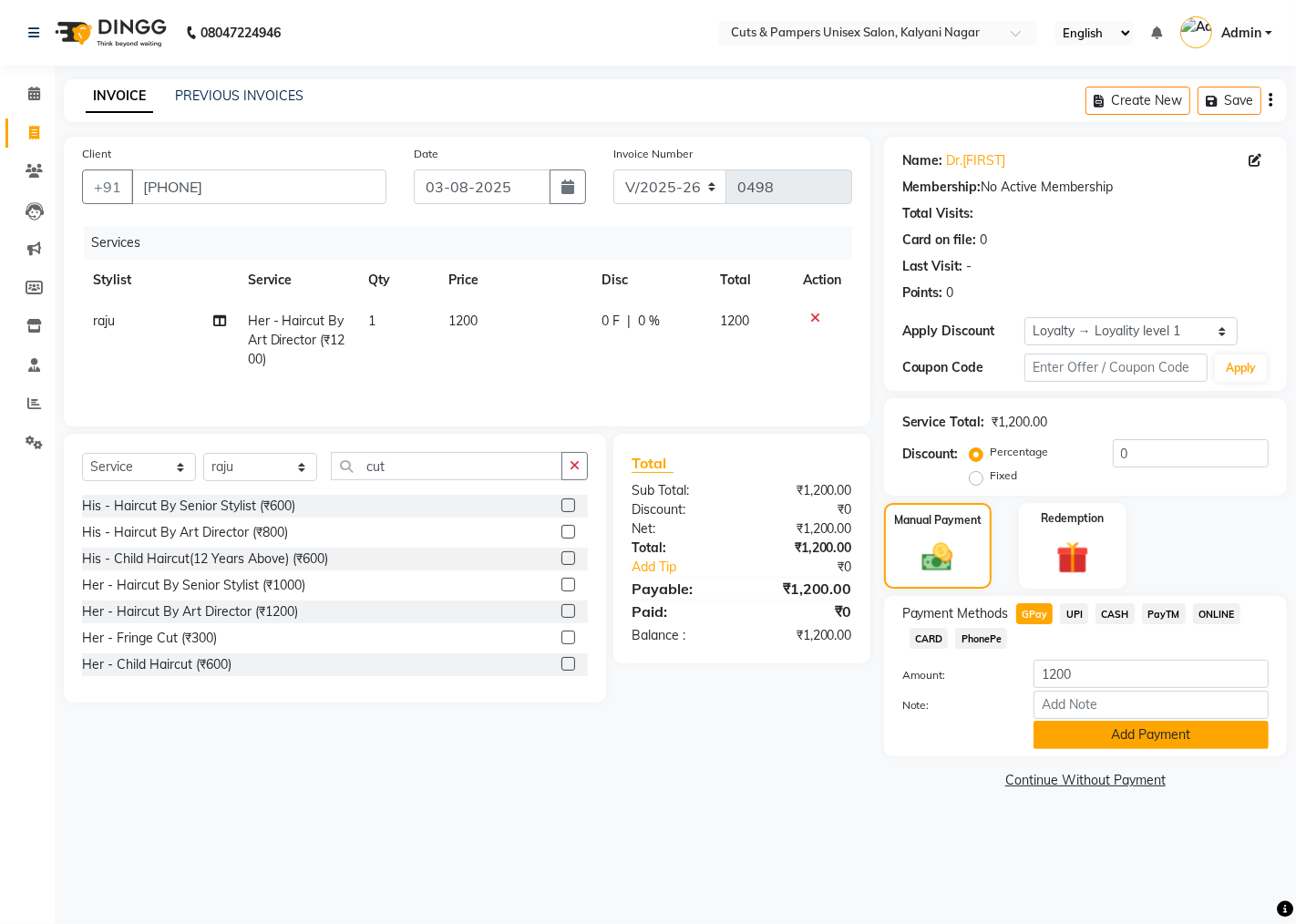 click on "Add Payment" 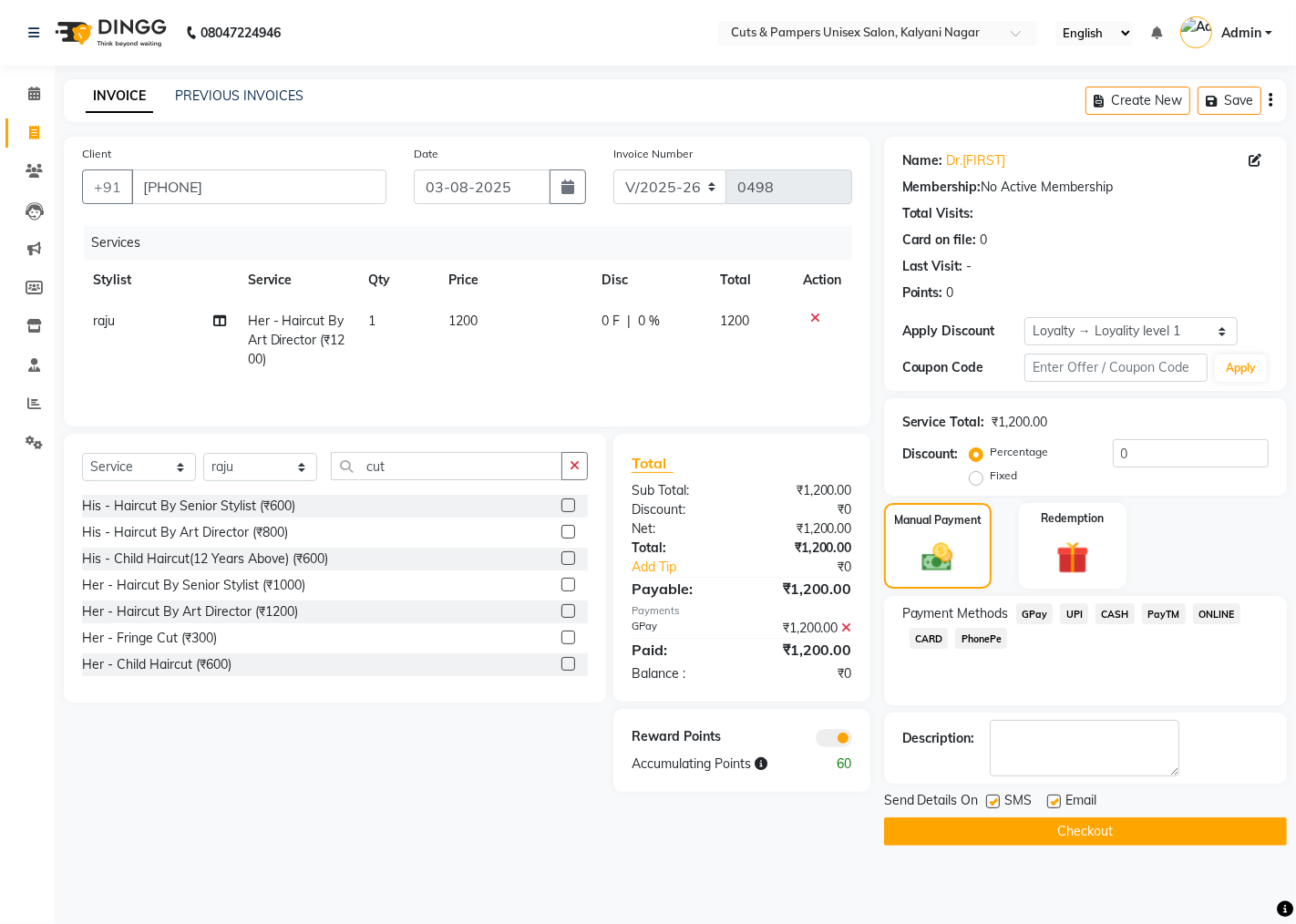 click on "Checkout" 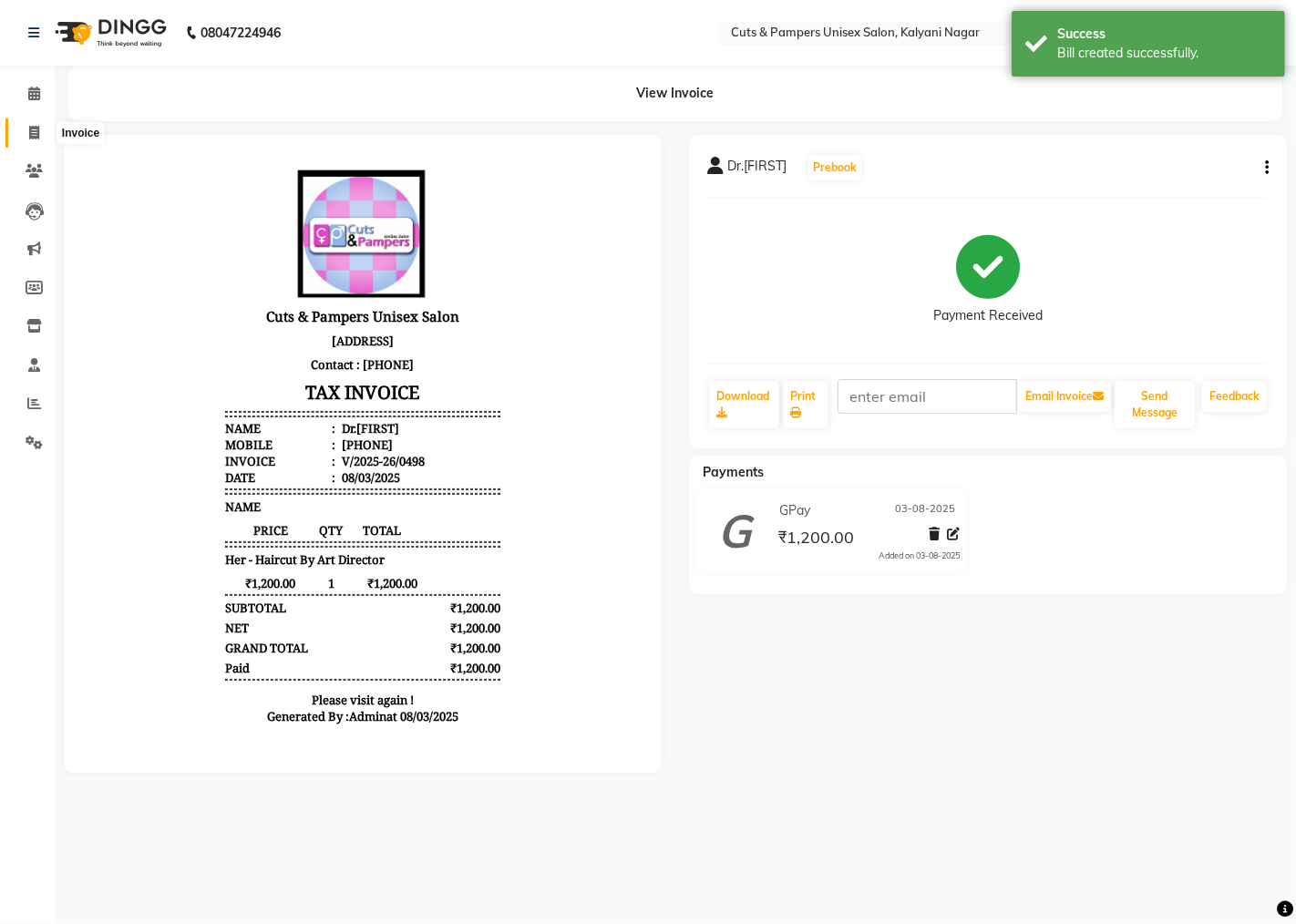 scroll, scrollTop: 0, scrollLeft: 0, axis: both 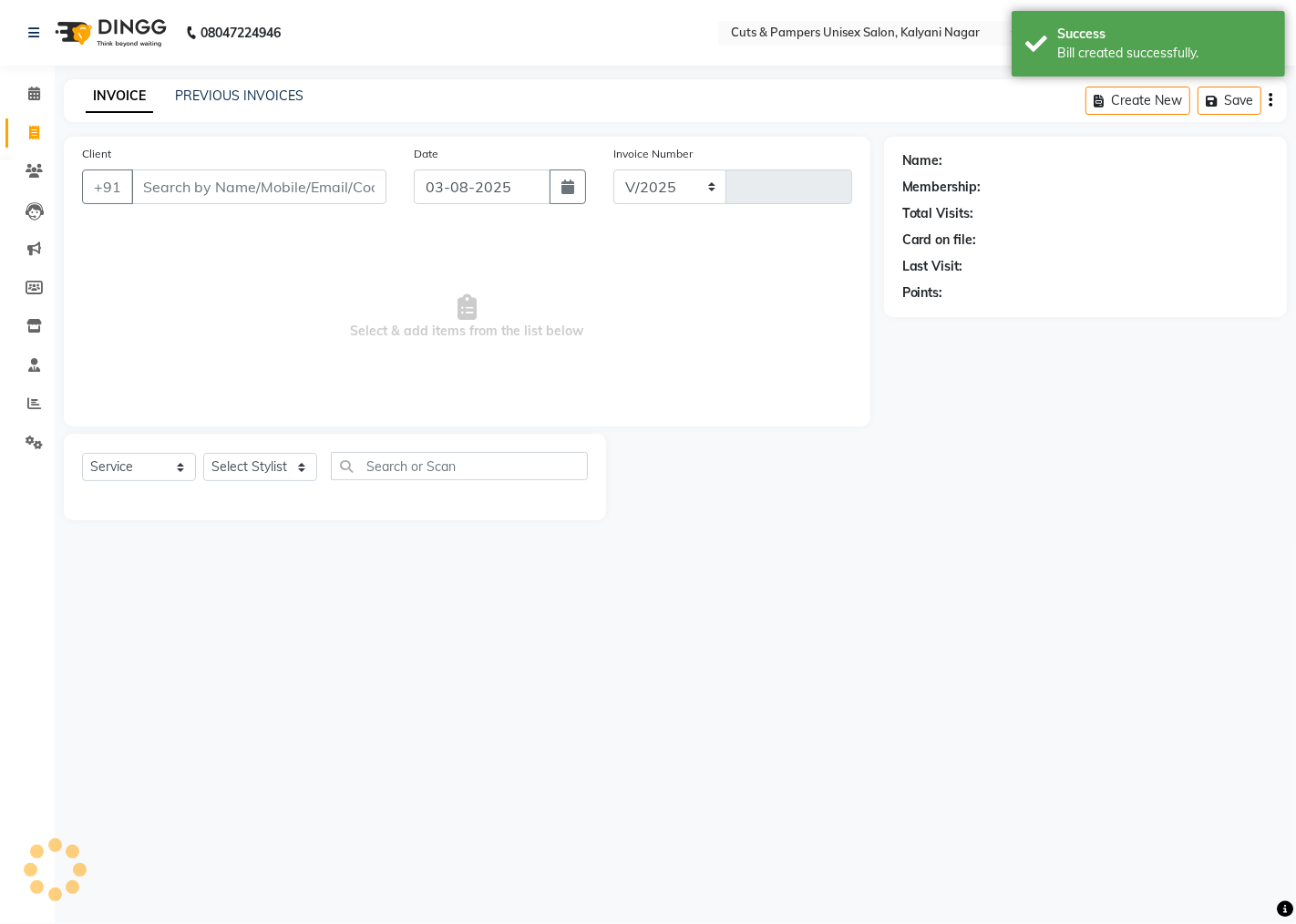 select on "64" 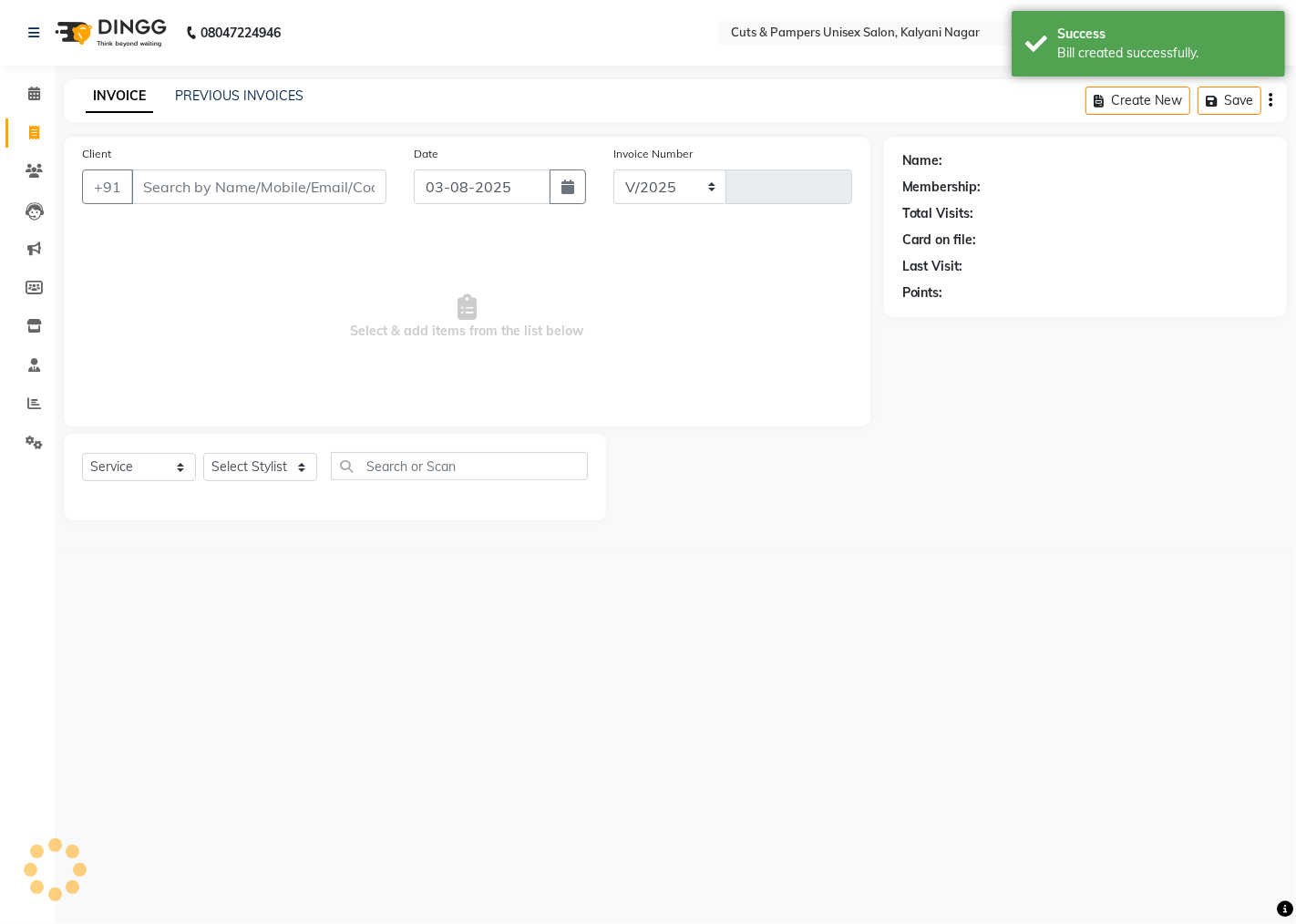 type on "0499" 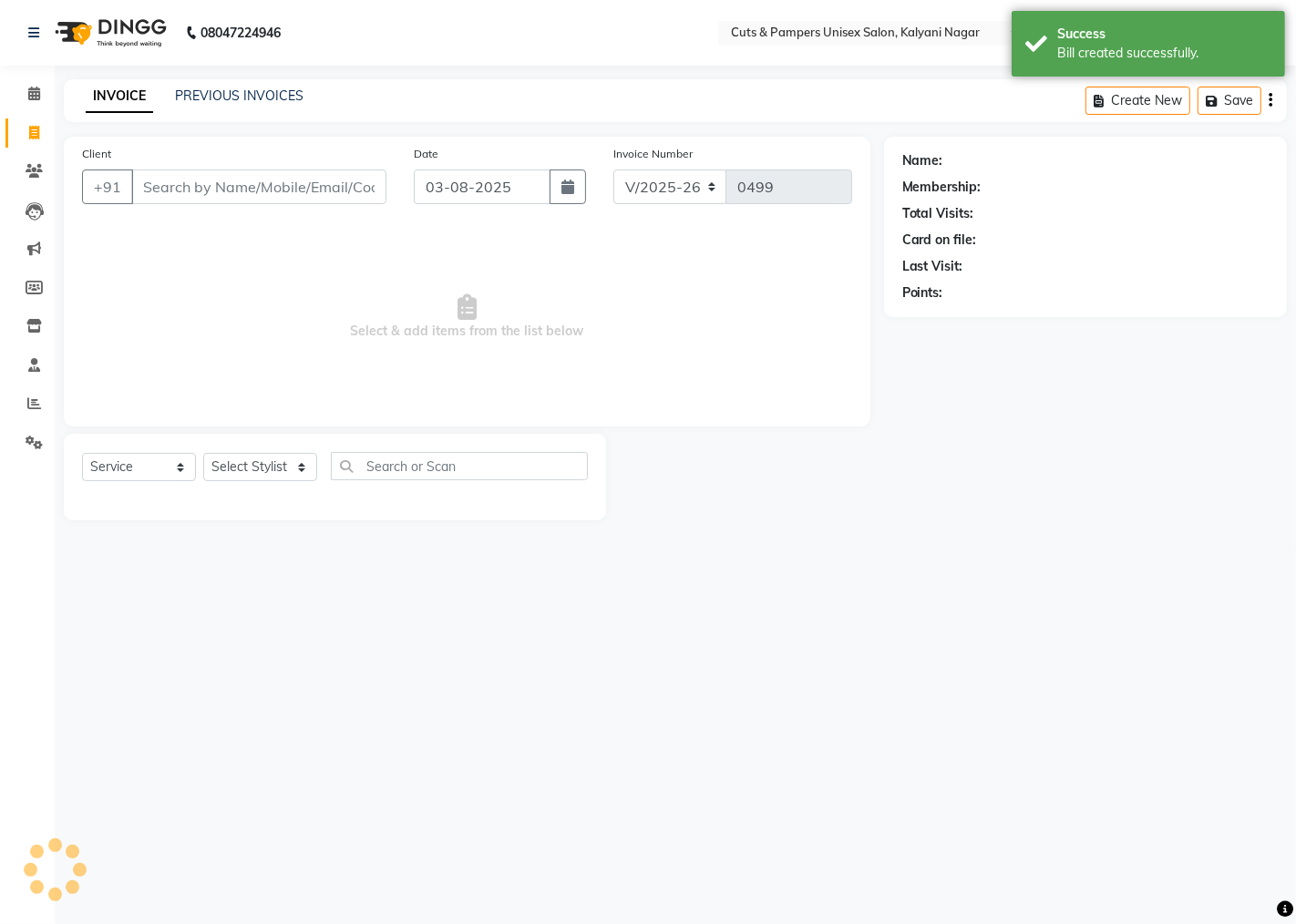 click on "Client" at bounding box center (259, 187) 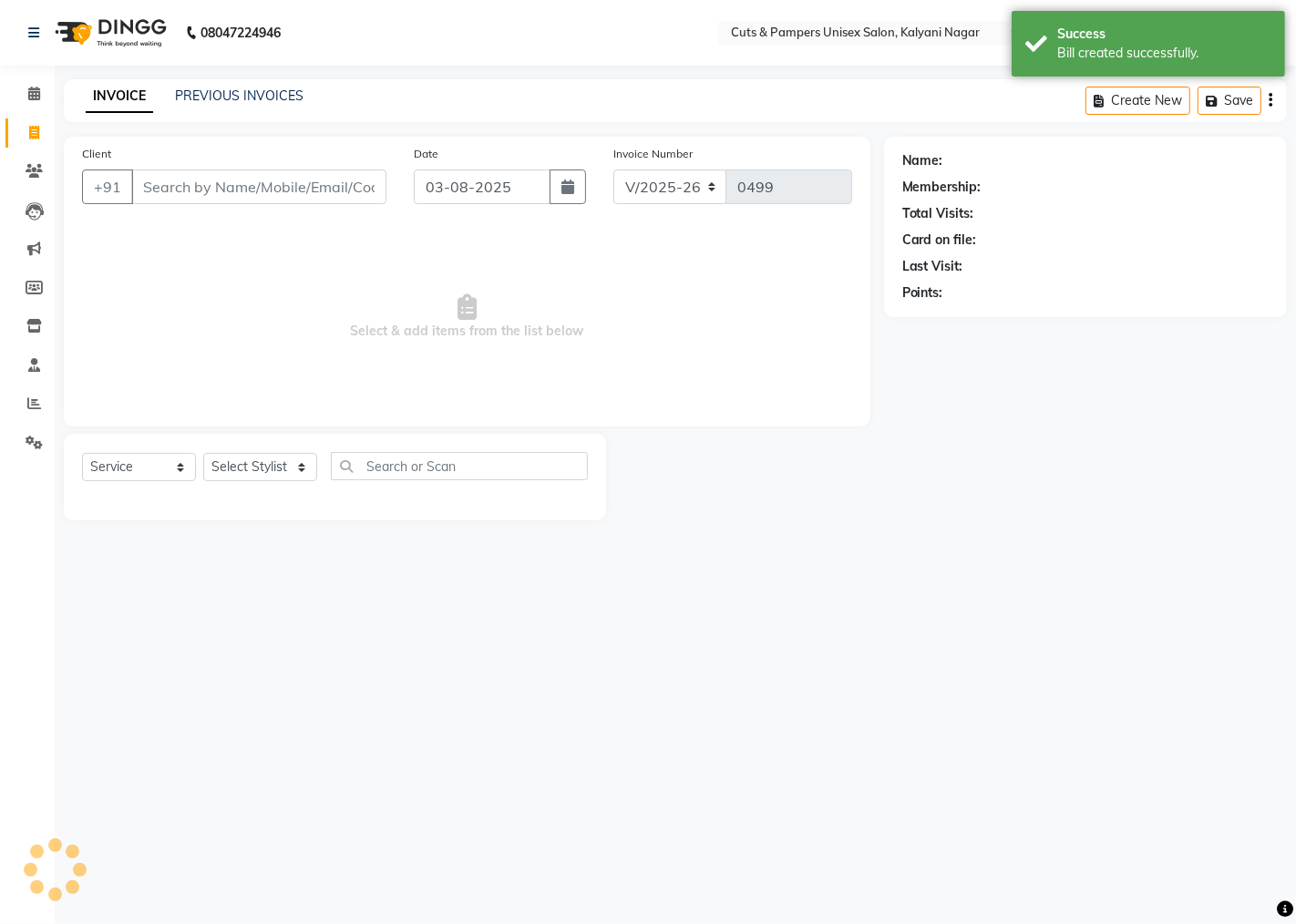 select on "2388" 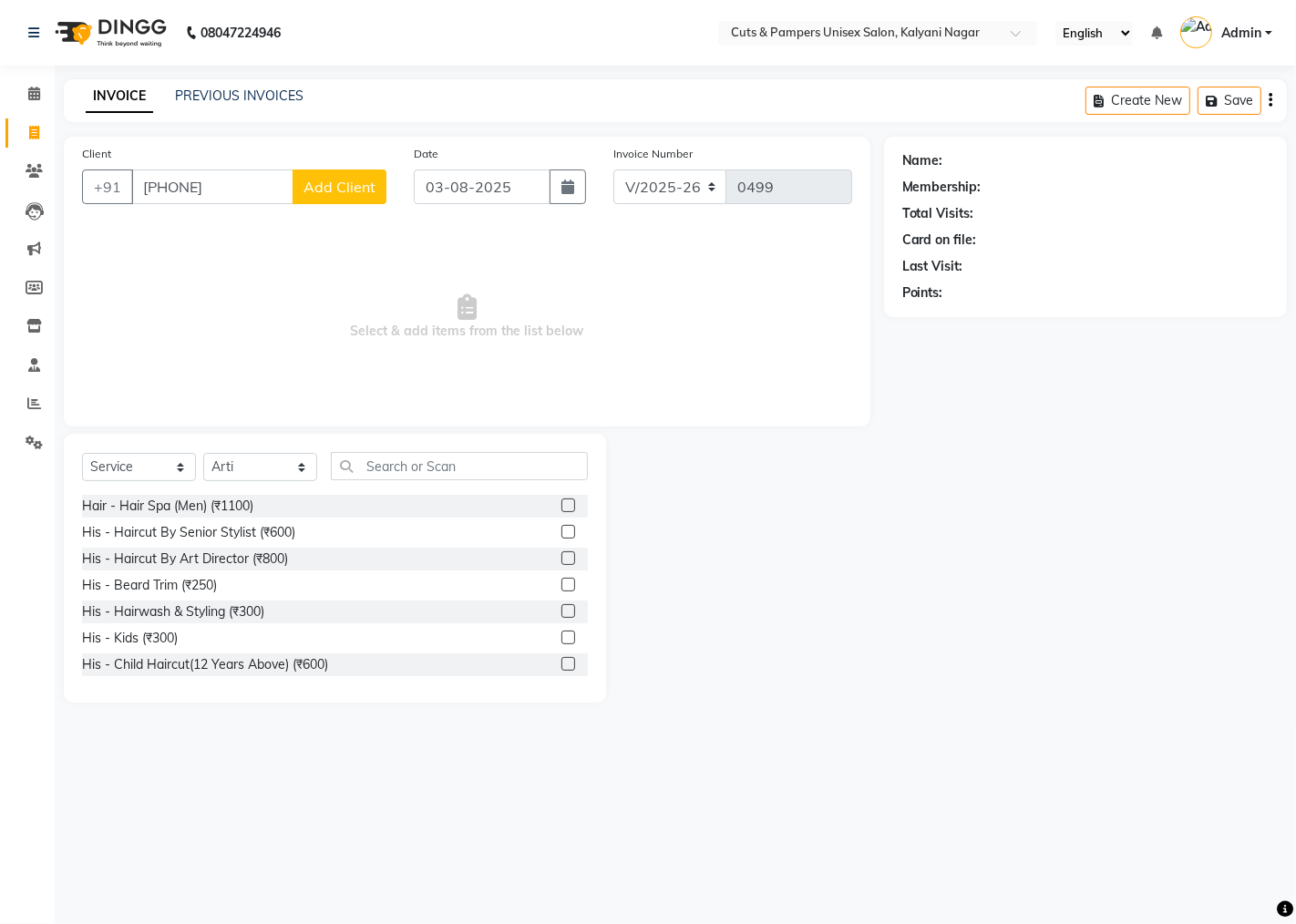 type on "[PHONE]" 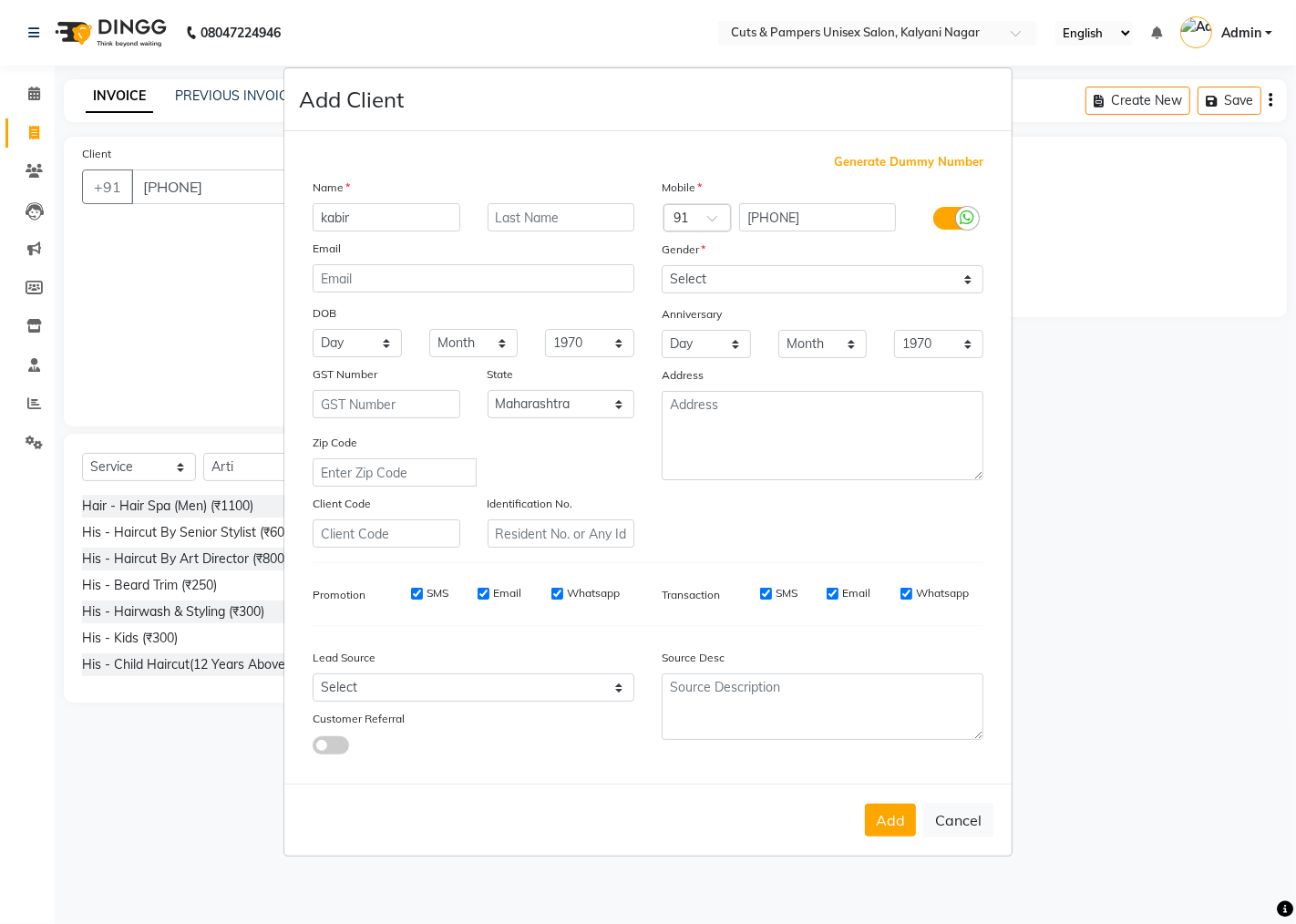 type on "kabir" 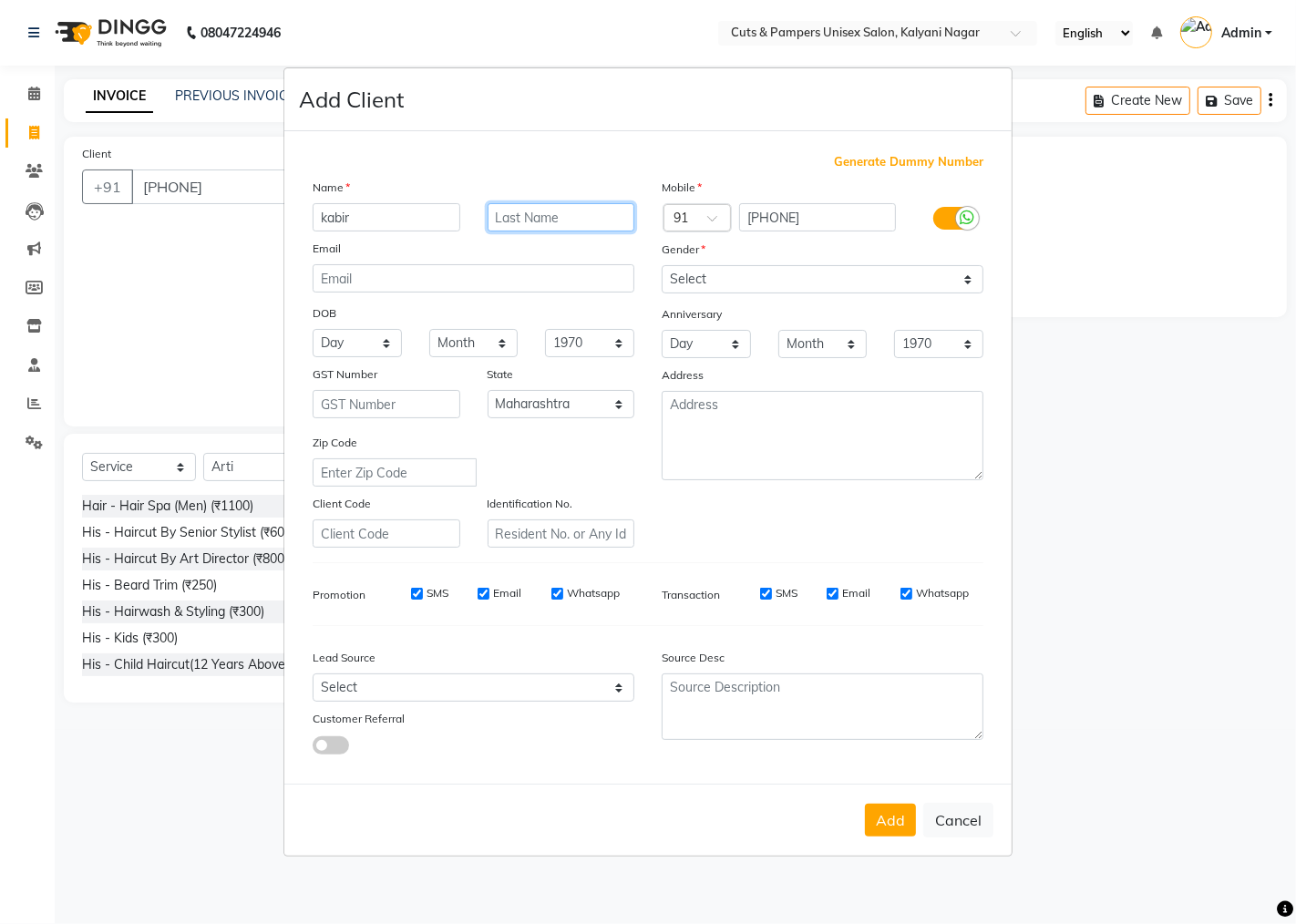 click at bounding box center [561, 217] 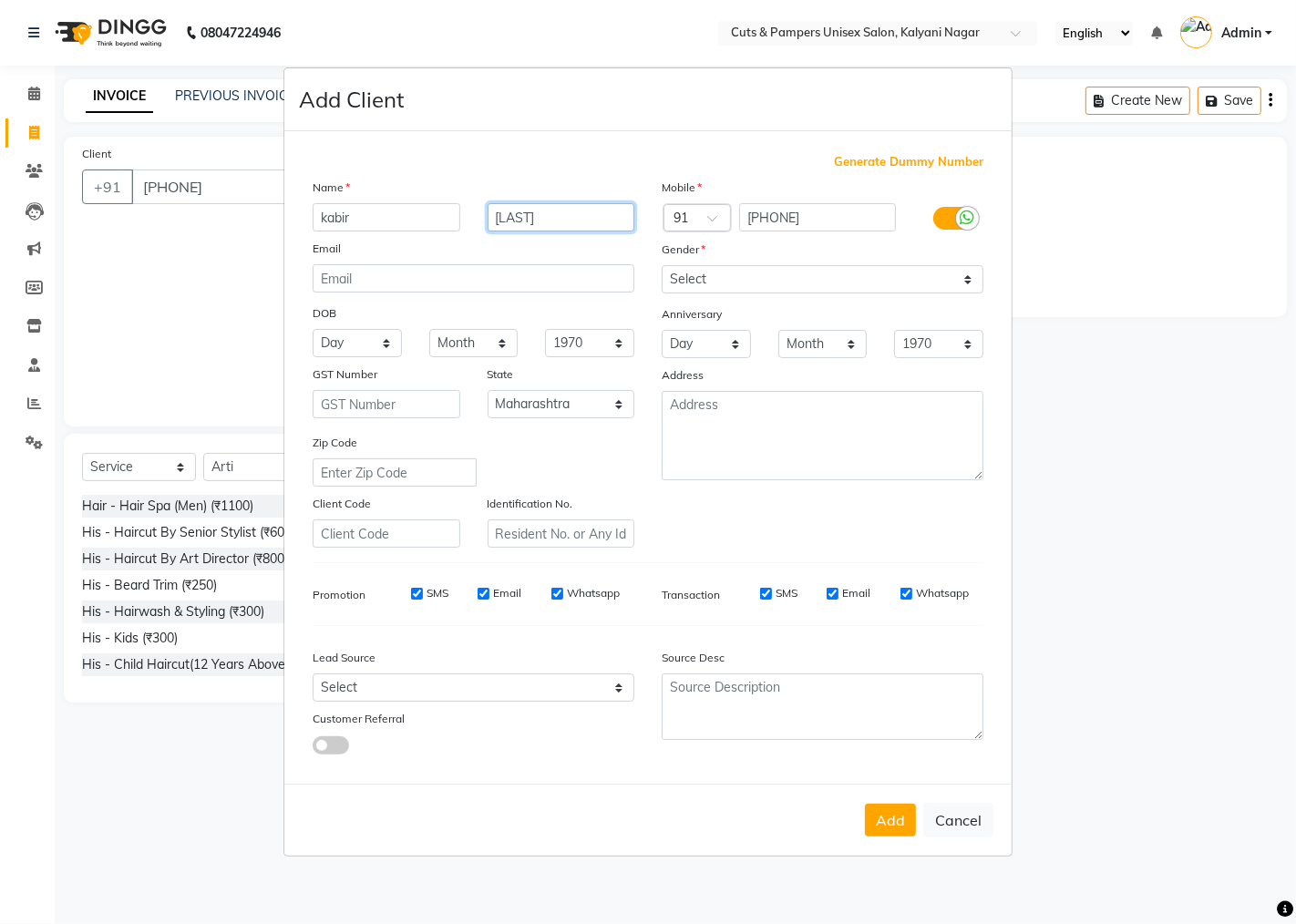 type on "[LAST]" 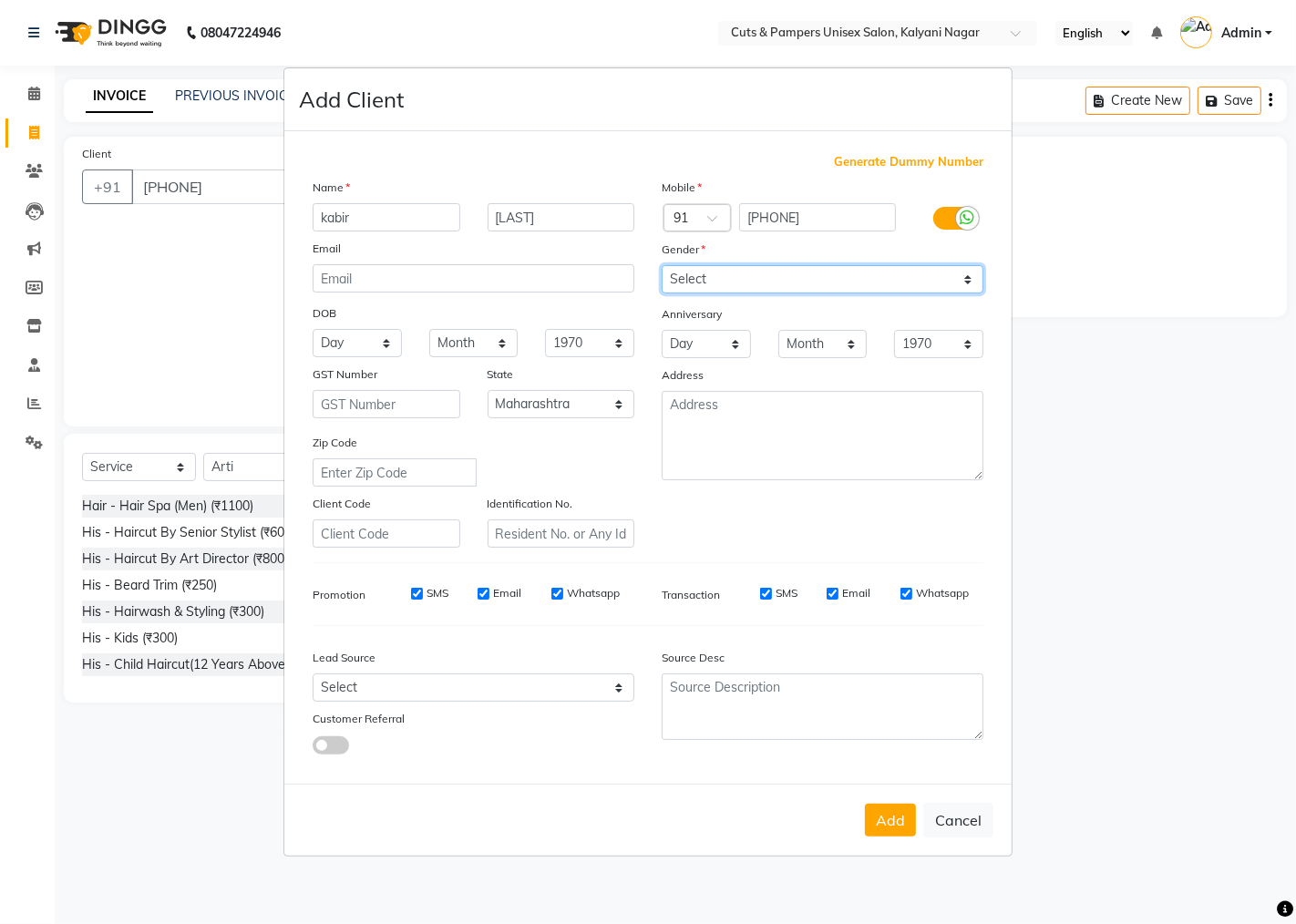 click on "Select Male Female Other Prefer Not To Say" at bounding box center (822, 279) 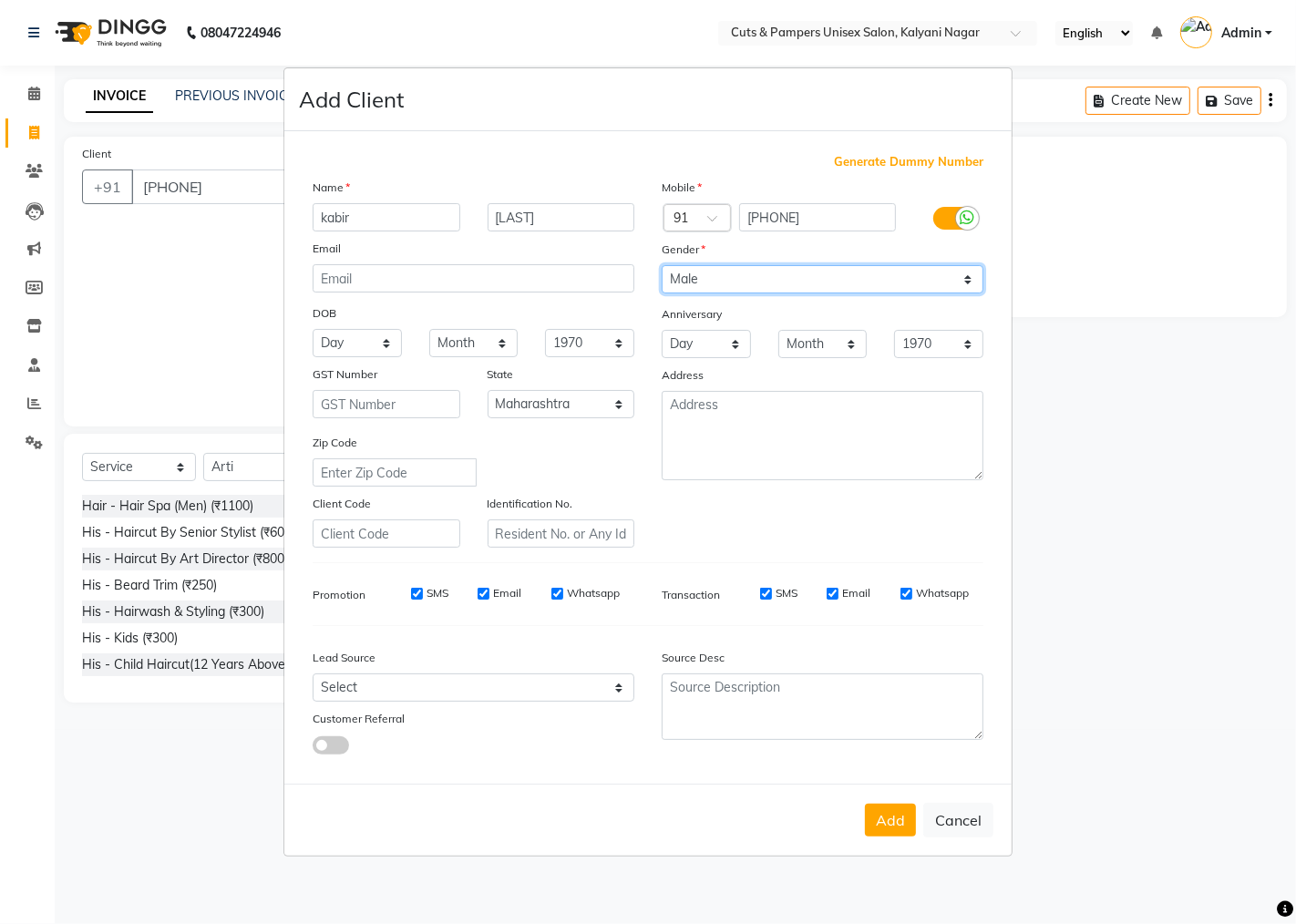 click on "Select Male Female Other Prefer Not To Say" at bounding box center (822, 279) 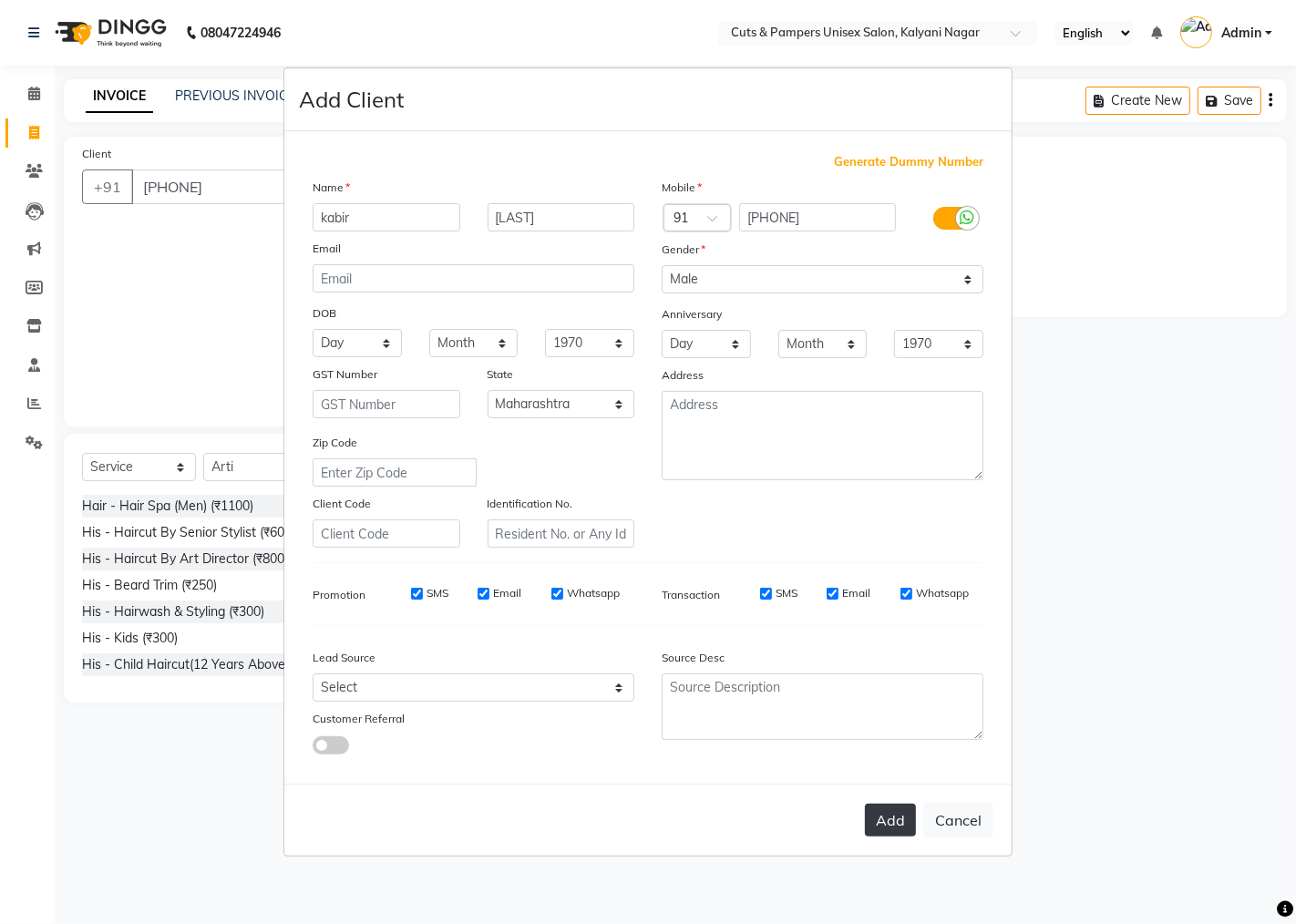 click on "Add" at bounding box center [890, 820] 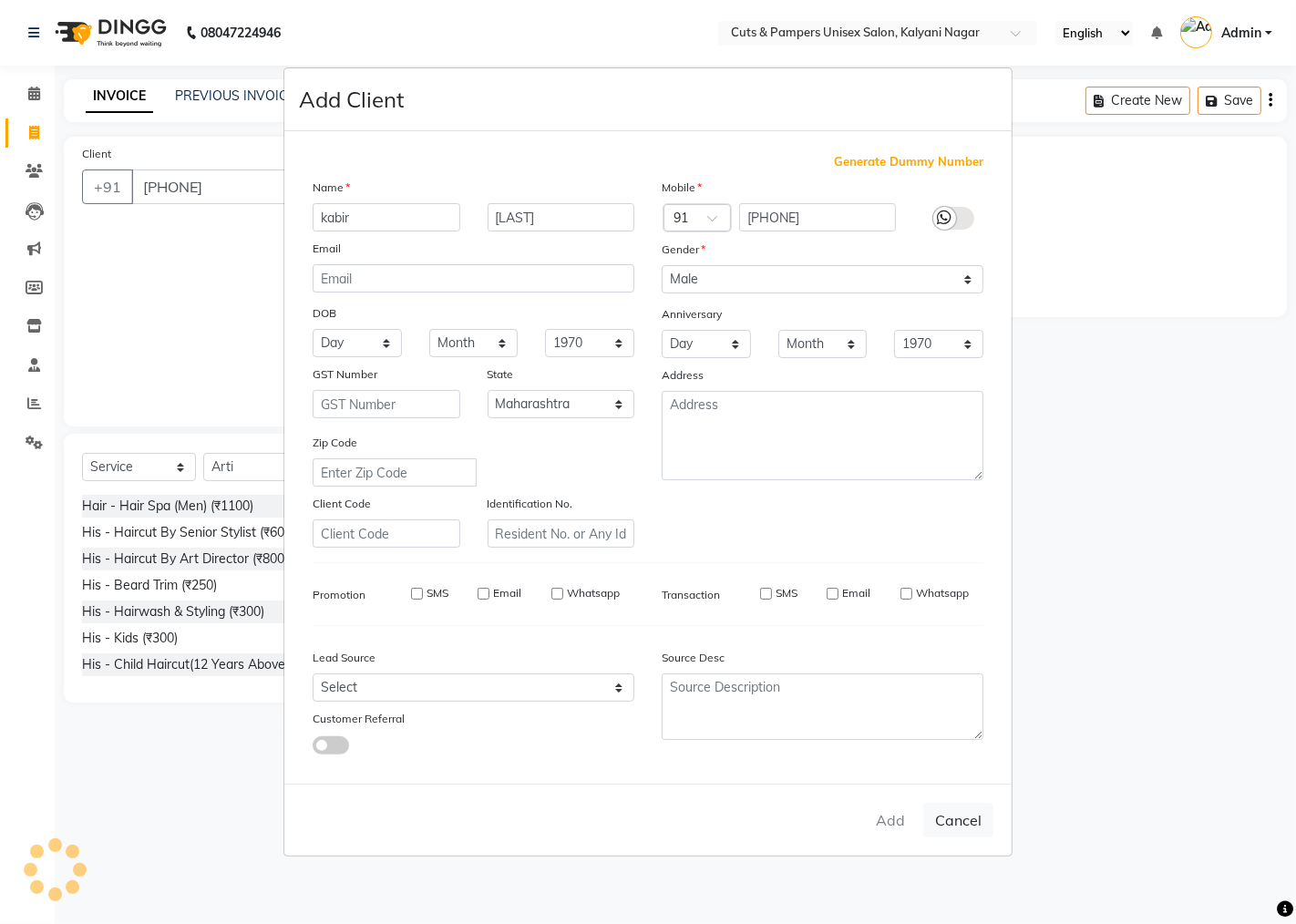 type 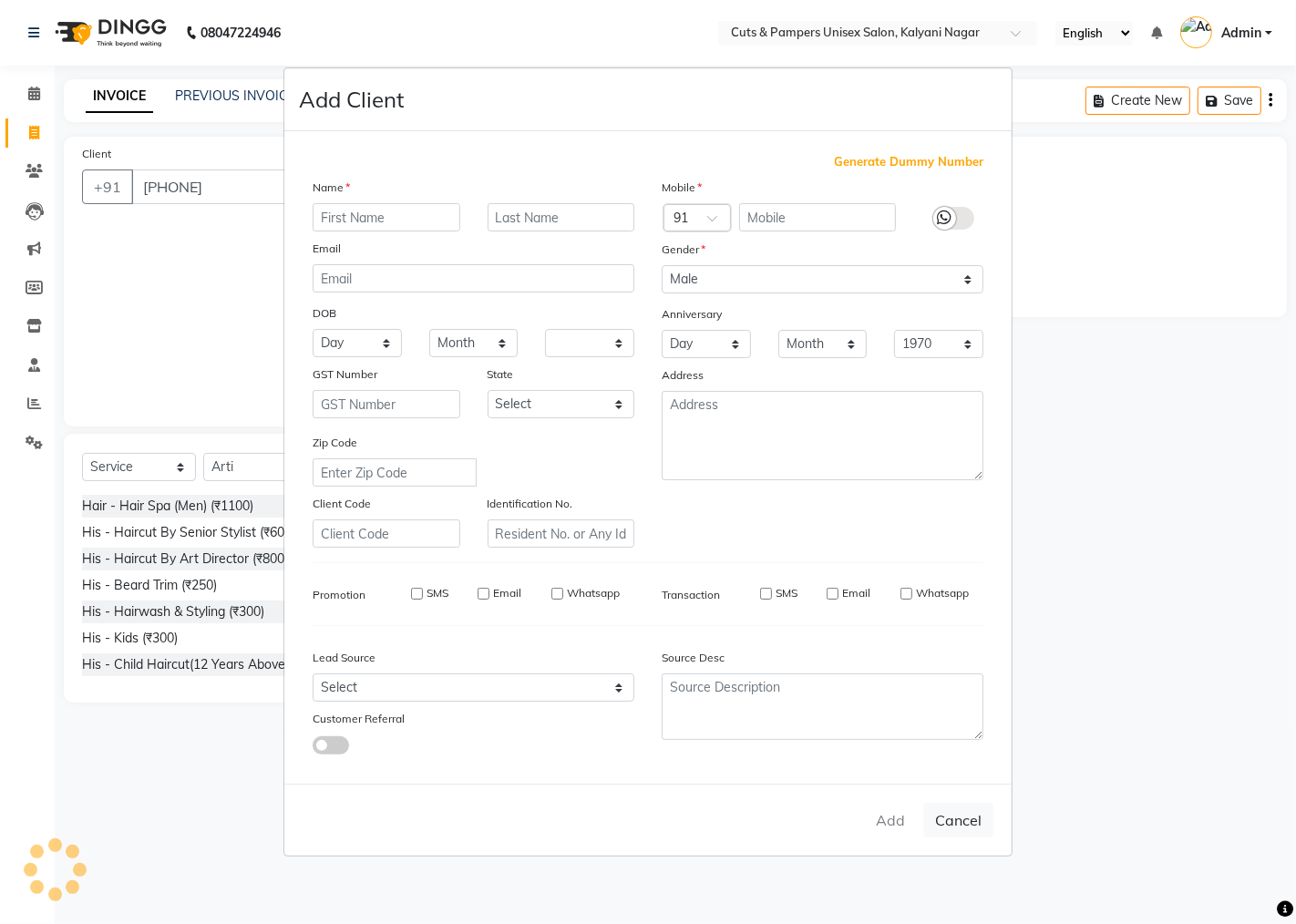select 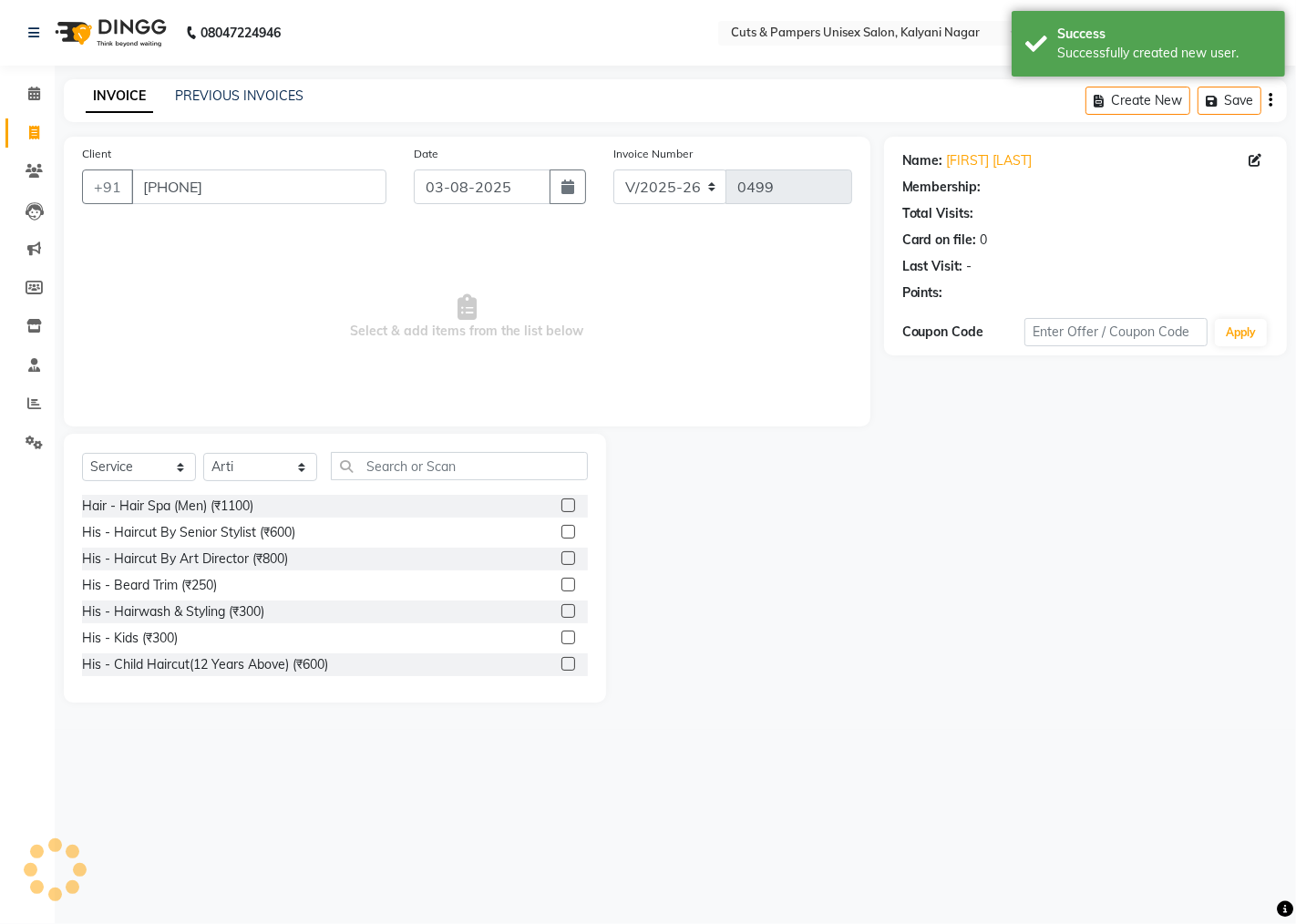 select on "1: Object" 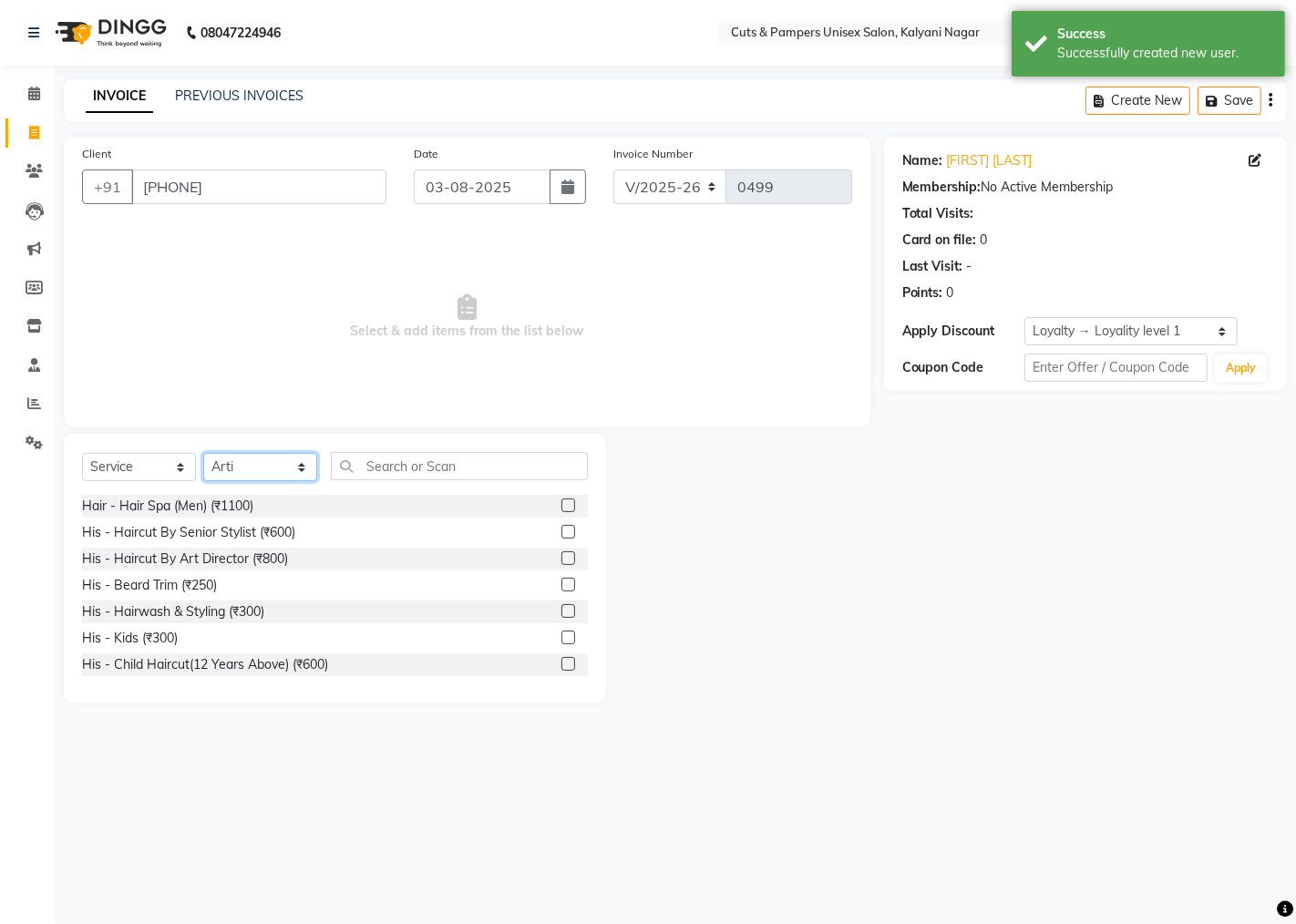 click on "Select Stylist Abhijeet Arti Poonam raju Ramesh" 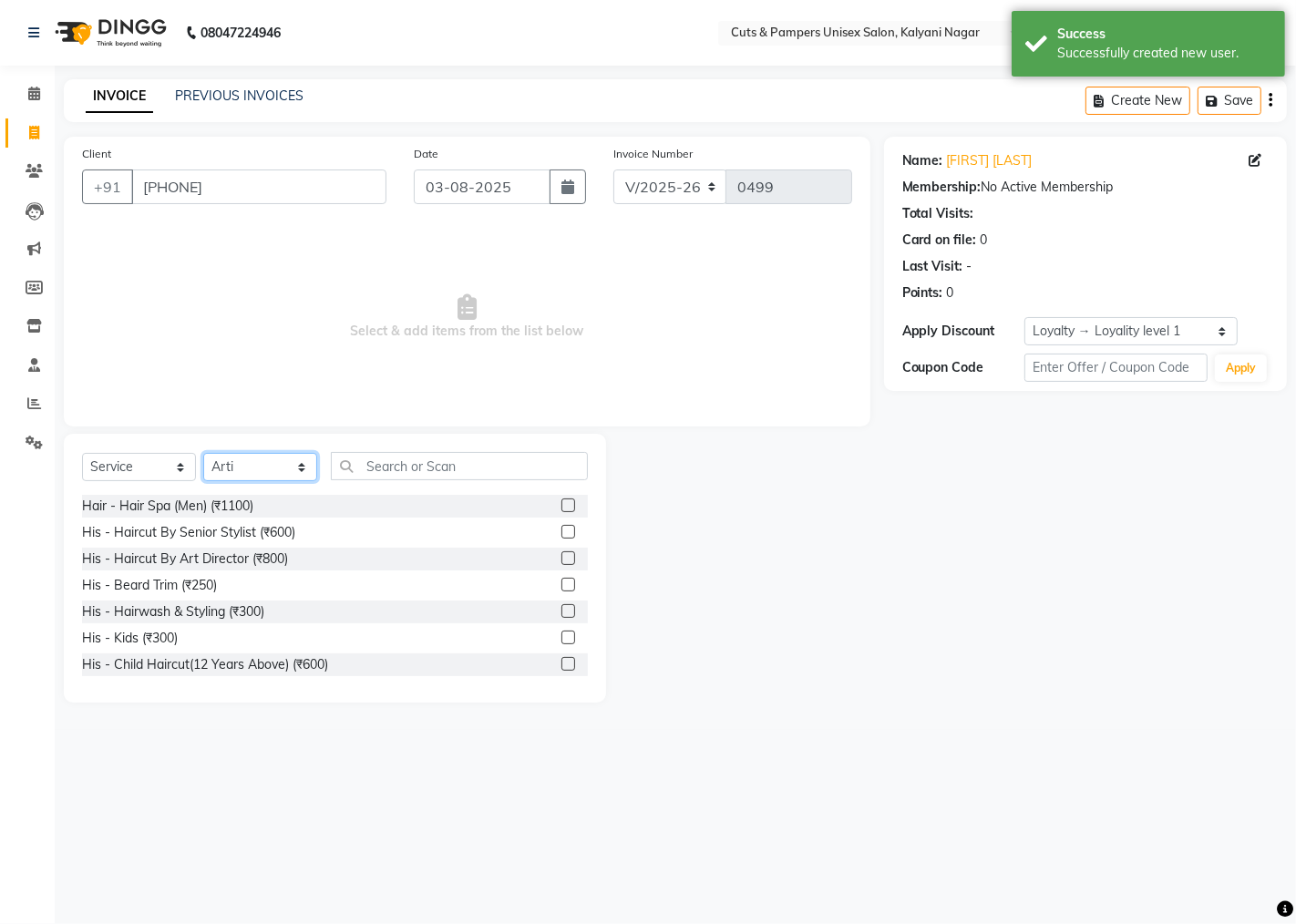 select on "42794" 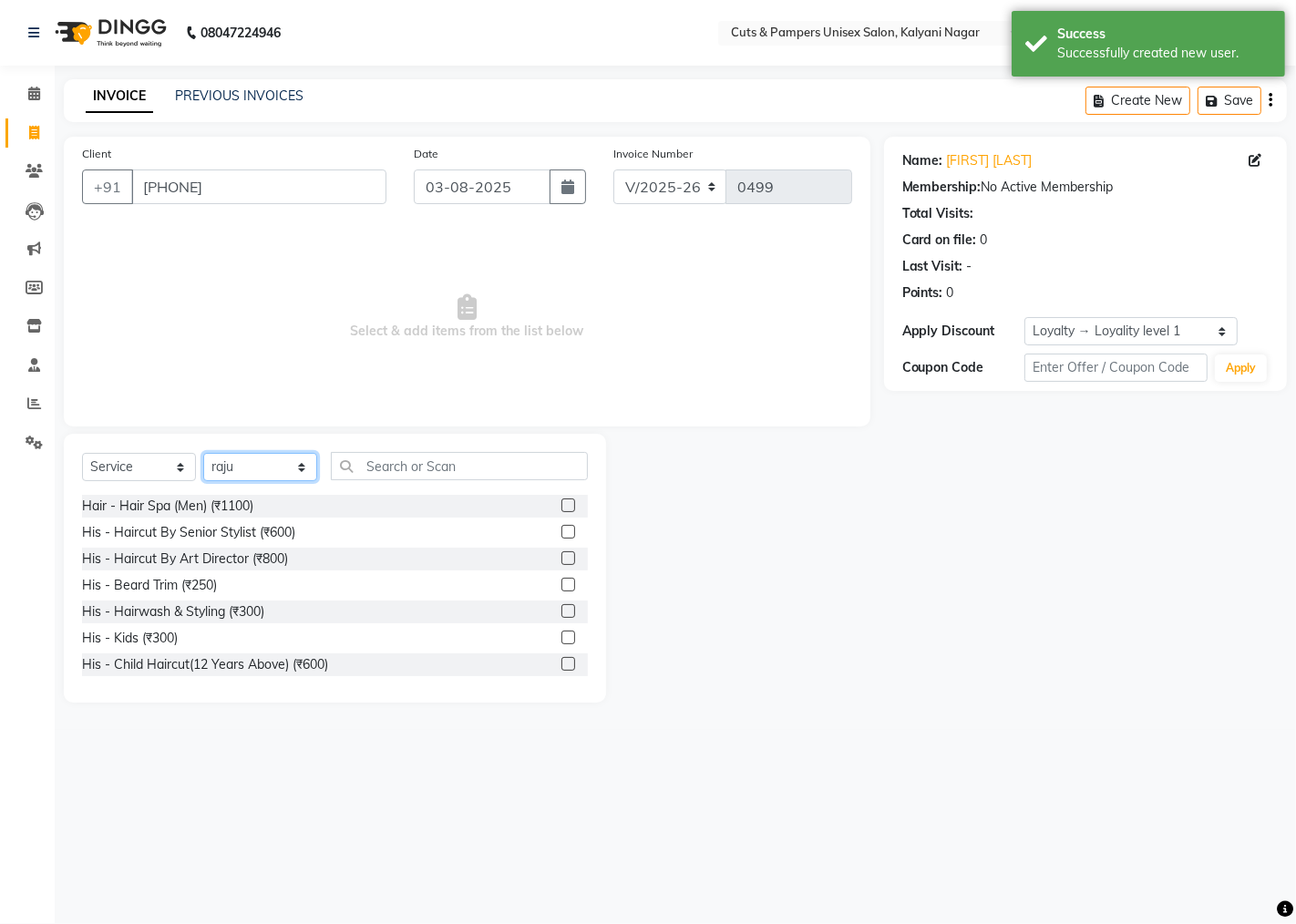 click on "Select Stylist Abhijeet Arti Poonam raju Ramesh" 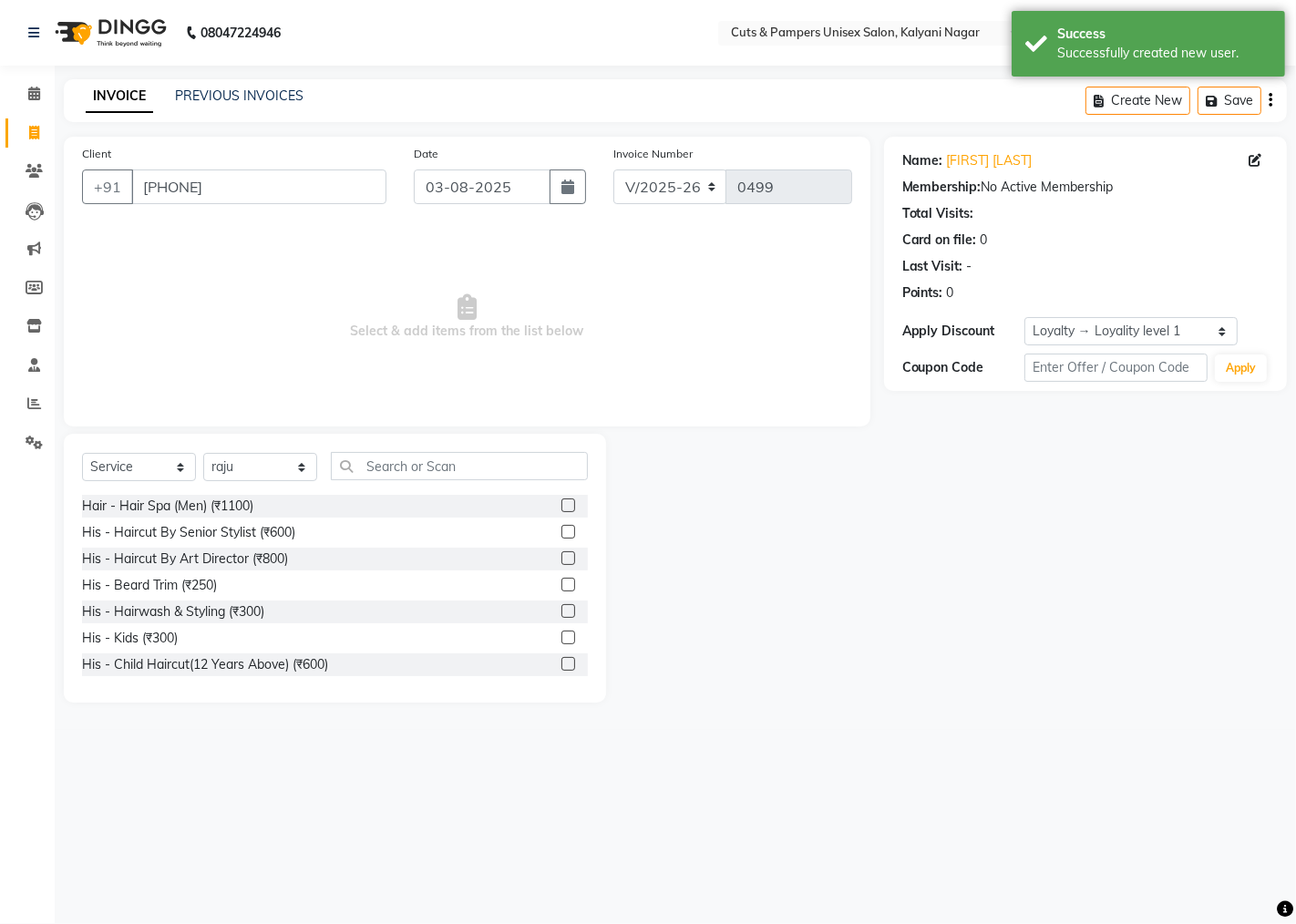 click 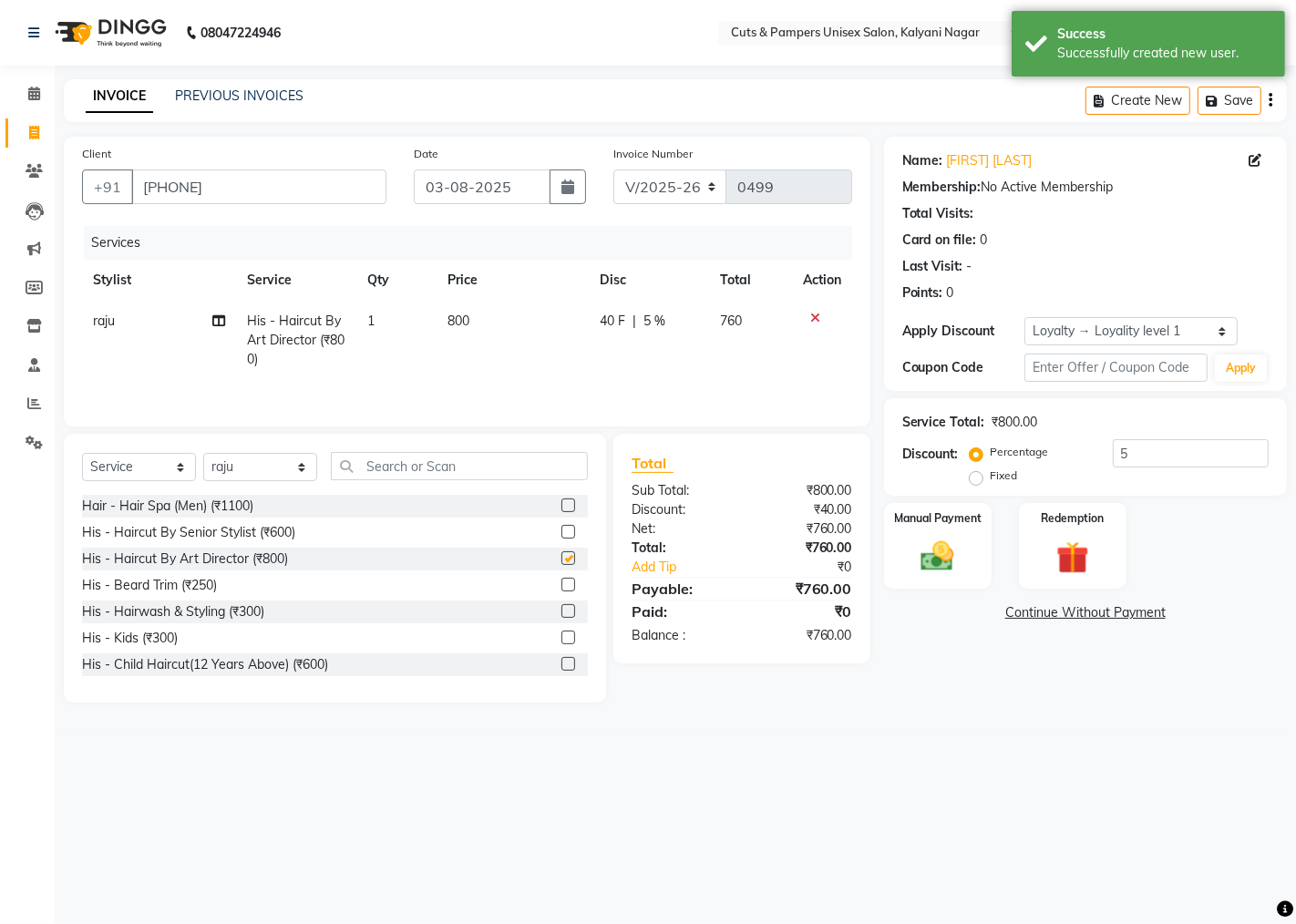 checkbox on "false" 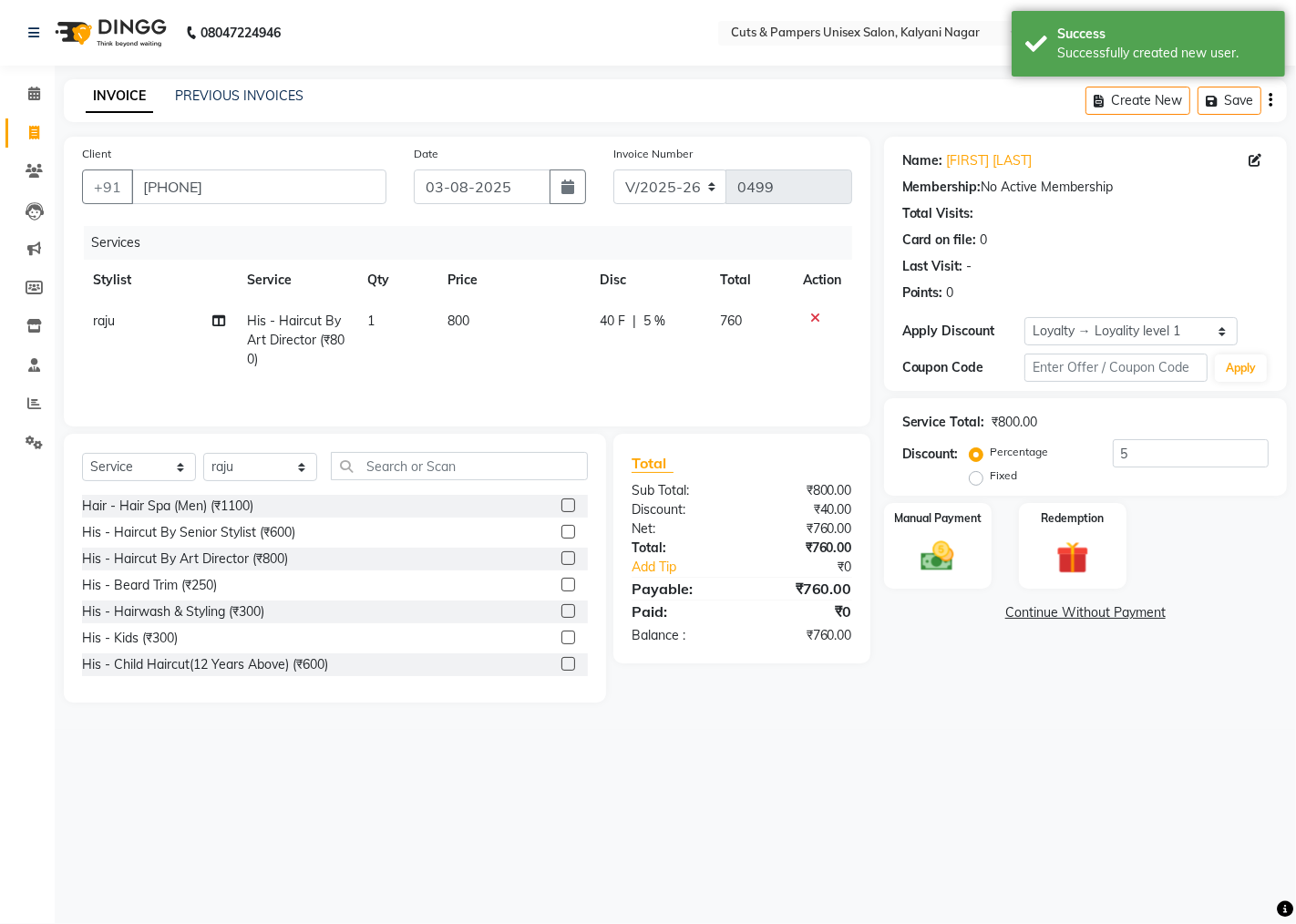 drag, startPoint x: 545, startPoint y: 588, endPoint x: 550, endPoint y: 577, distance: 12.083046 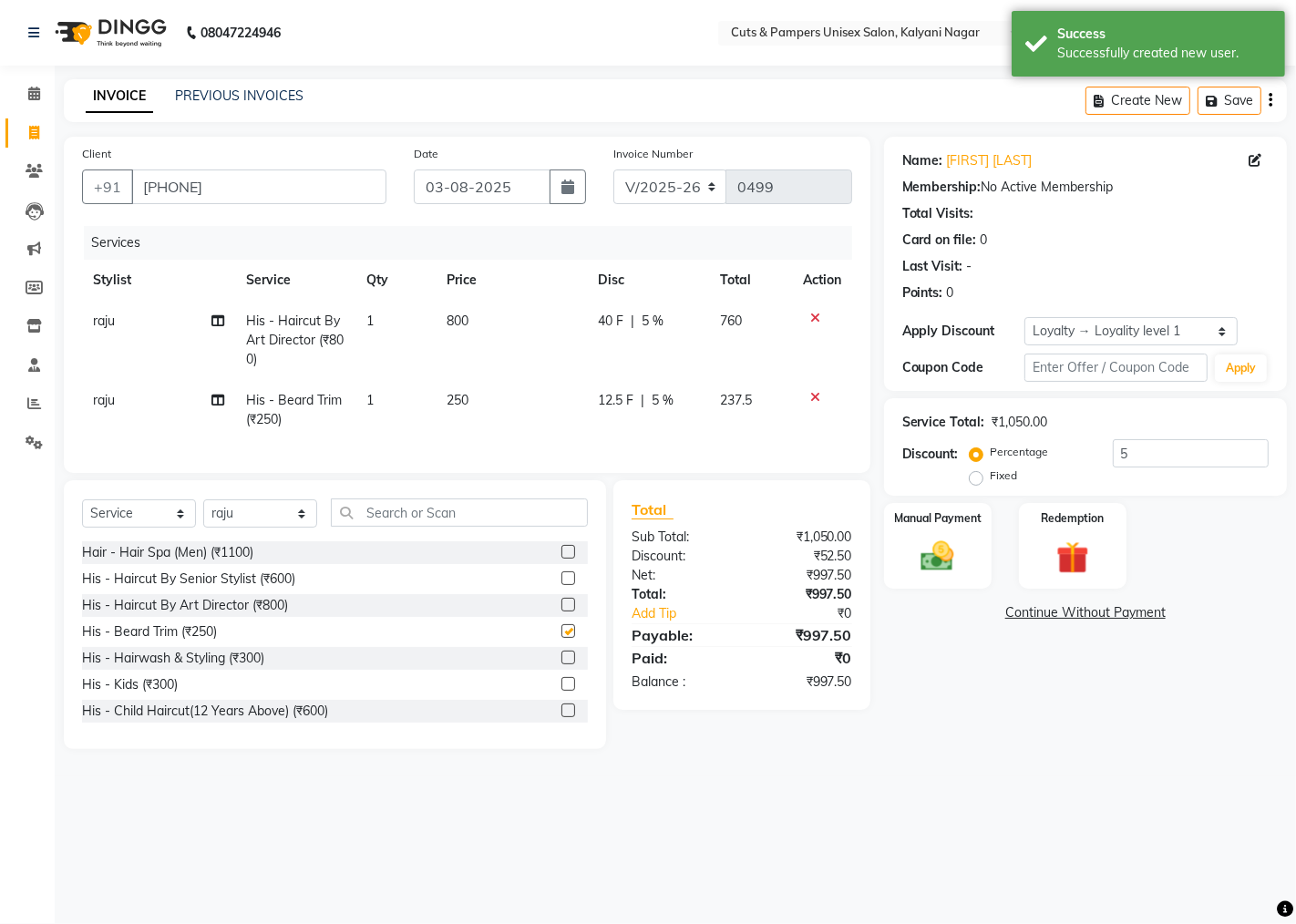 checkbox on "false" 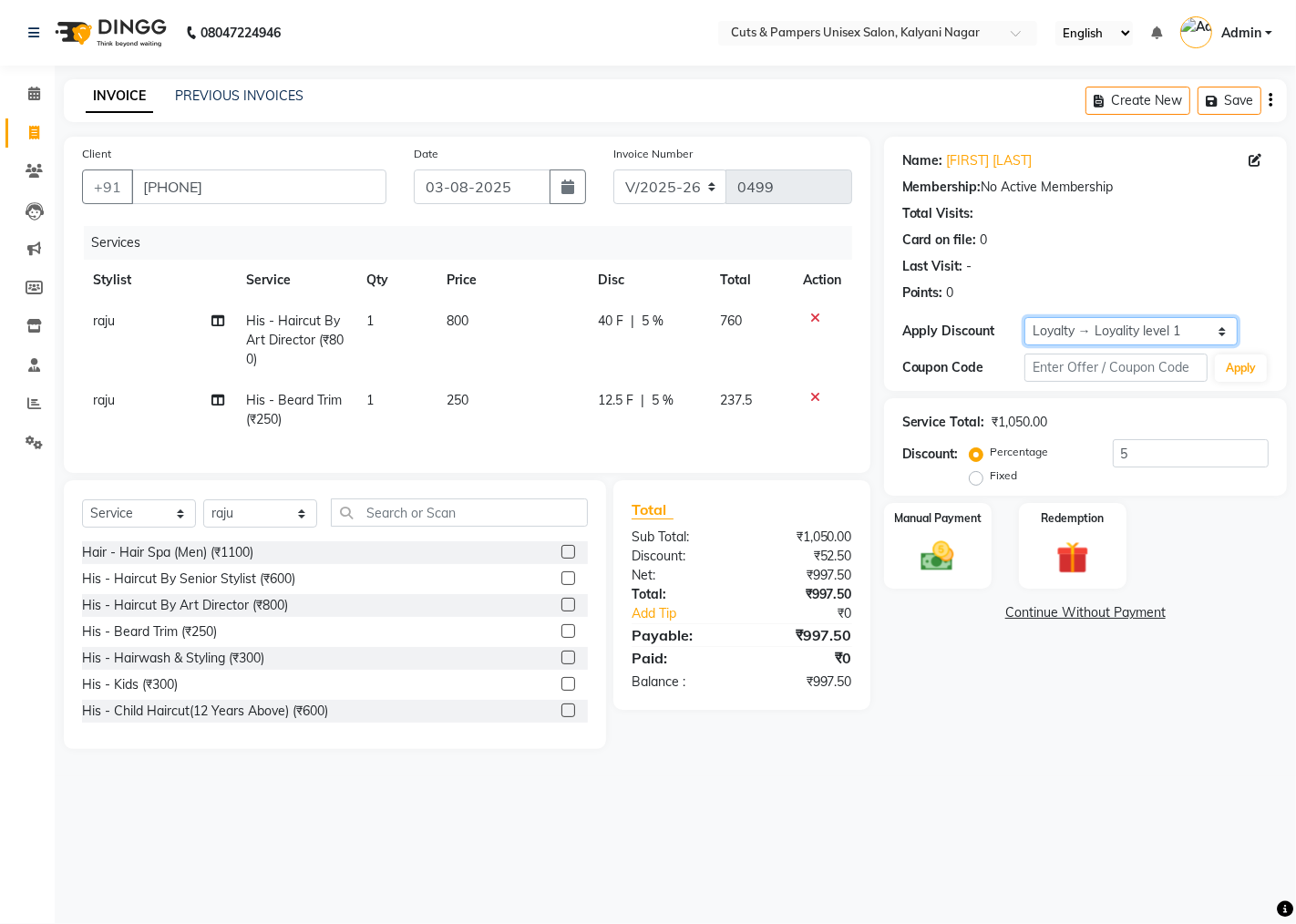 click on "Select  Loyalty → Loyality level 1" 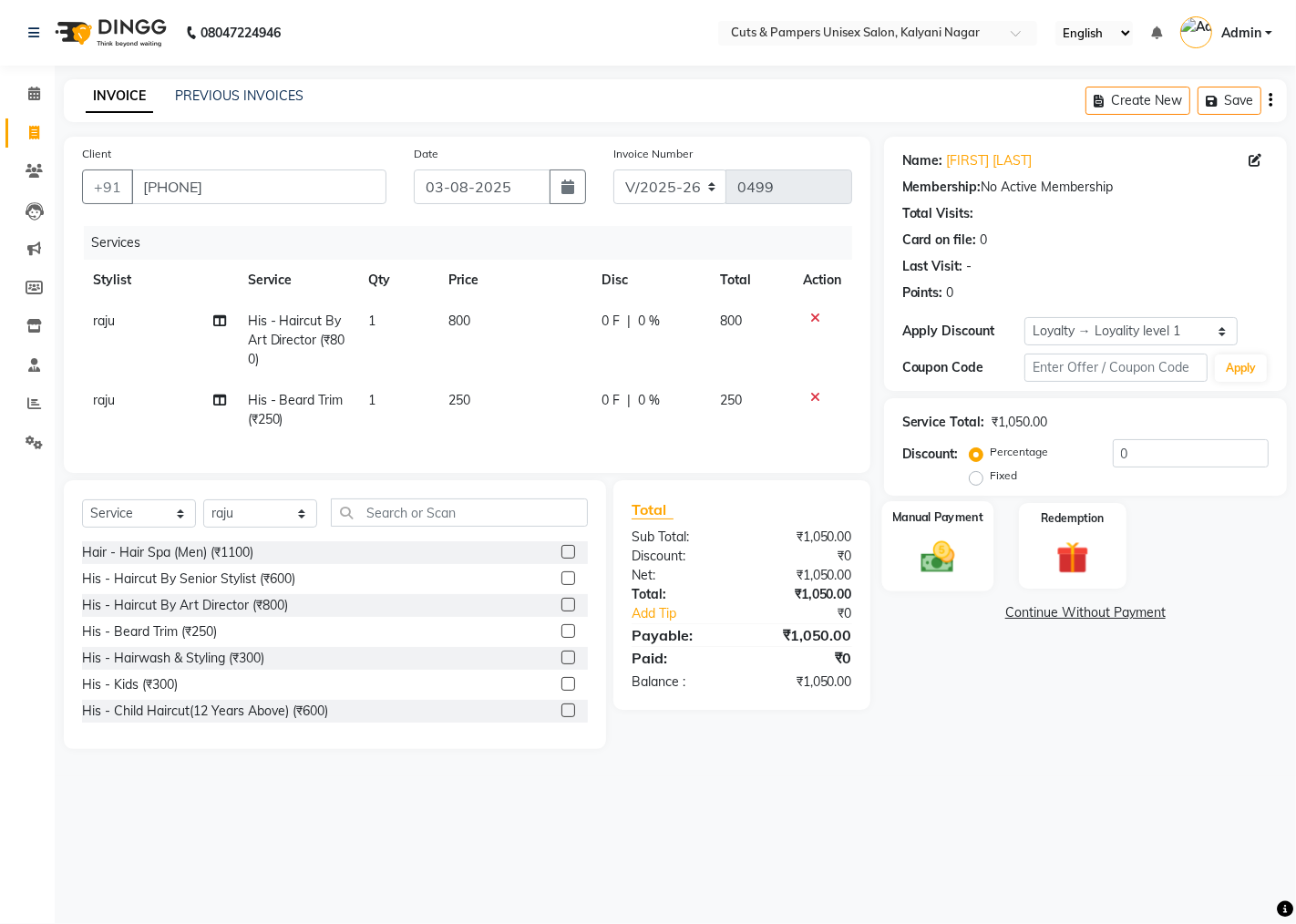 click on "Manual Payment" 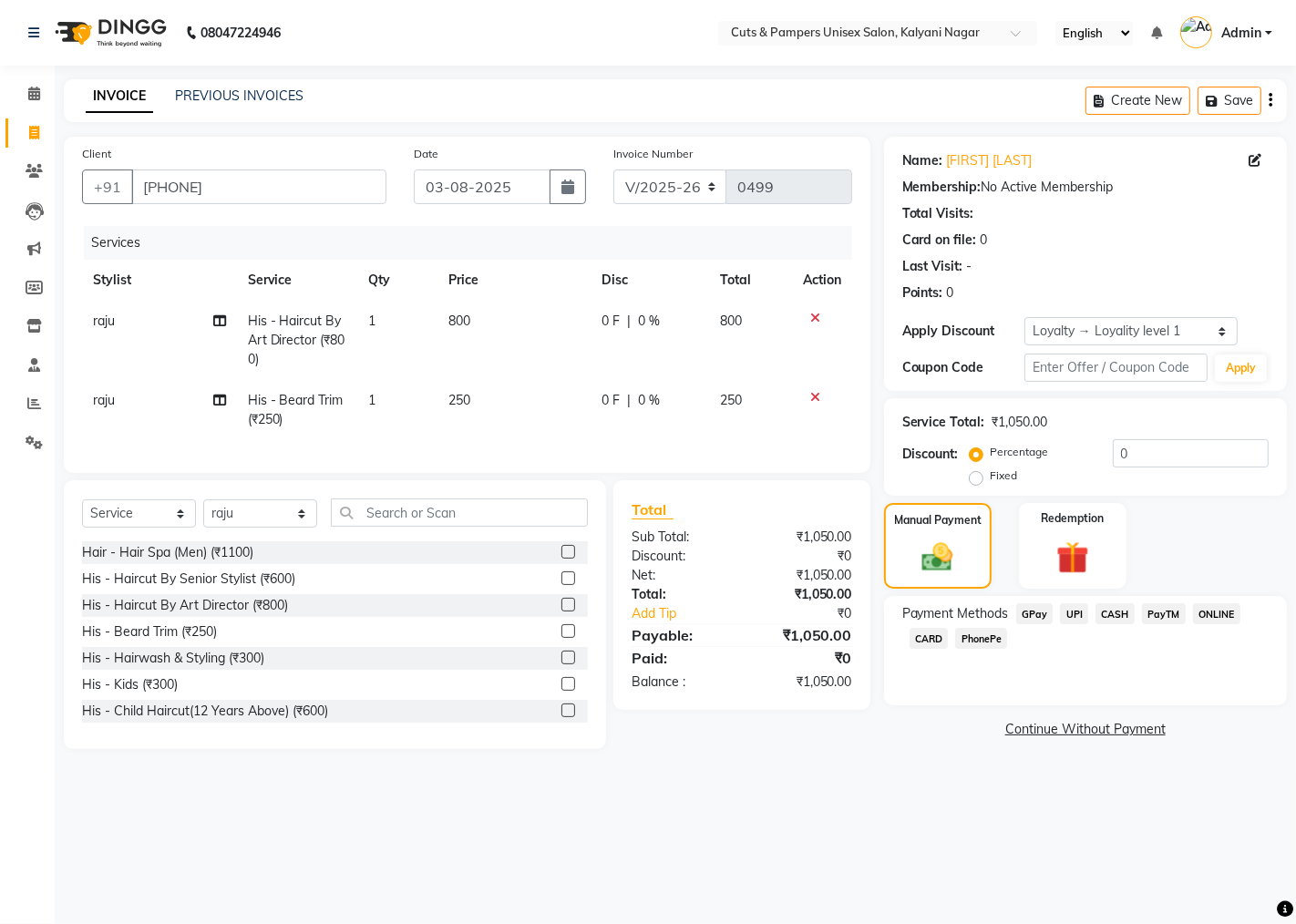 click on "GPay" 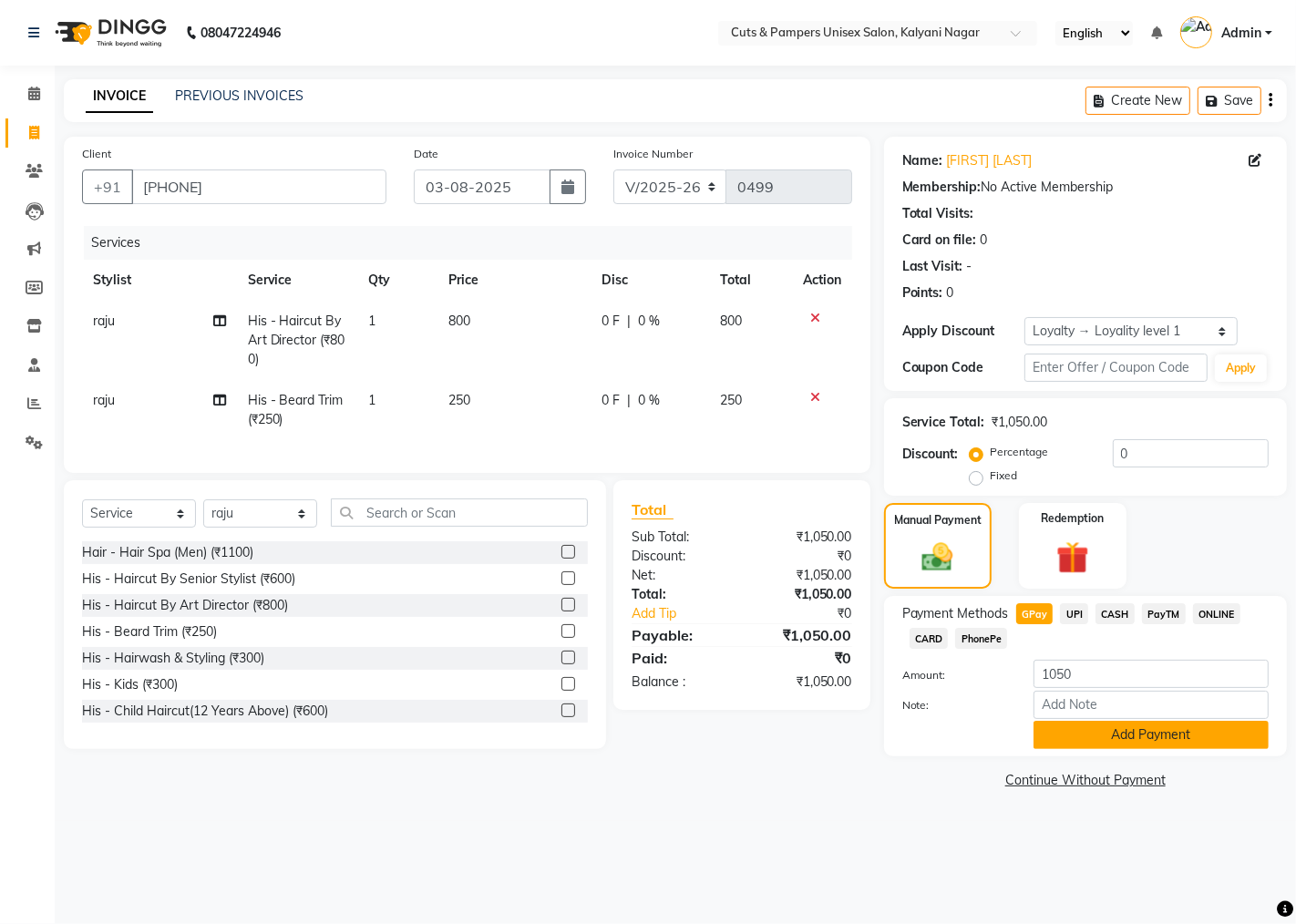 click on "Add Payment" 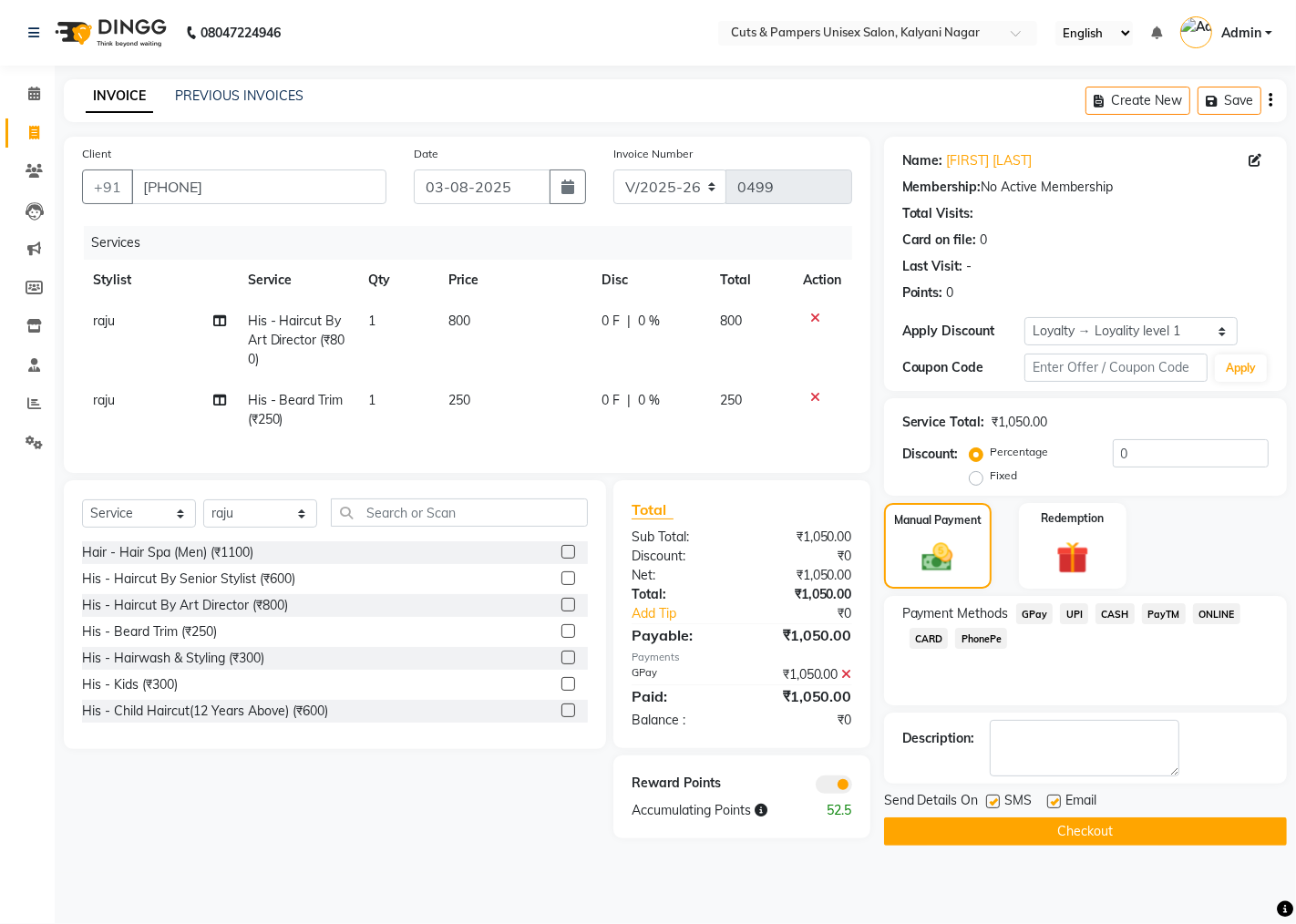 click on "Checkout" 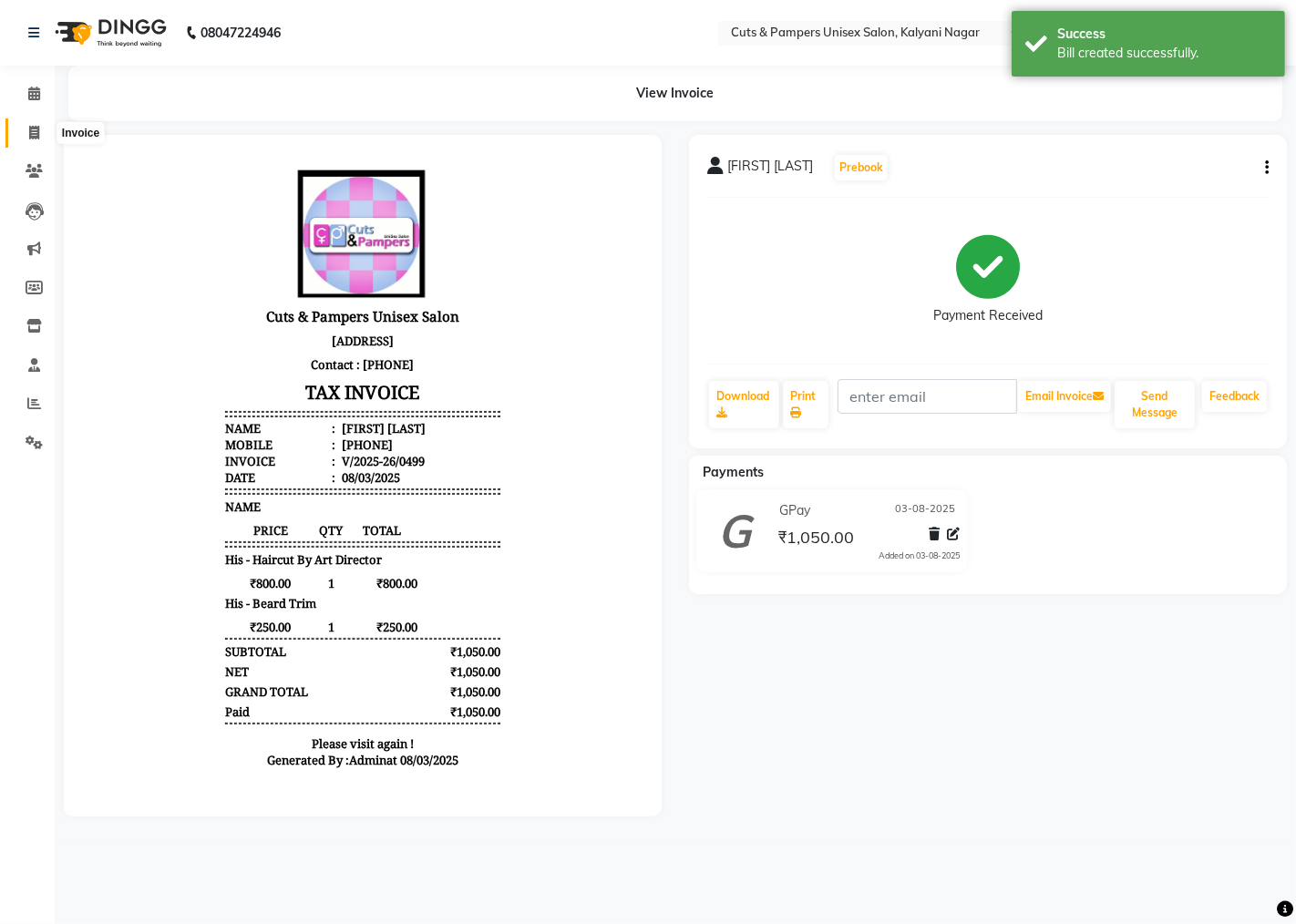 scroll, scrollTop: 0, scrollLeft: 0, axis: both 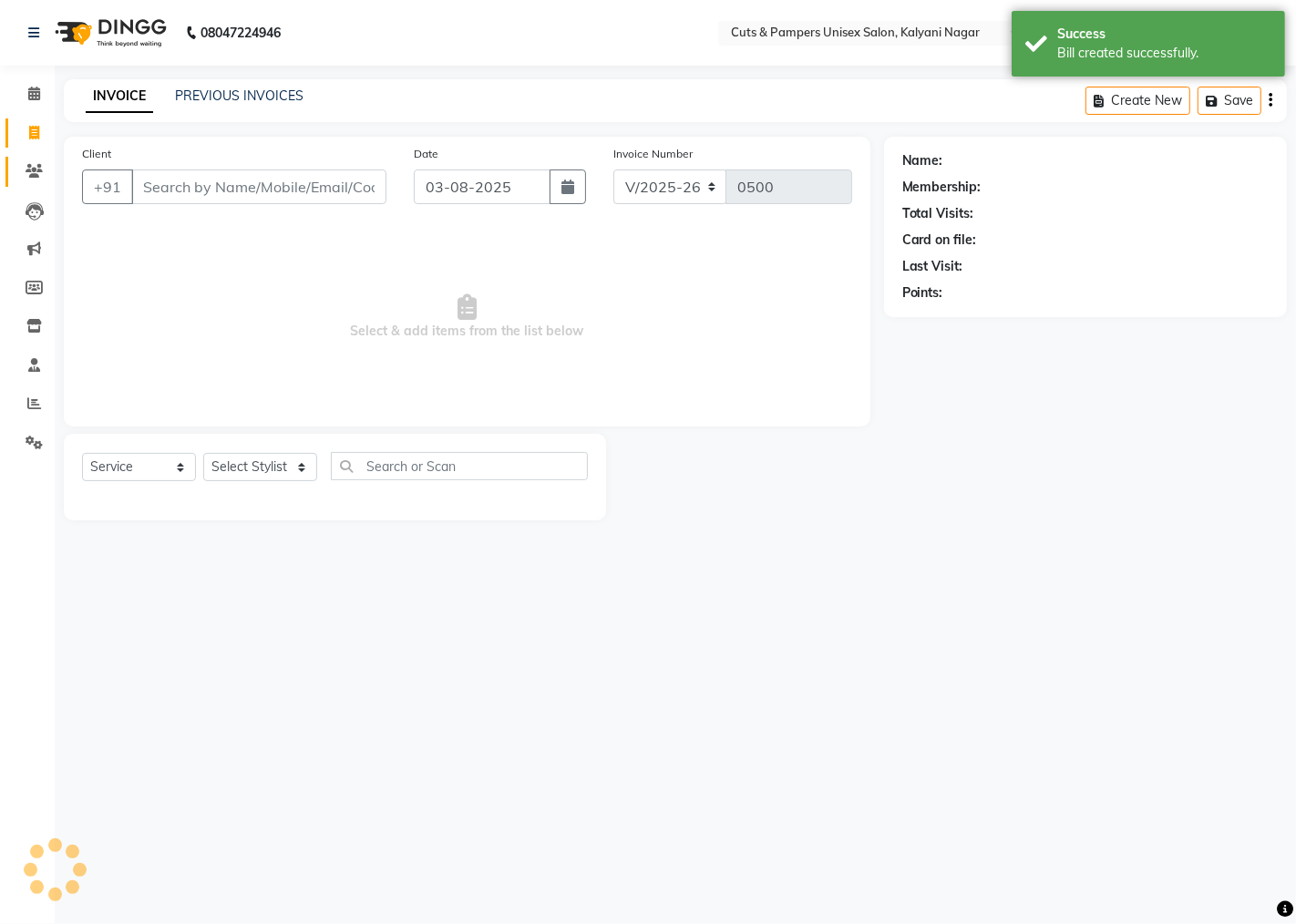 click 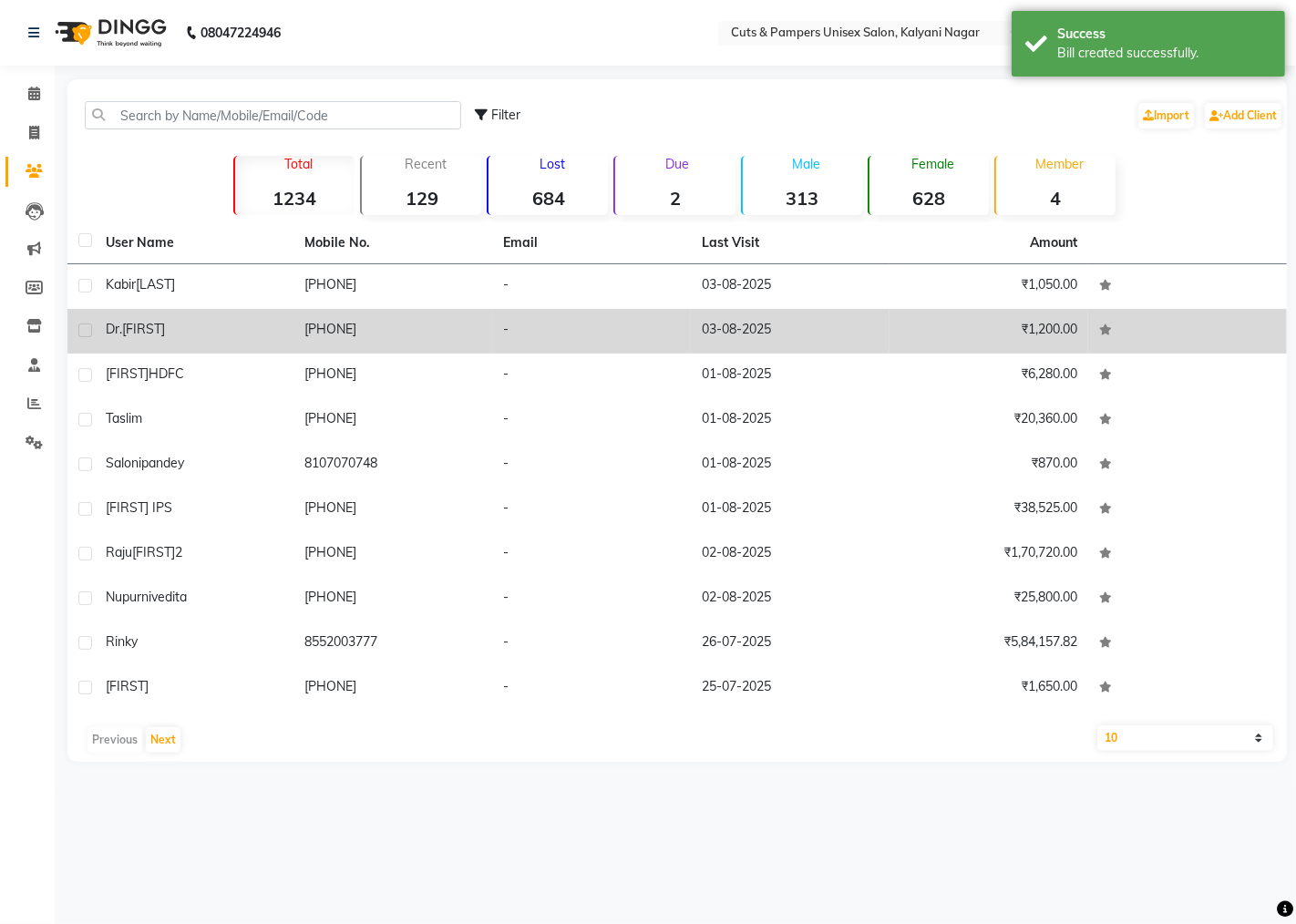 click on "Dr.[FIRST]" 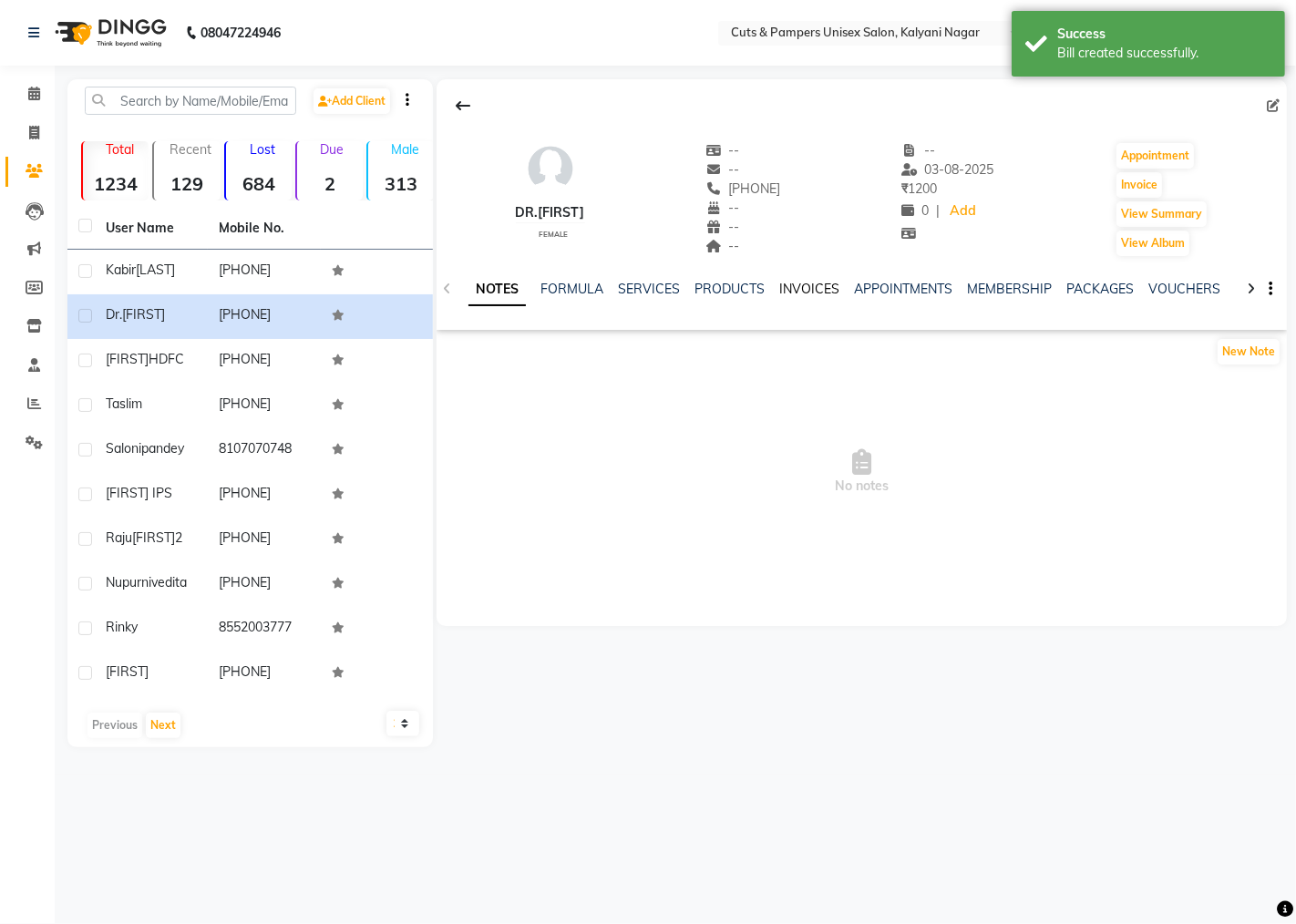click on "INVOICES" 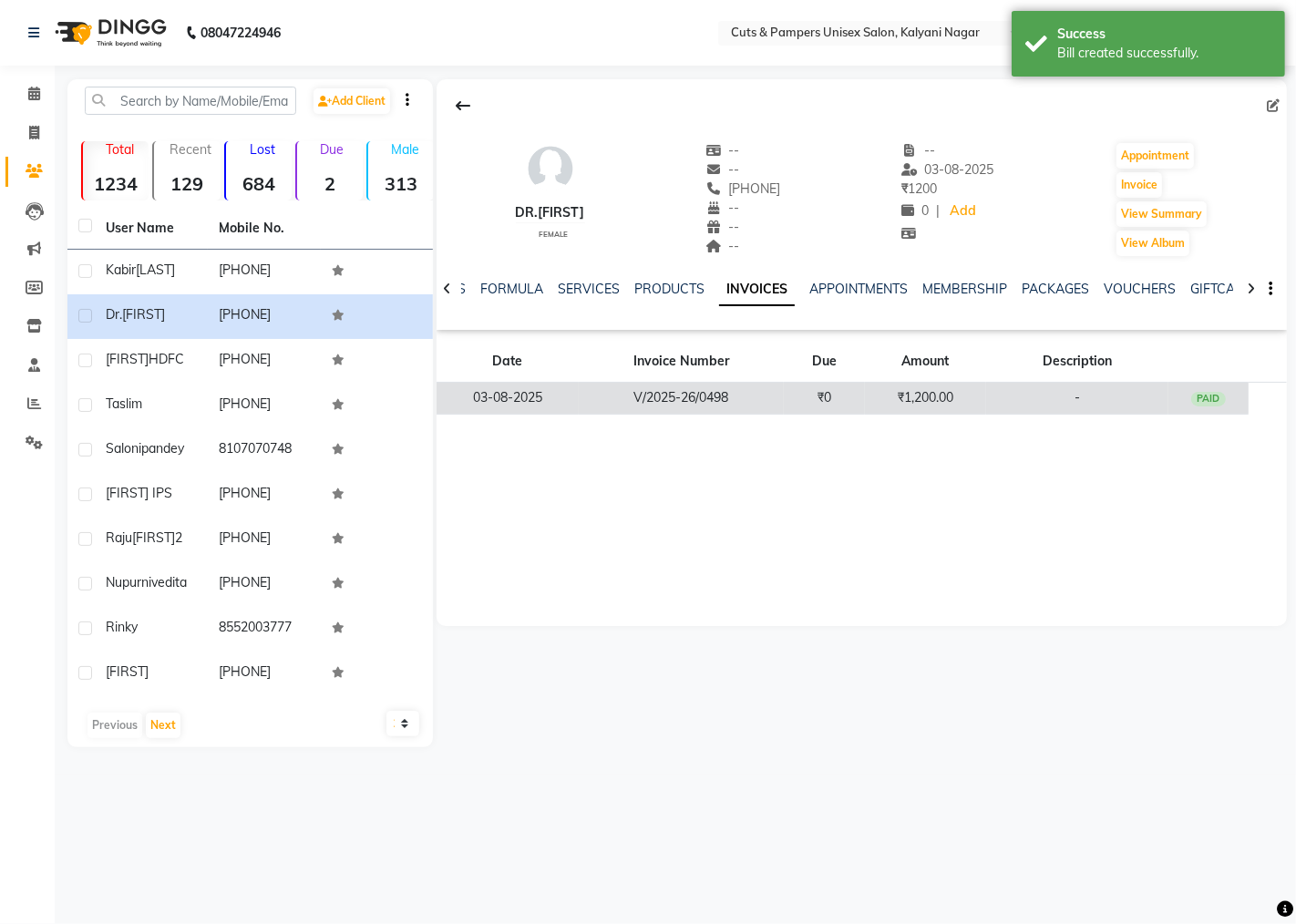 click on "V/2025-26/0498" 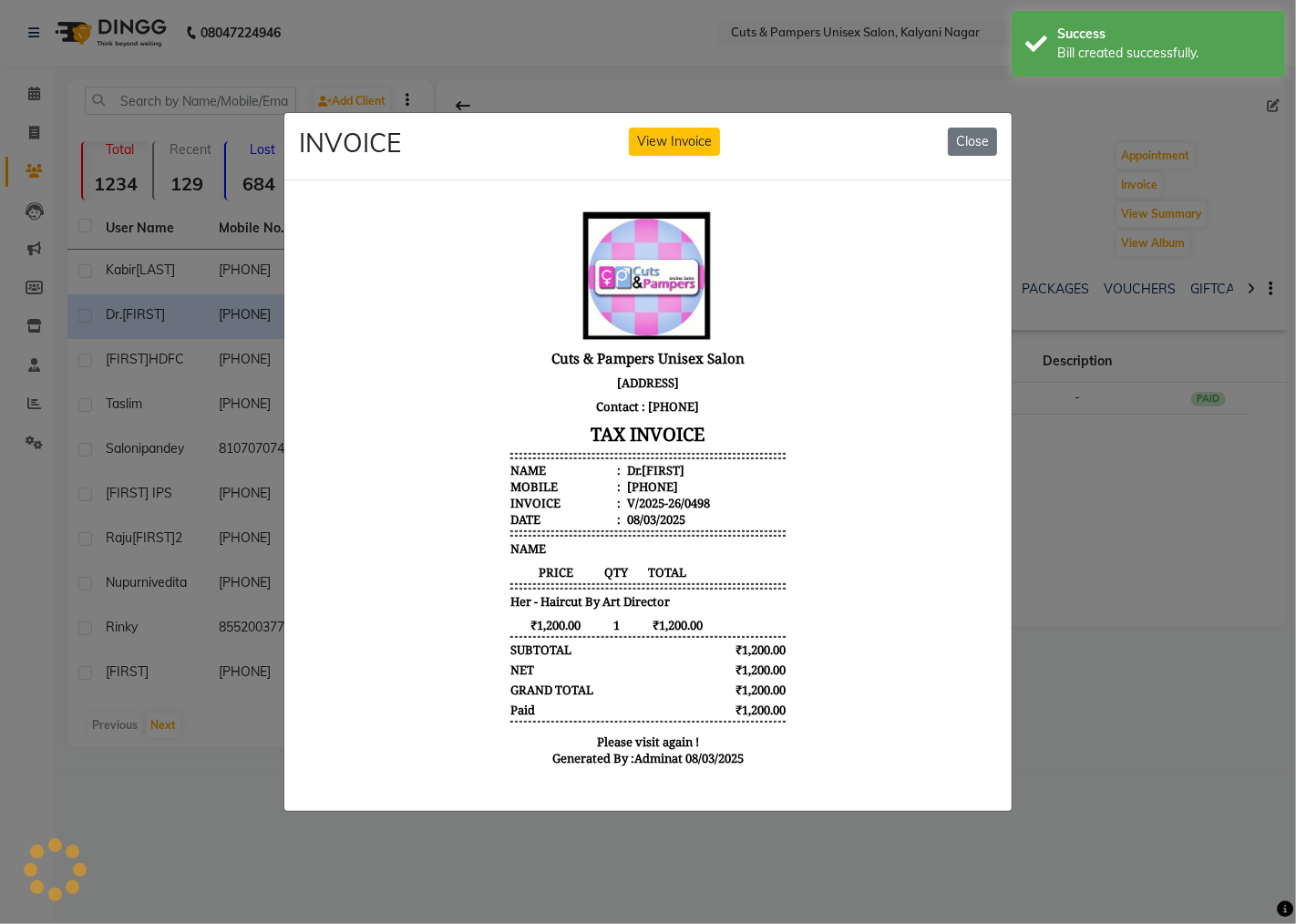scroll, scrollTop: 0, scrollLeft: 0, axis: both 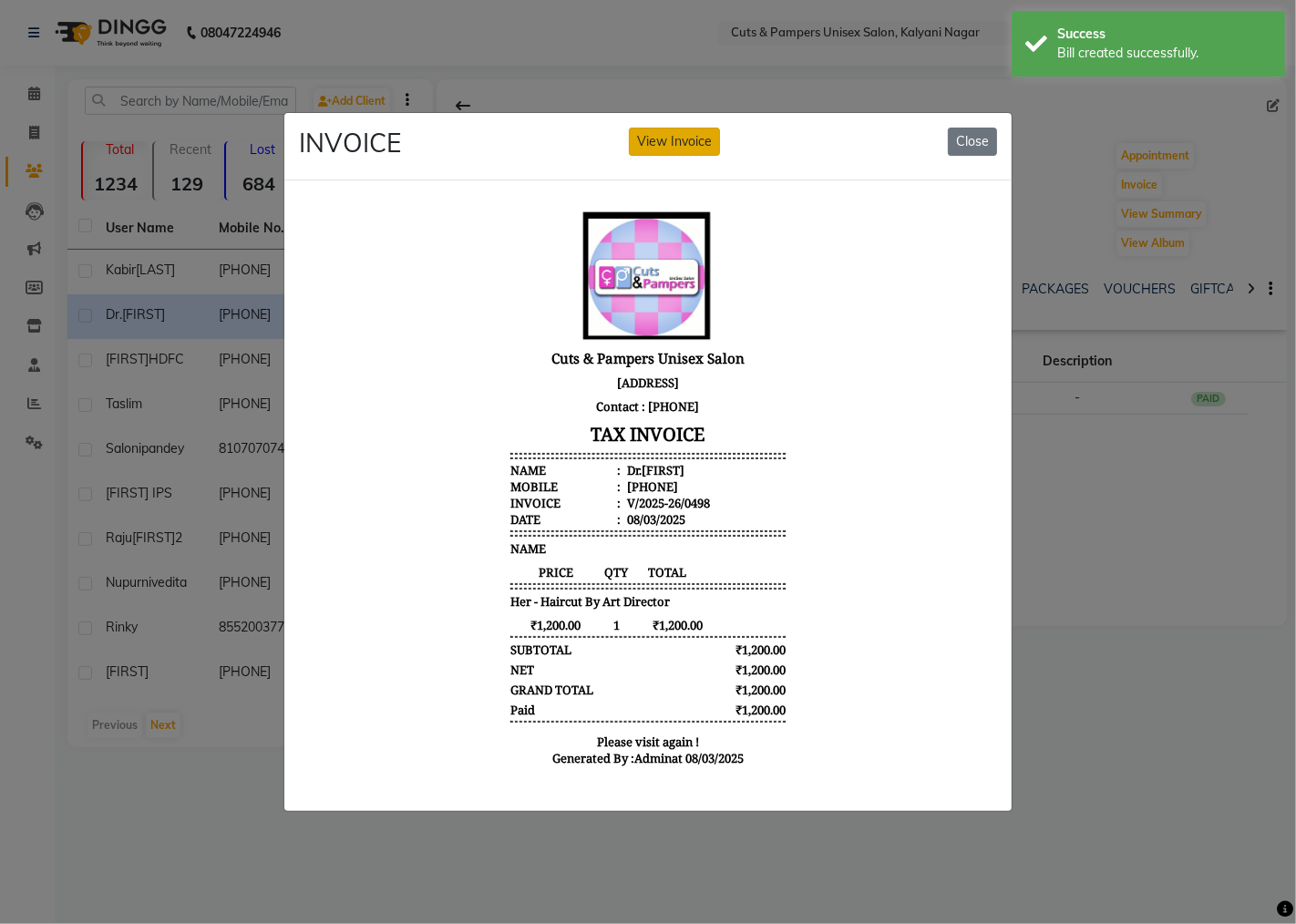 click on "View Invoice" 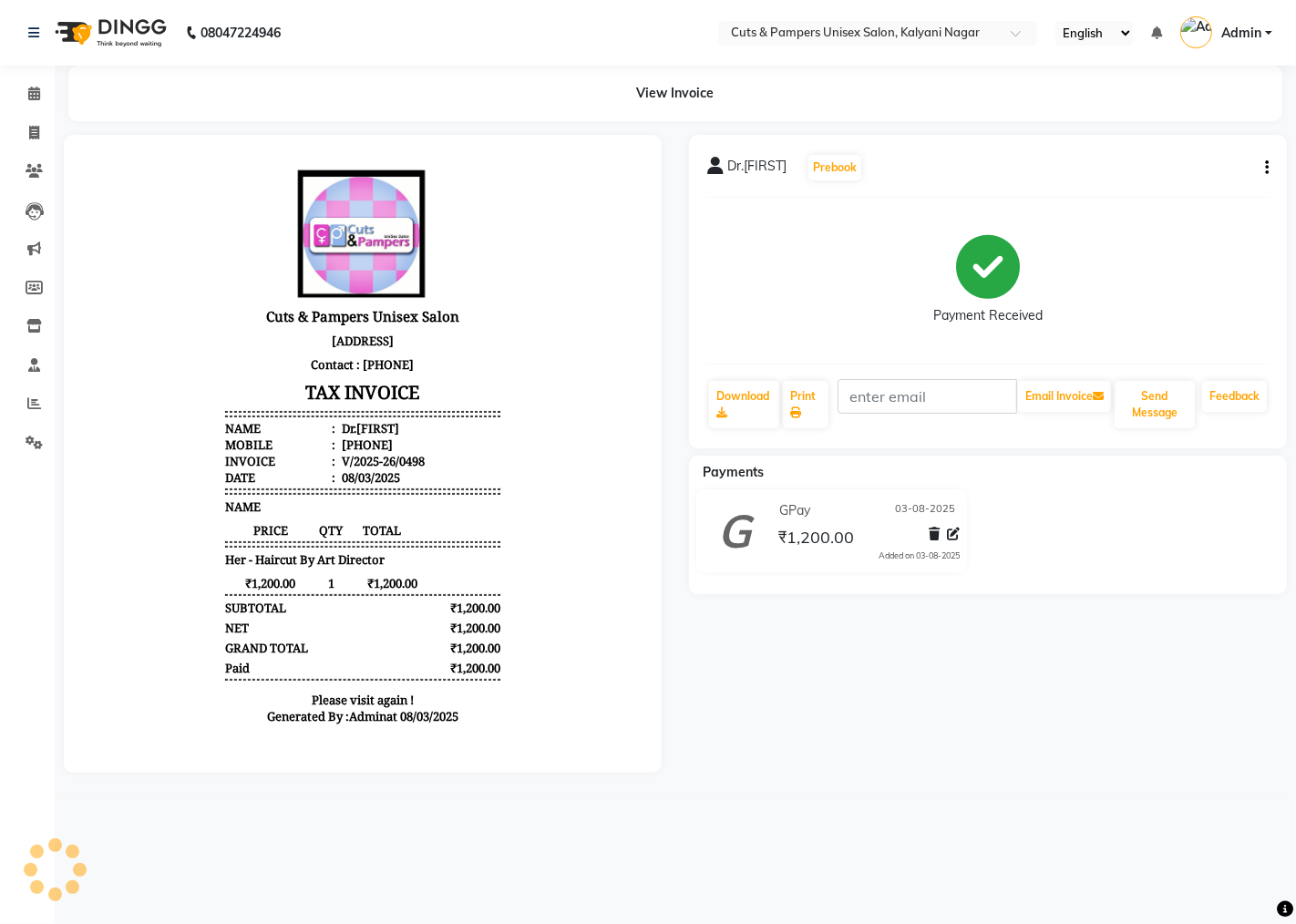 scroll, scrollTop: 0, scrollLeft: 0, axis: both 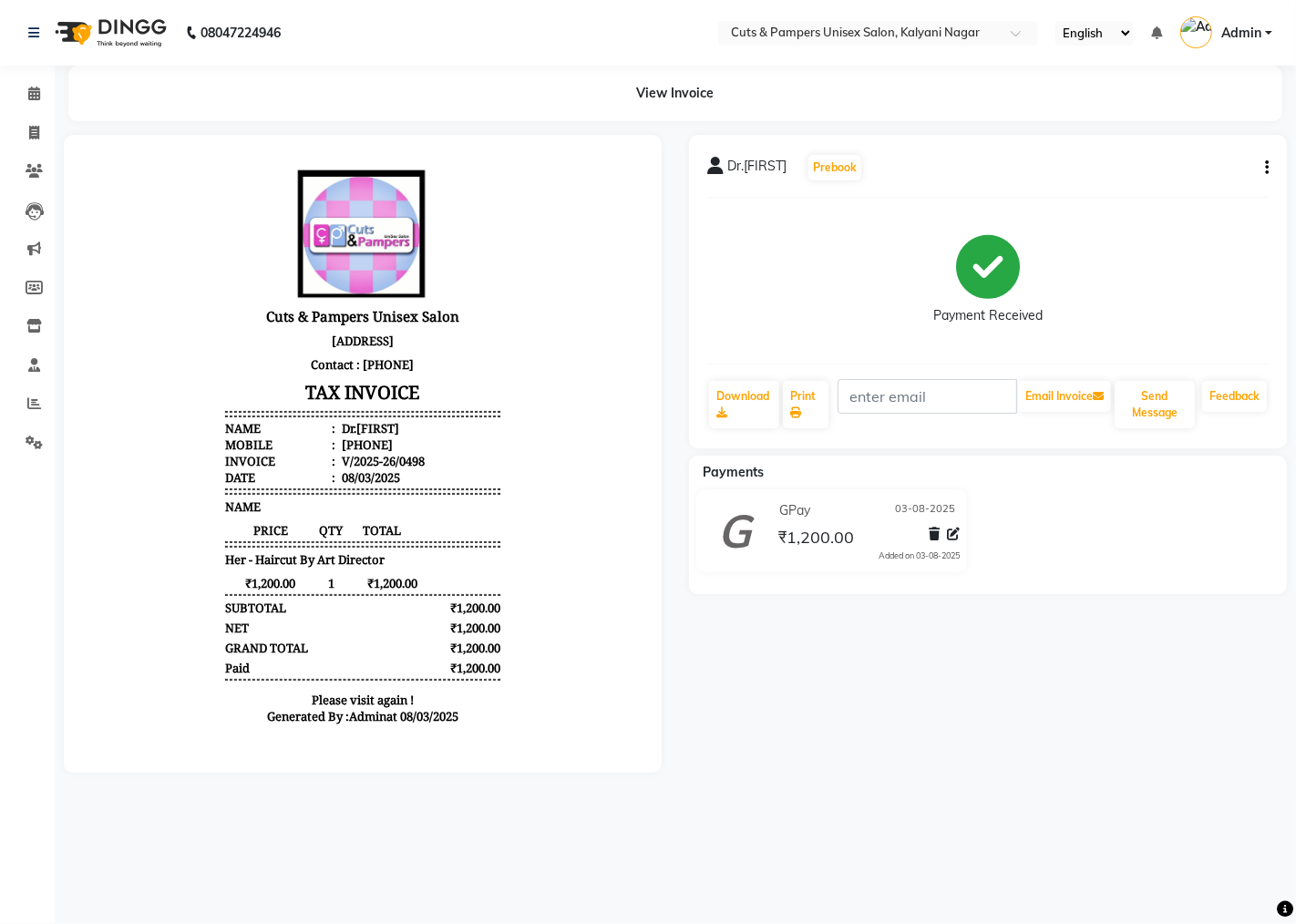 click 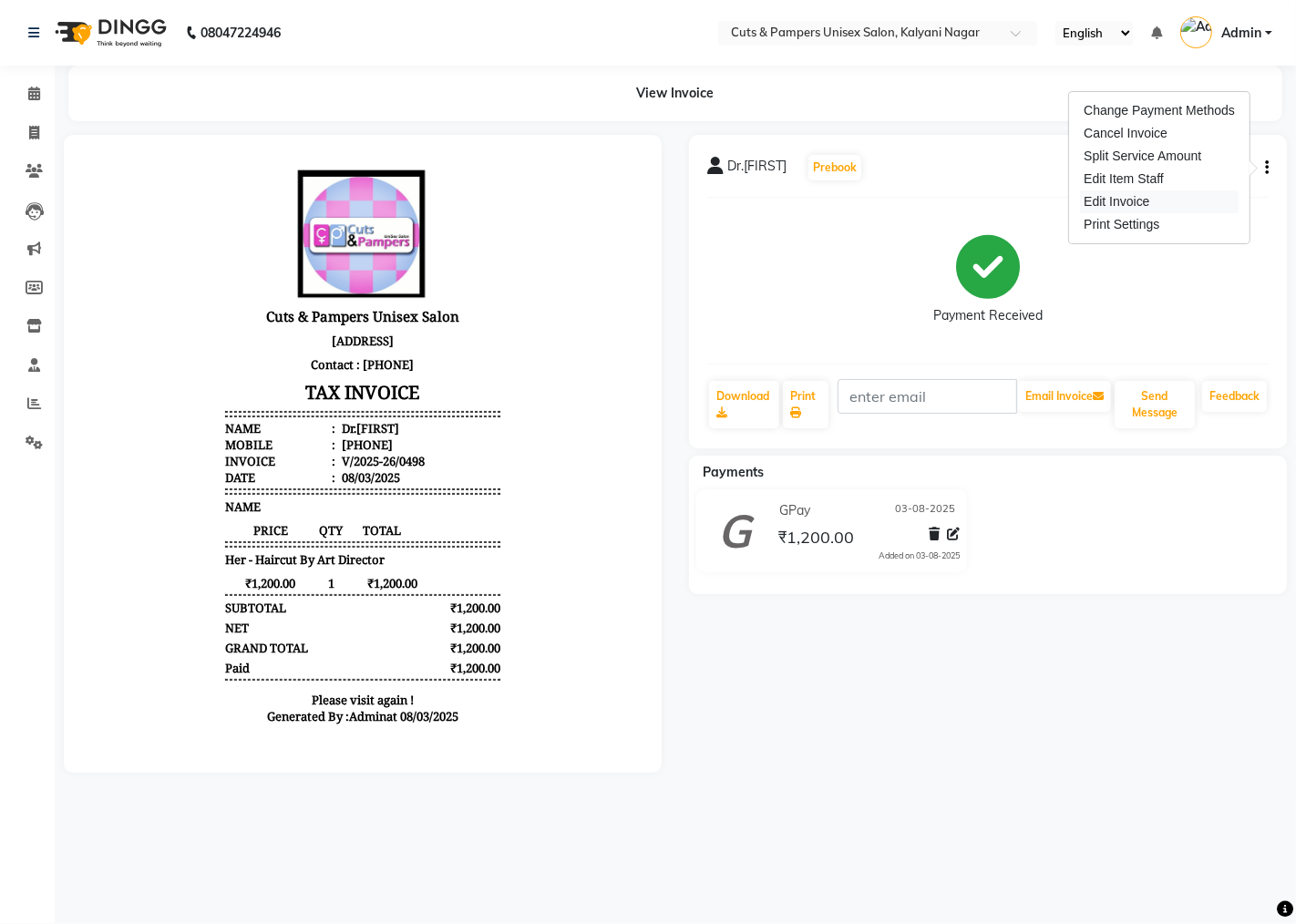 click on "Edit Invoice" at bounding box center [1159, 201] 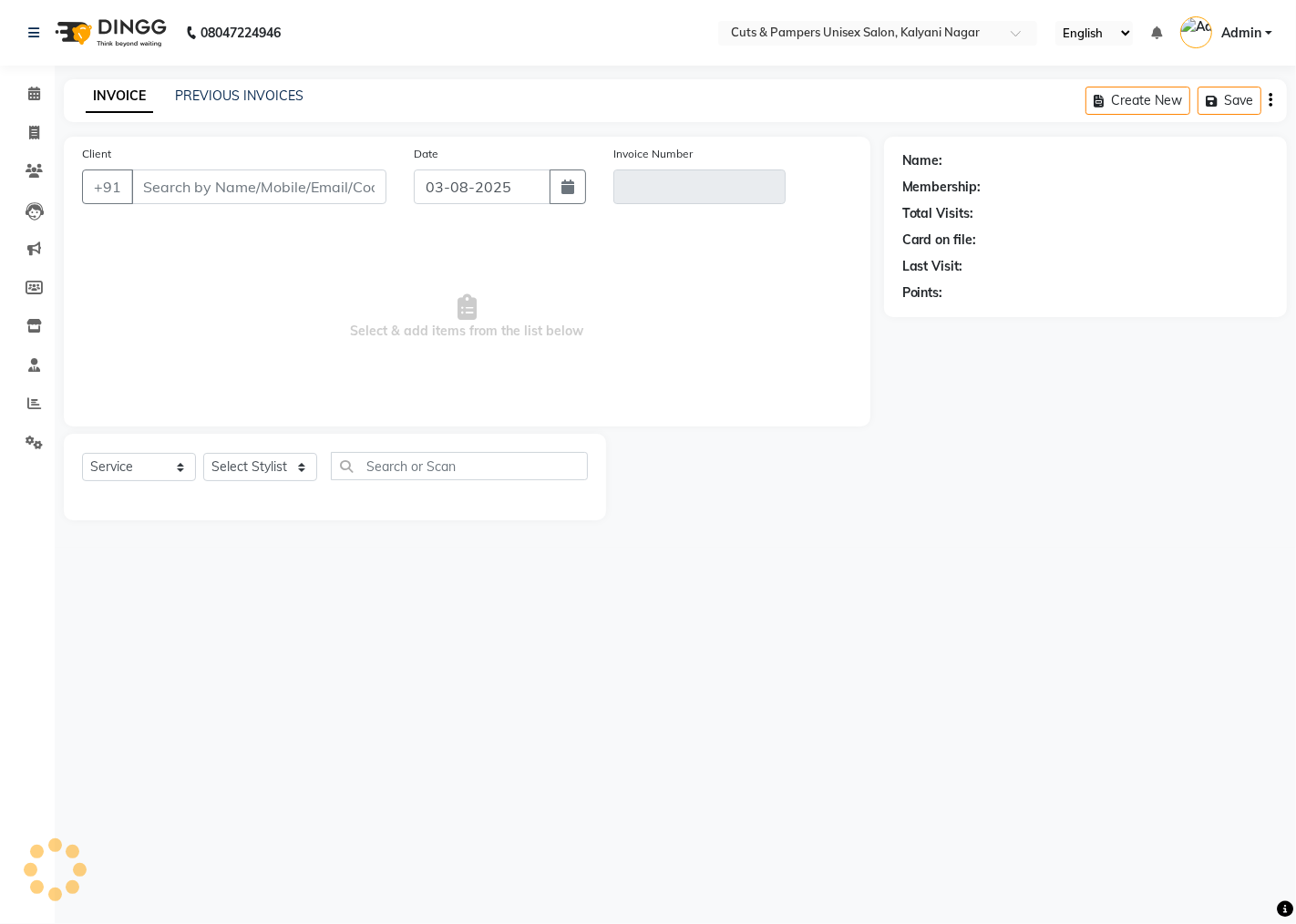 select on "2388" 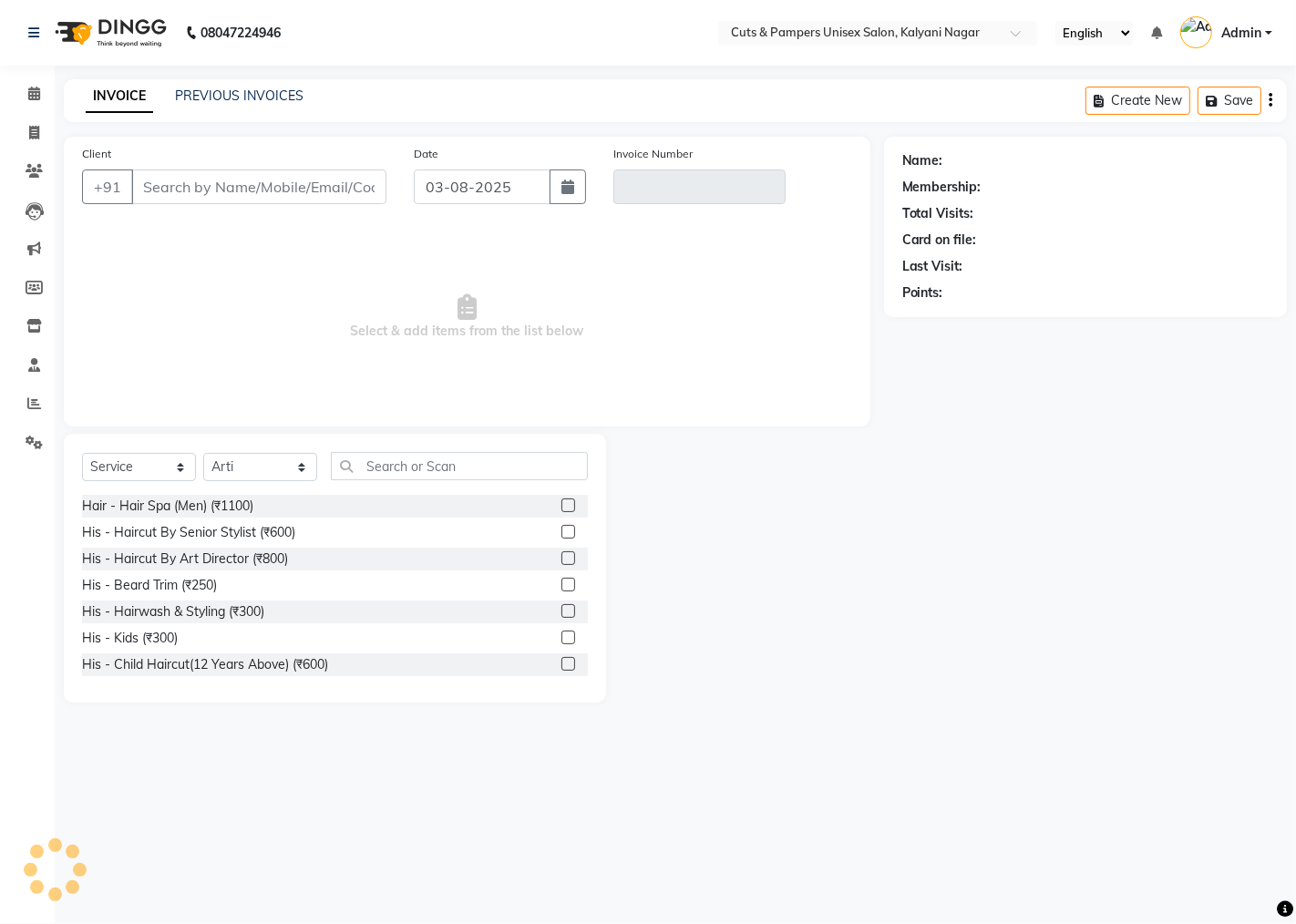 type on "[PHONE]" 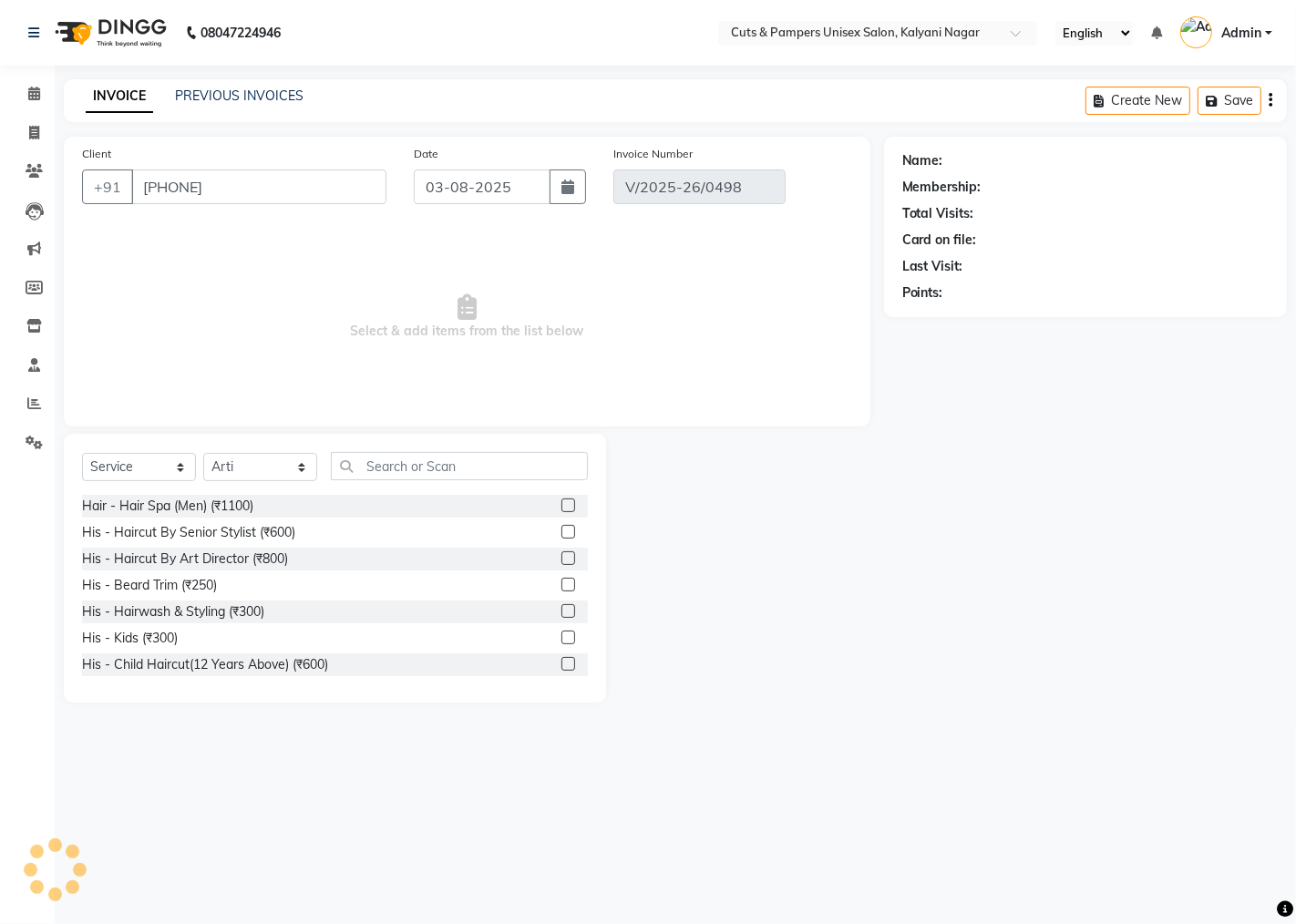 select on "1: Object" 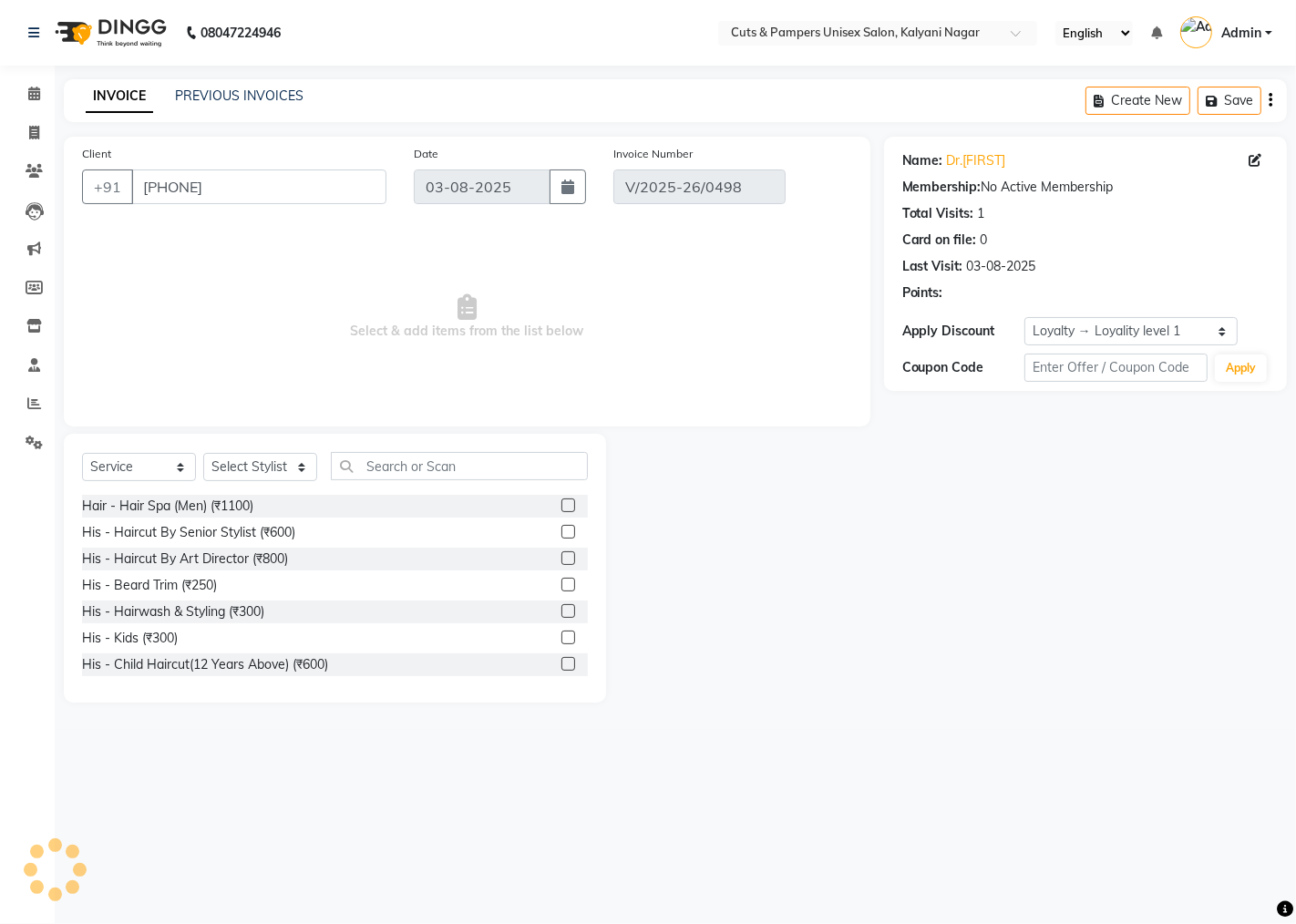 select on "select" 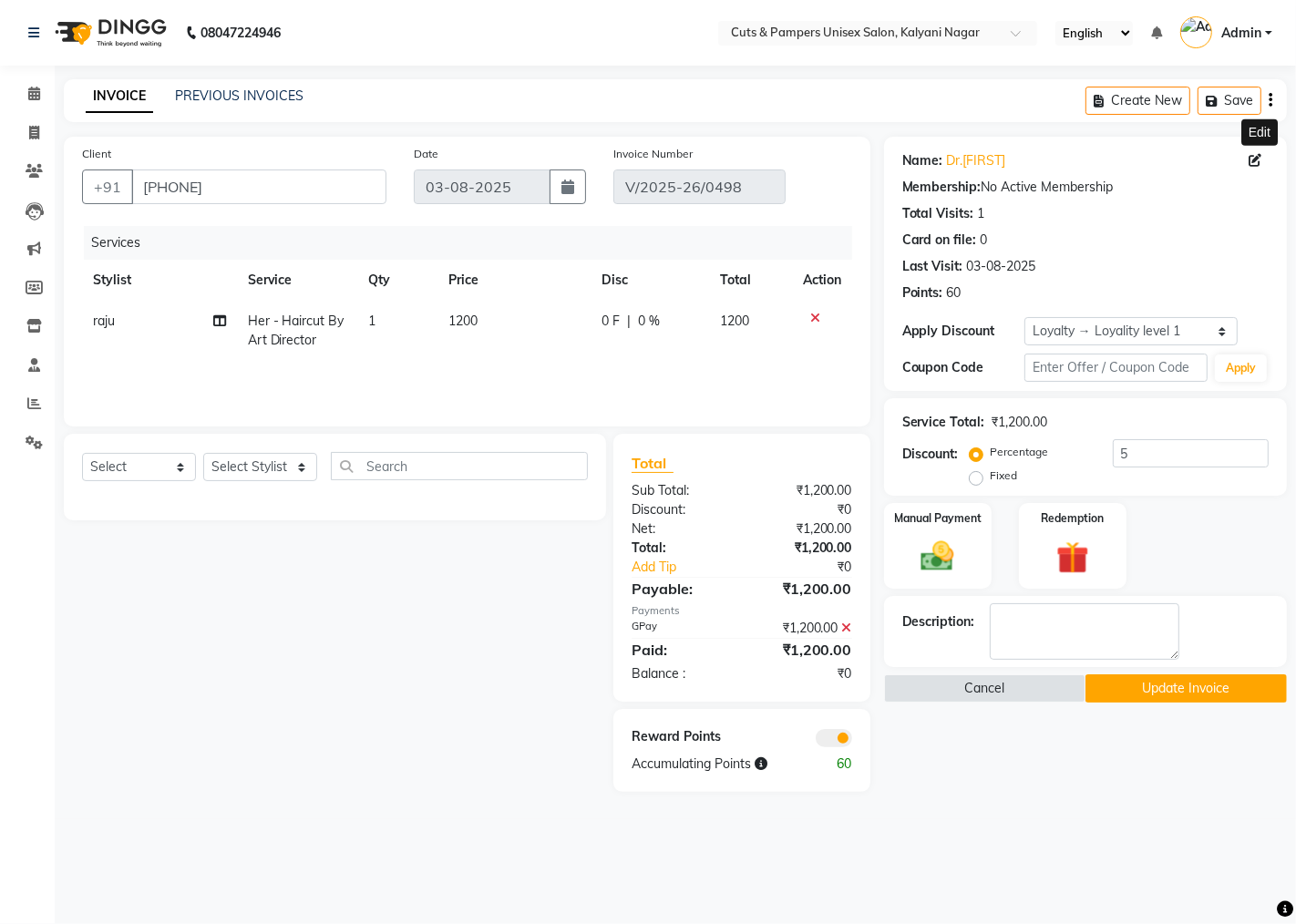 click 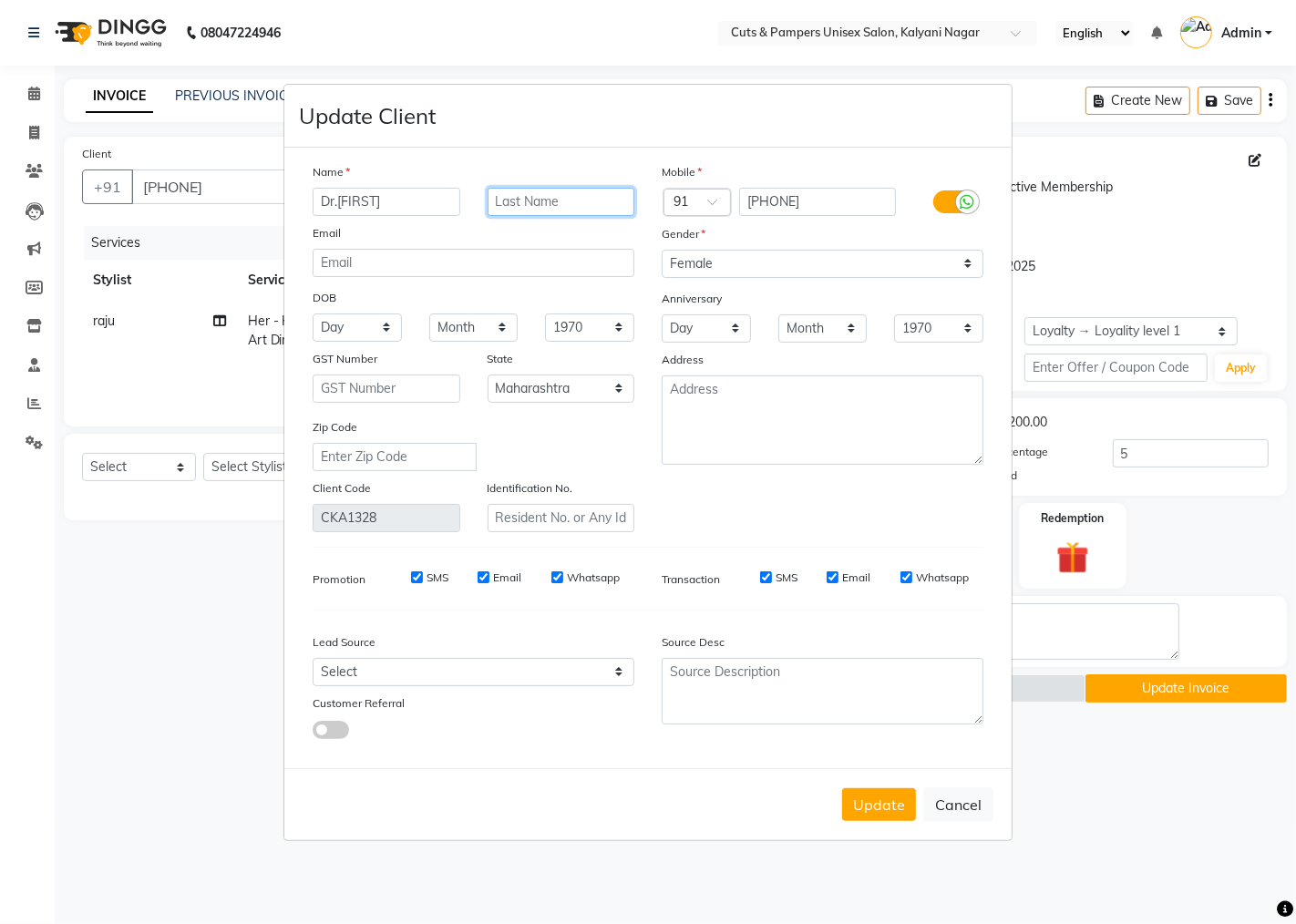 click at bounding box center (561, 201) 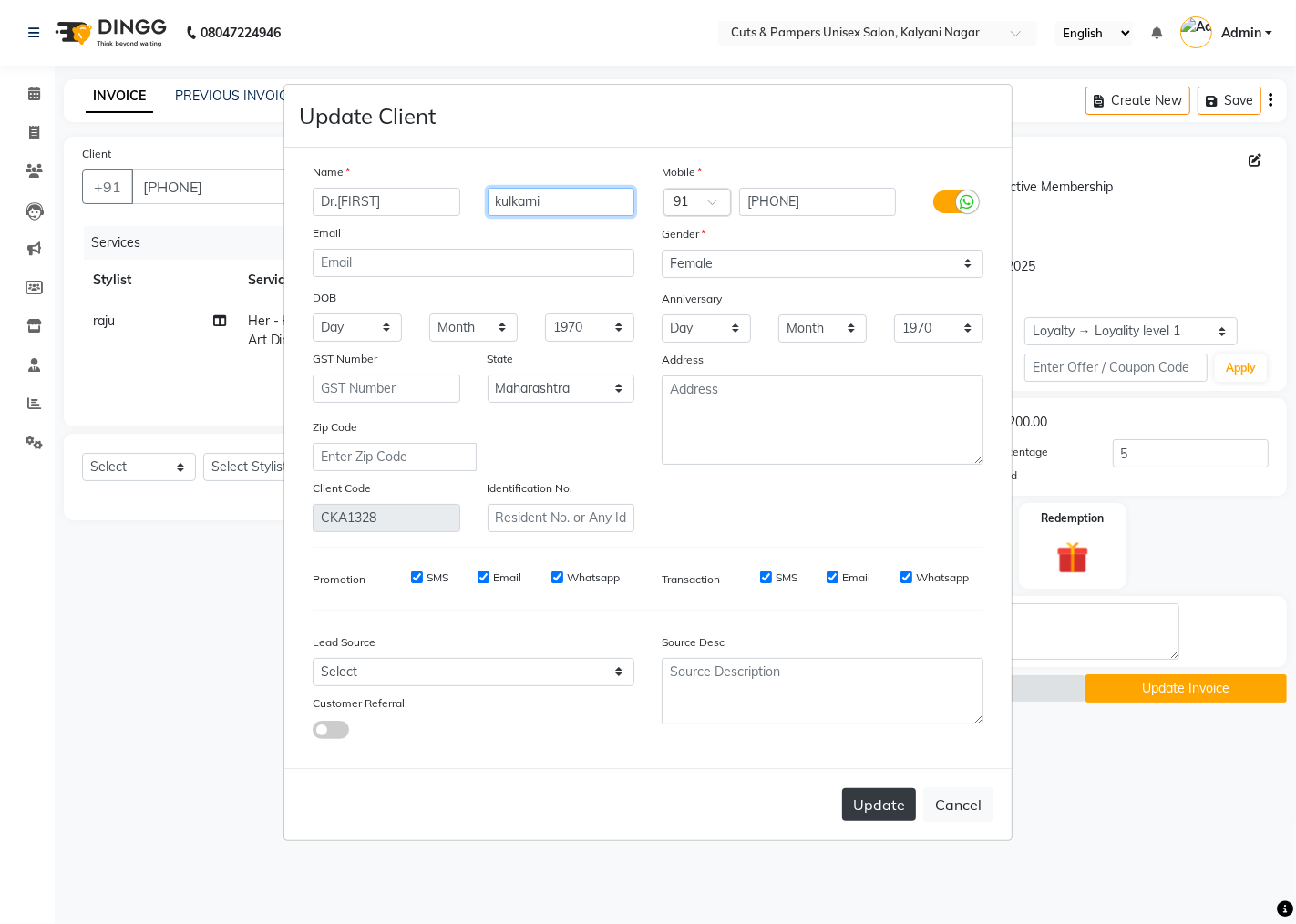 type on "kulkarni" 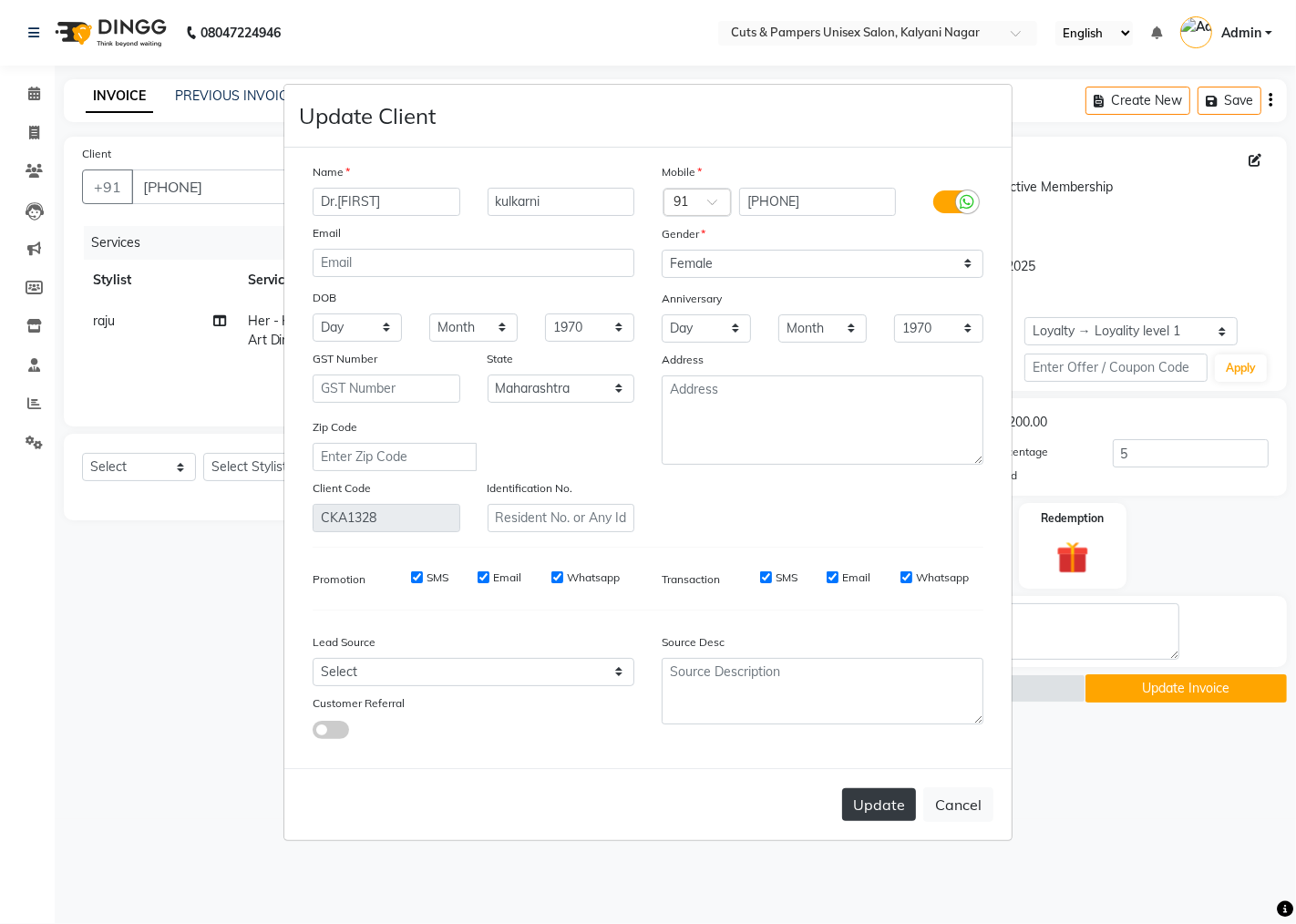click on "Update" at bounding box center [879, 805] 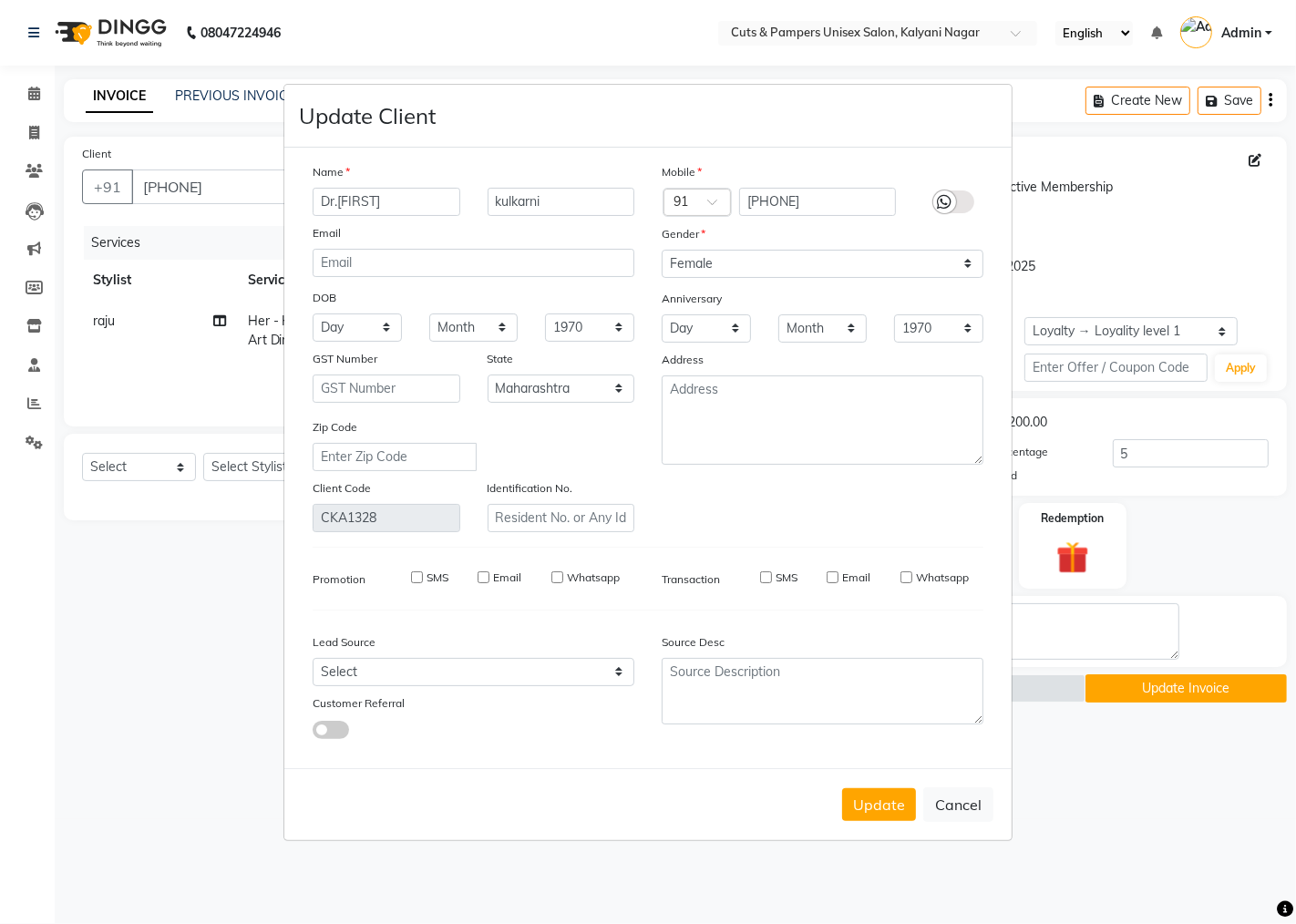 type 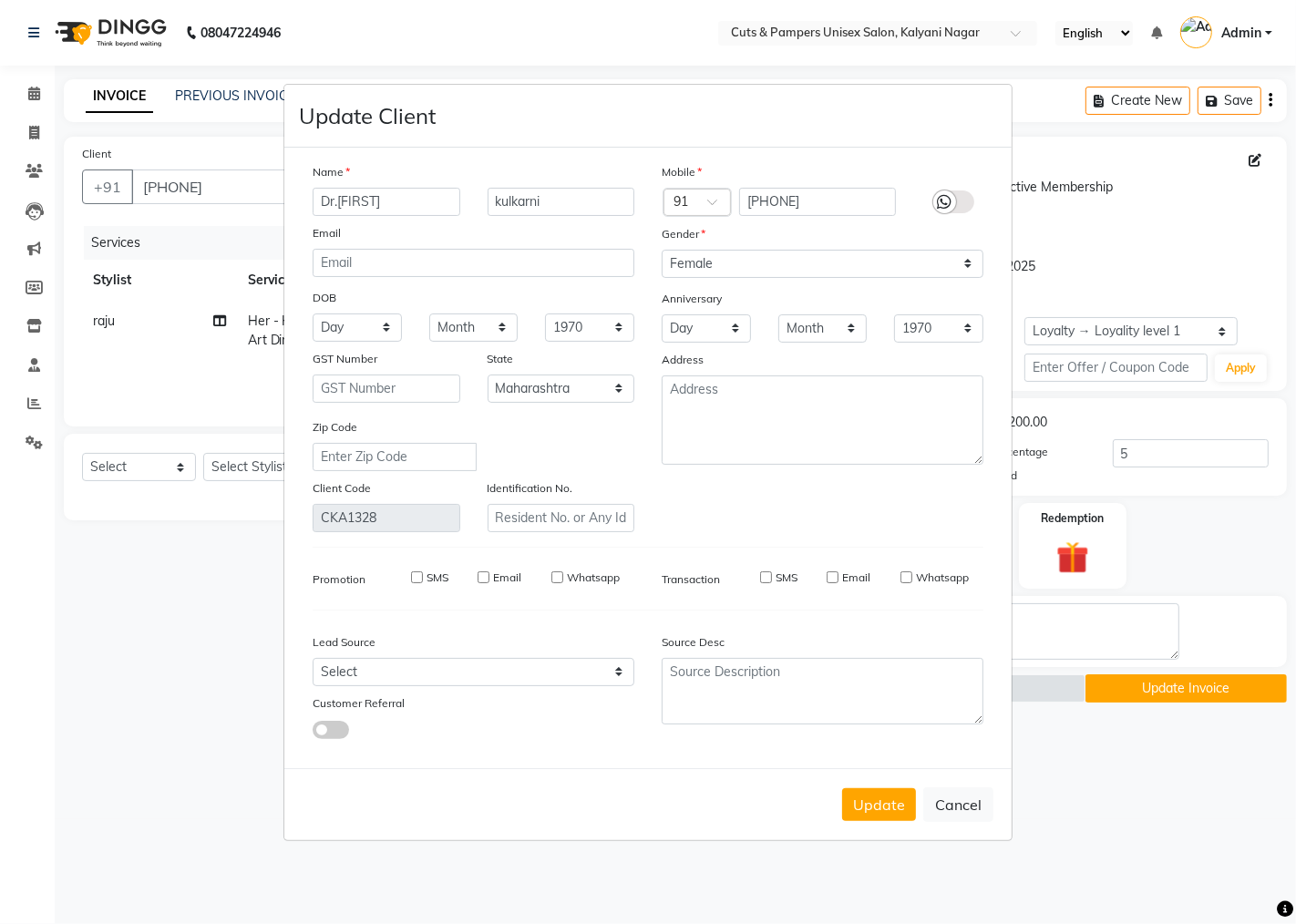 type 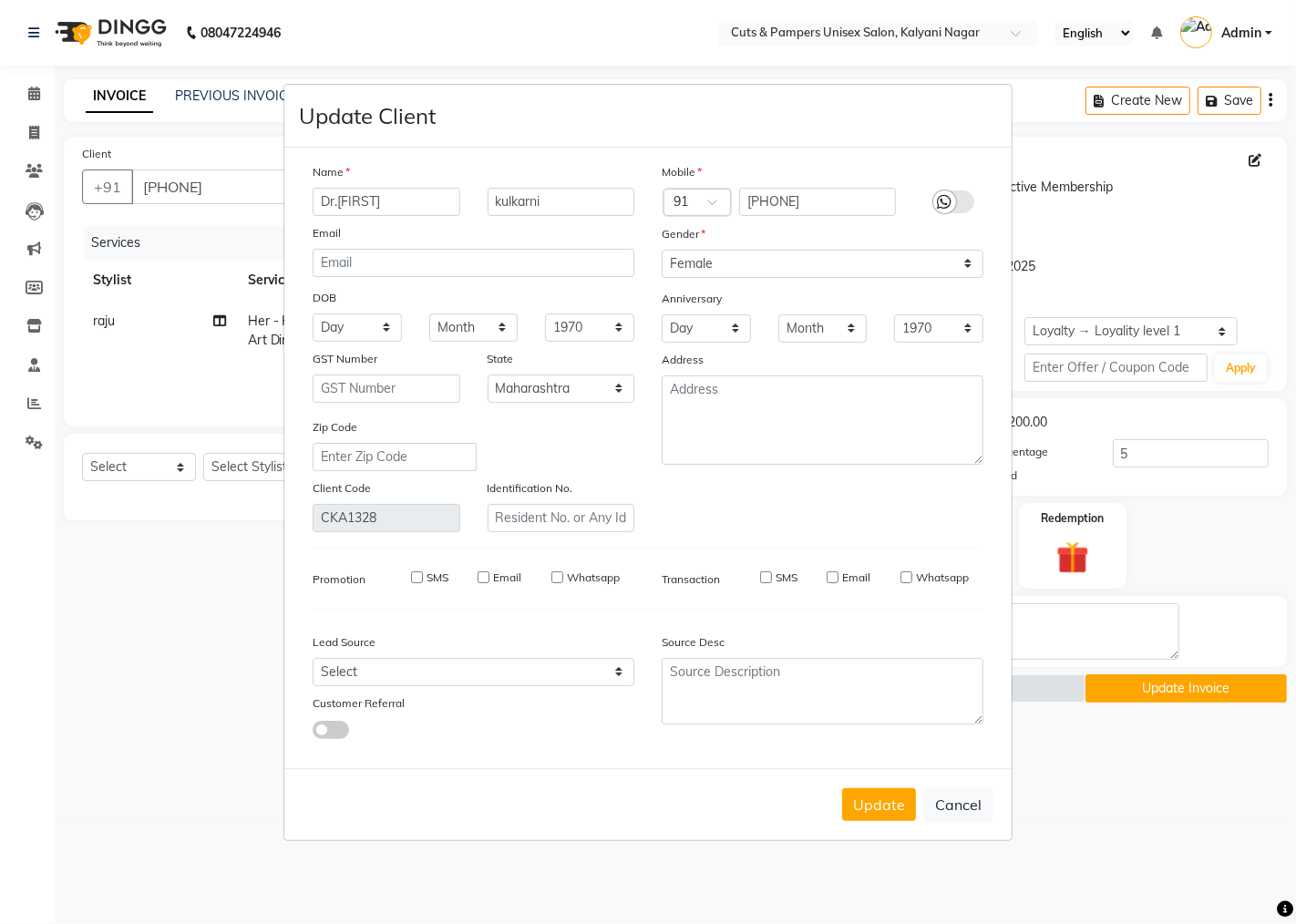 select 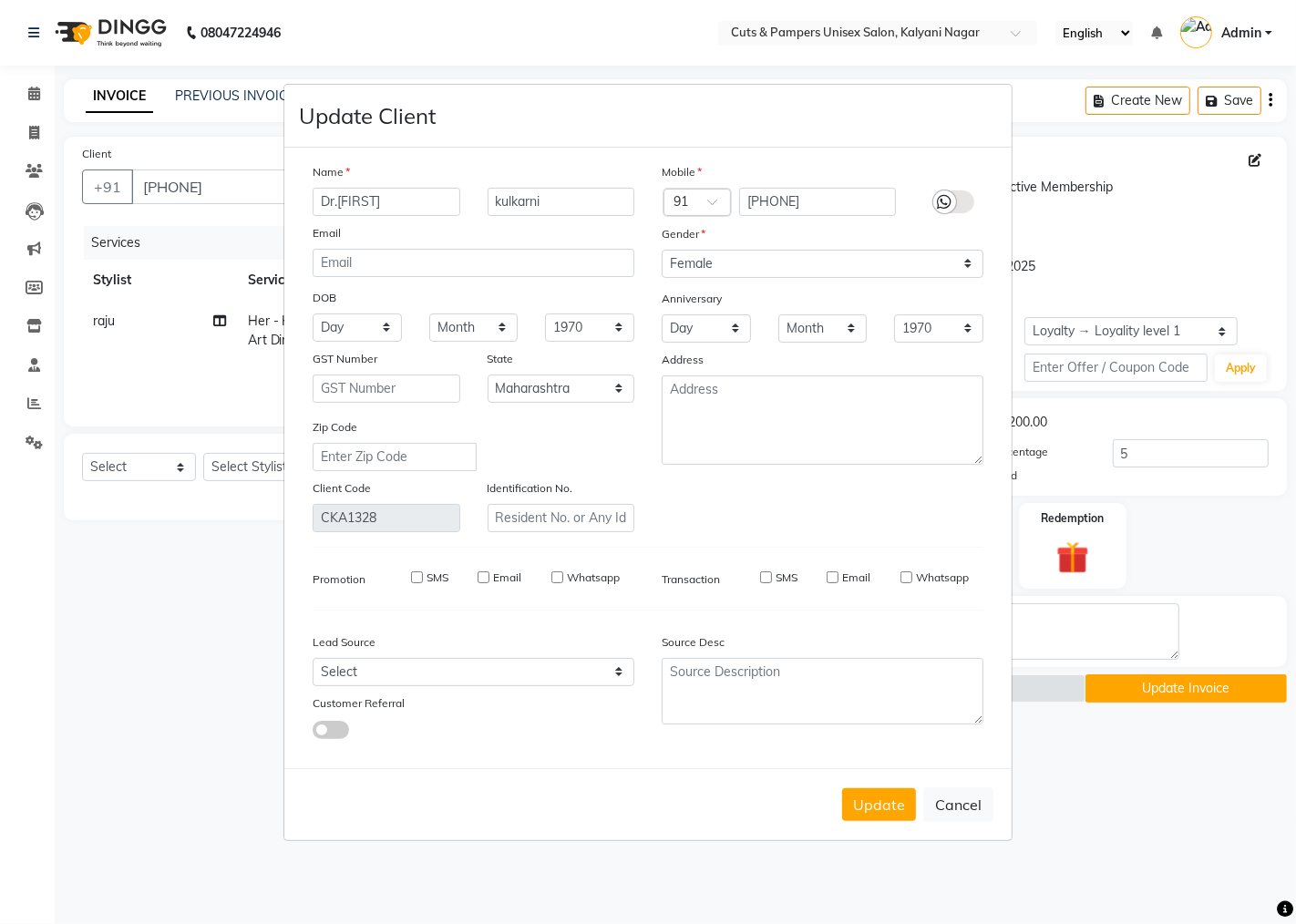 type 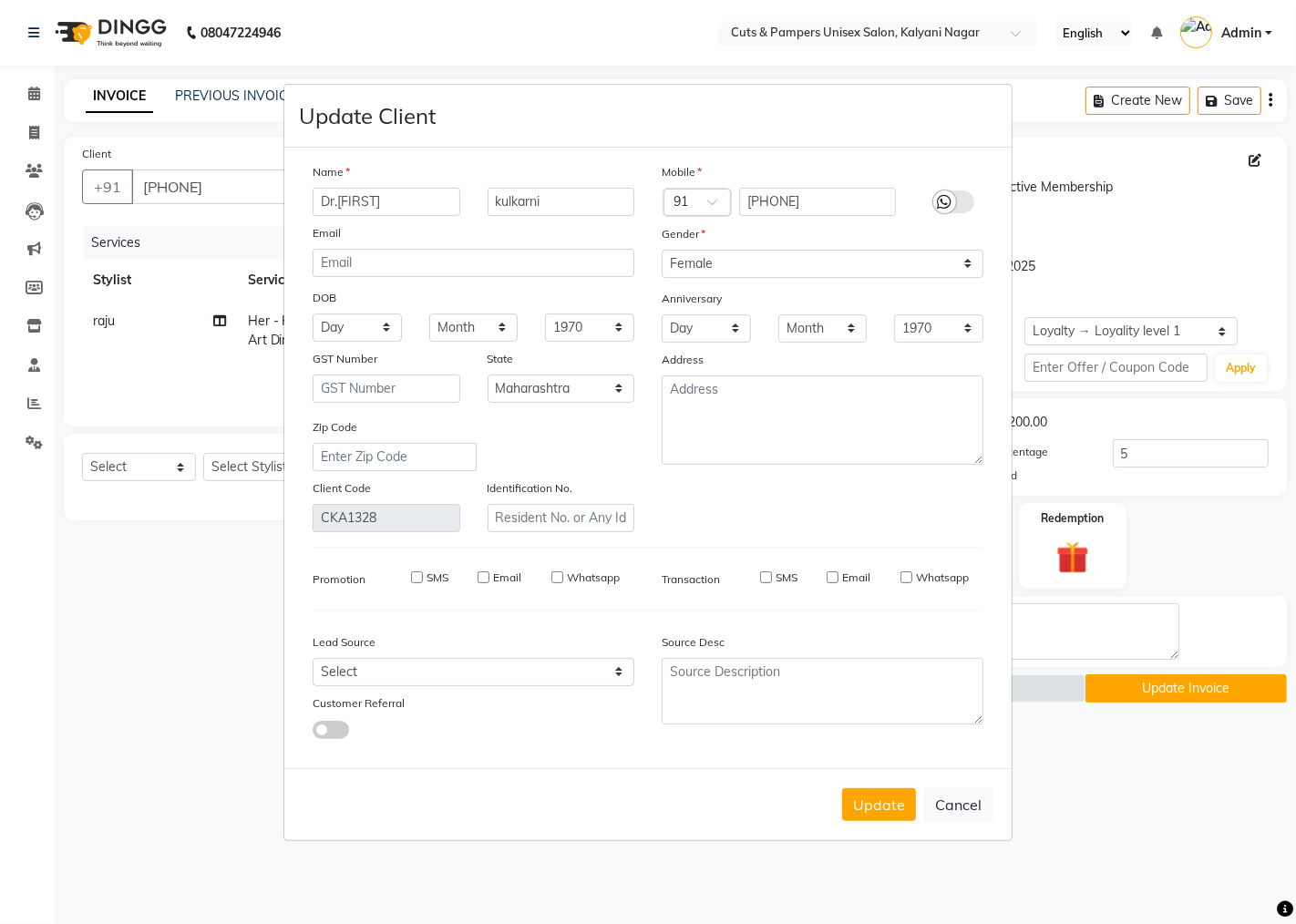 type 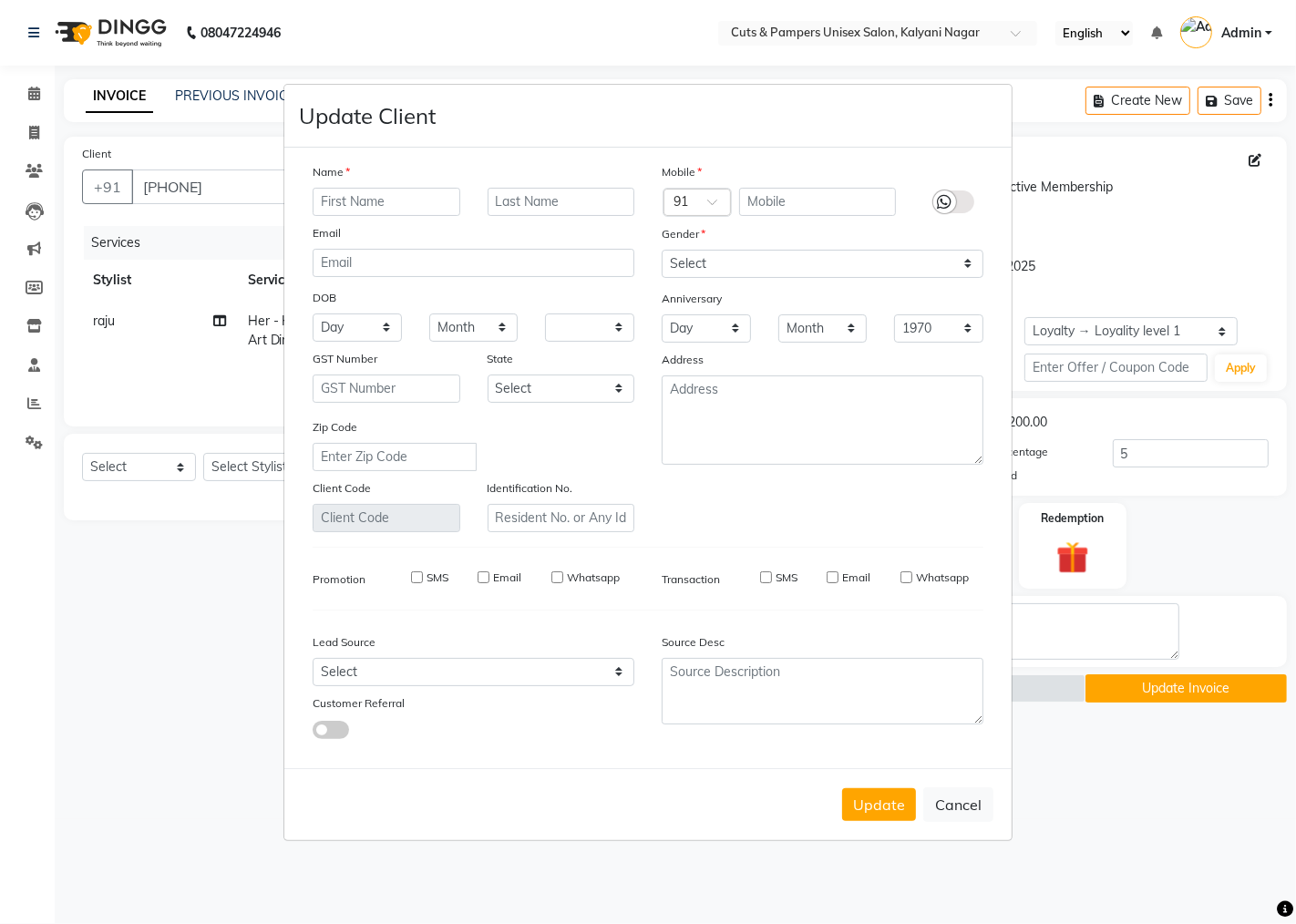 select 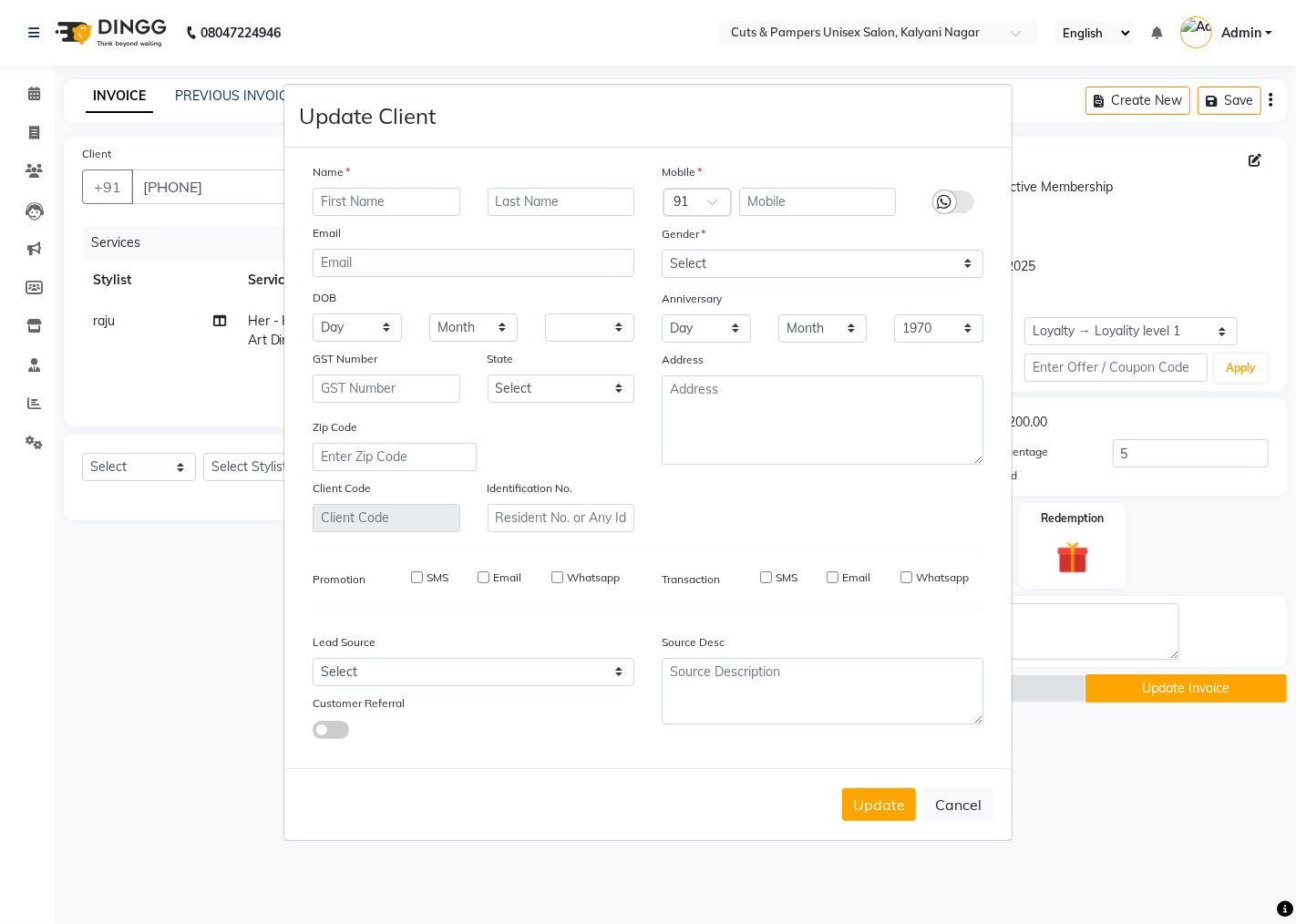 select 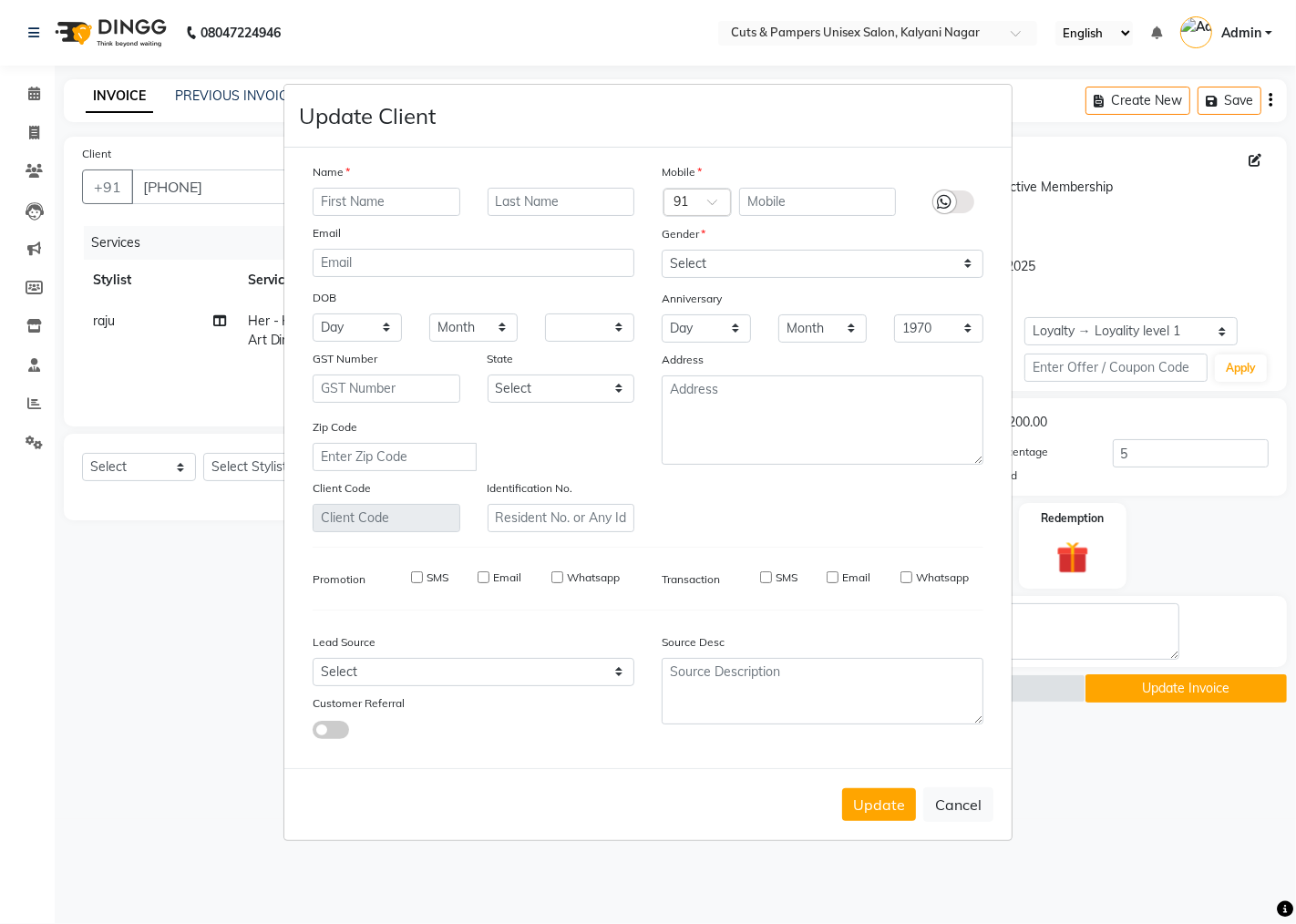 select 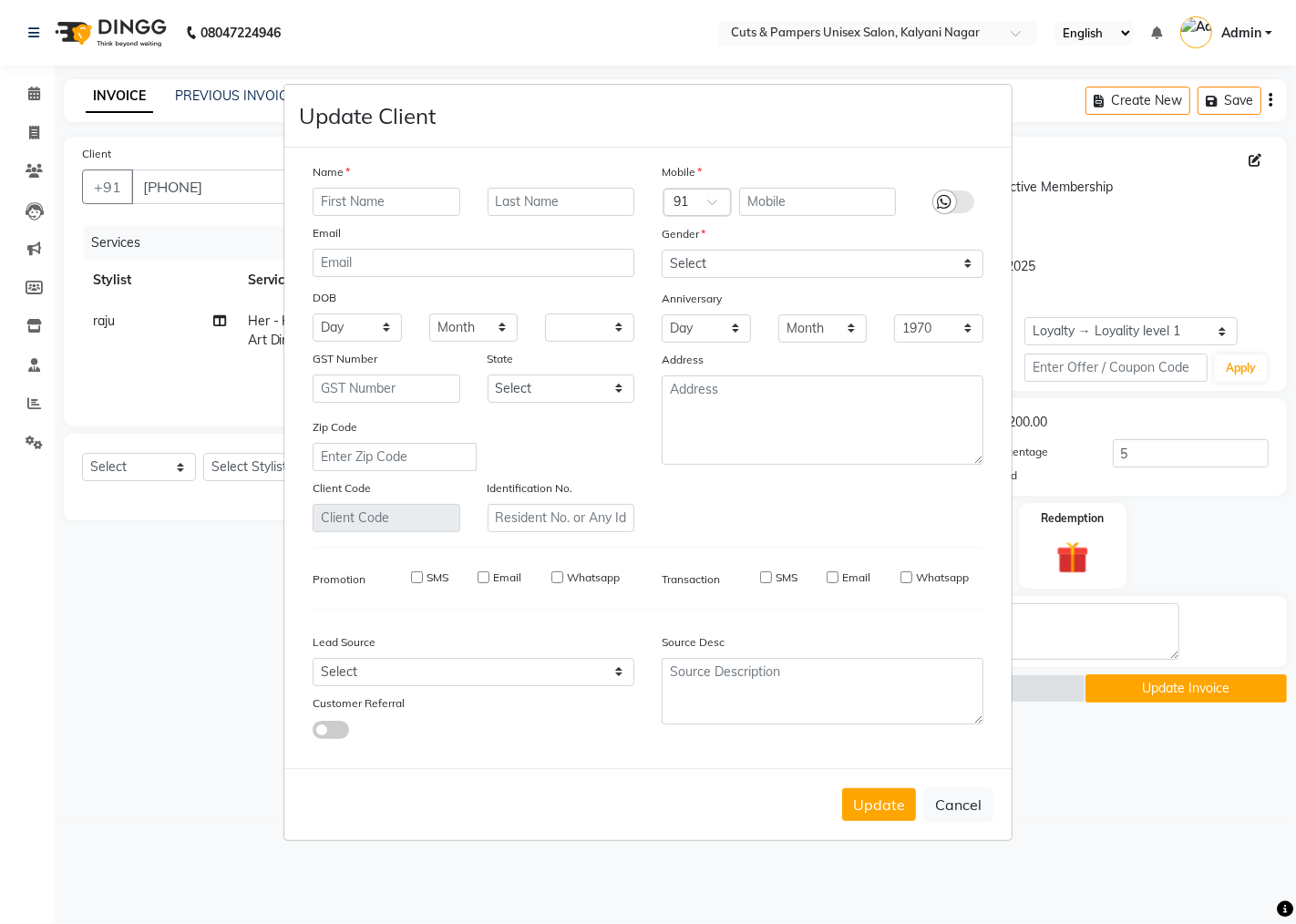 checkbox on "false" 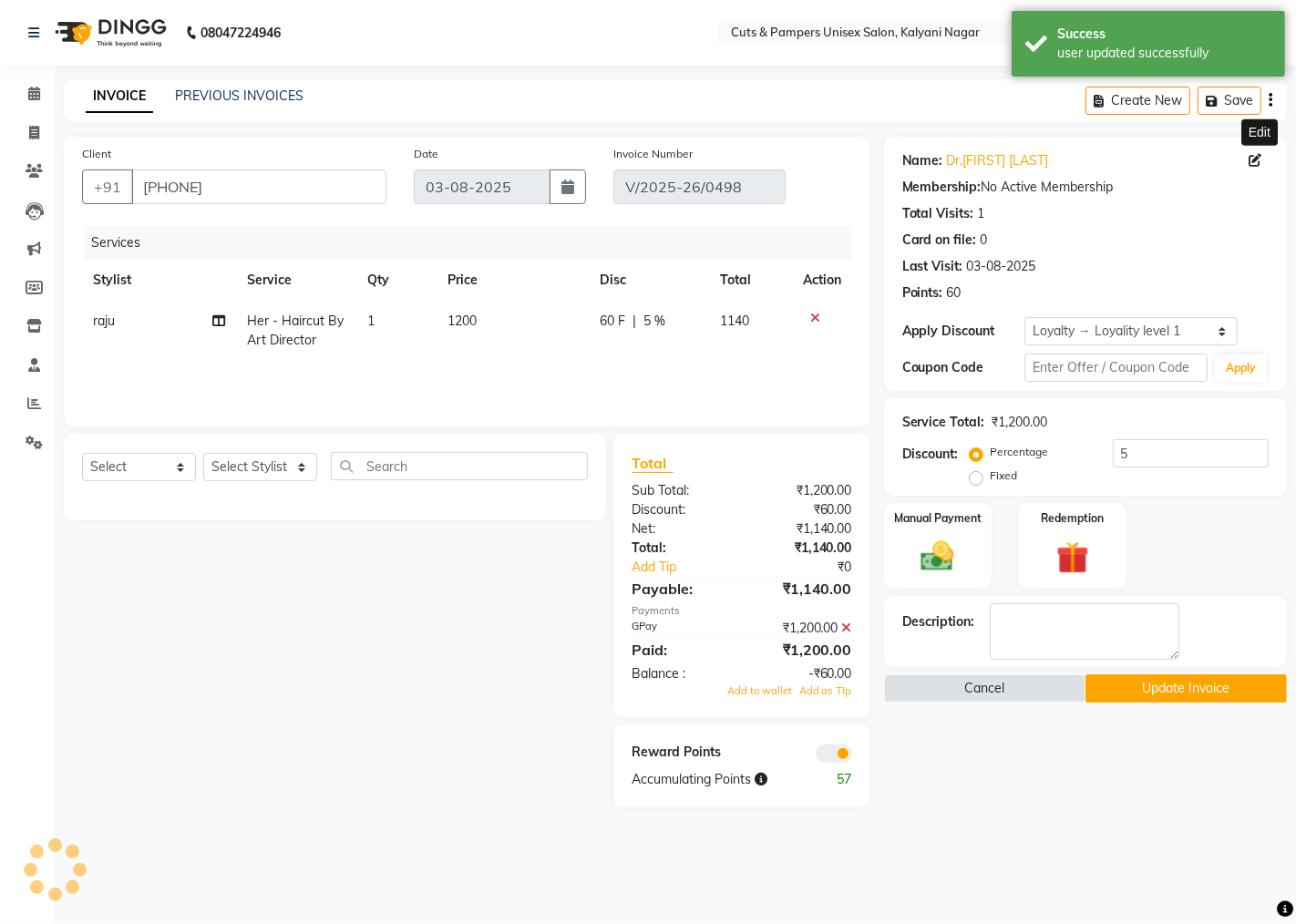 select on "1: Object" 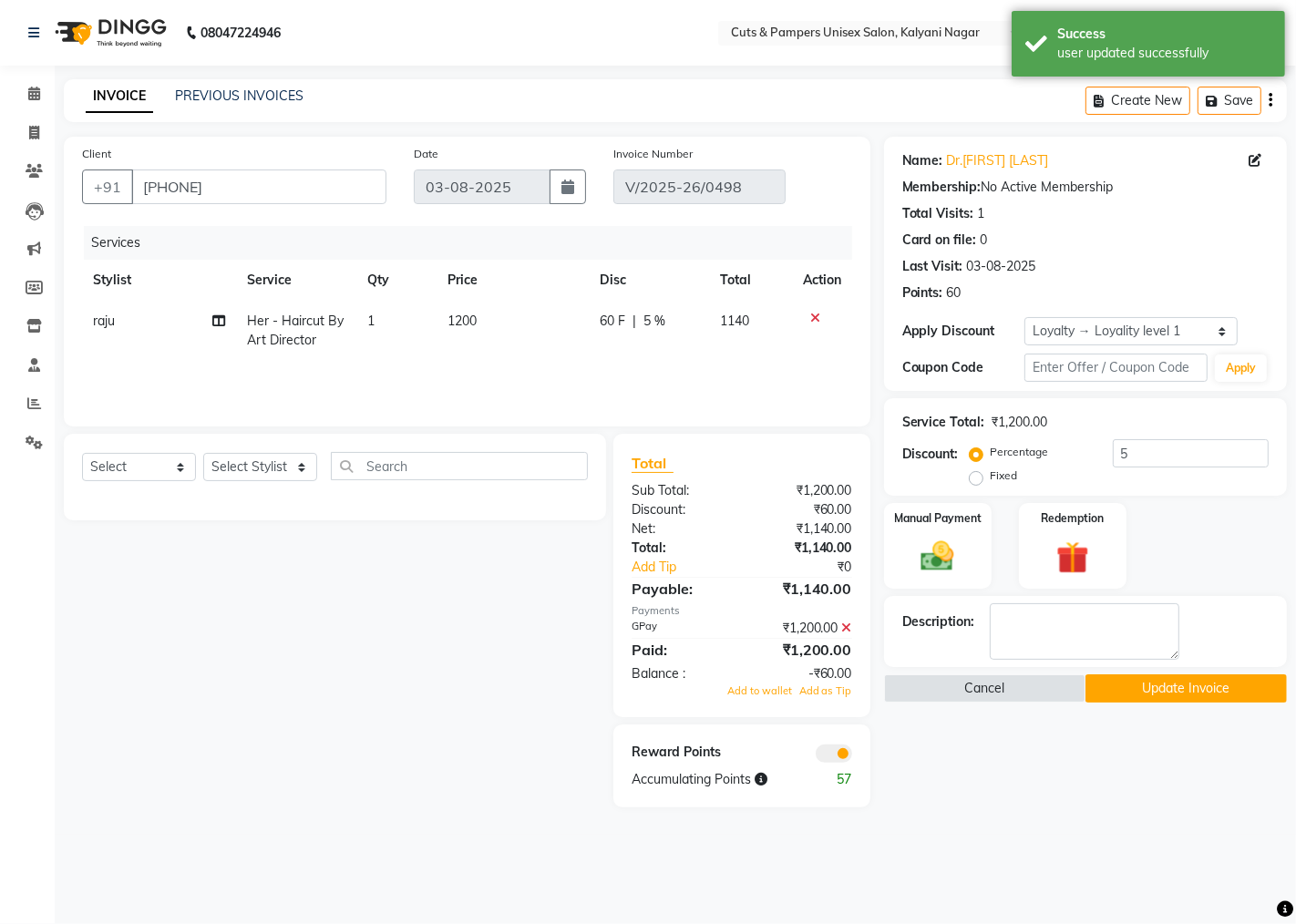 click 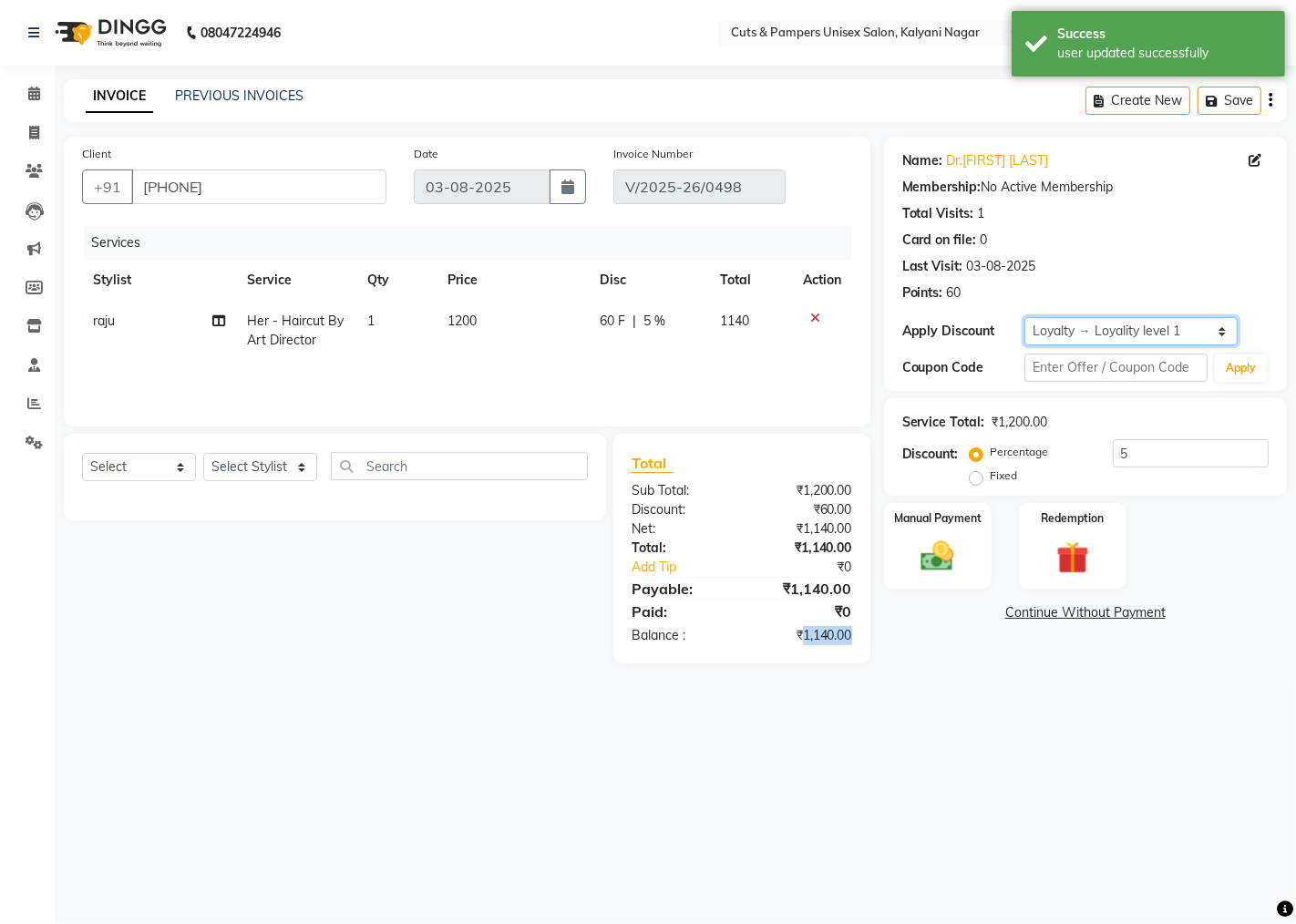 click on "Select  Loyalty → Loyality level 1" 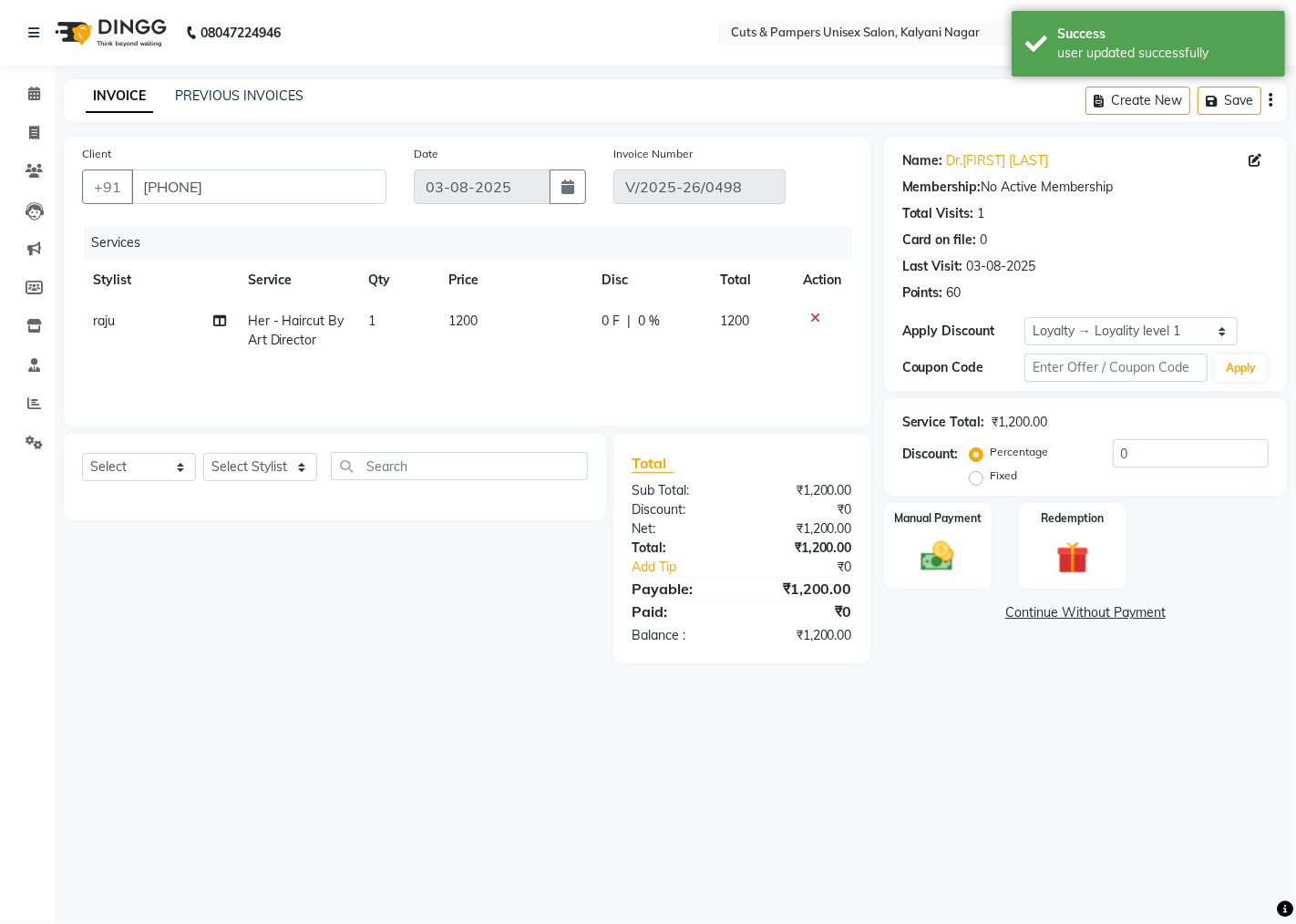 drag, startPoint x: 967, startPoint y: 565, endPoint x: 1021, endPoint y: 588, distance: 58.69412 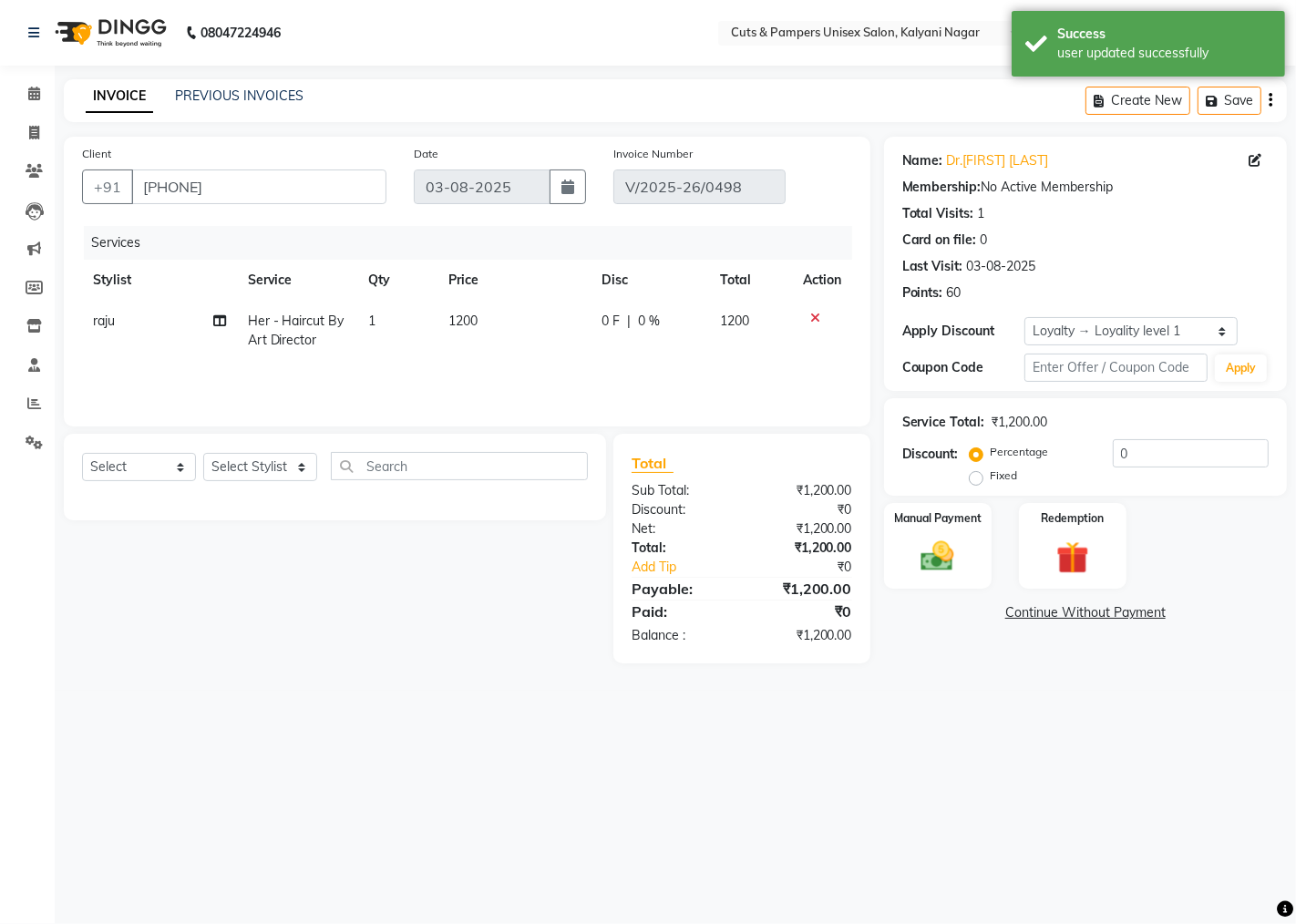 click on "Manual Payment" 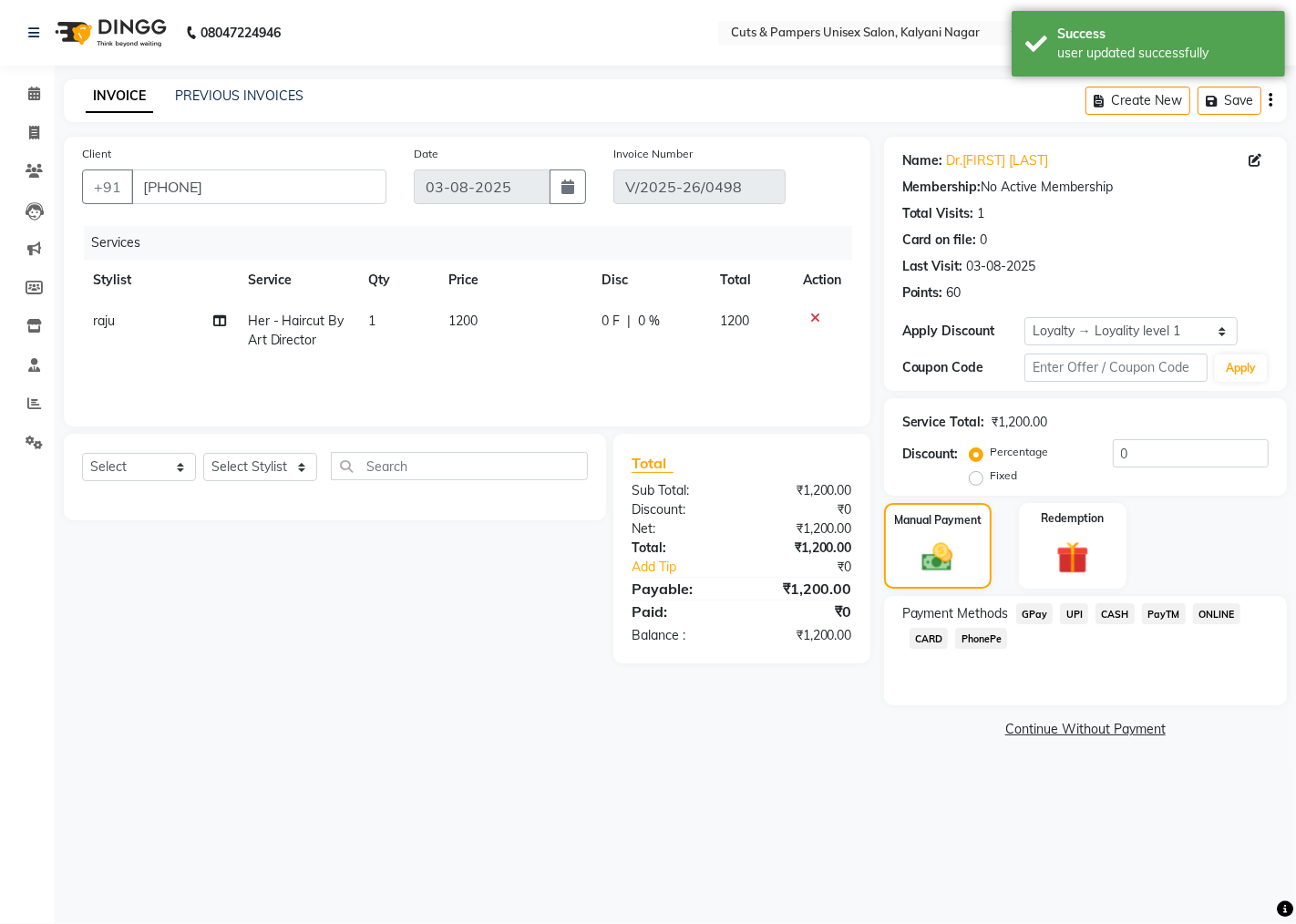 click on "GPay" 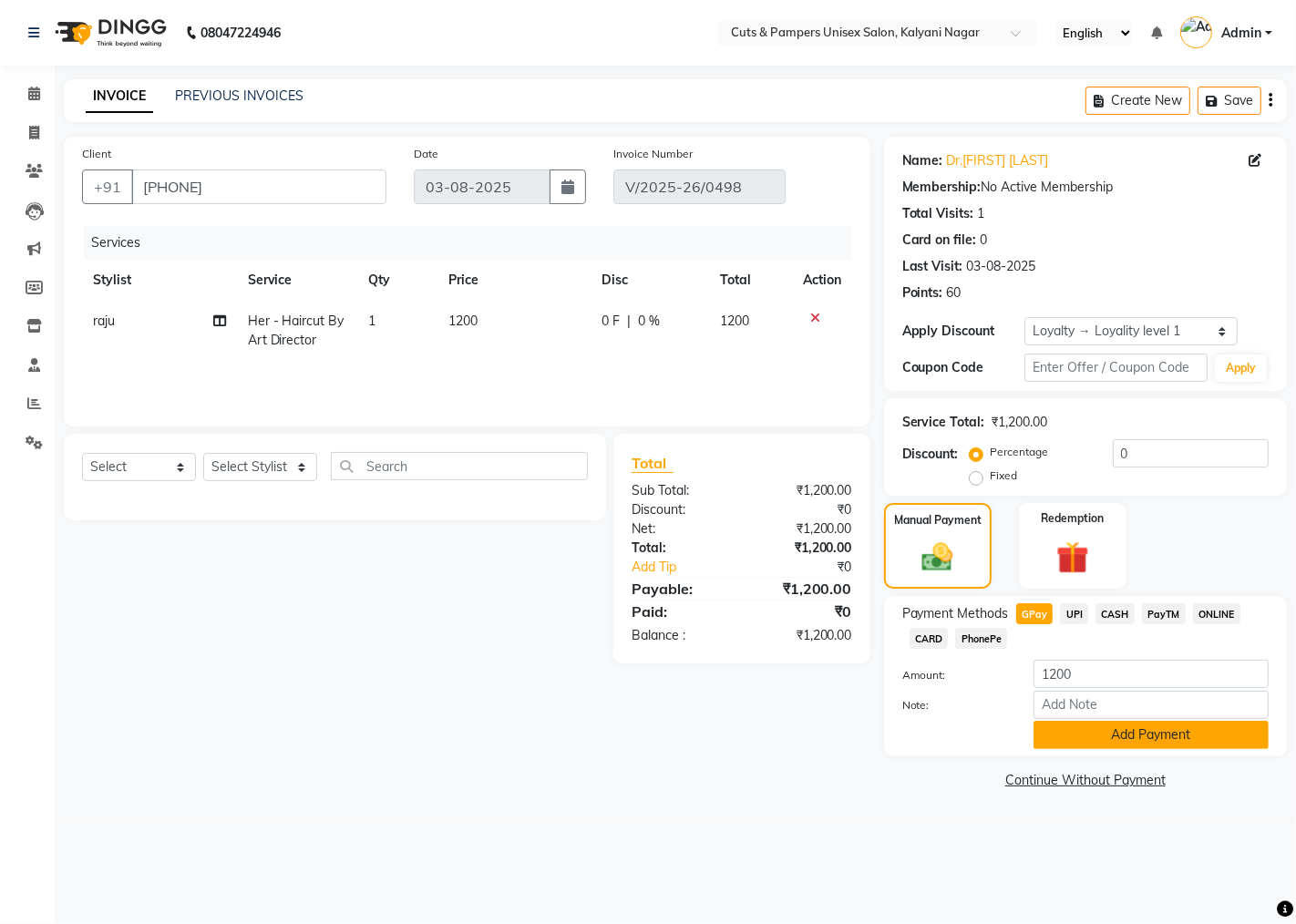click on "Add Payment" 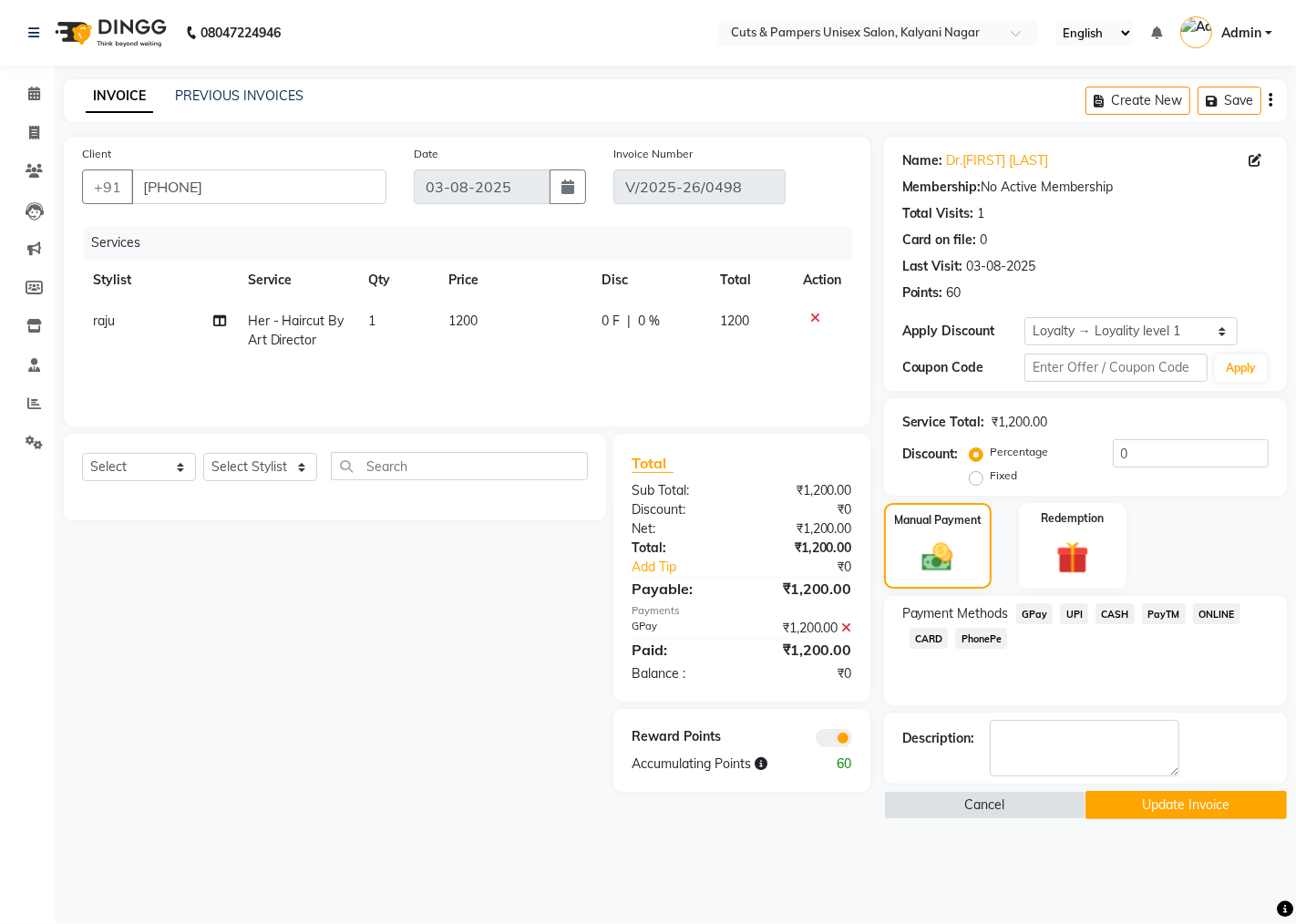 click on "Update Invoice" 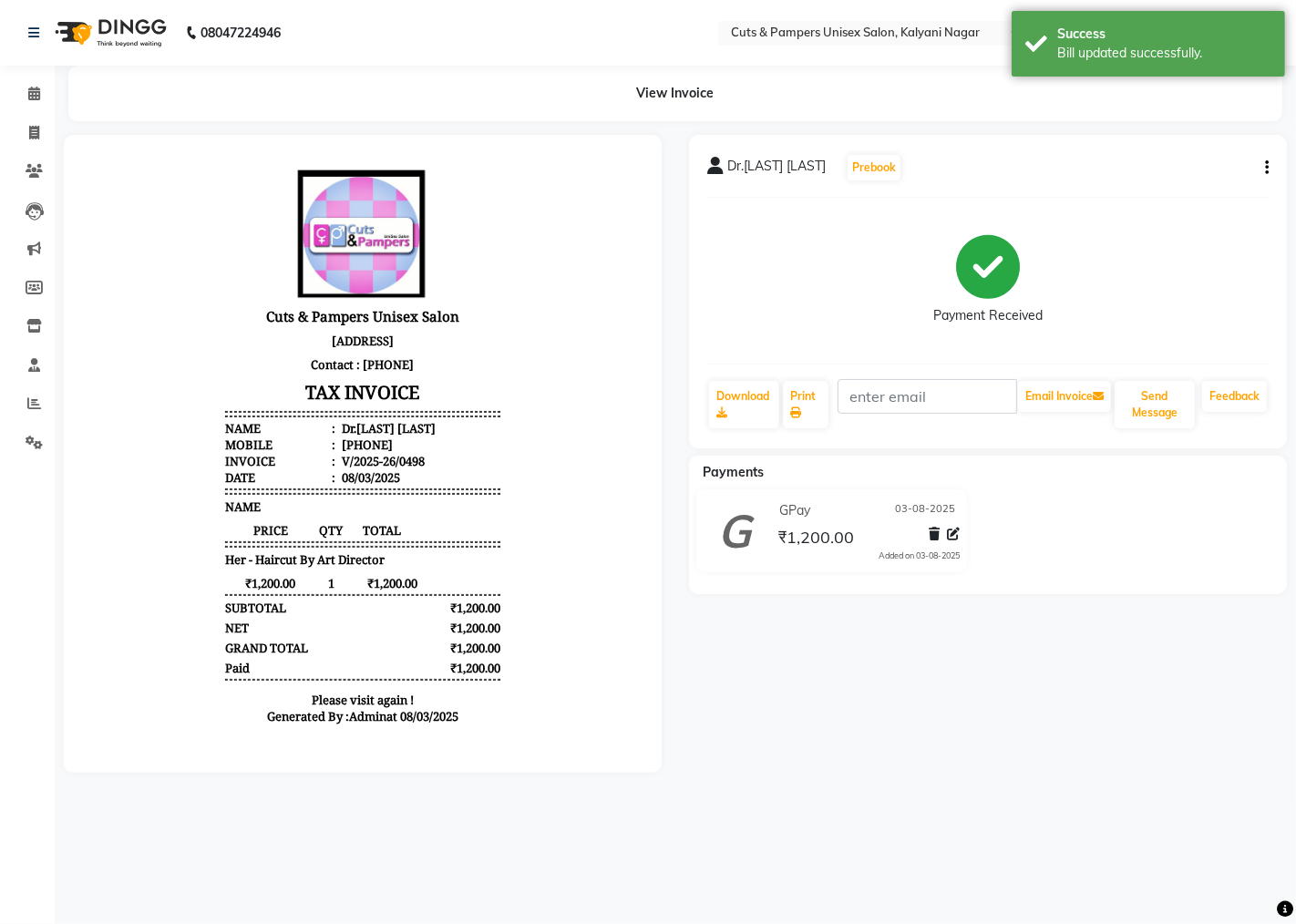 scroll, scrollTop: 0, scrollLeft: 0, axis: both 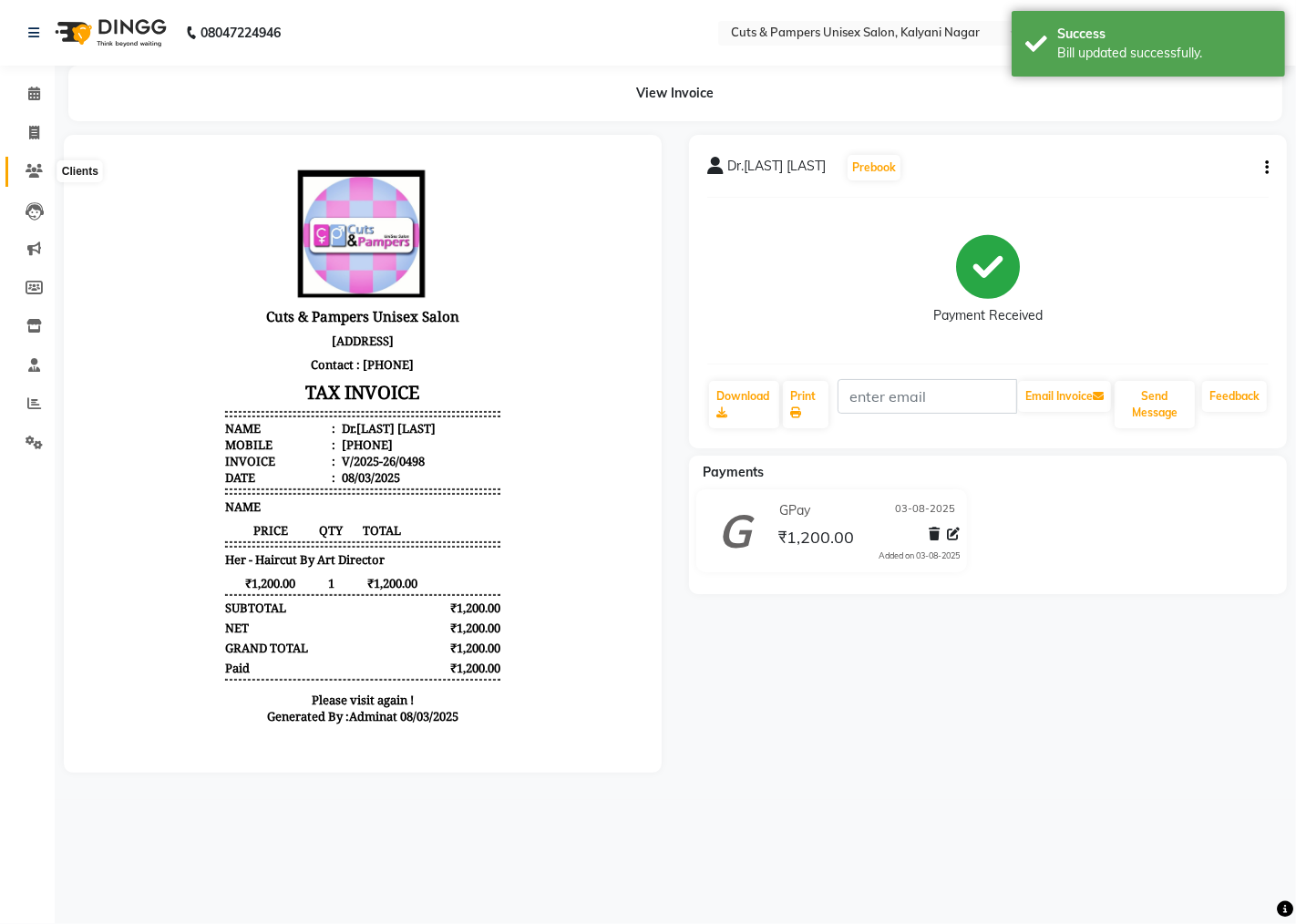 click 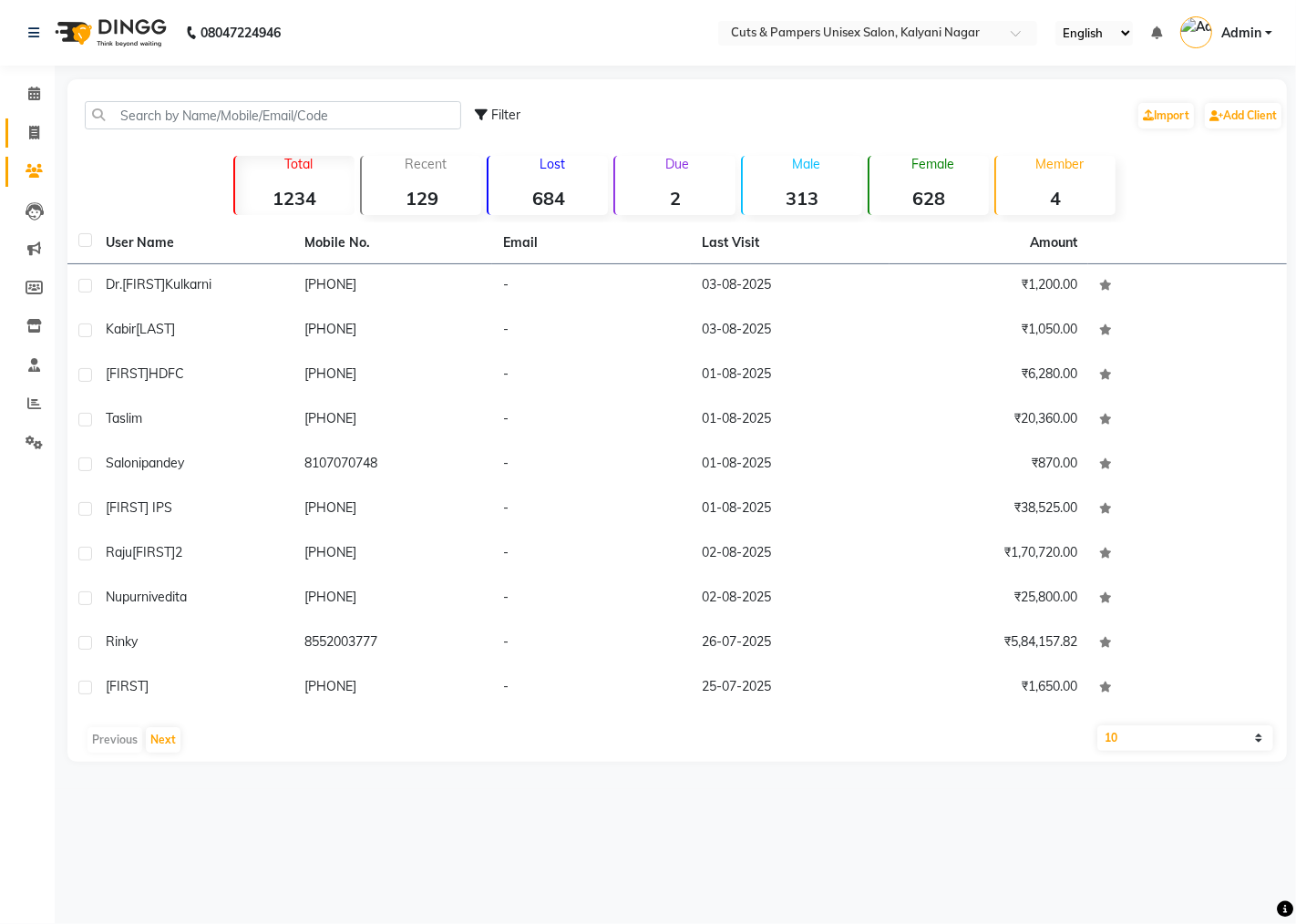 drag, startPoint x: 48, startPoint y: 121, endPoint x: 37, endPoint y: 128, distance: 13.038405 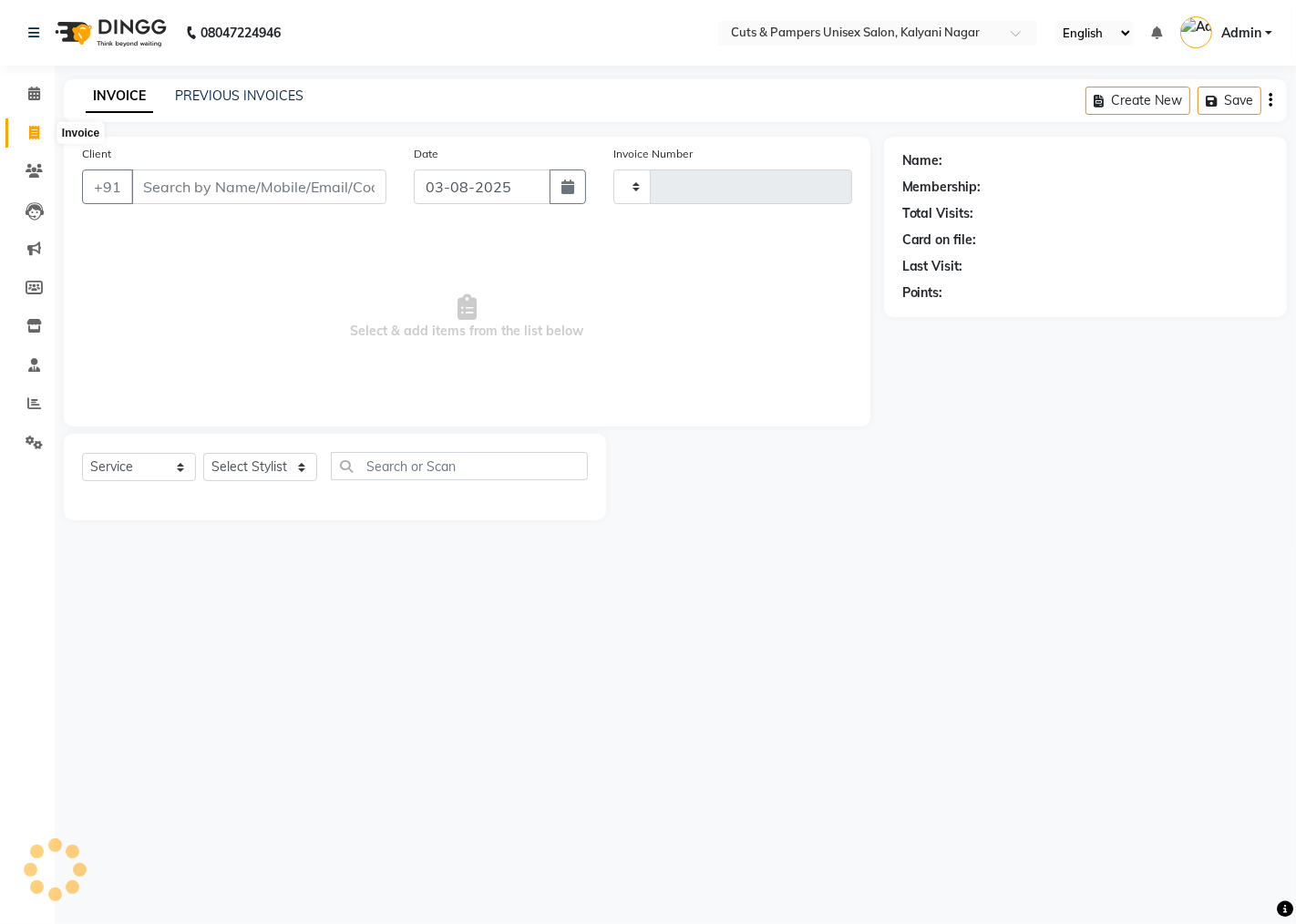 click 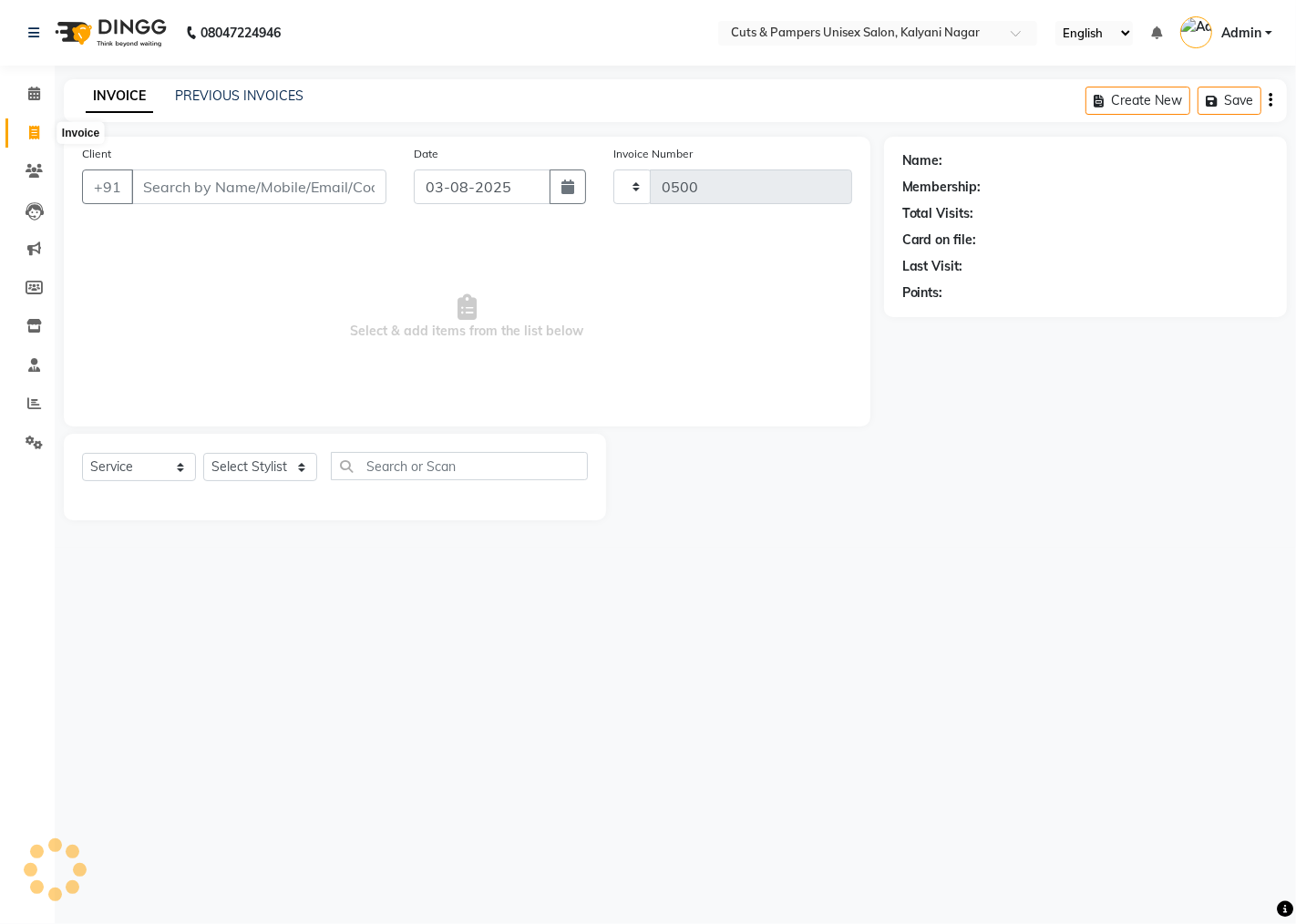 select on "service" 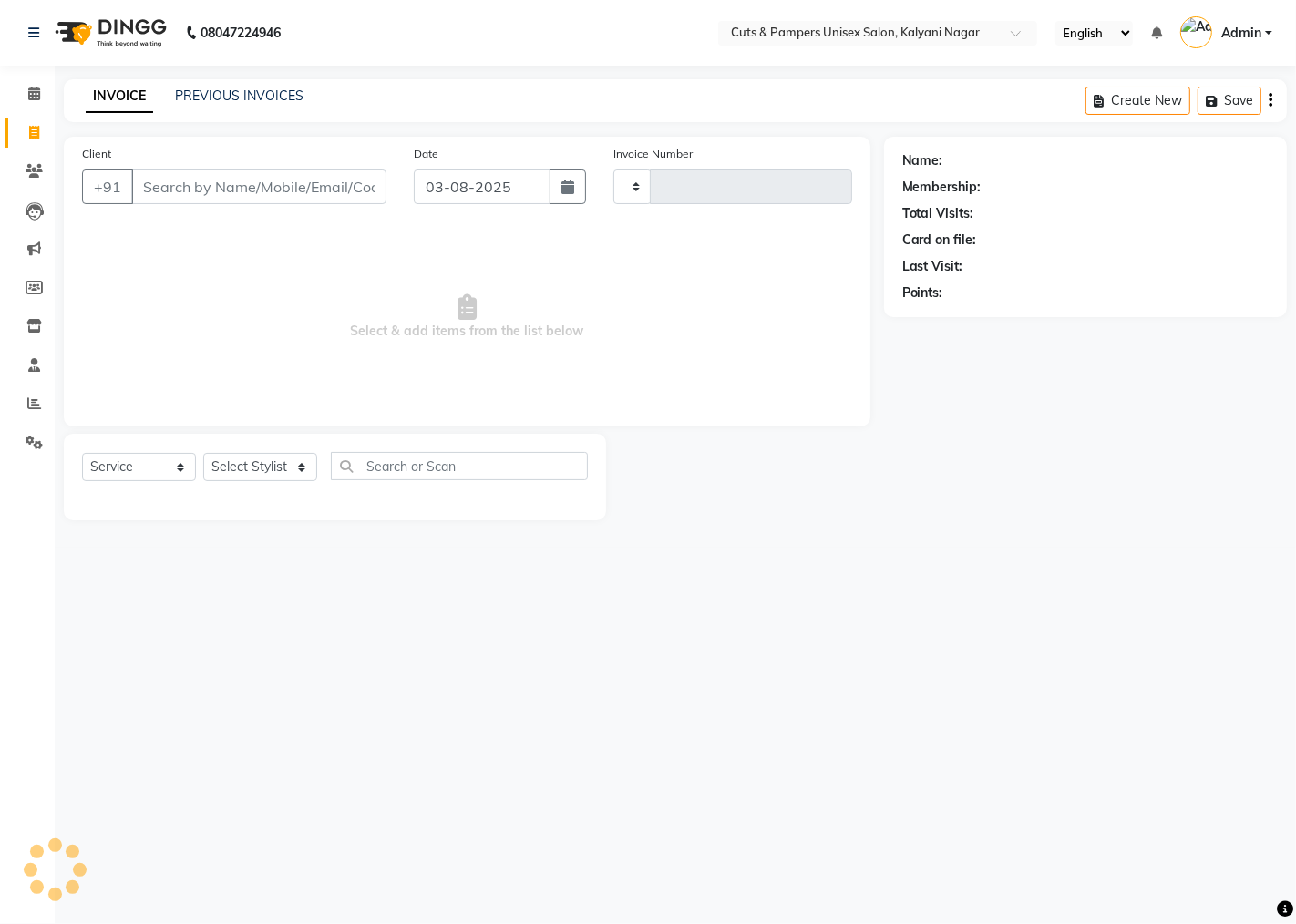 type on "0500" 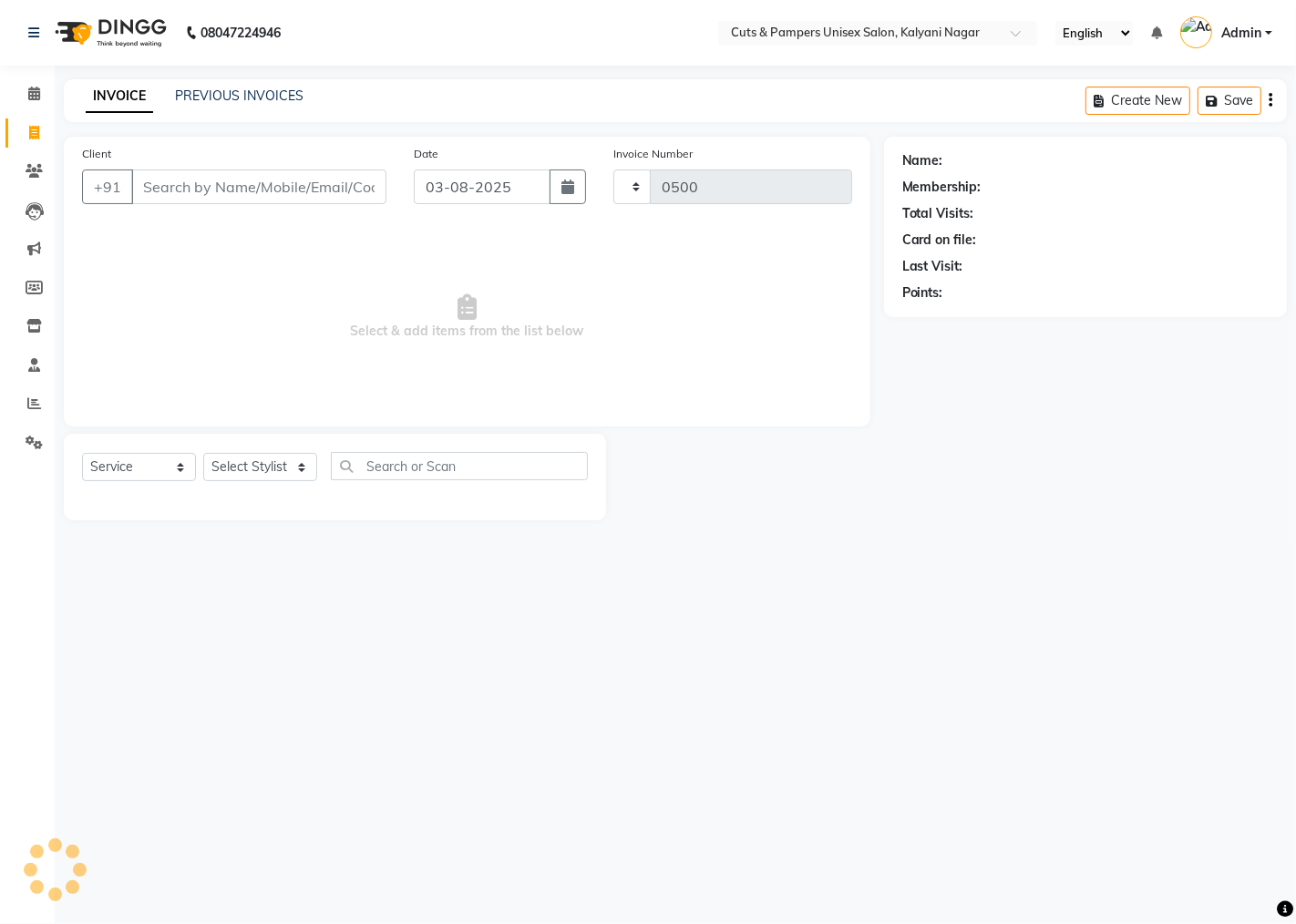 select on "64" 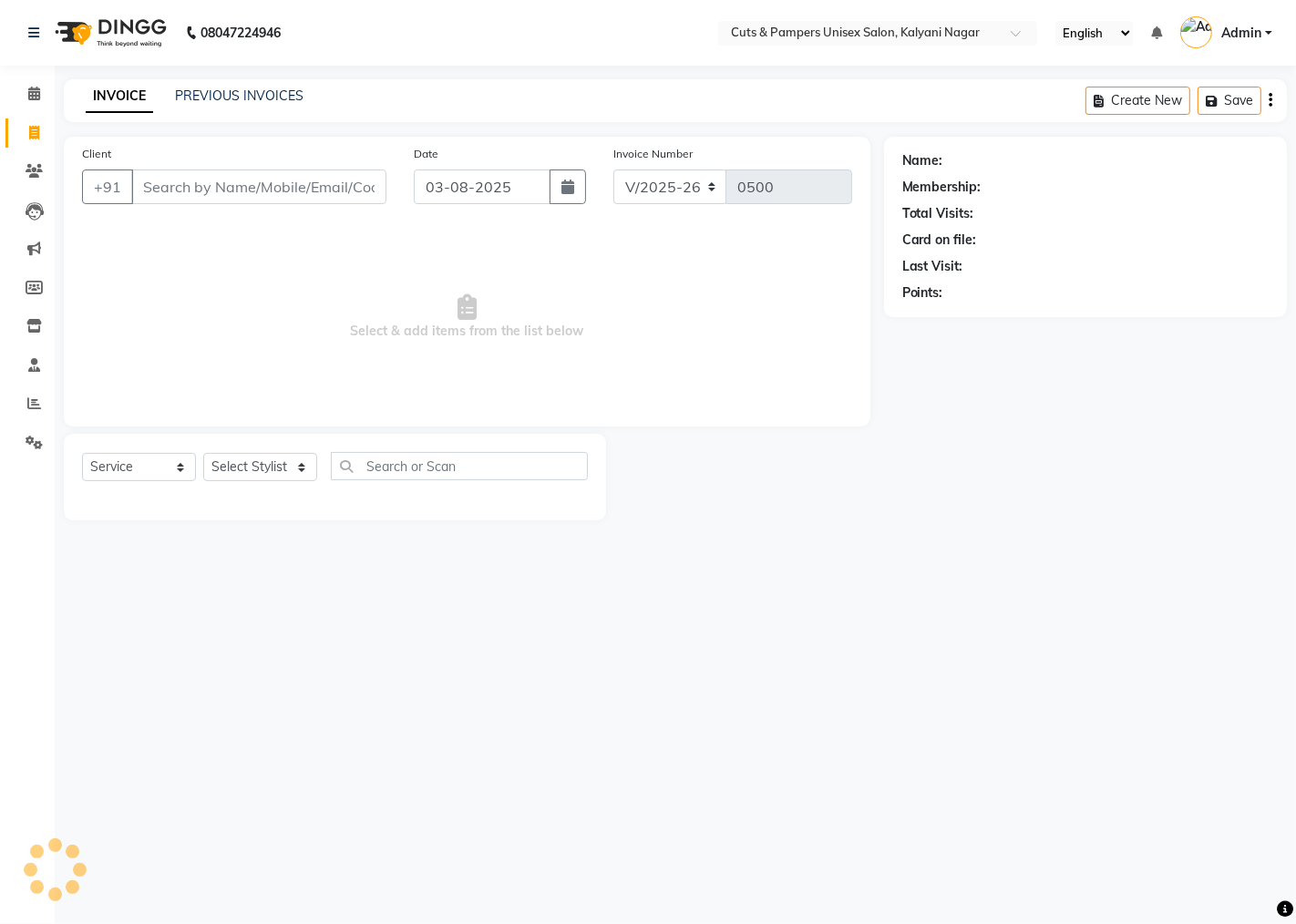 click on "Client" at bounding box center [259, 187] 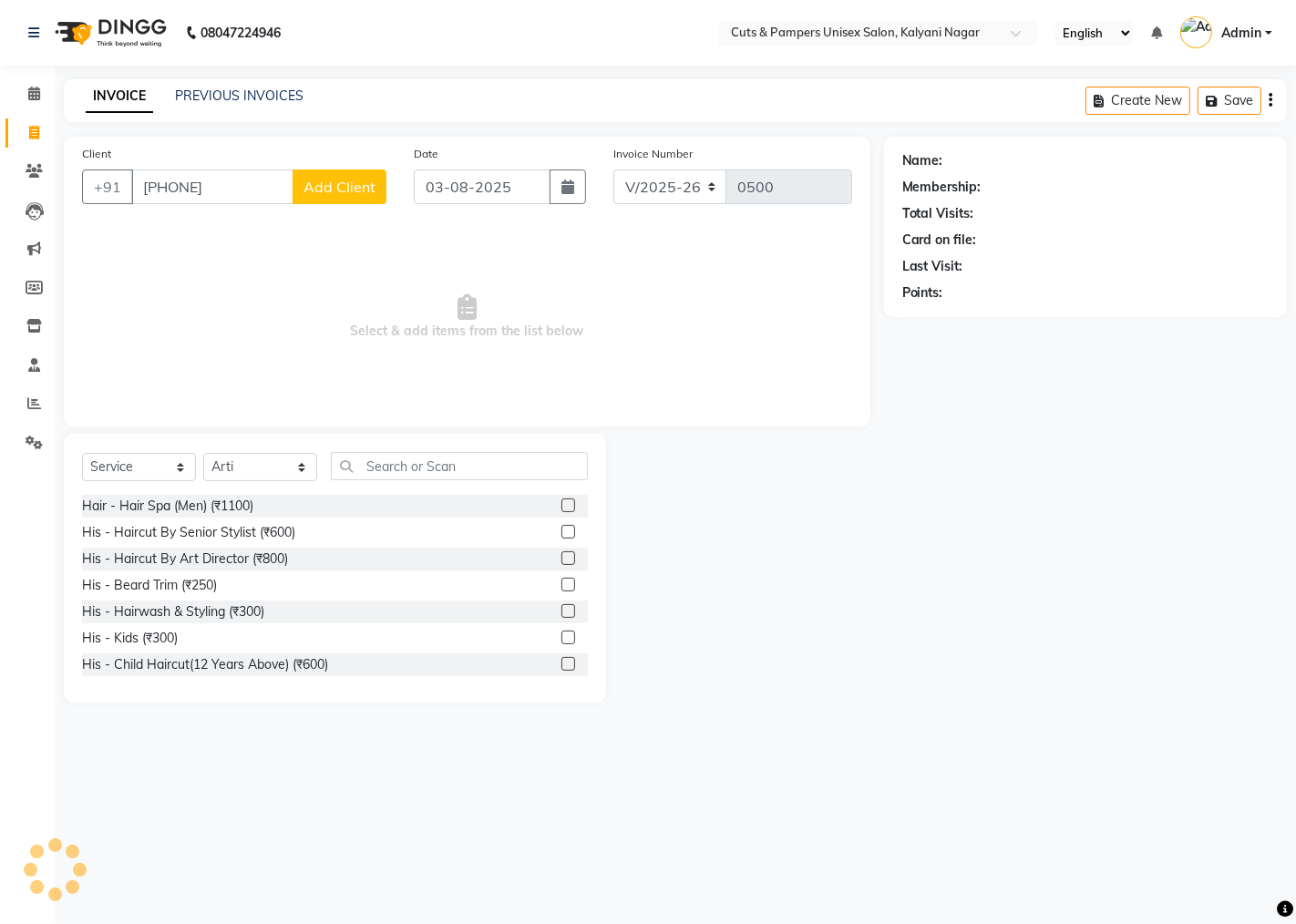 type on "[PHONE]" 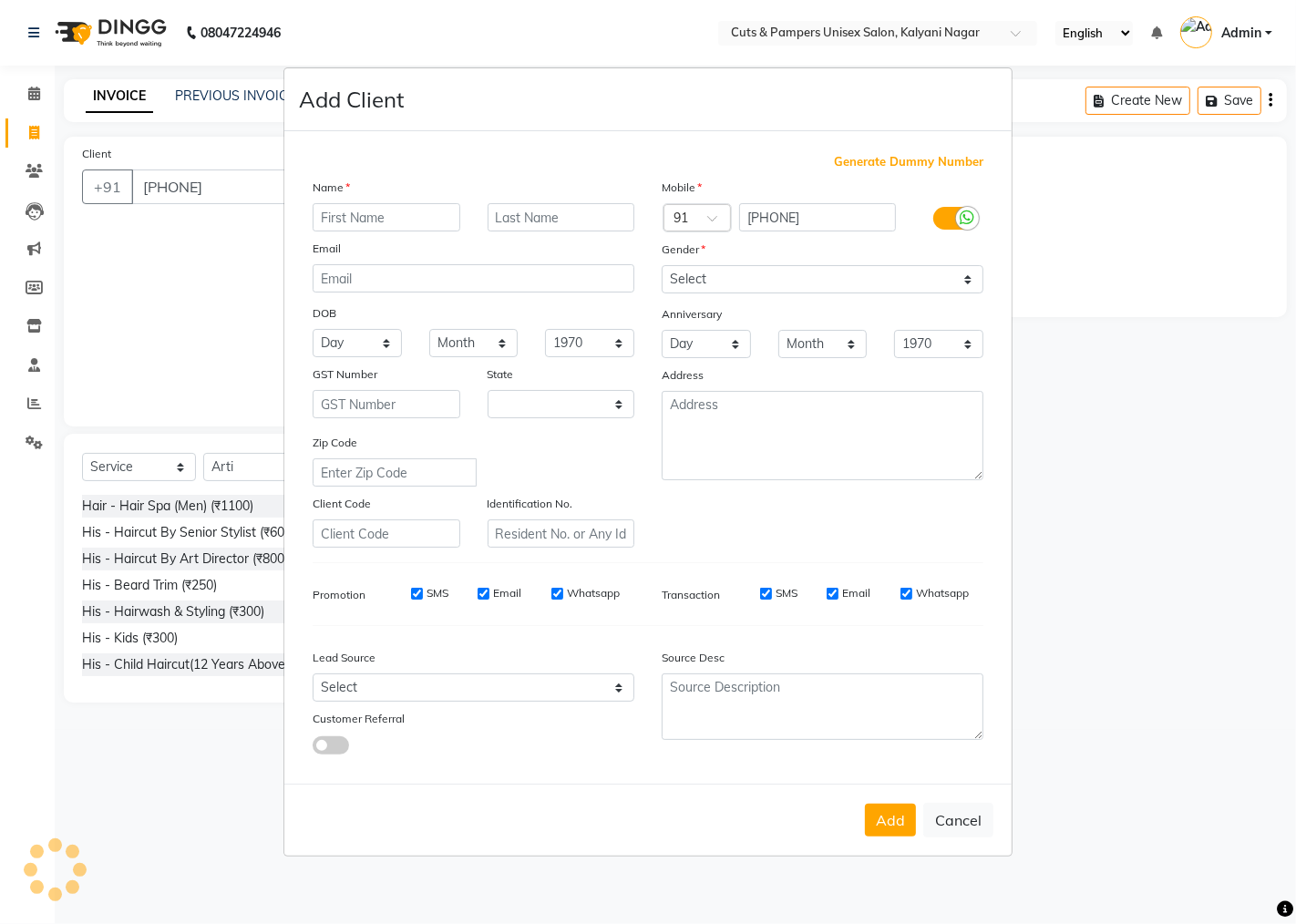 click at bounding box center [386, 217] 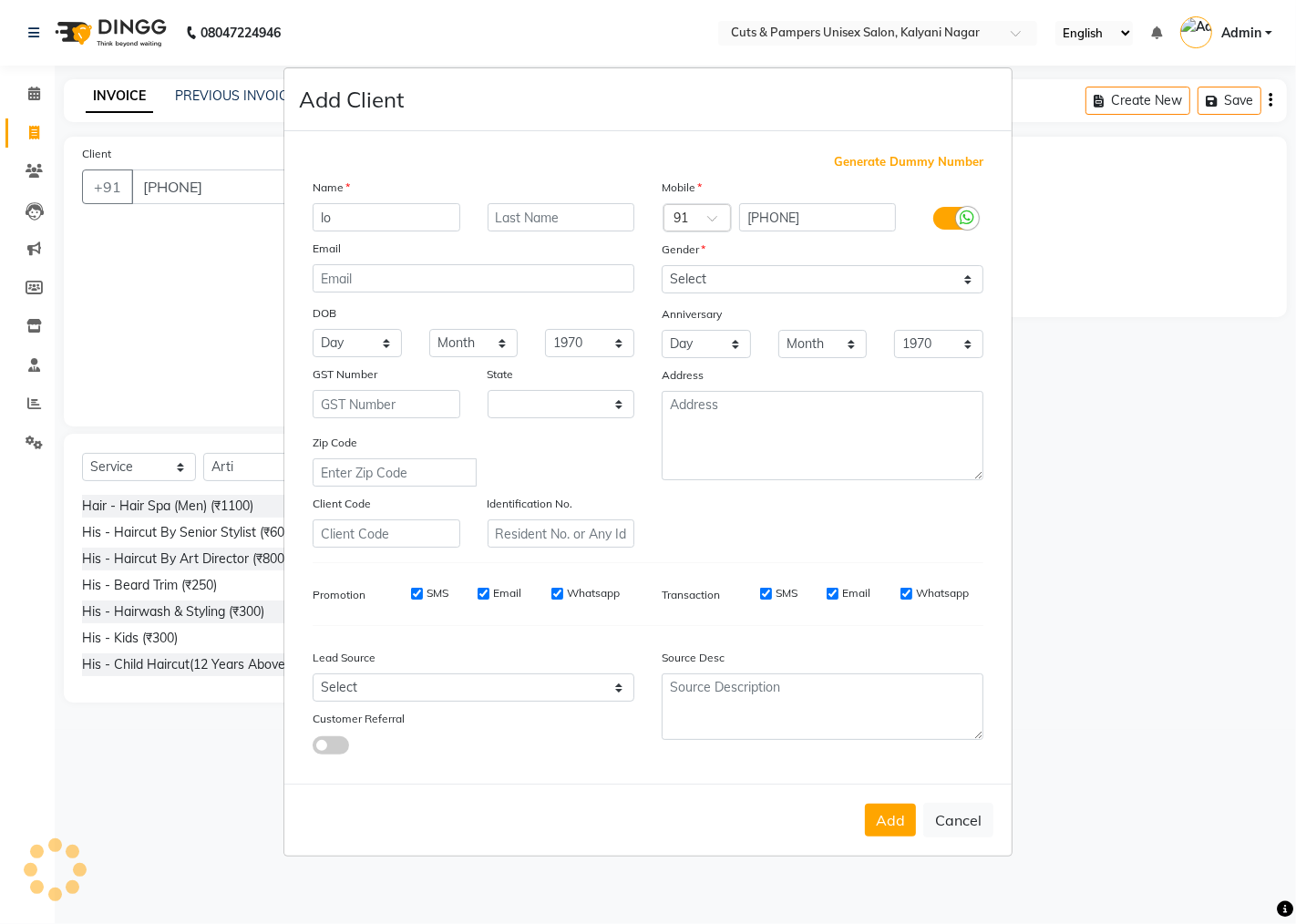 type on "lop" 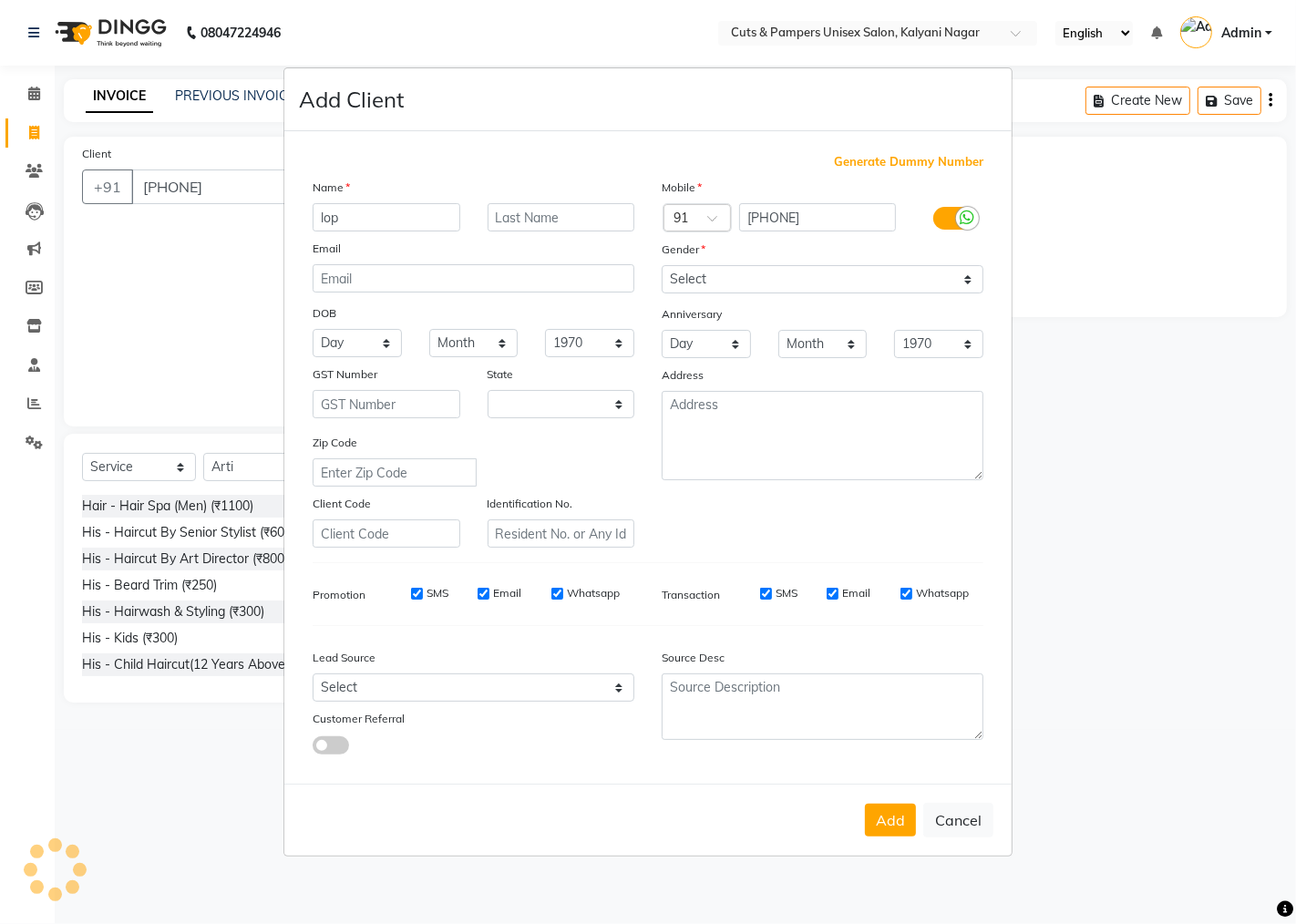 select on "22" 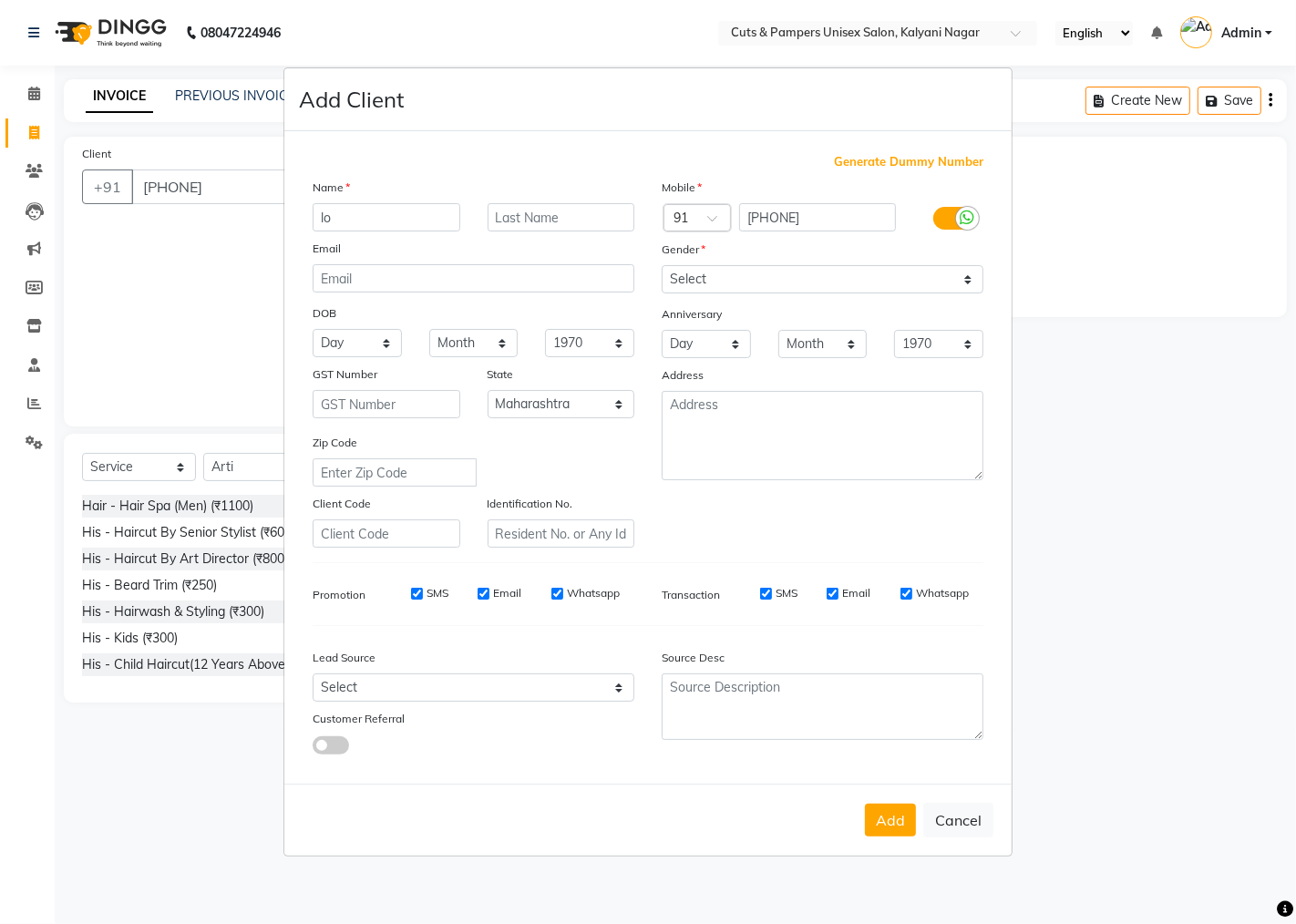 type on "l" 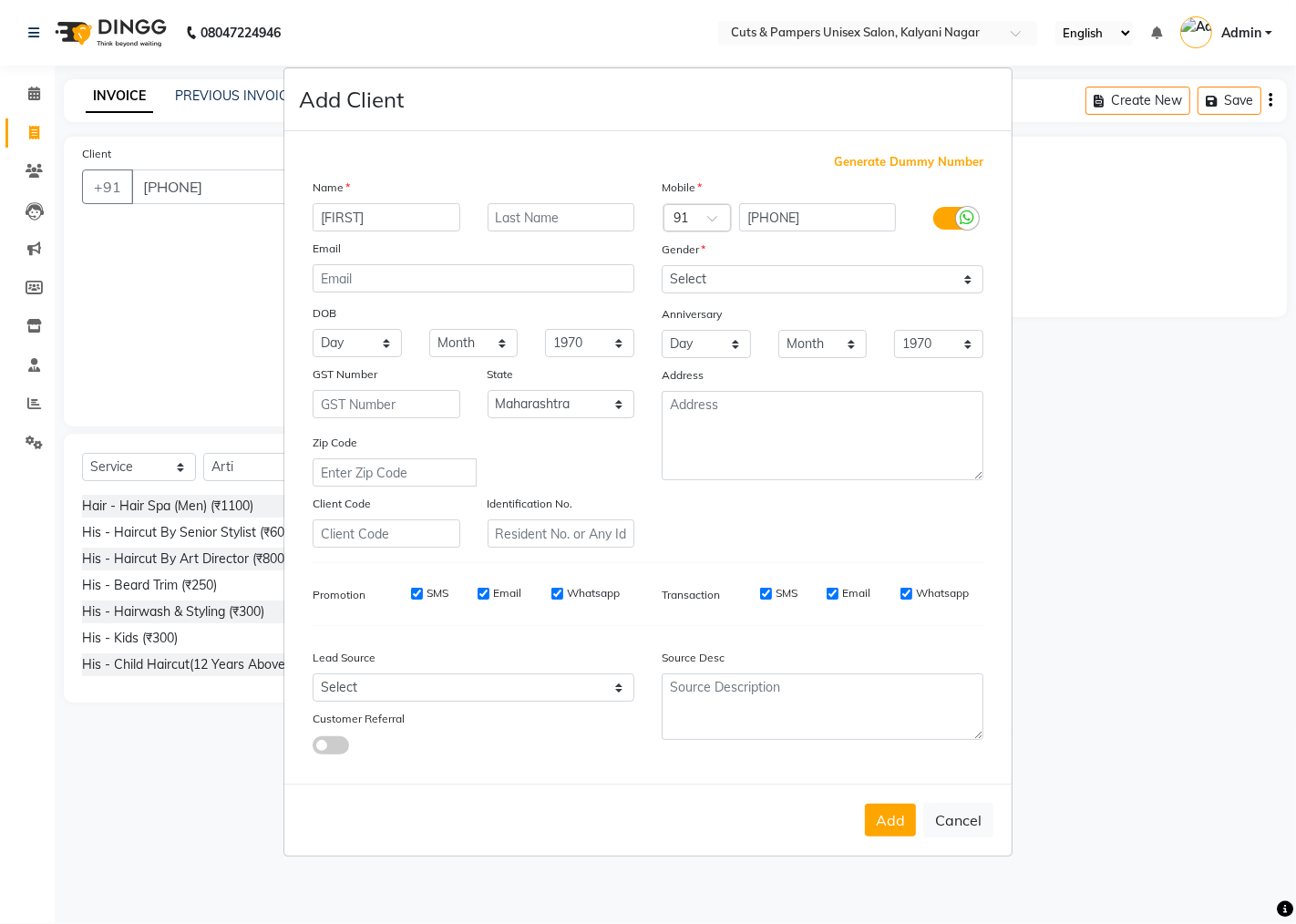 type on "[FIRST]" 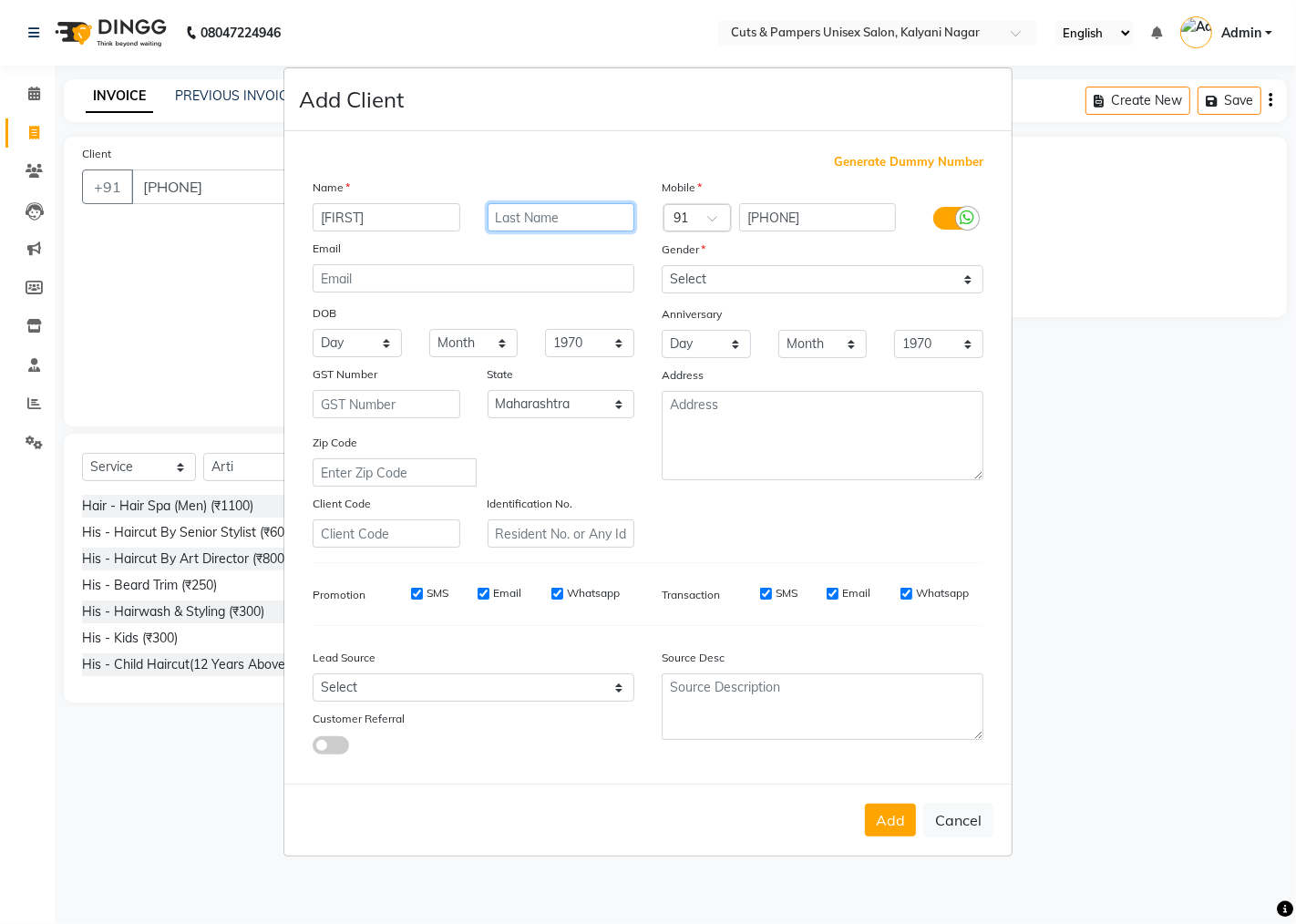 click at bounding box center (561, 217) 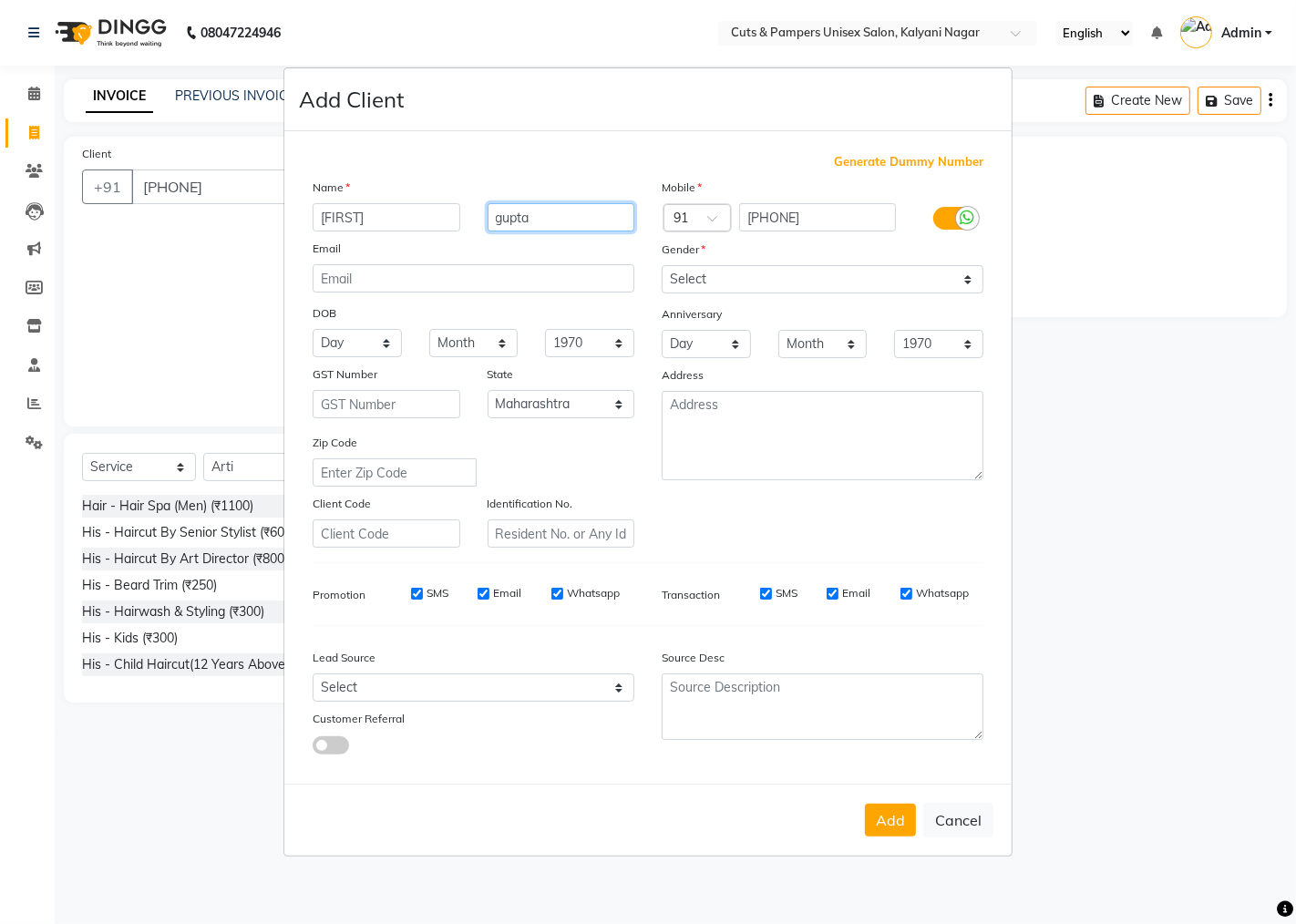 type on "gupta" 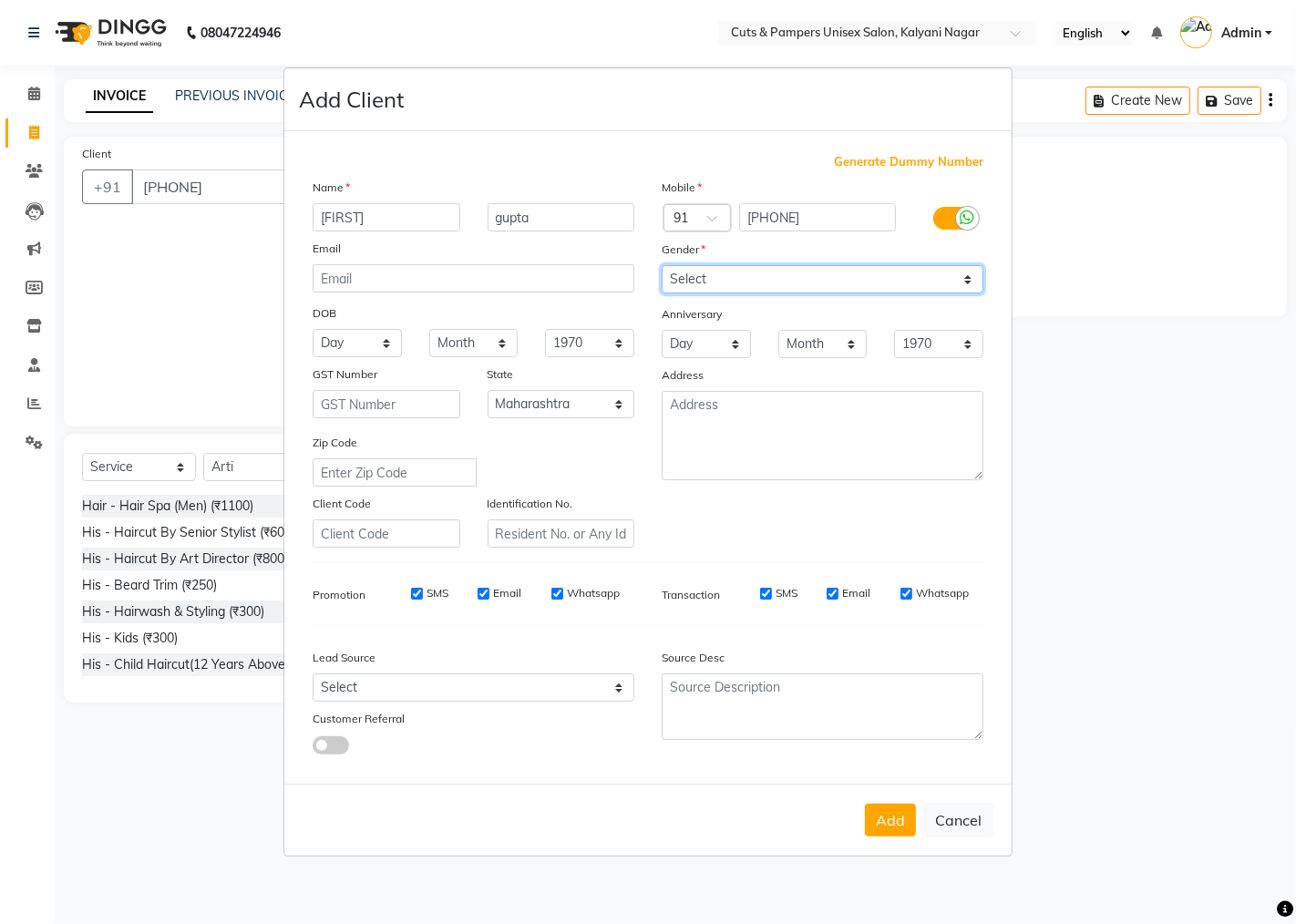 click on "Select Male Female Other Prefer Not To Say" at bounding box center [822, 279] 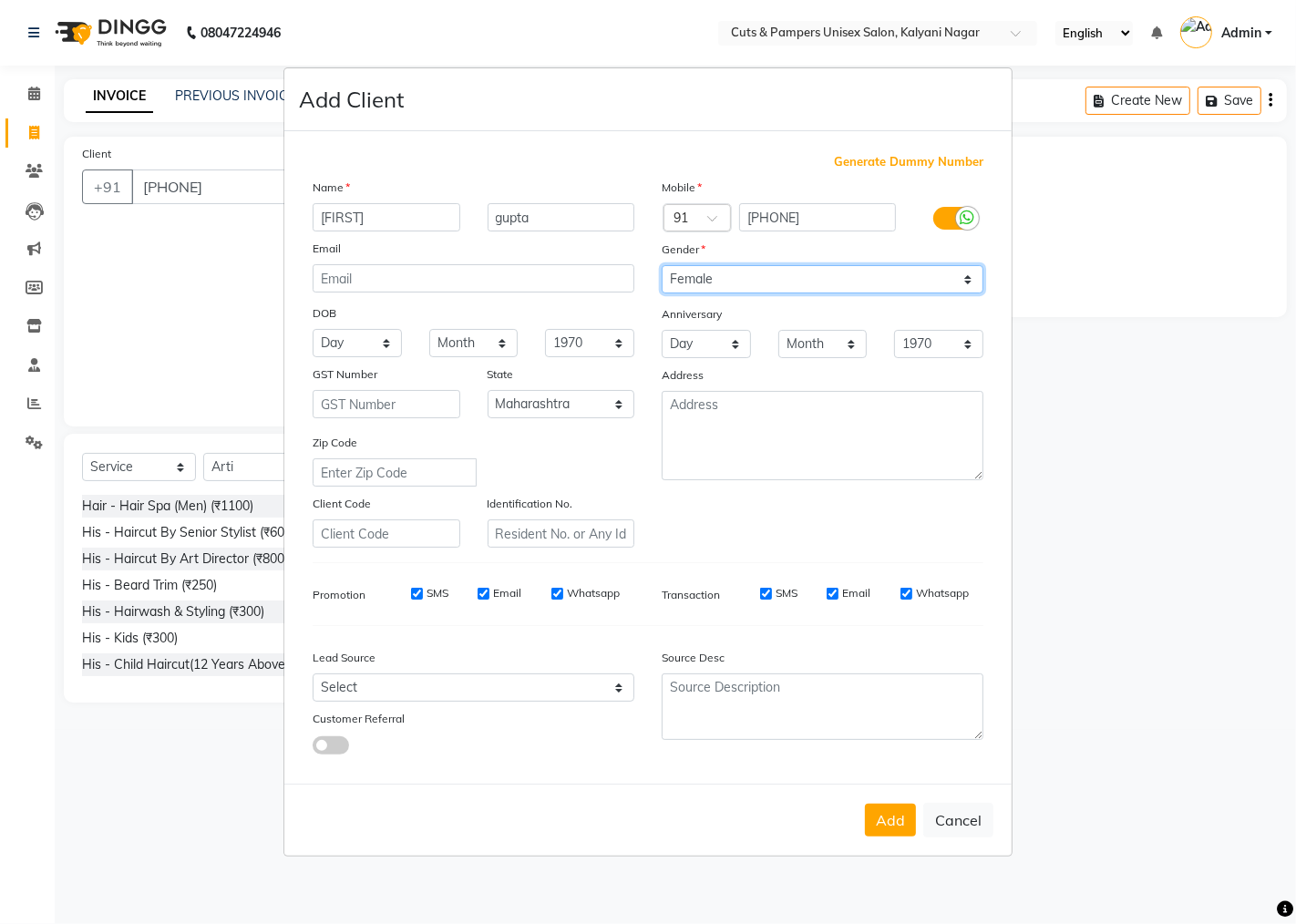 click on "Select Male Female Other Prefer Not To Say" at bounding box center [822, 279] 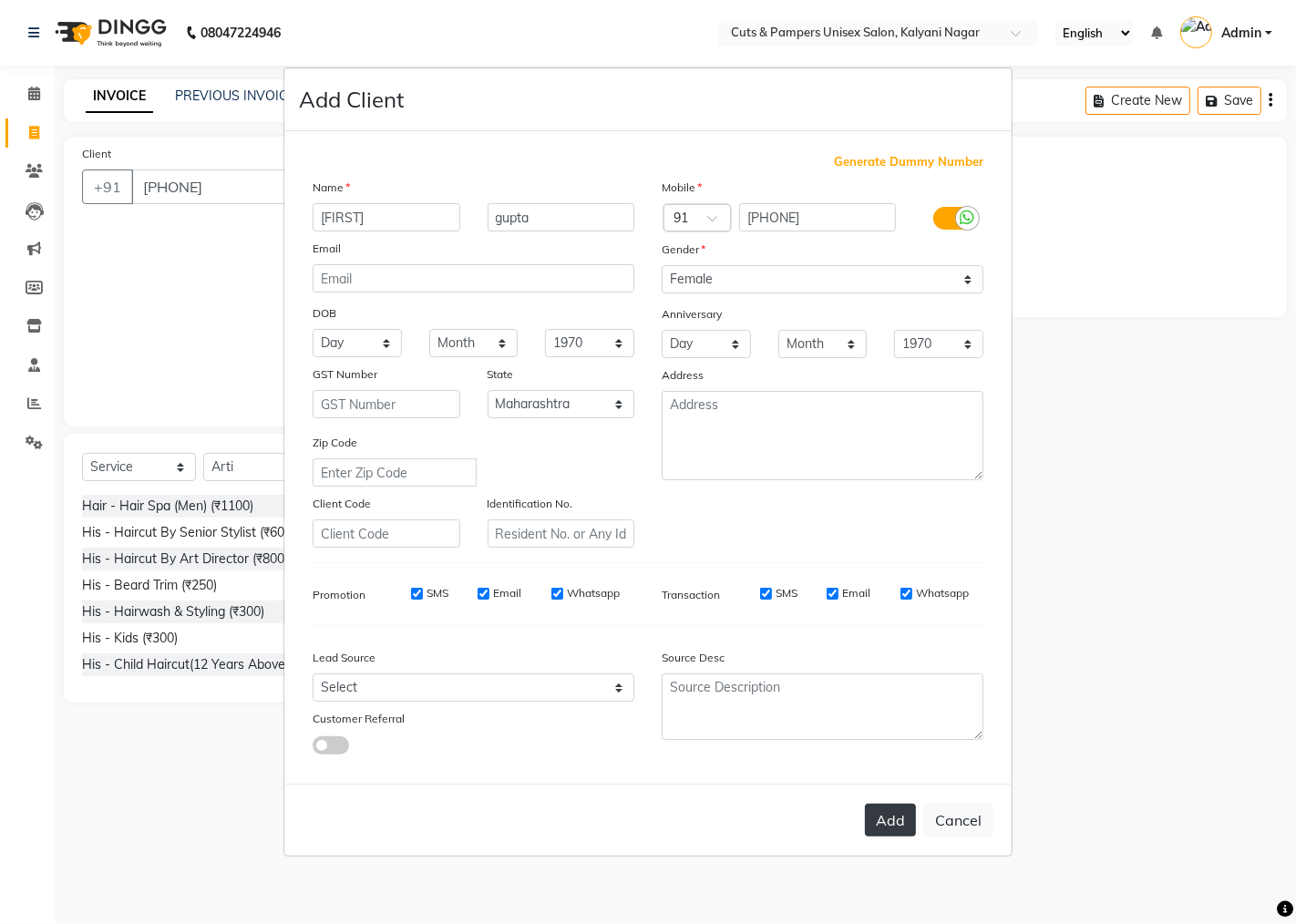 click on "Add" at bounding box center (890, 820) 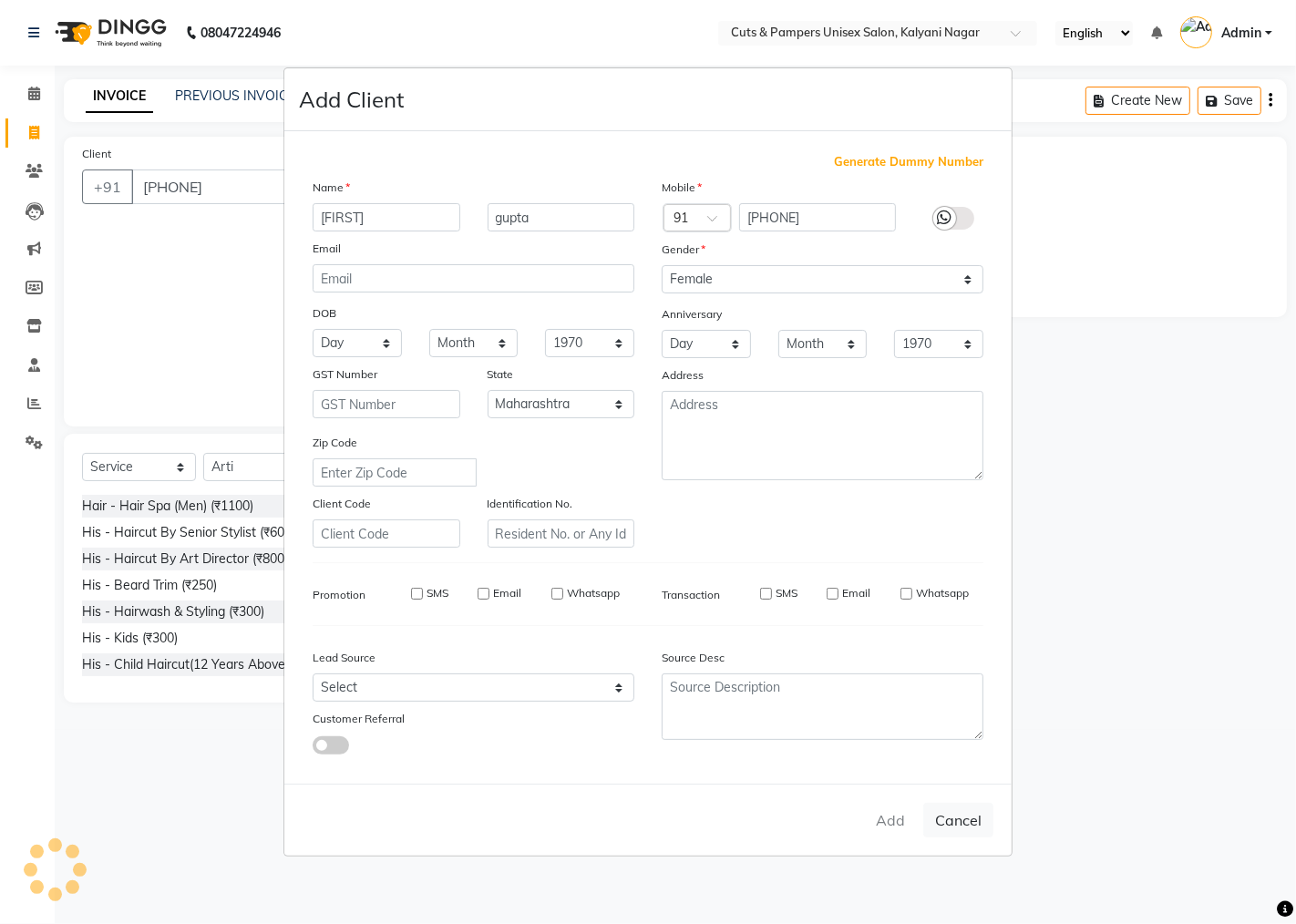 type 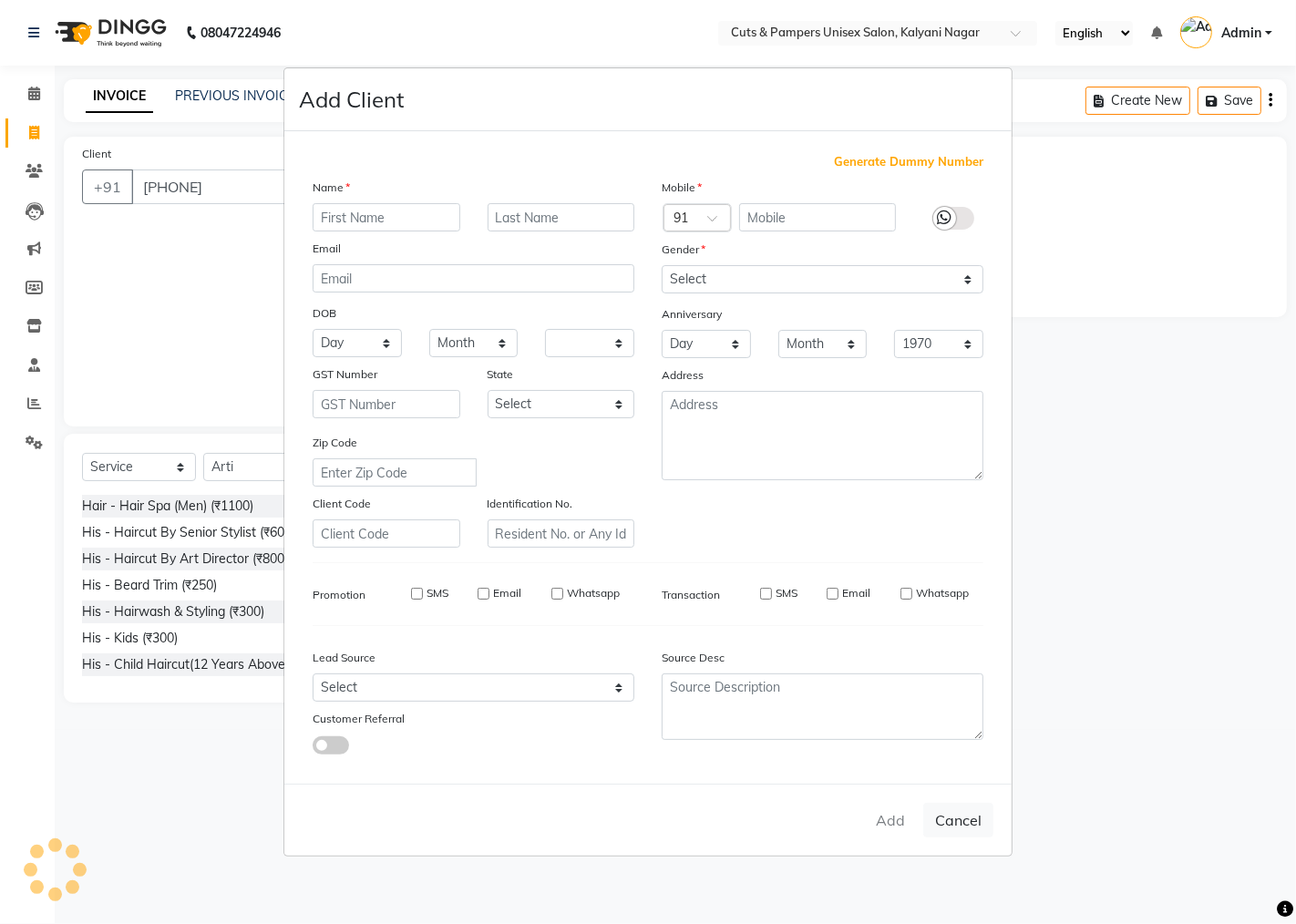 select 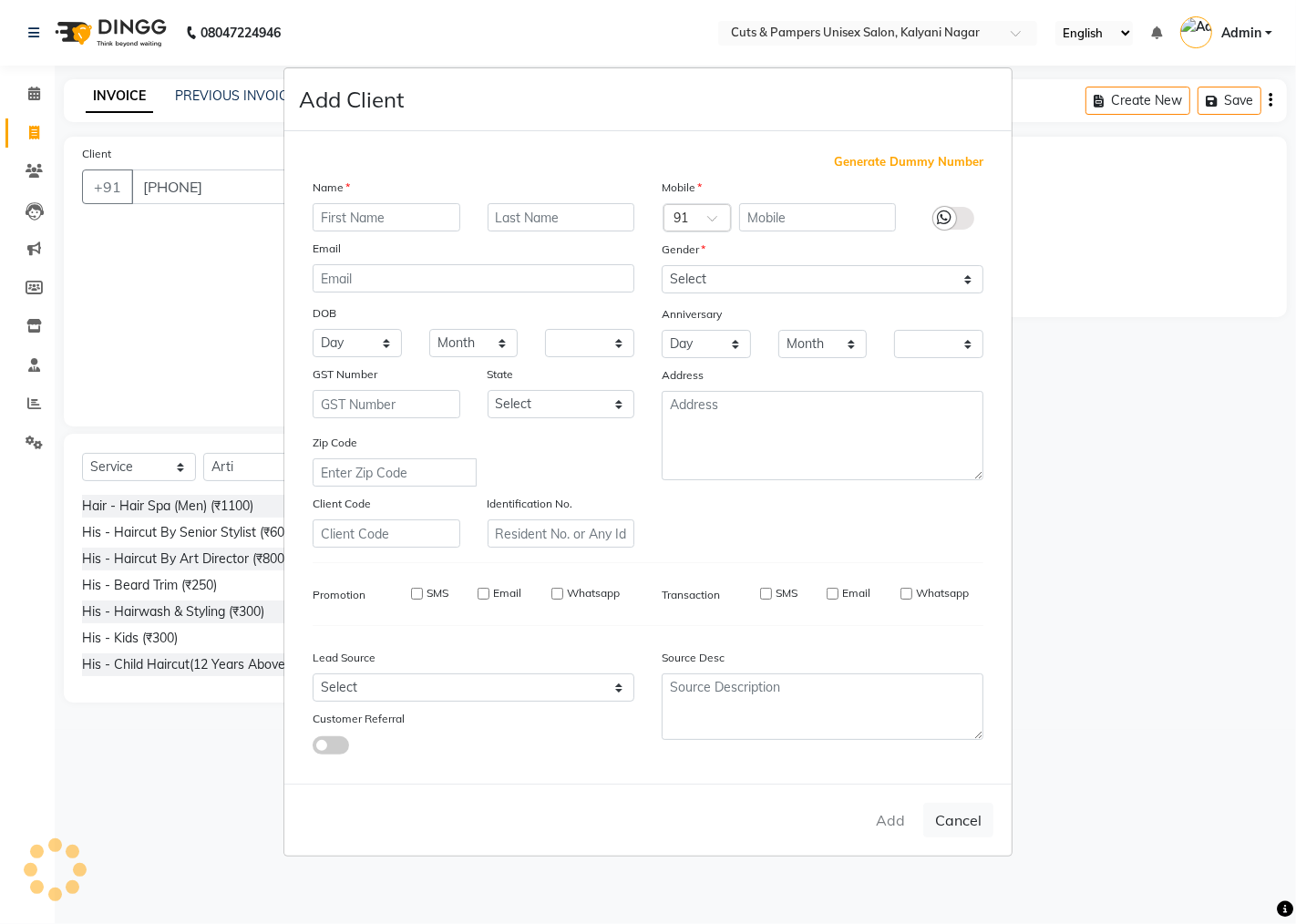 select on "1: Object" 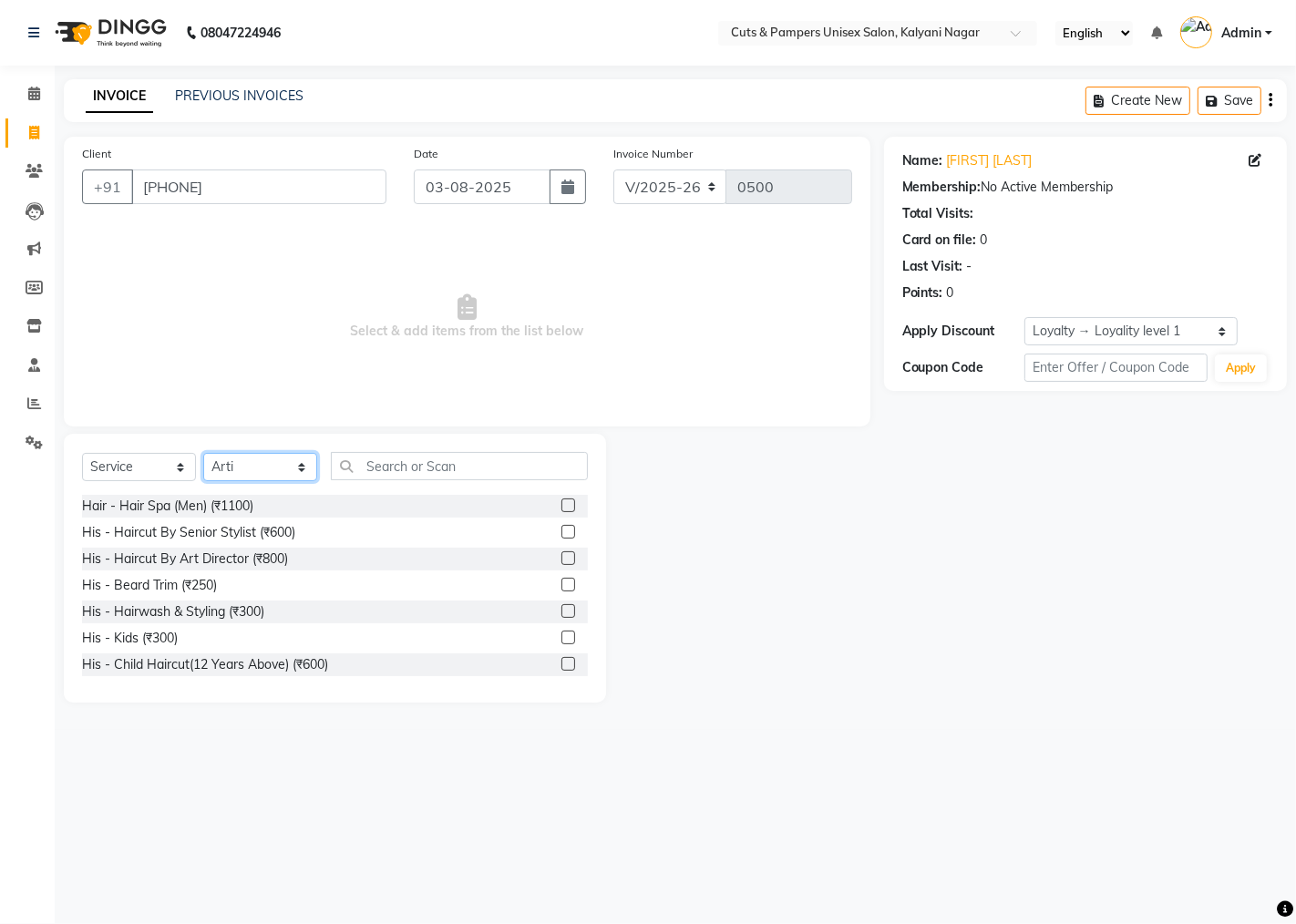 click on "Select Stylist Abhijeet Arti Poonam raju Ramesh" 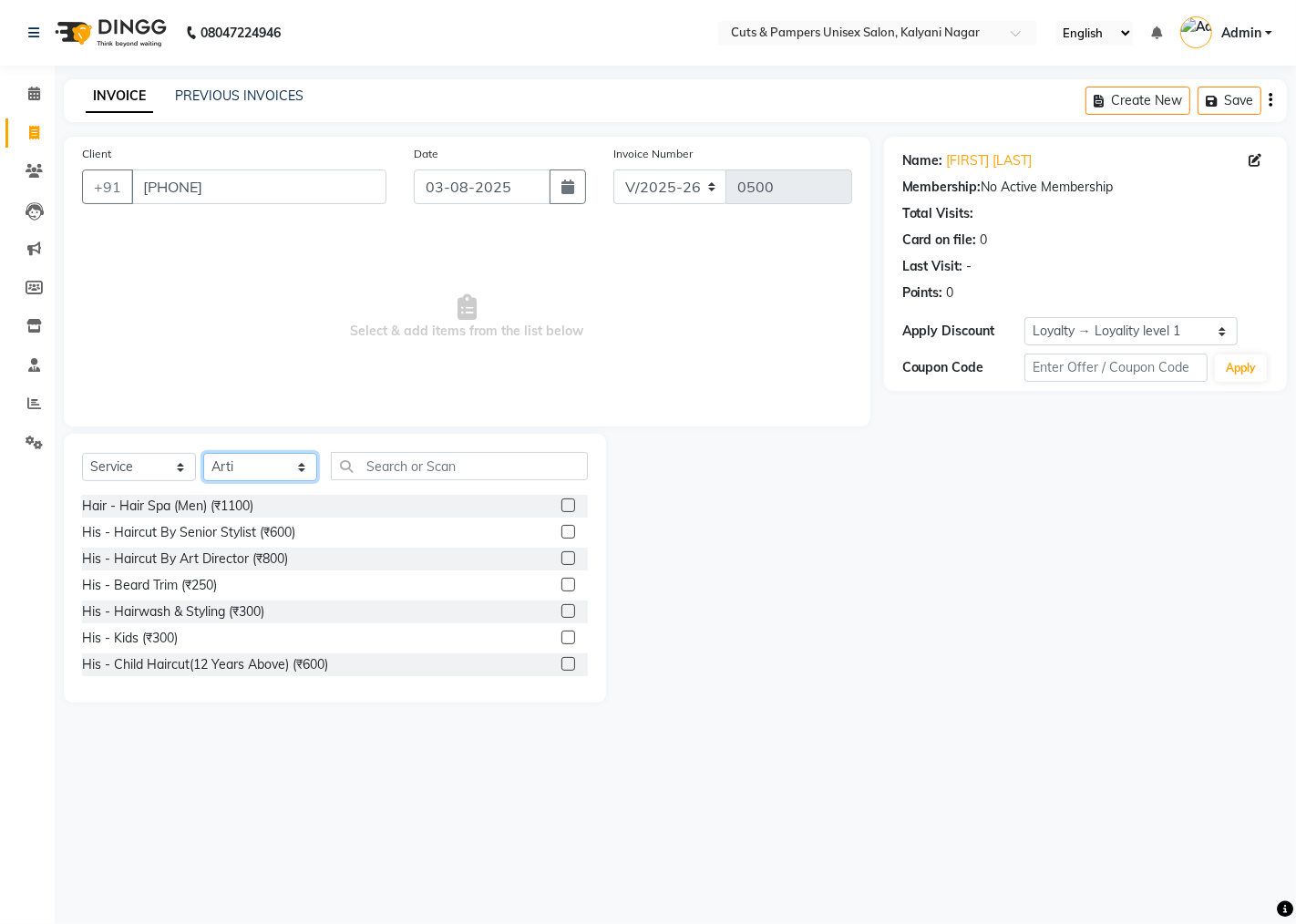 select on "2389" 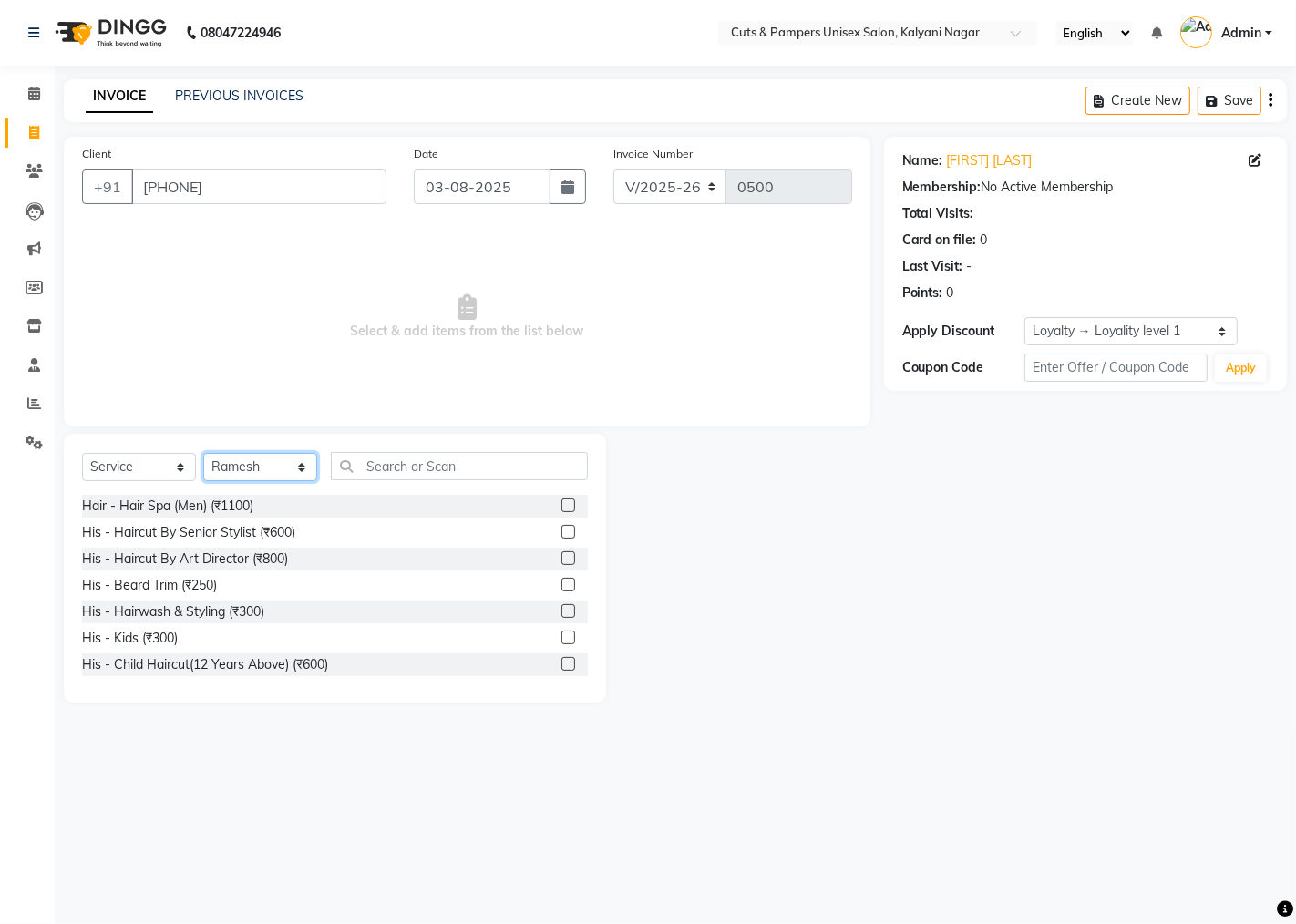 click on "Select Stylist Abhijeet Arti Poonam raju Ramesh" 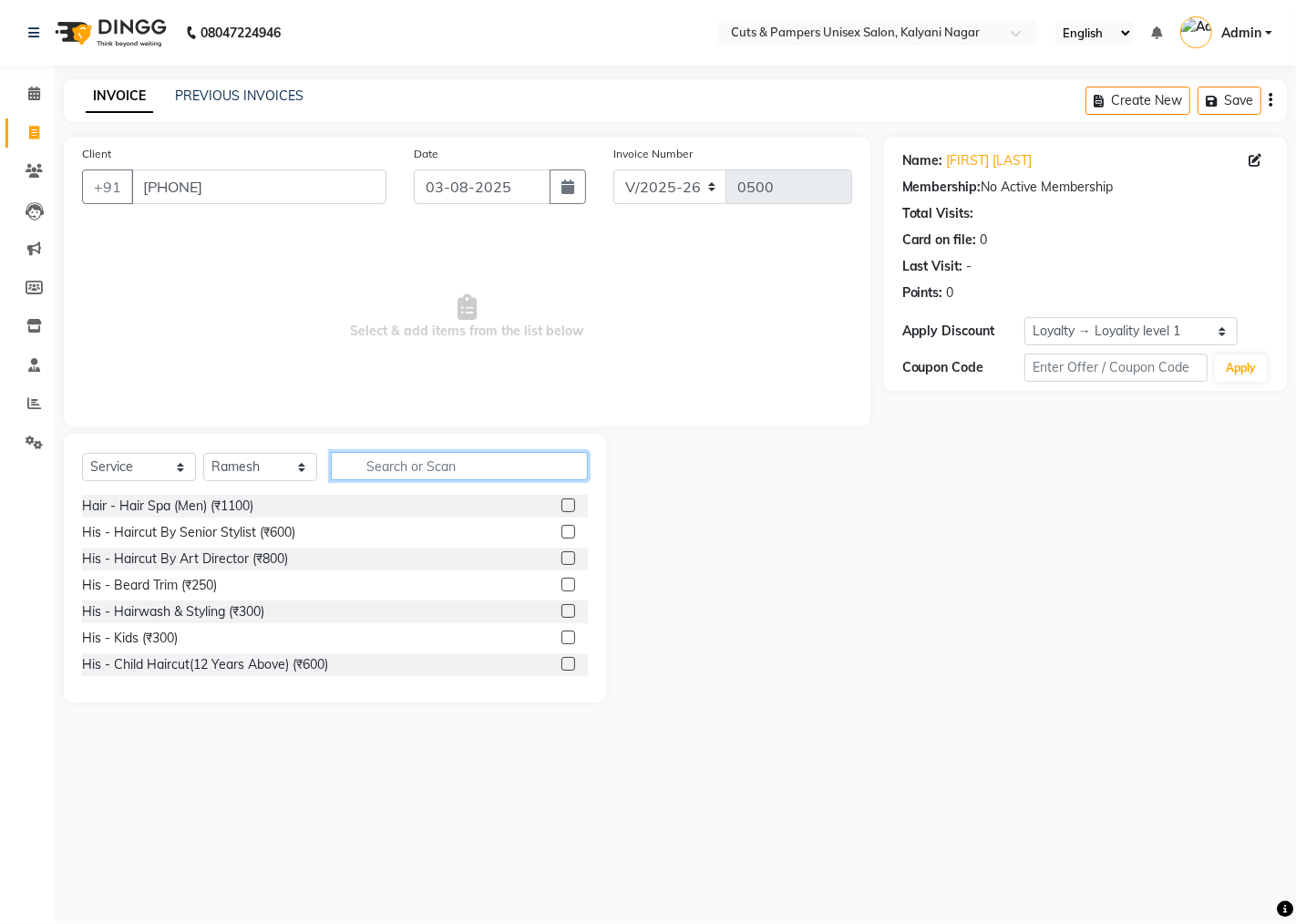 click 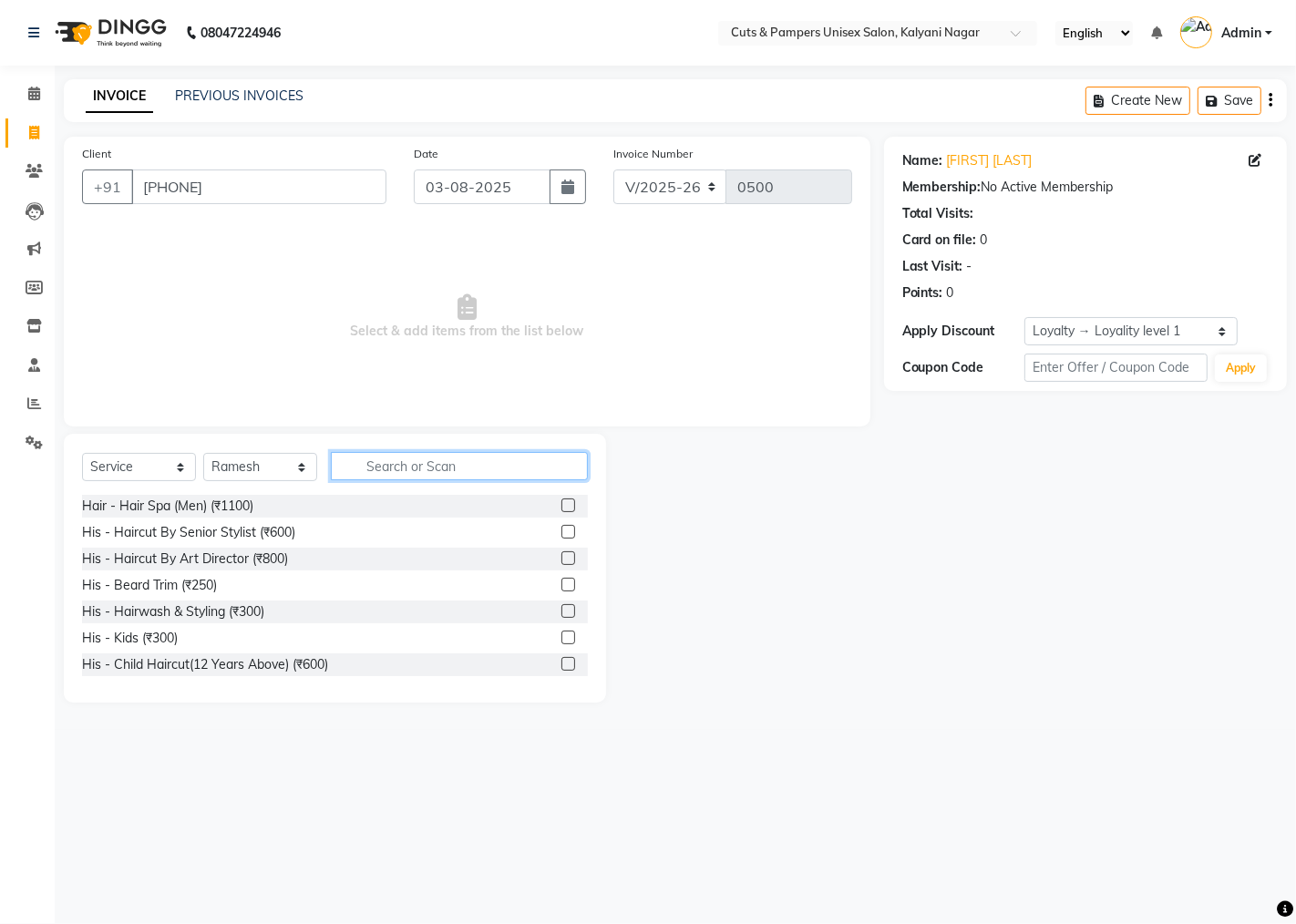 click 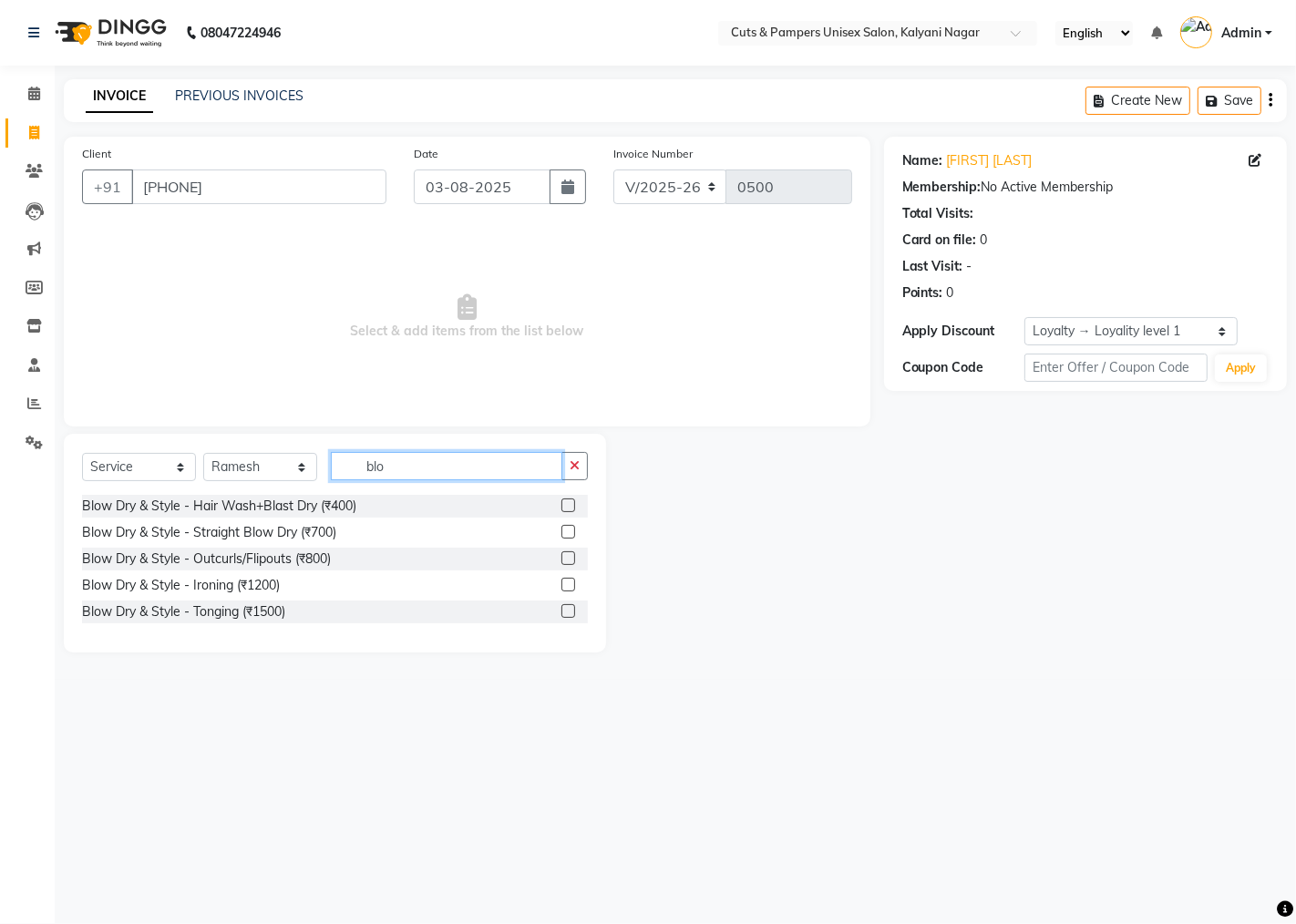type on "blo" 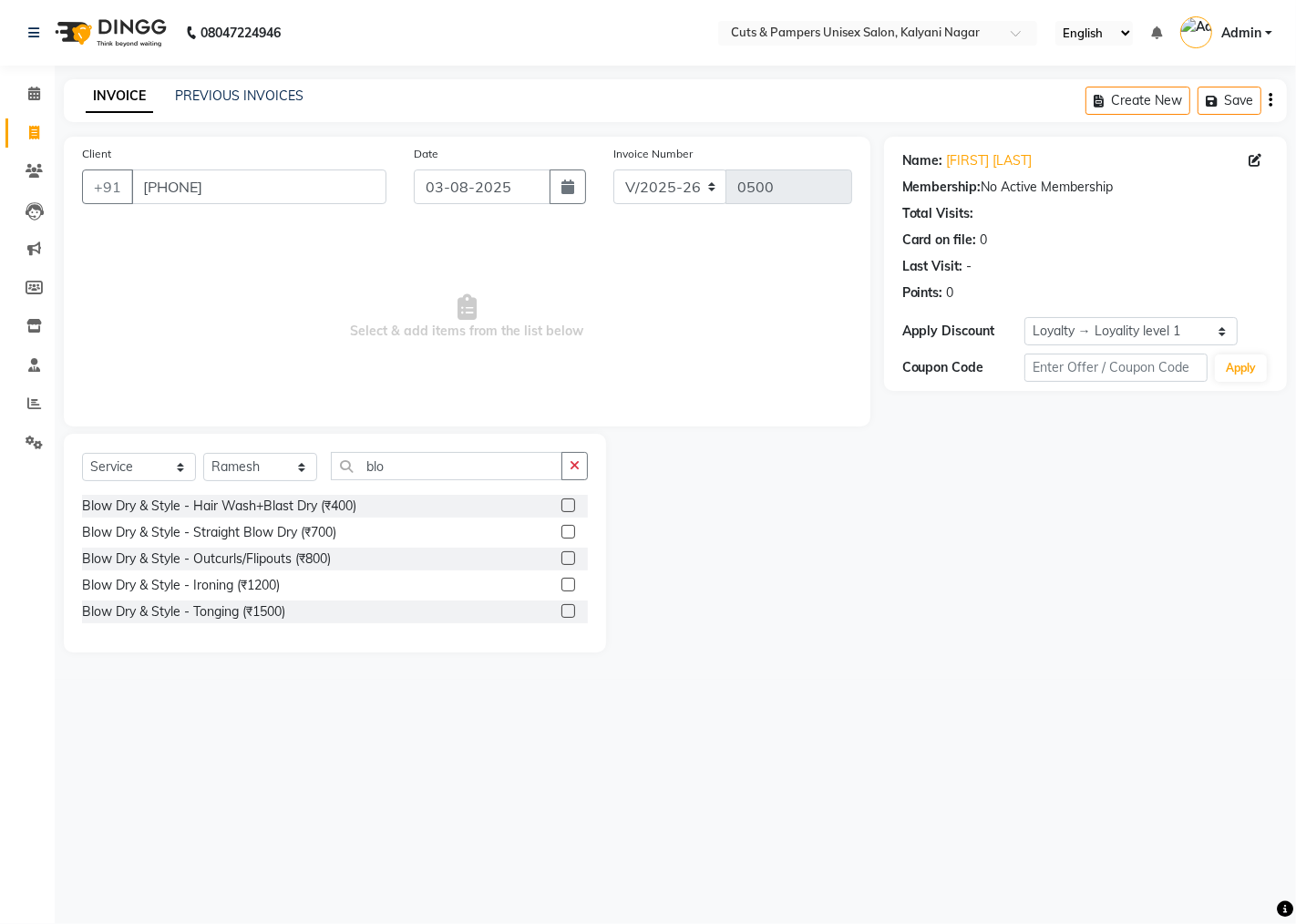click 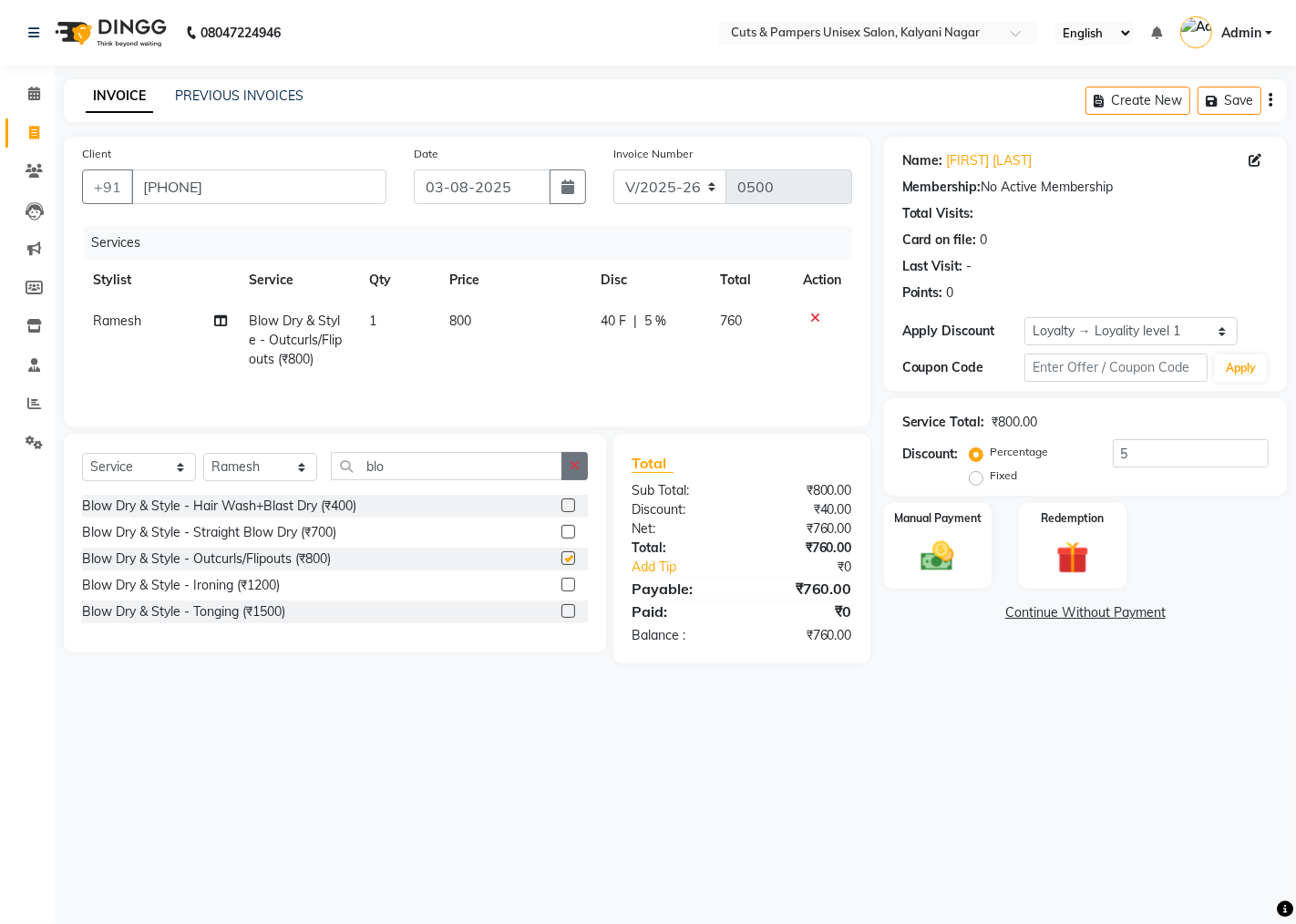 checkbox on "false" 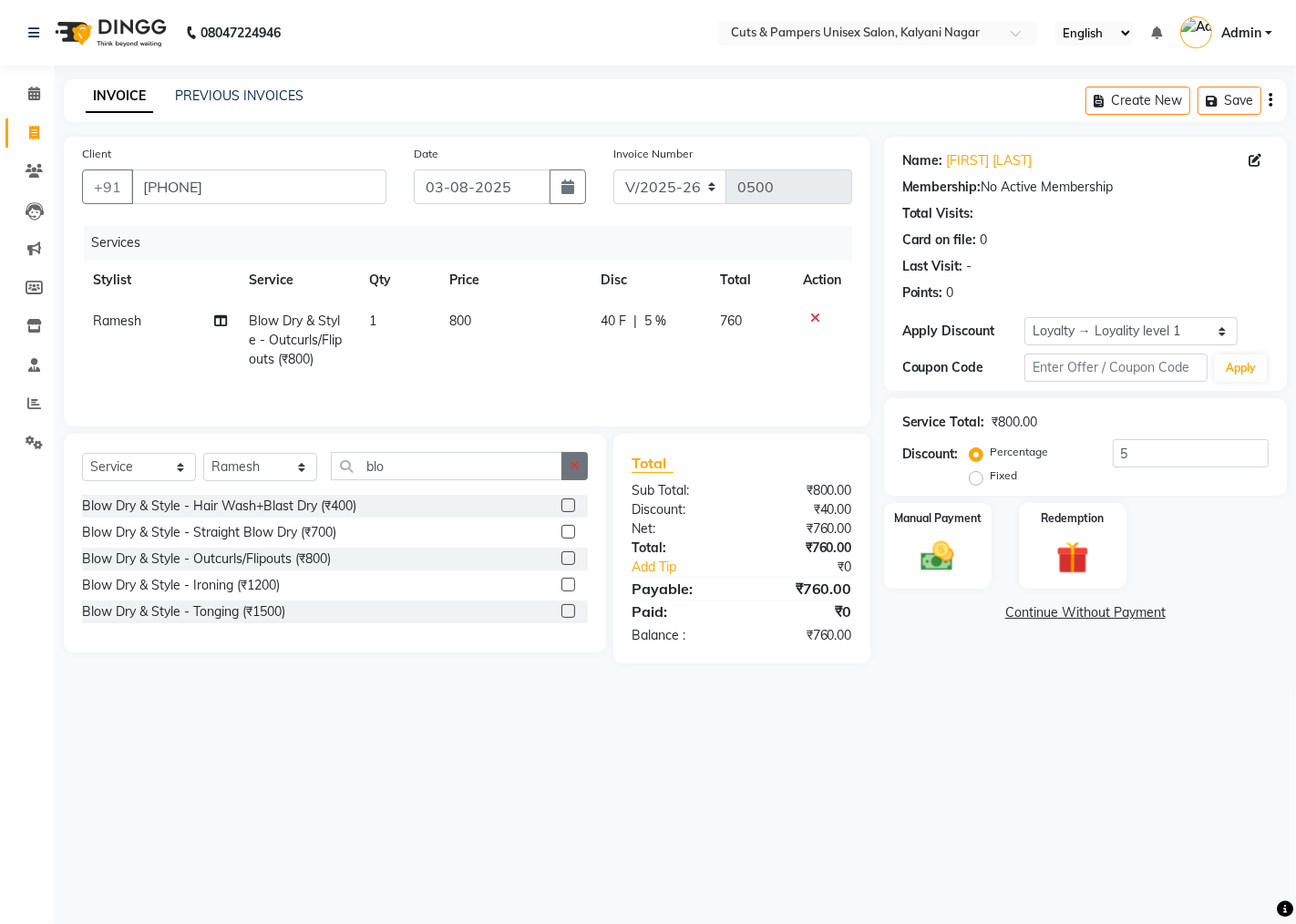 click 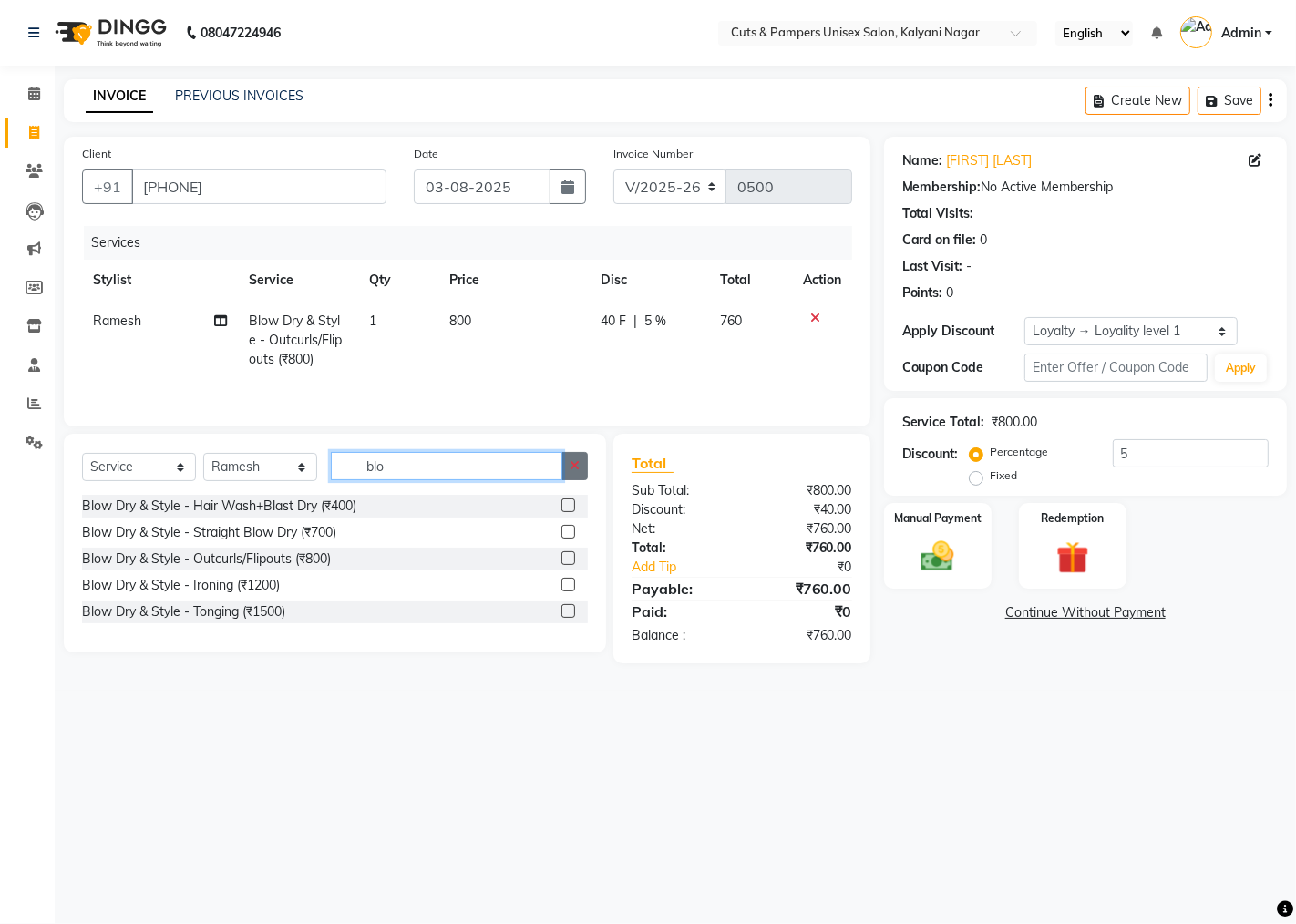 type 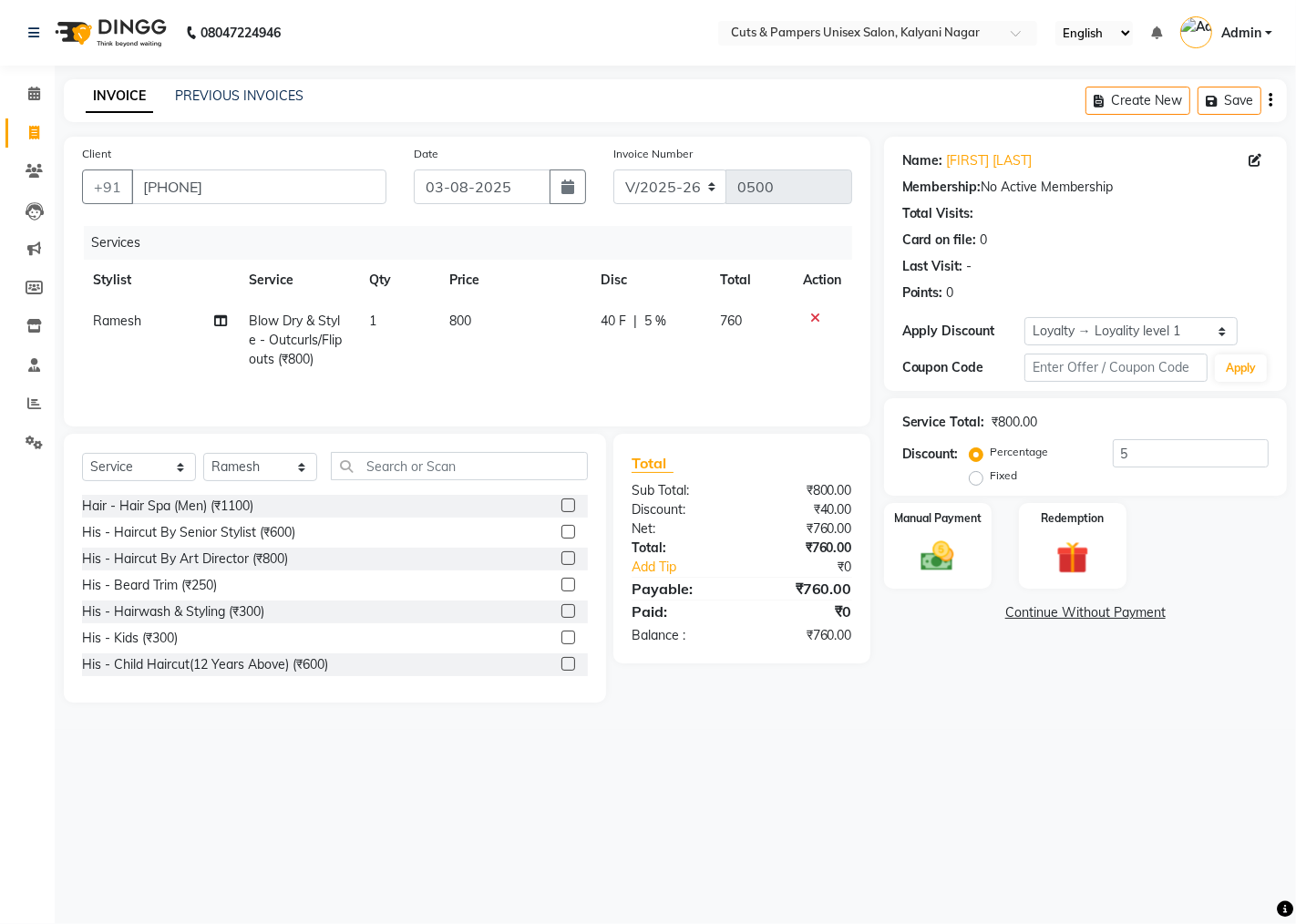 click 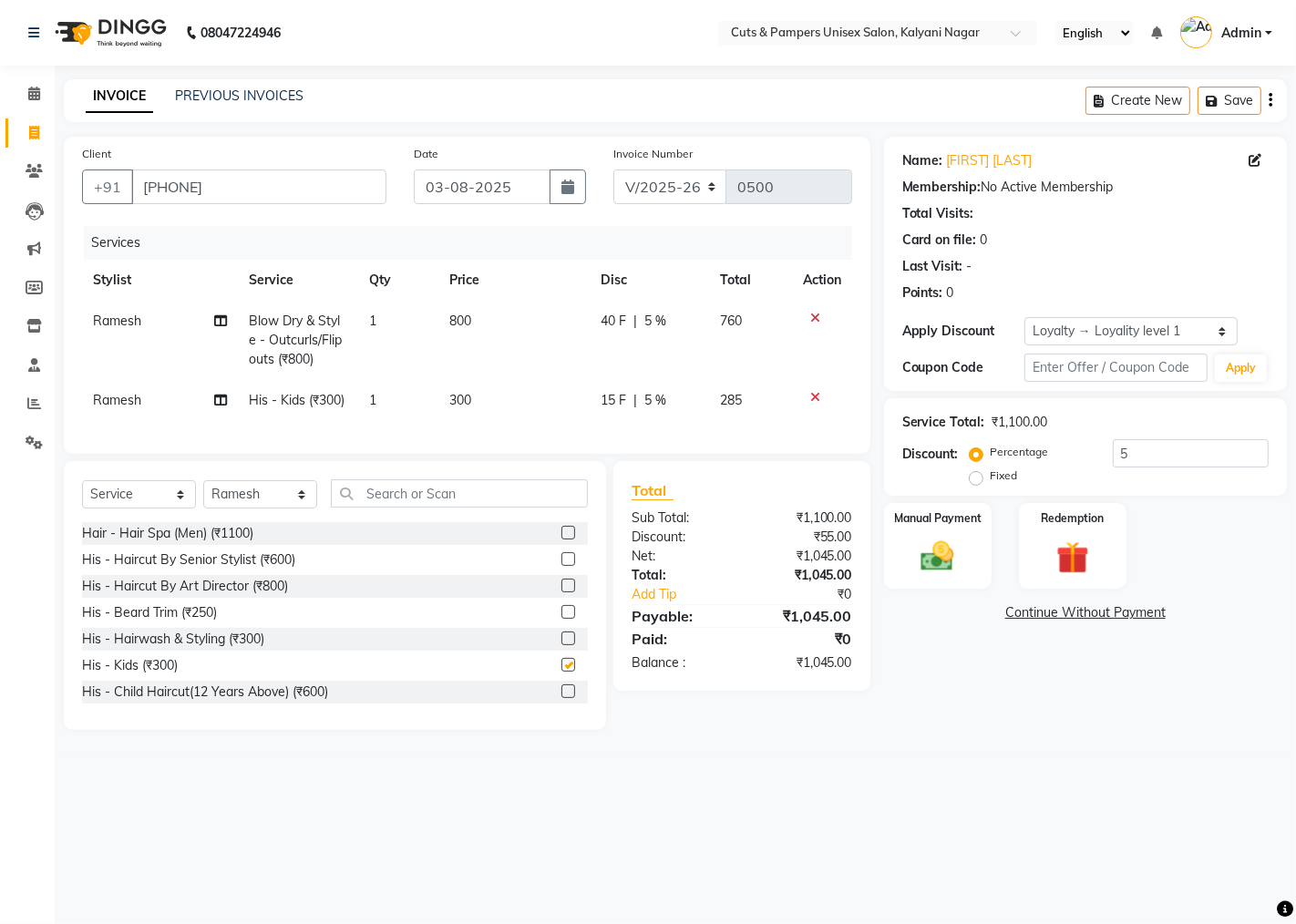 checkbox on "false" 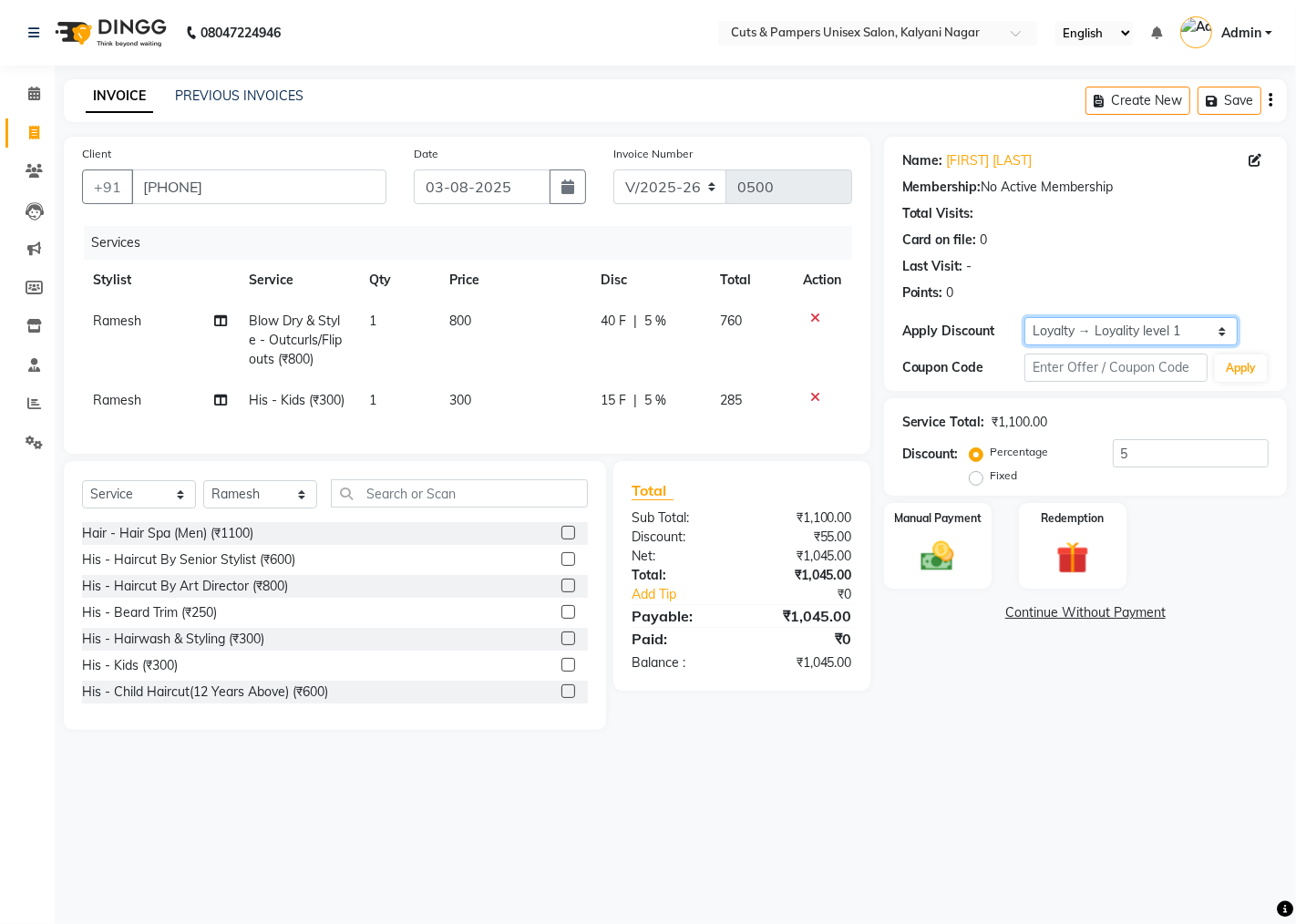 click on "Select  Loyalty → Loyality level 1" 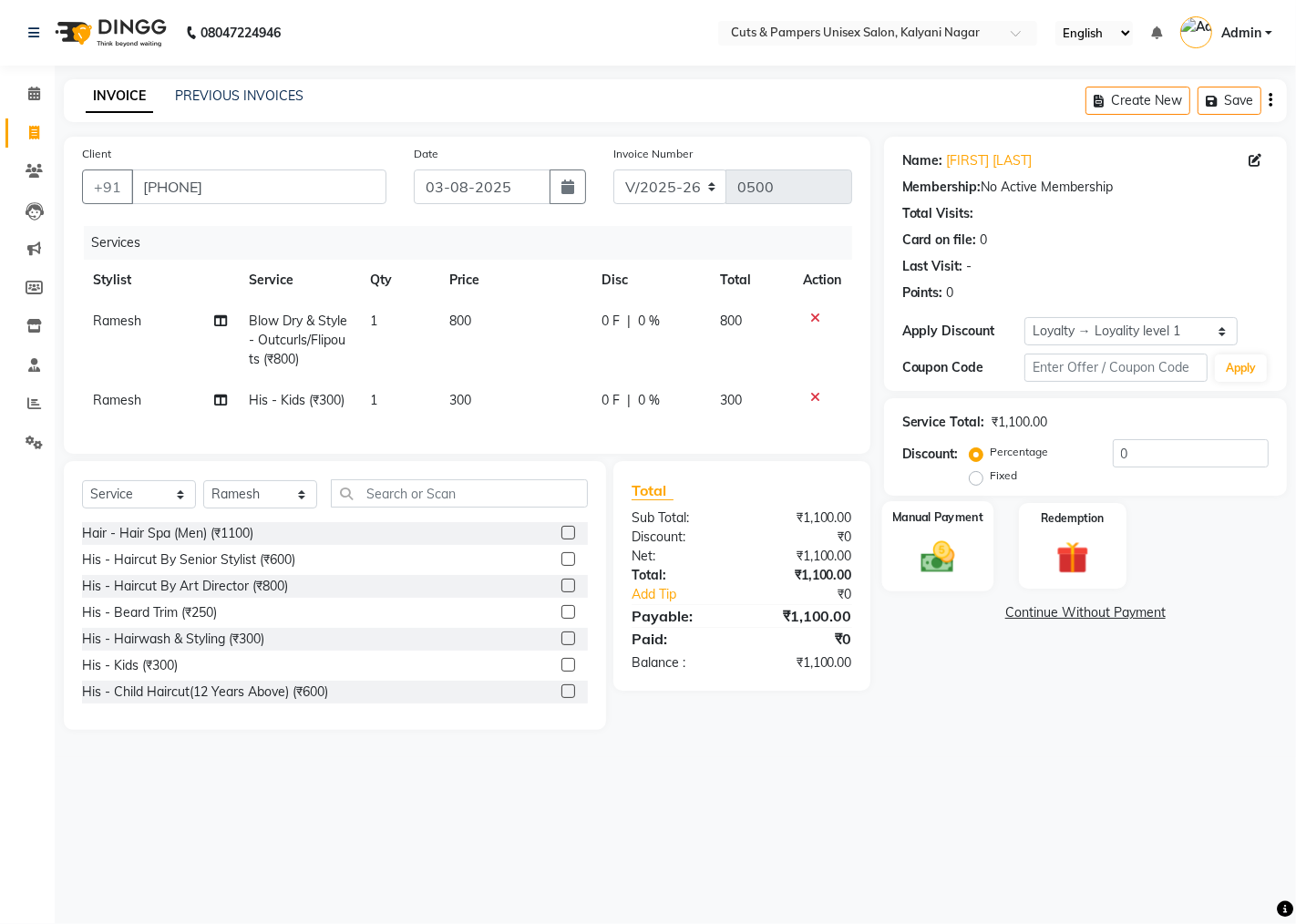 drag, startPoint x: 936, startPoint y: 561, endPoint x: 951, endPoint y: 584, distance: 27.45906 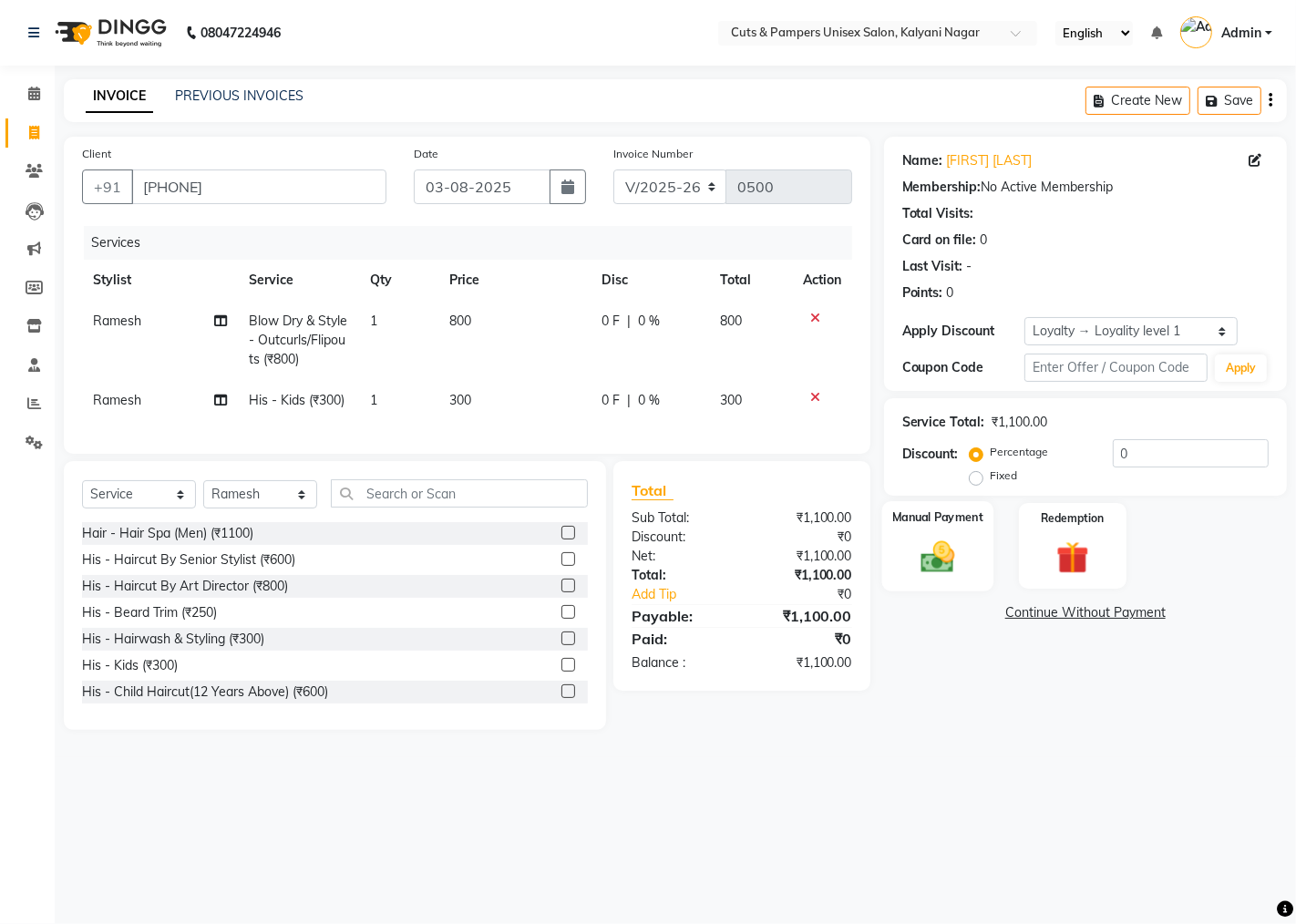 click 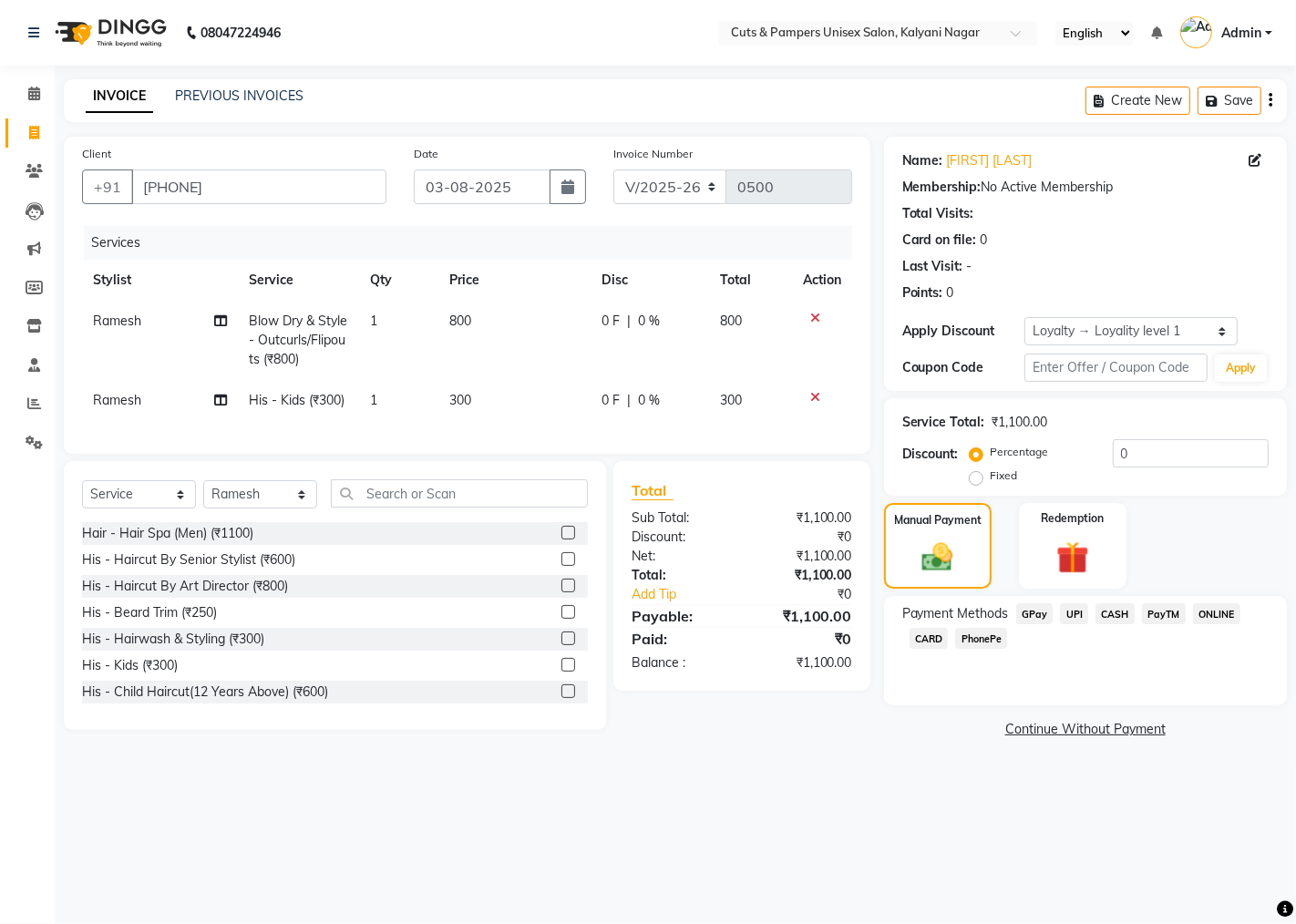 click on "GPay" 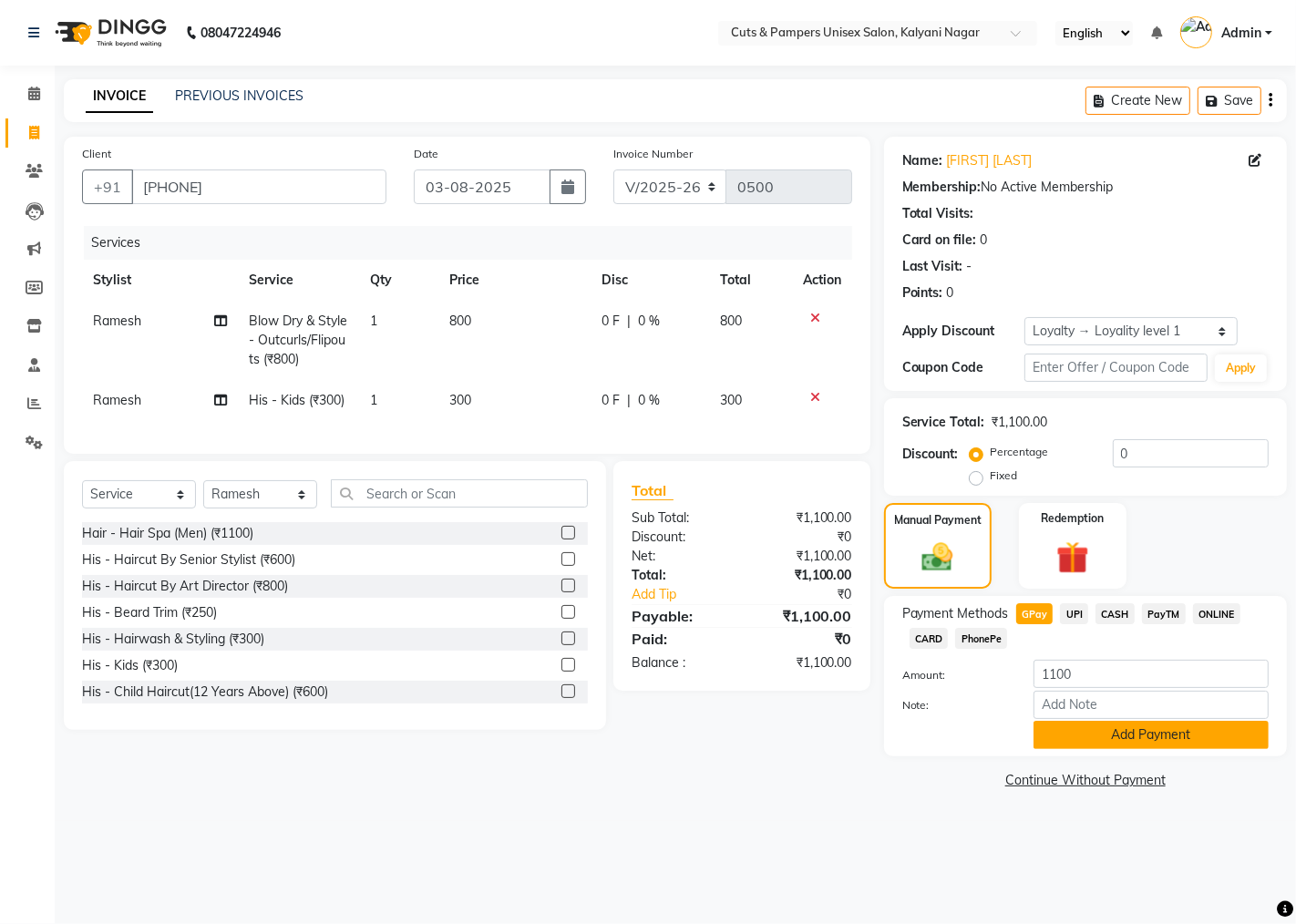 click on "Add Payment" 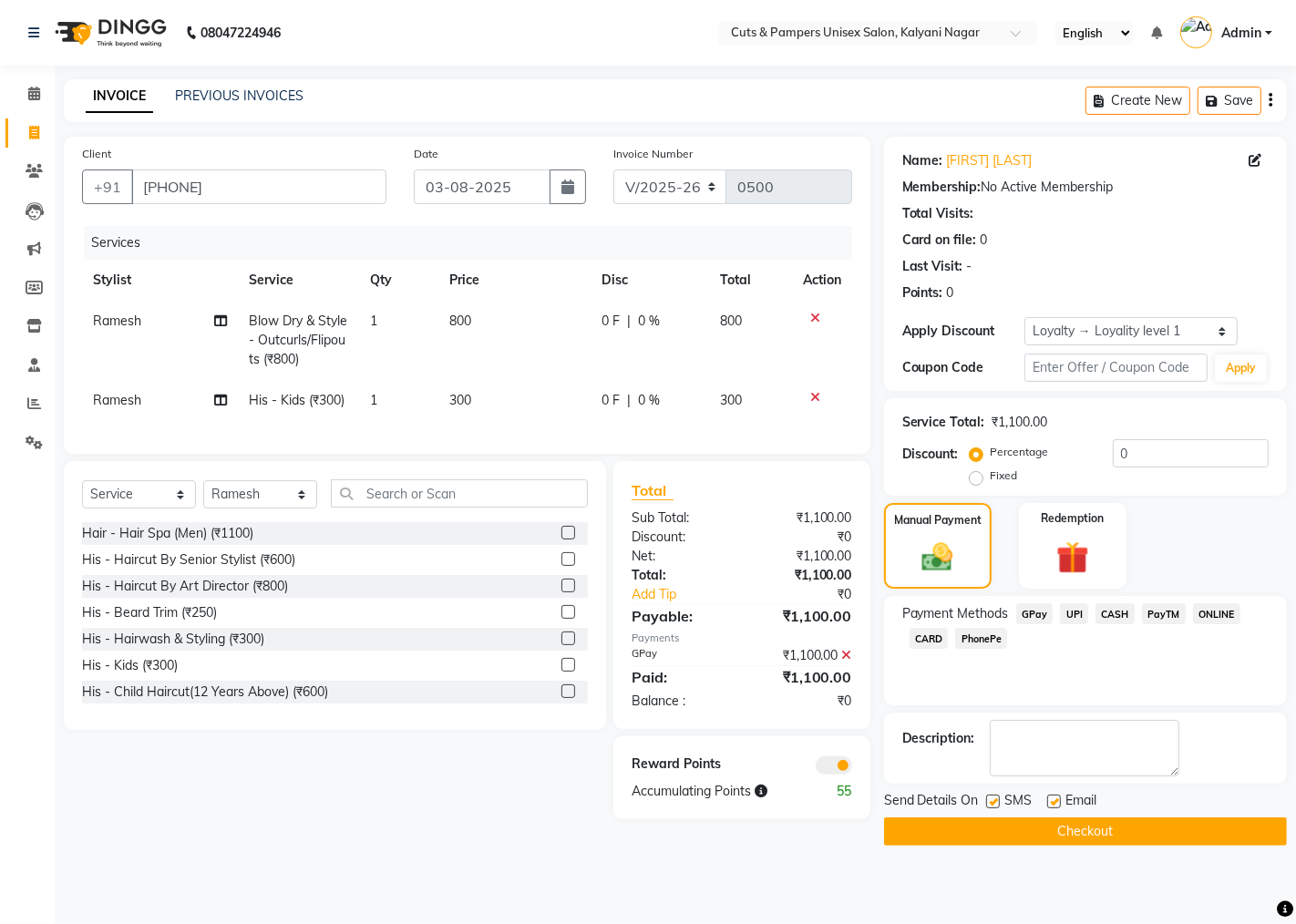 click on "Checkout" 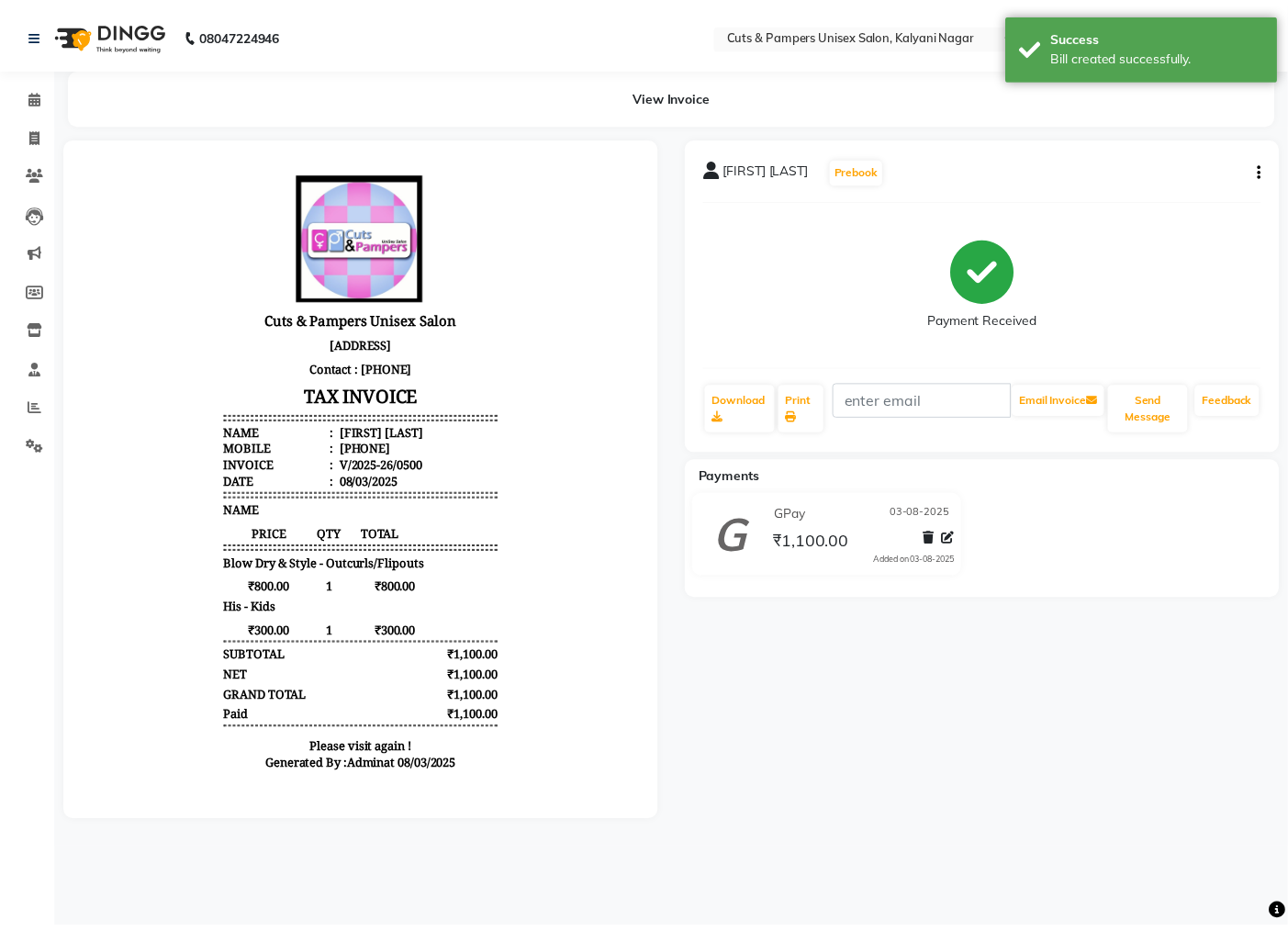 scroll, scrollTop: 0, scrollLeft: 0, axis: both 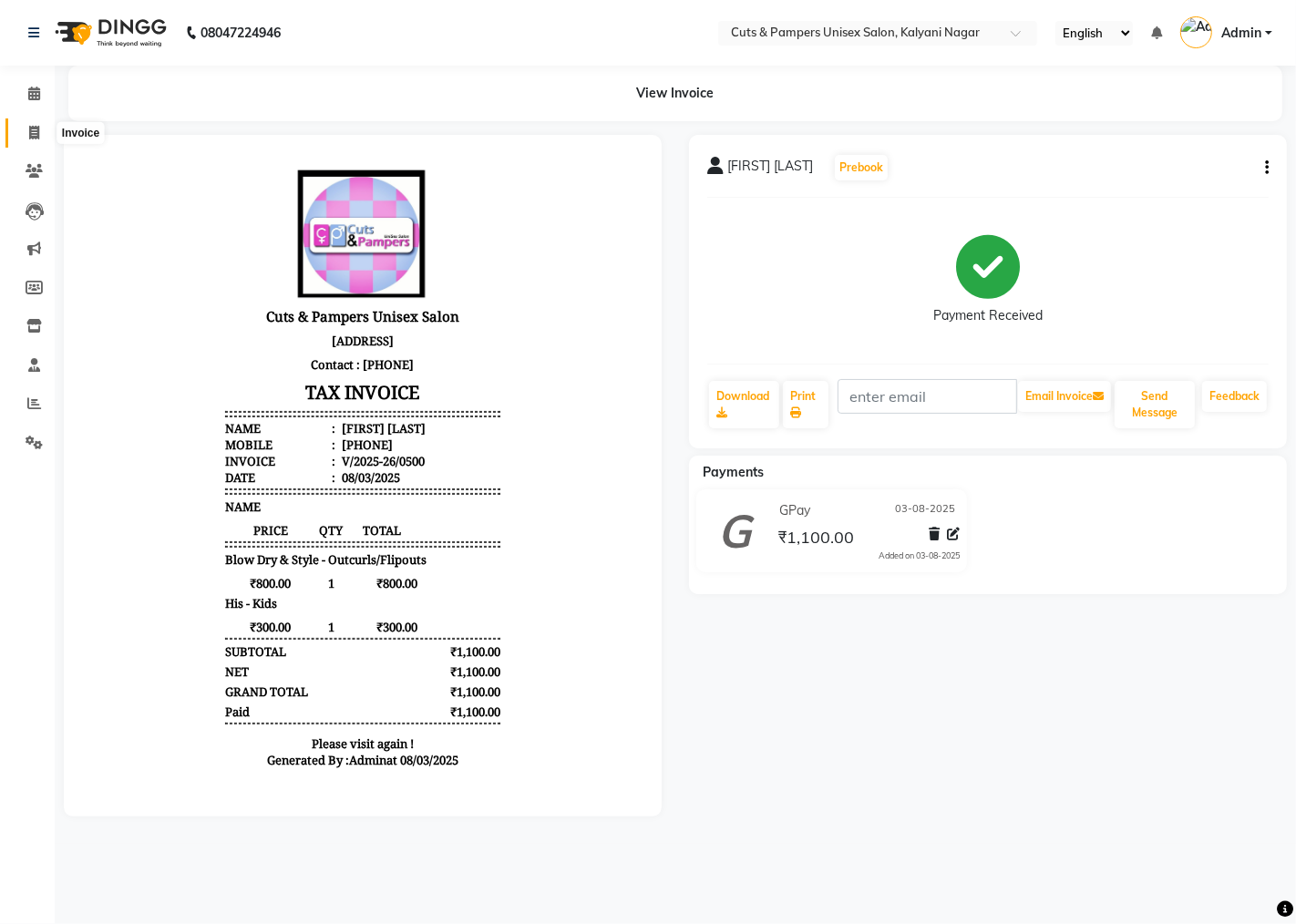 drag, startPoint x: 30, startPoint y: 134, endPoint x: 46, endPoint y: 134, distance: 16 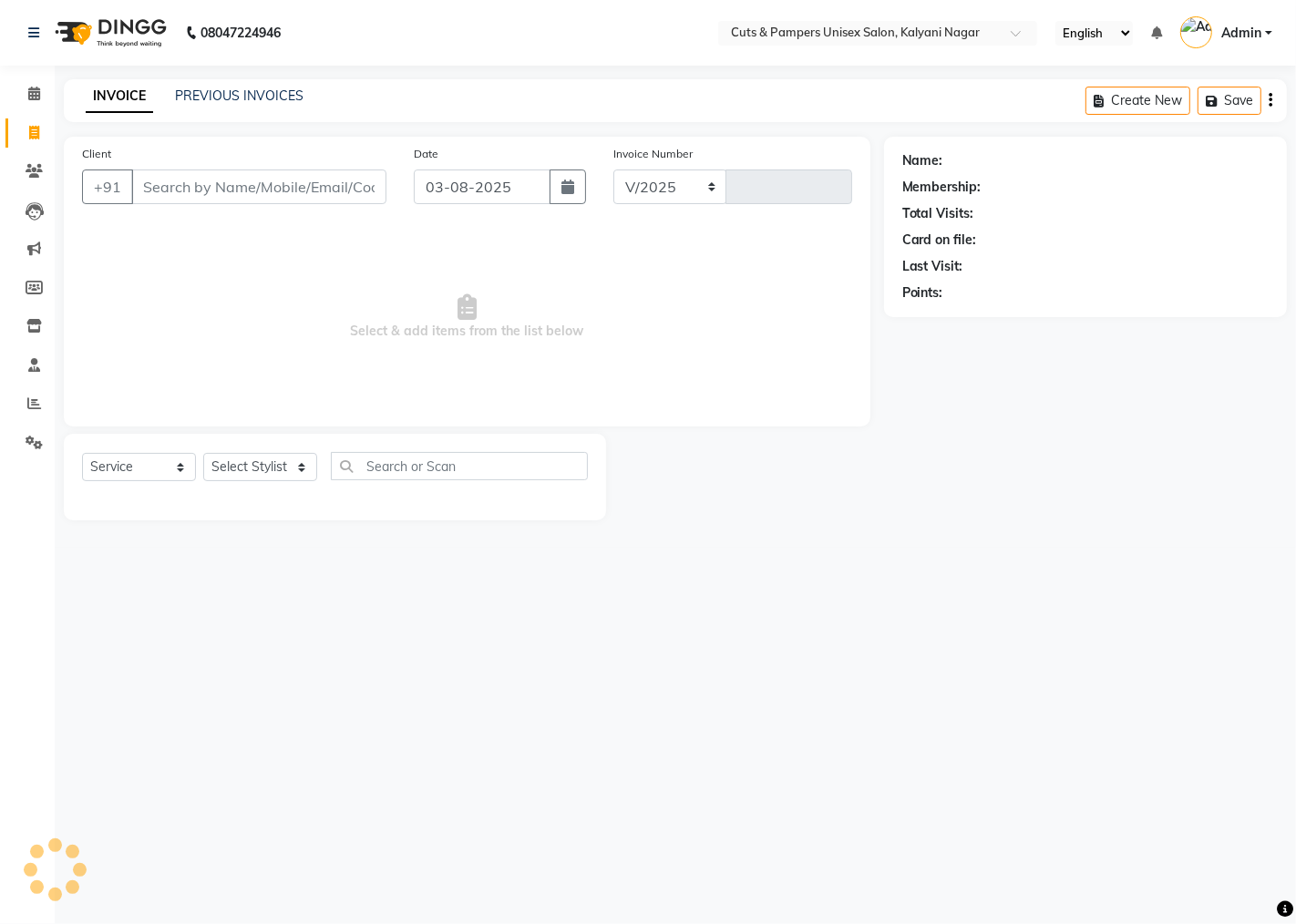 select on "64" 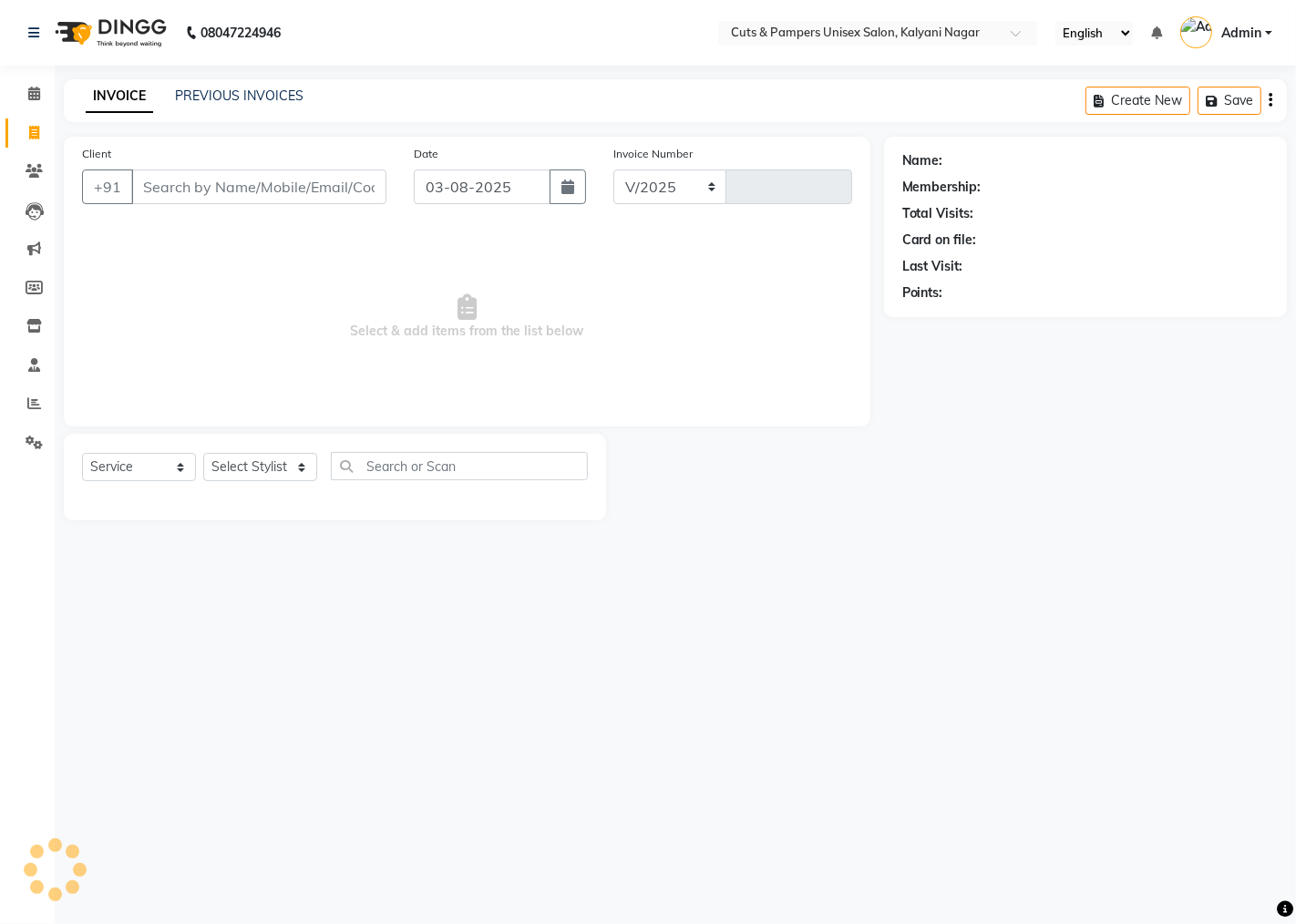 type on "0501" 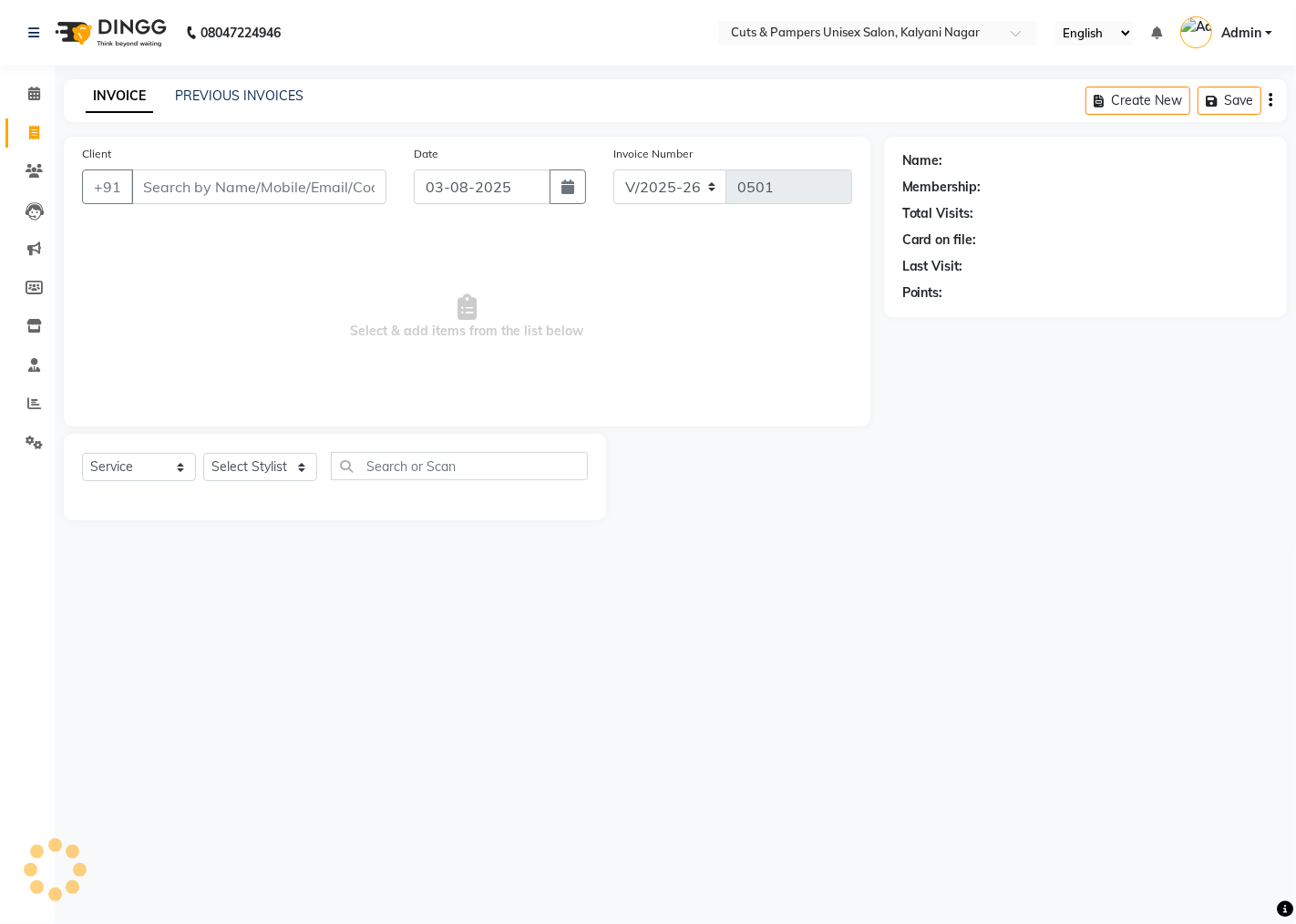 select on "2388" 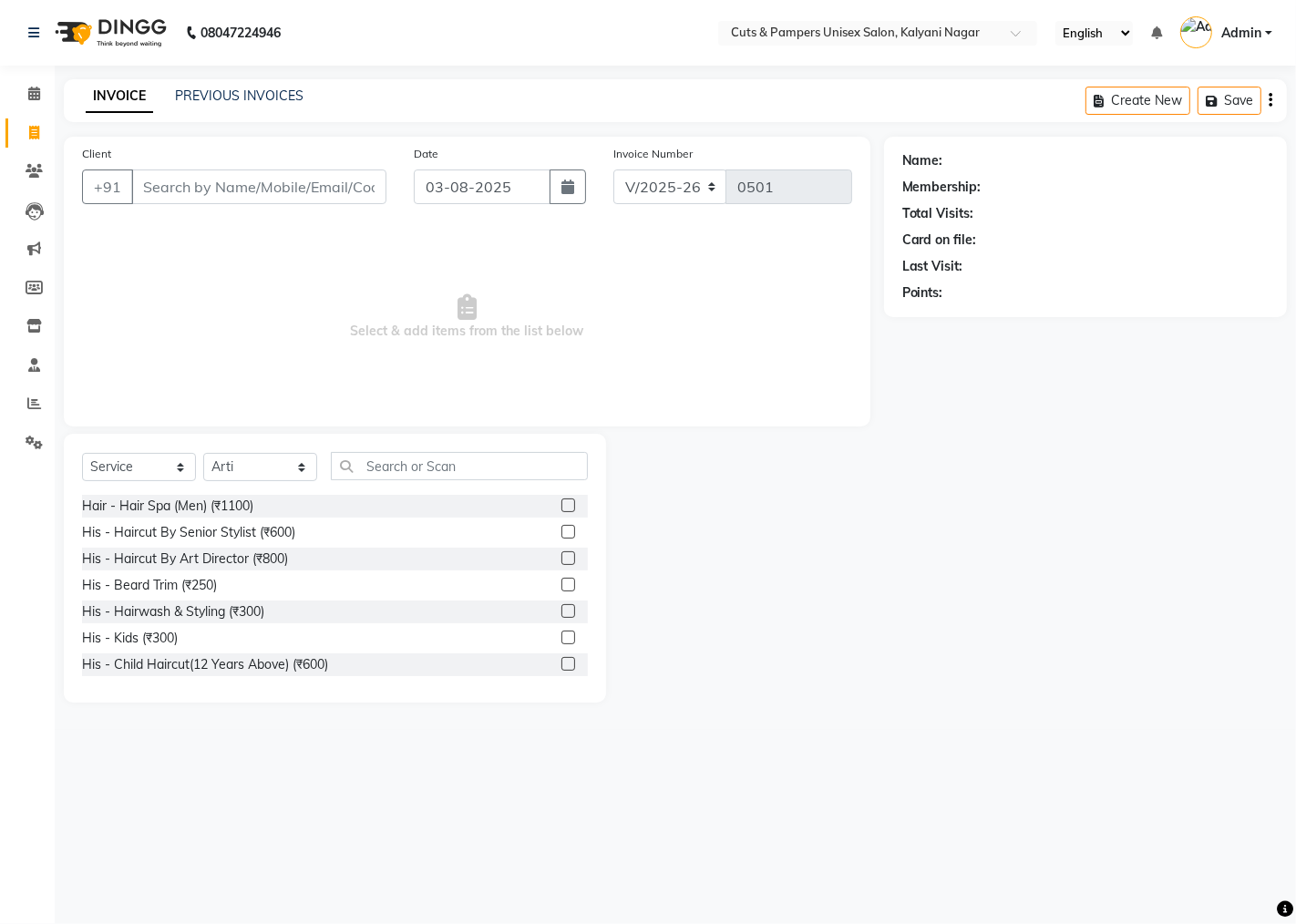click on "Client" at bounding box center (259, 187) 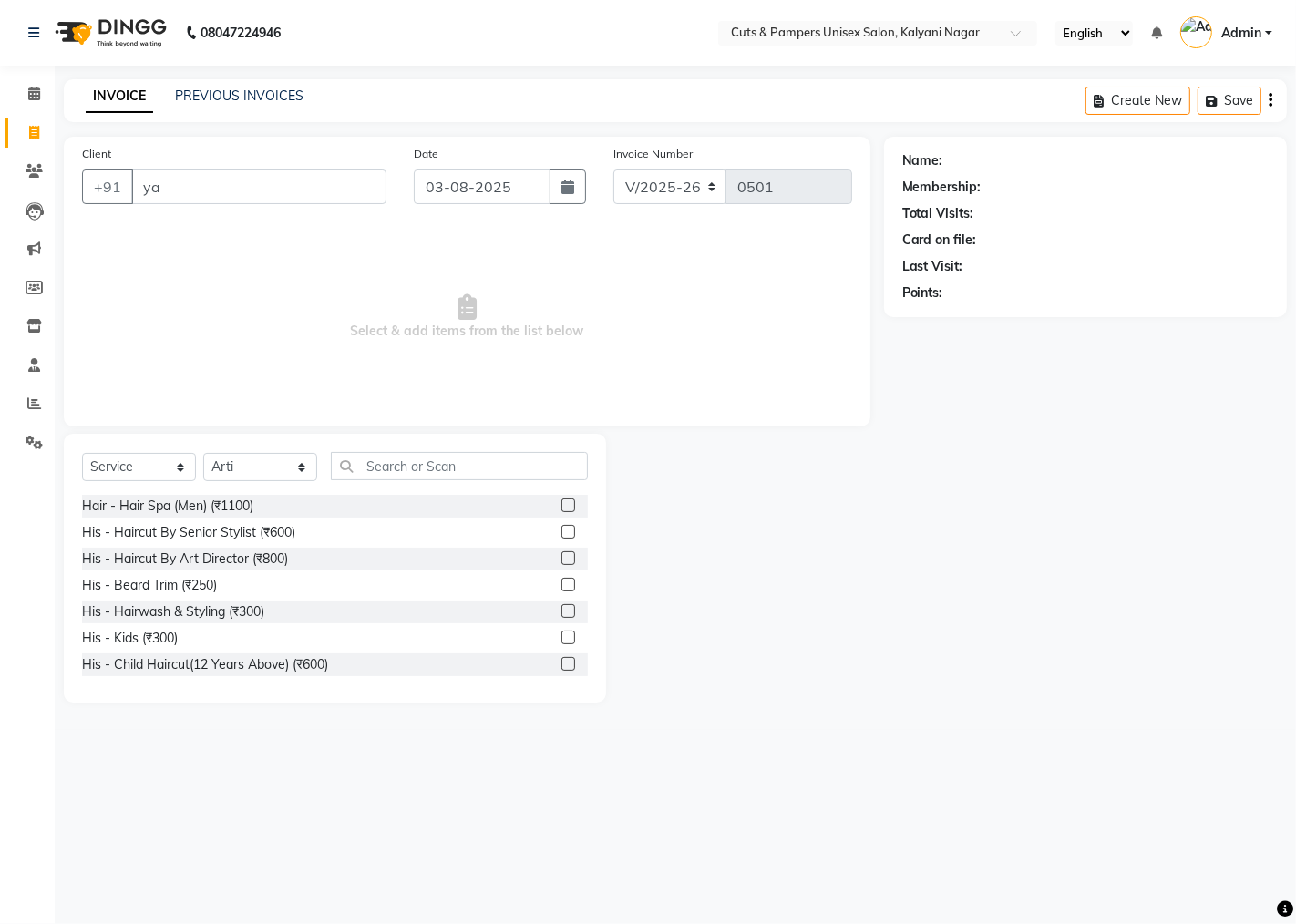 type on "y" 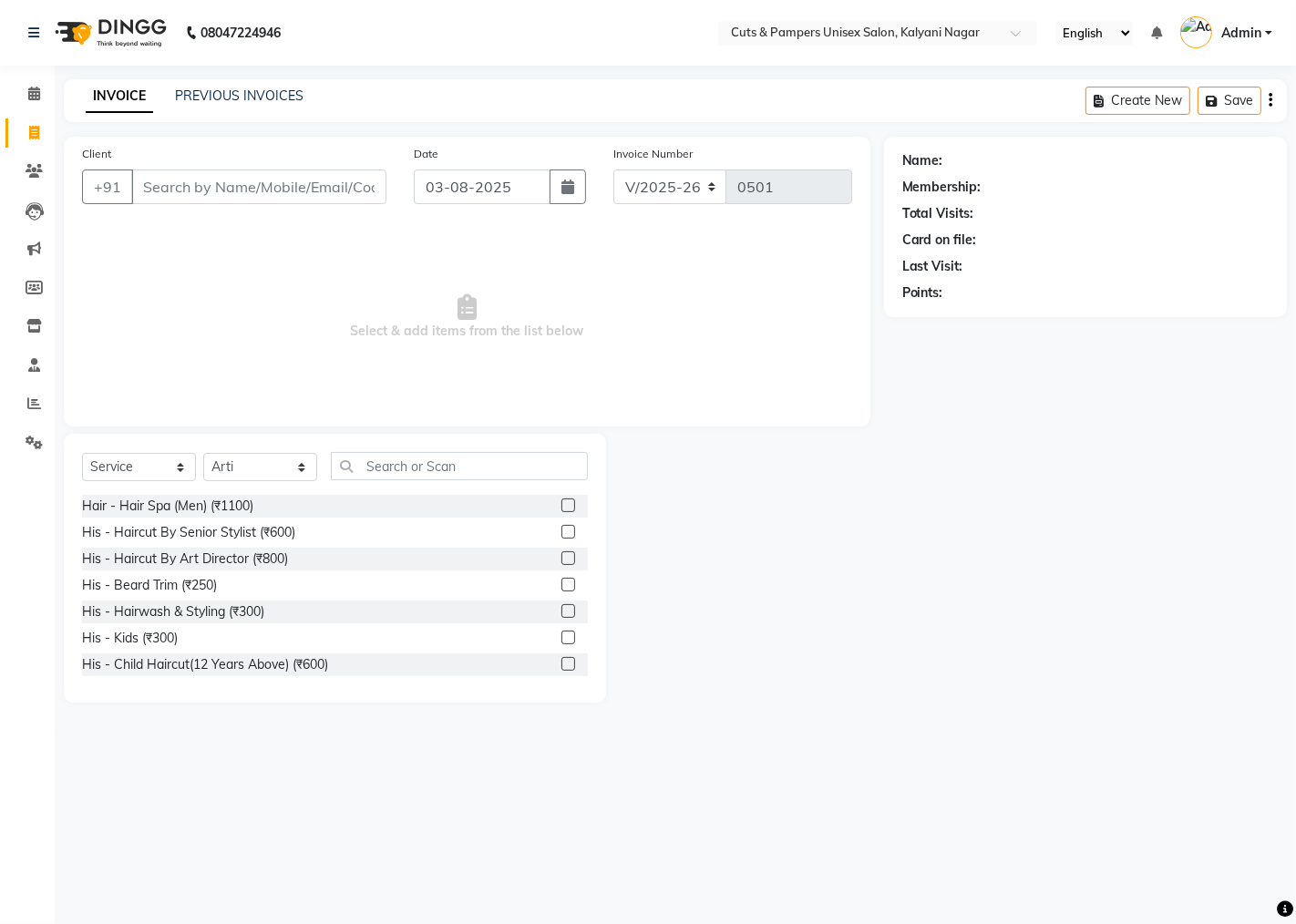 click on "Client" at bounding box center [259, 187] 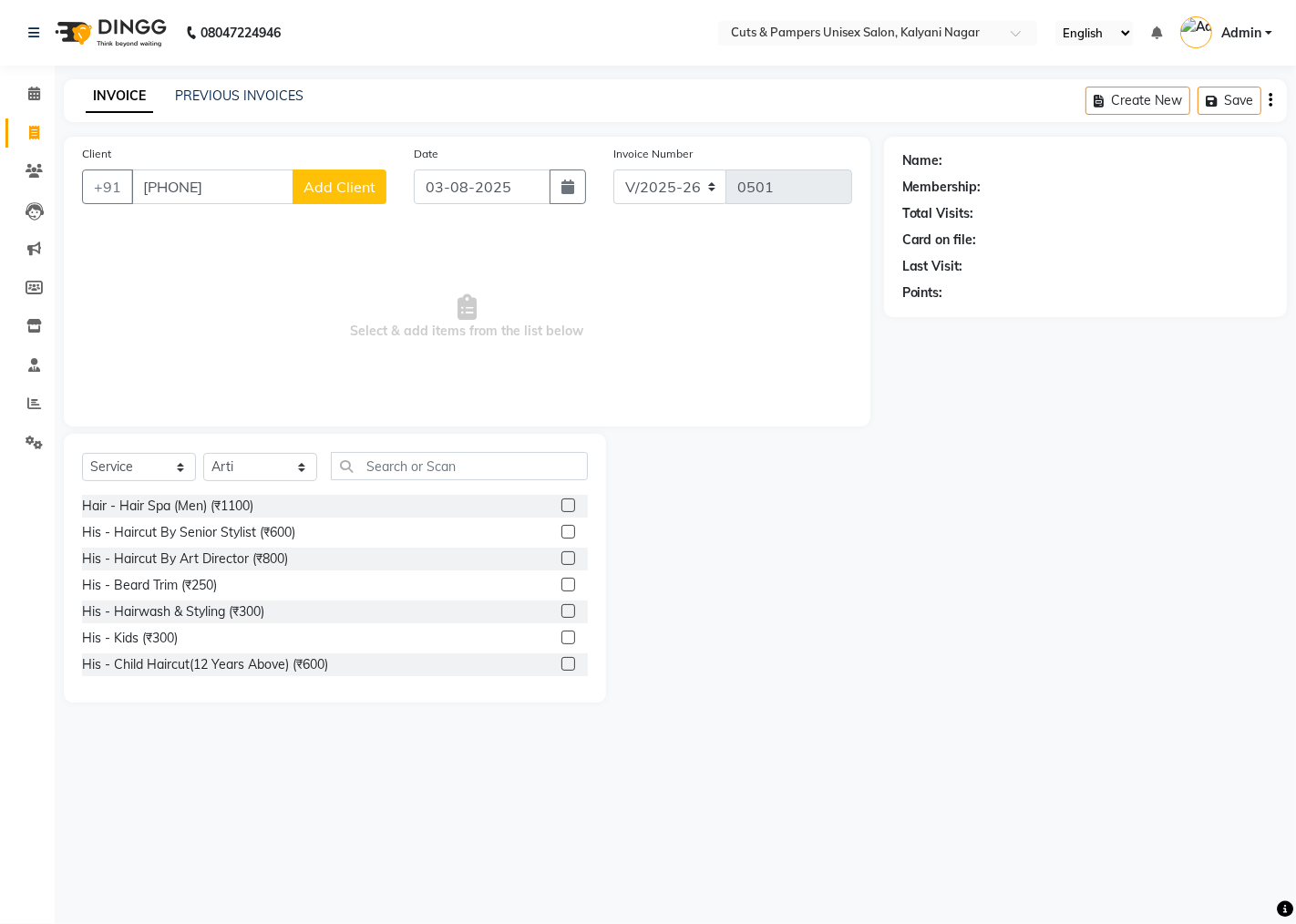 type on "[PHONE]" 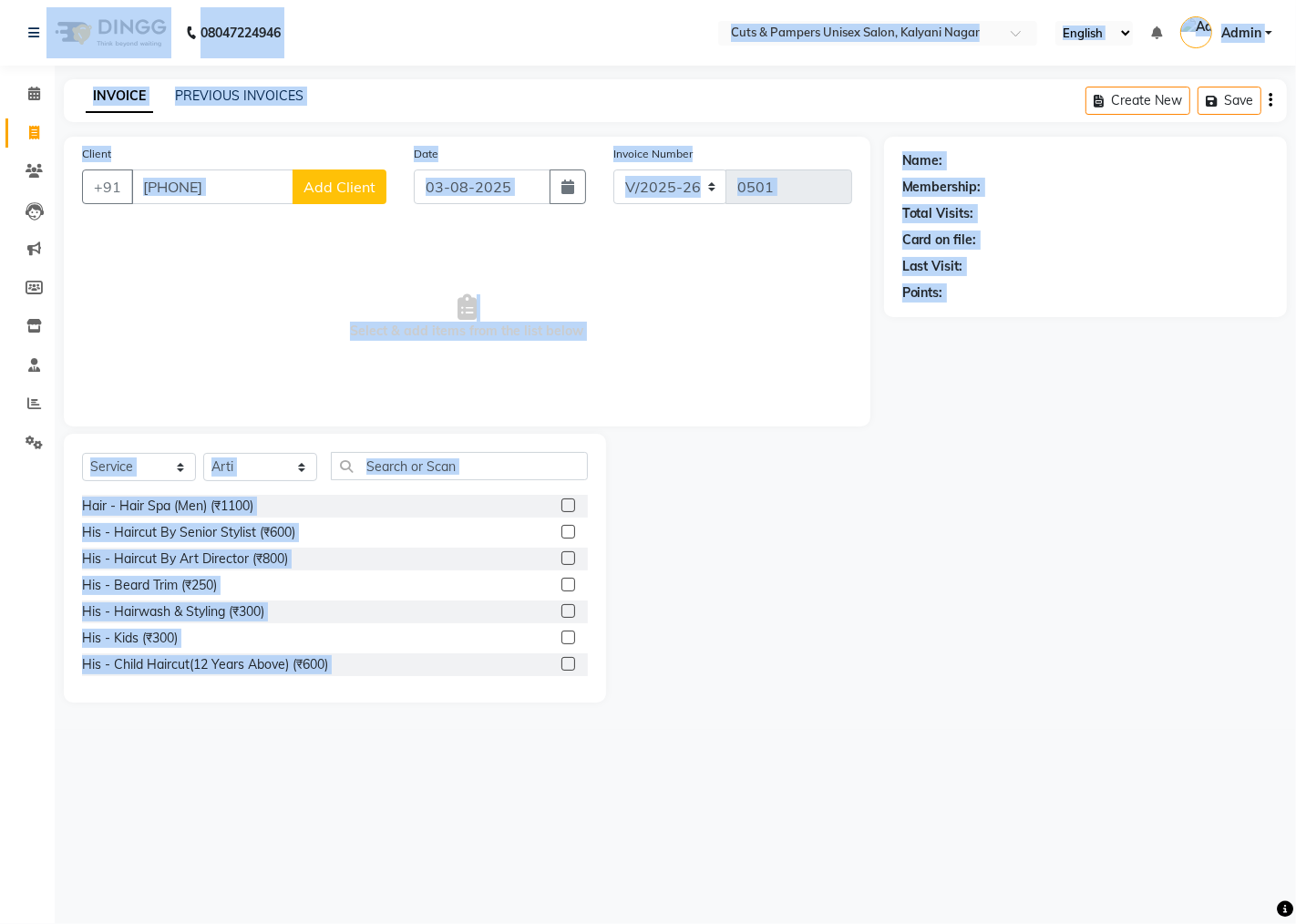 select on "22" 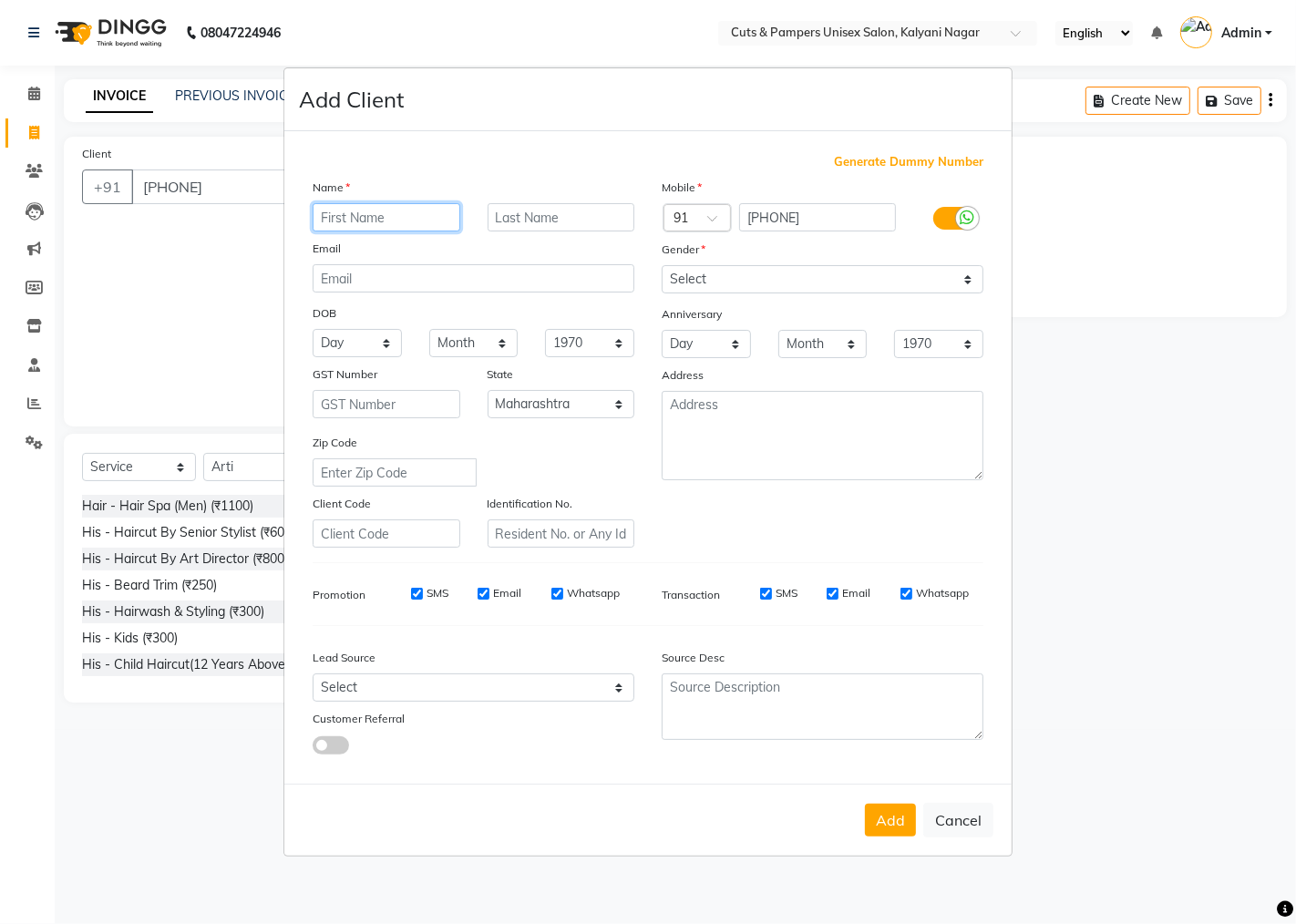 click at bounding box center [386, 217] 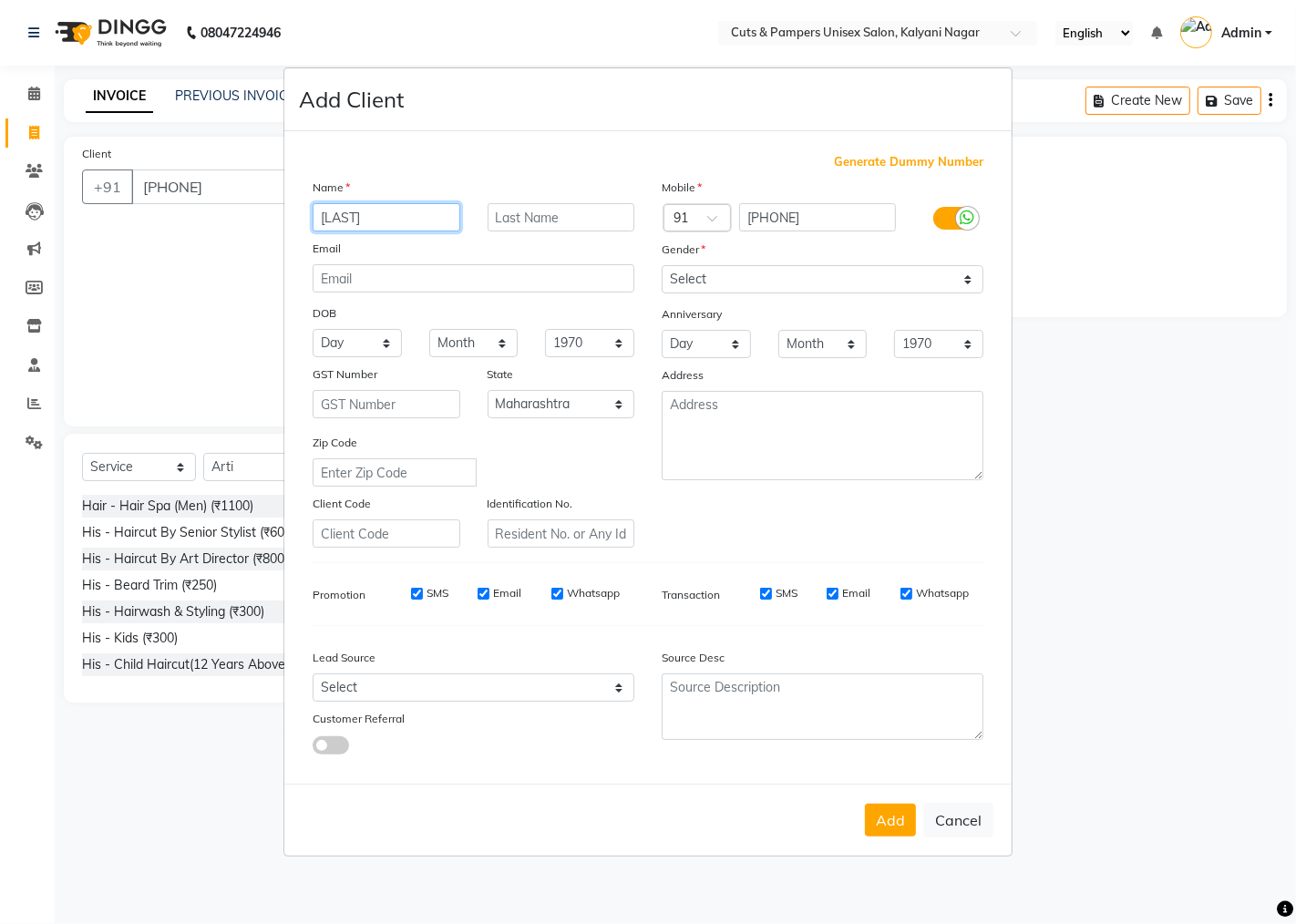 type on "[LAST]" 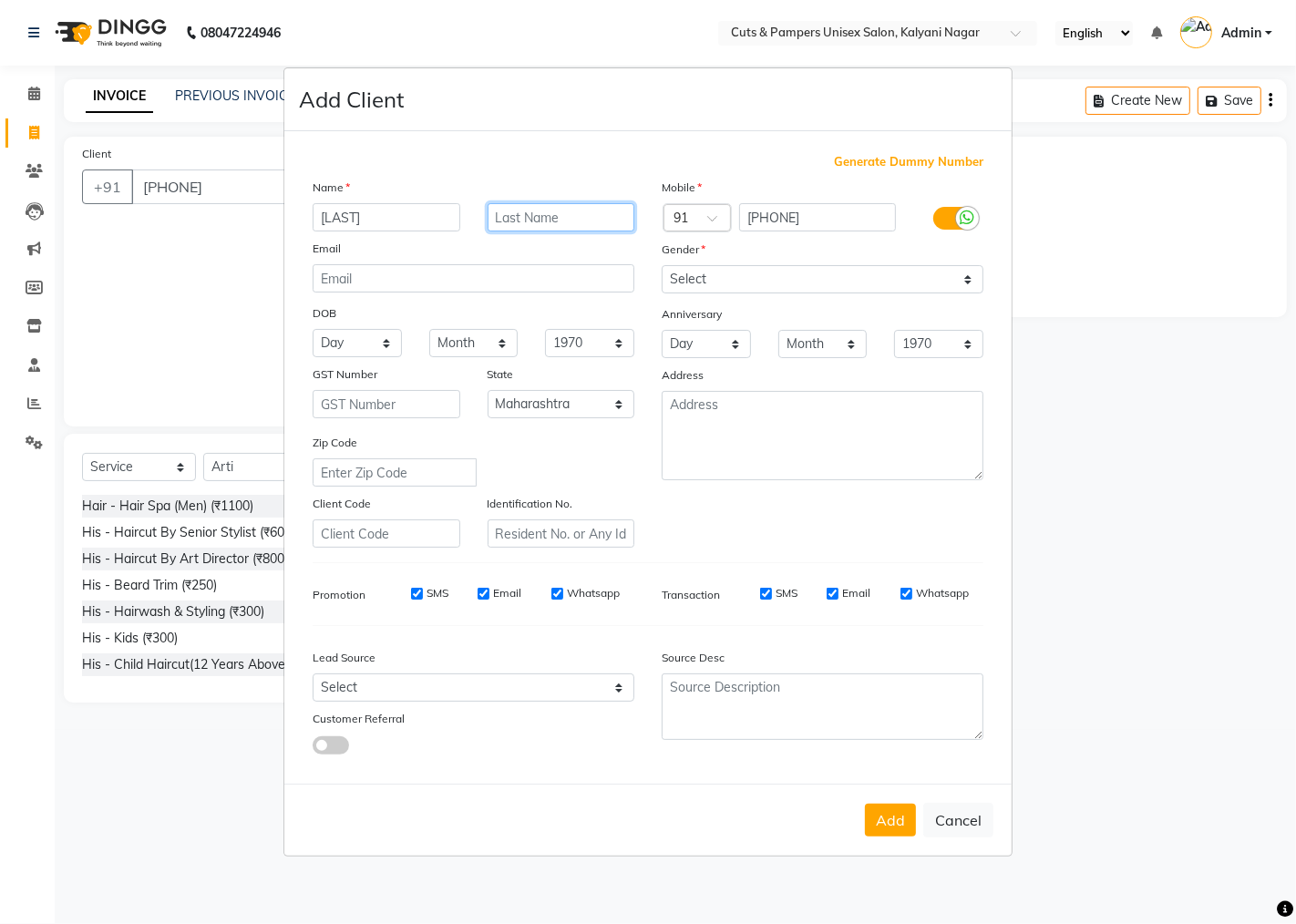 click at bounding box center [561, 217] 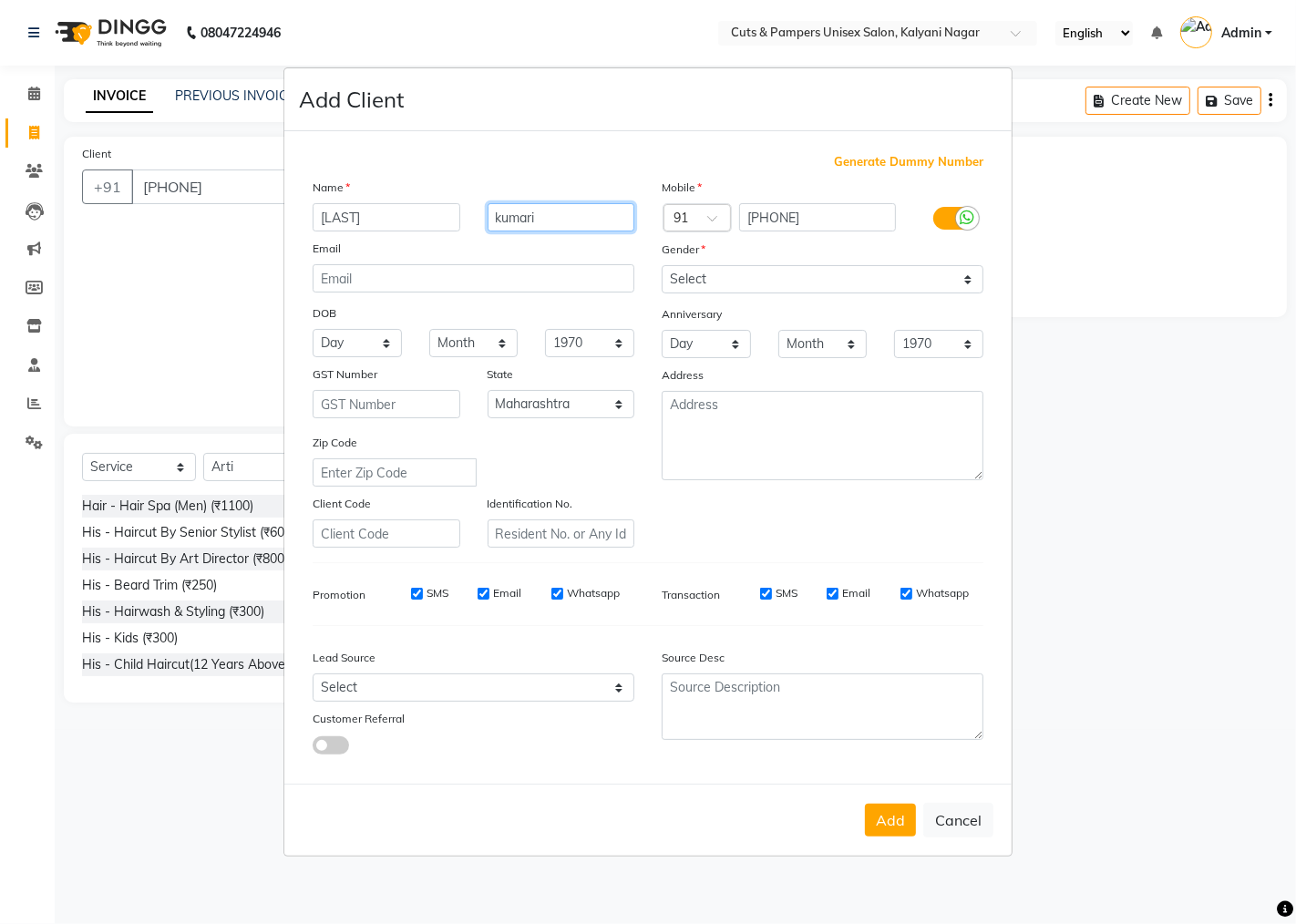 type on "kumari" 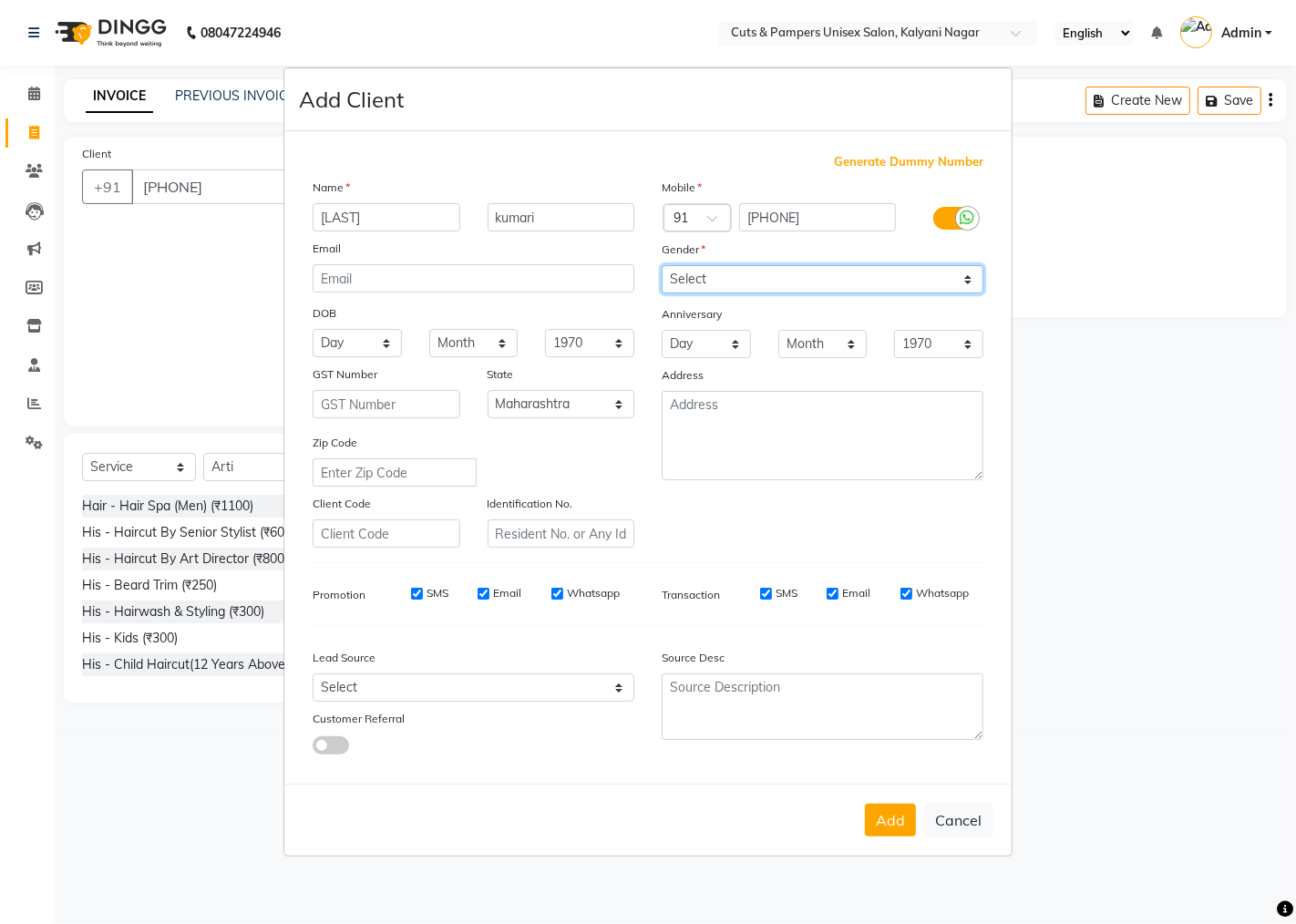 click on "Select Male Female Other Prefer Not To Say" at bounding box center [822, 279] 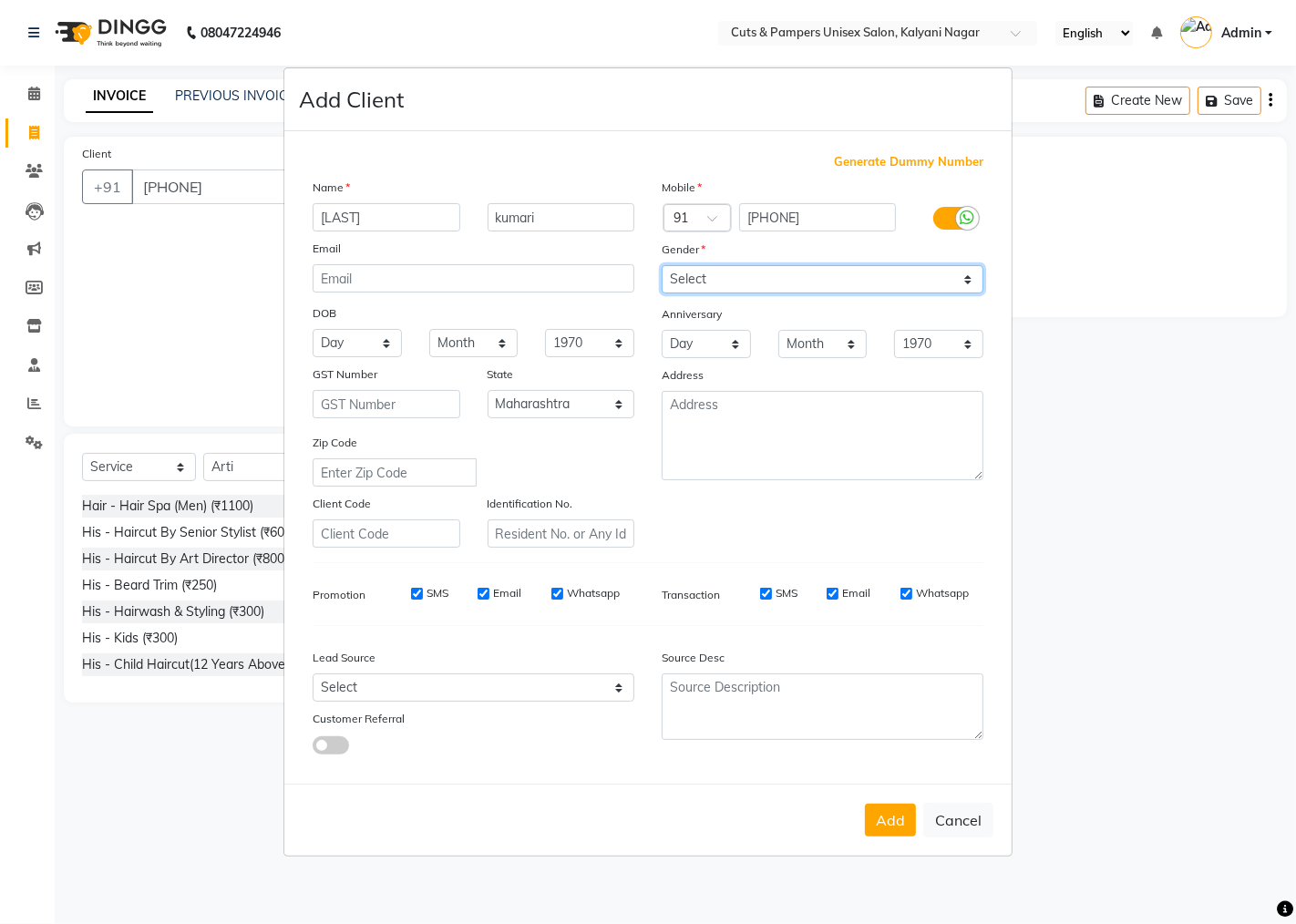 select on "female" 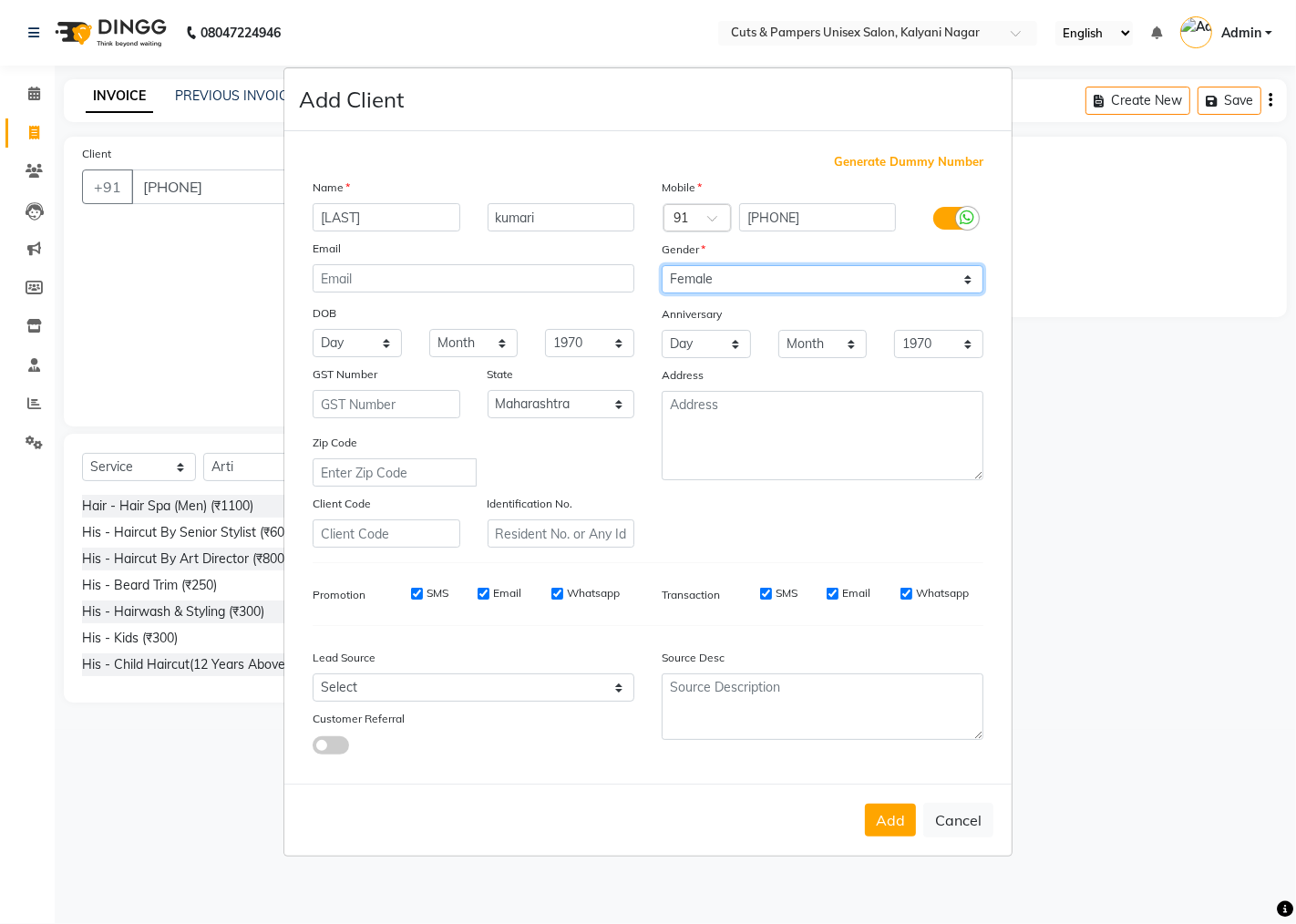click on "Select Male Female Other Prefer Not To Say" at bounding box center [822, 279] 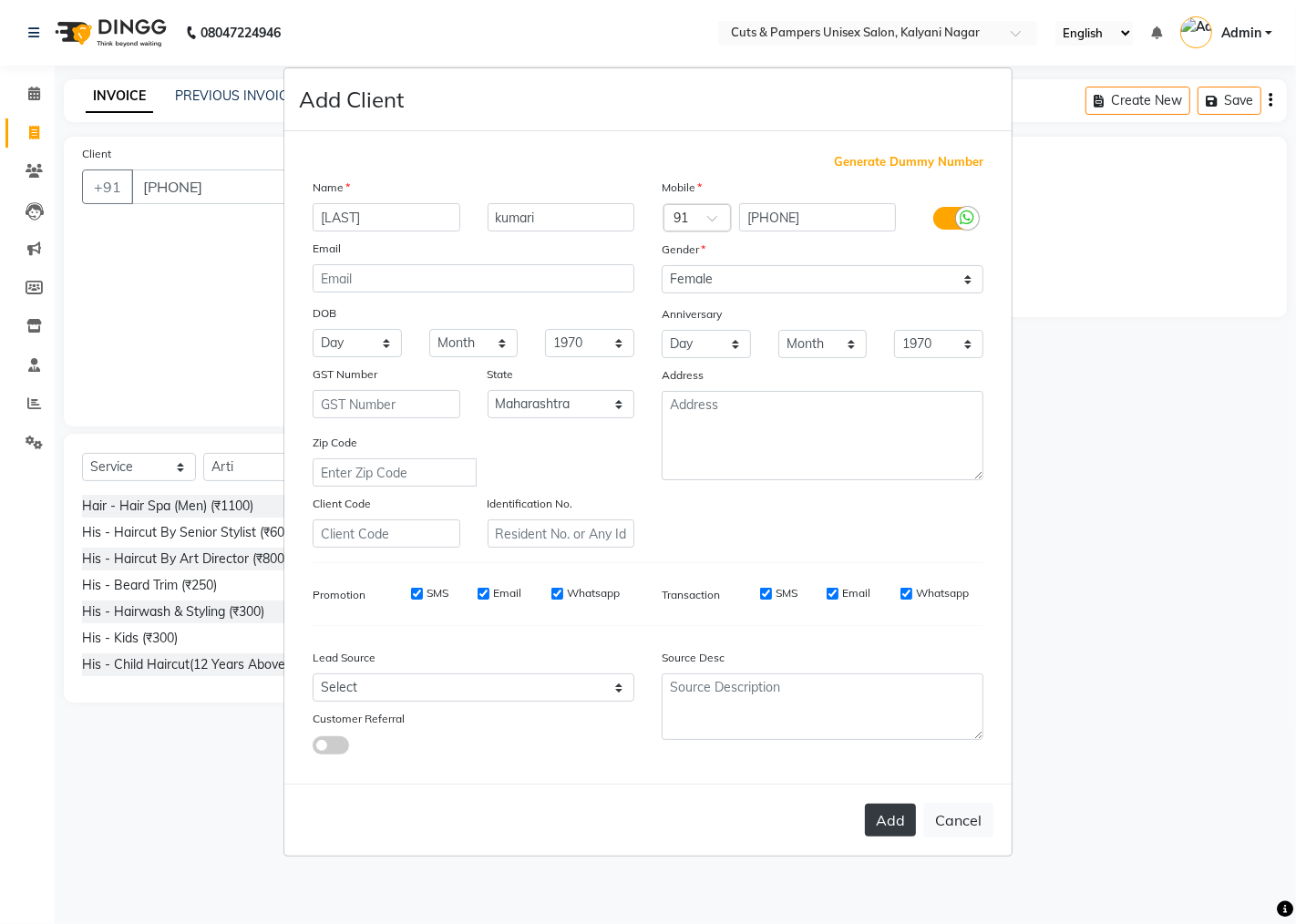 click on "Add" at bounding box center [890, 820] 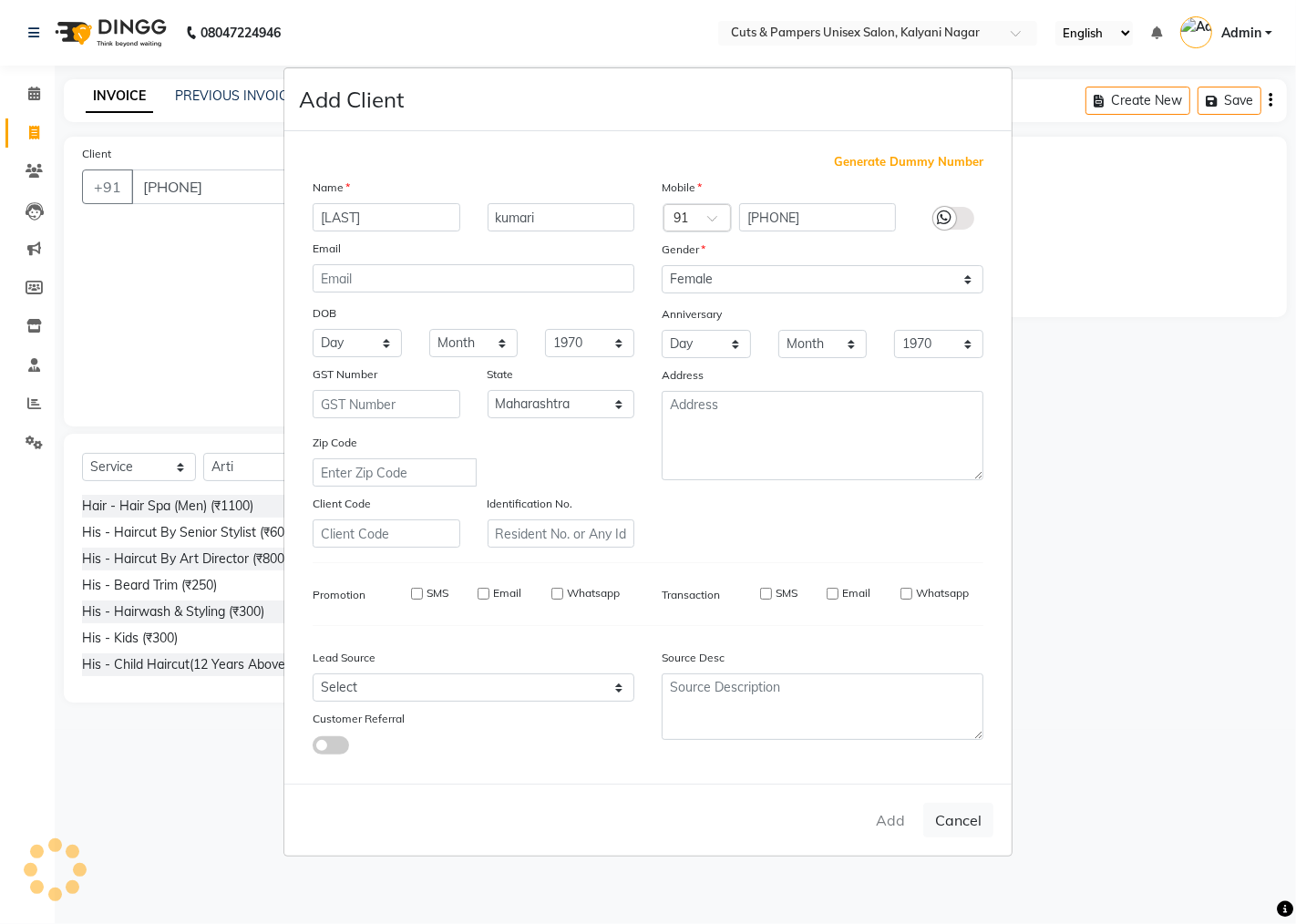 type 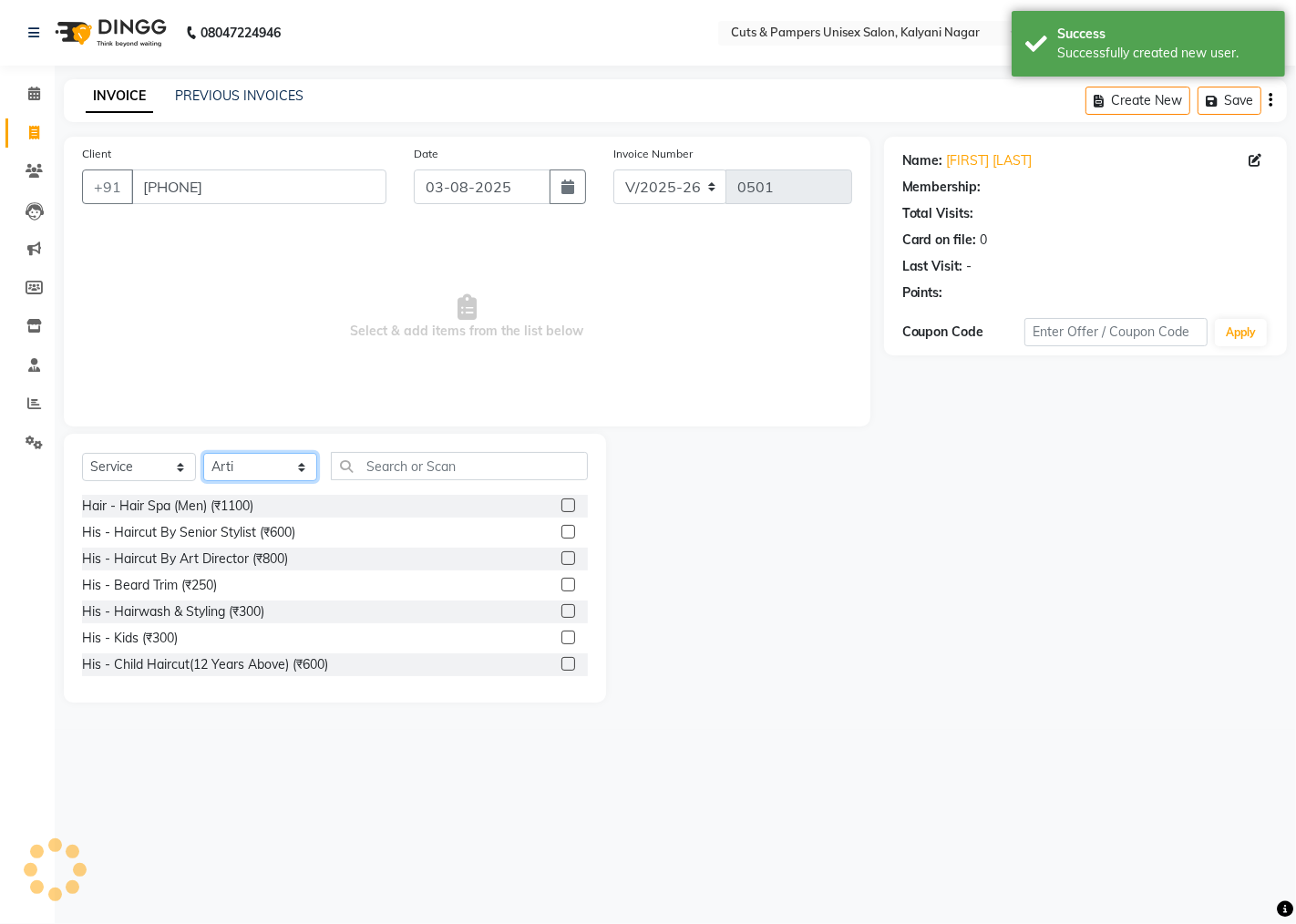click on "Select Stylist Abhijeet Arti Poonam raju Ramesh" 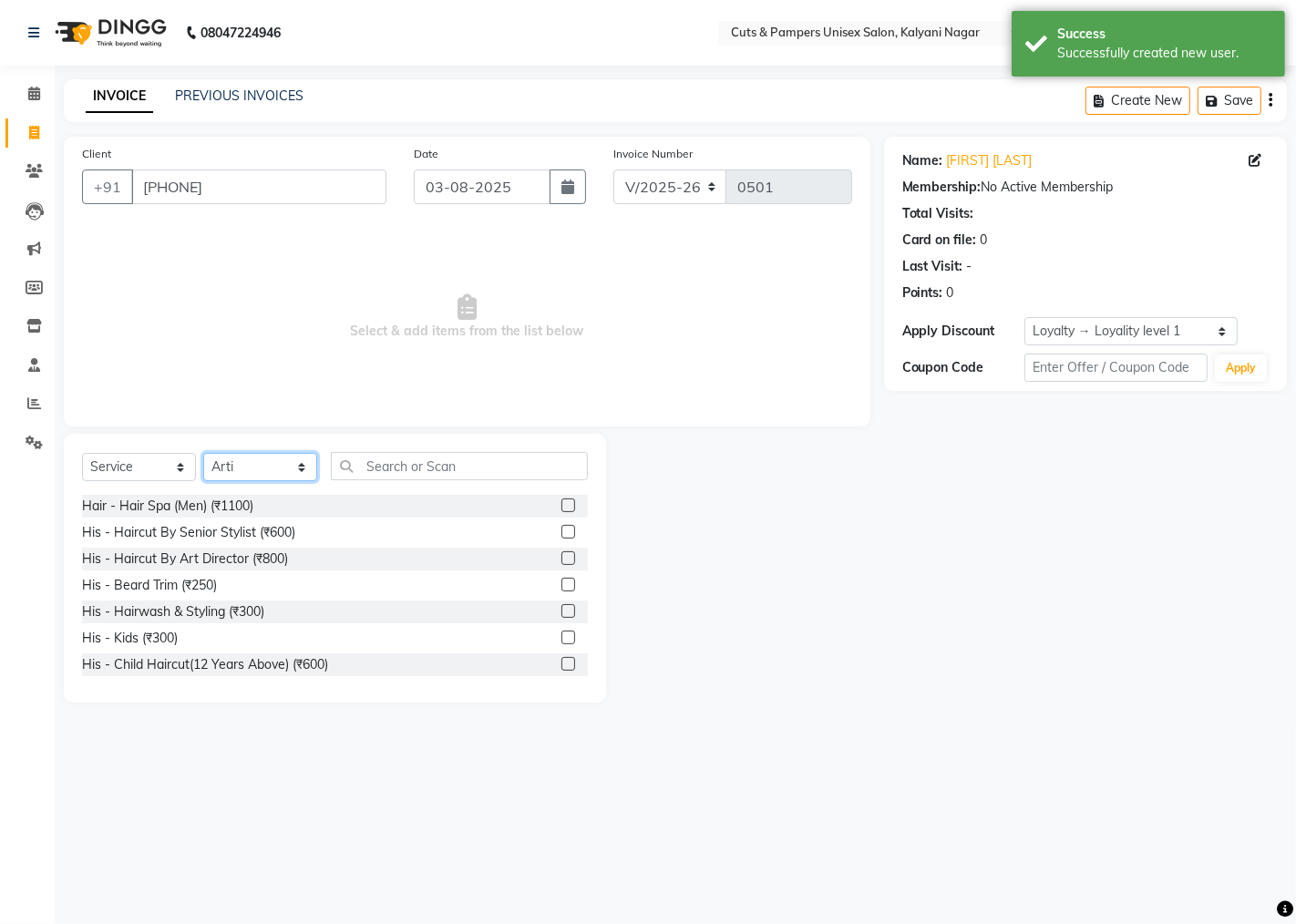 select on "42794" 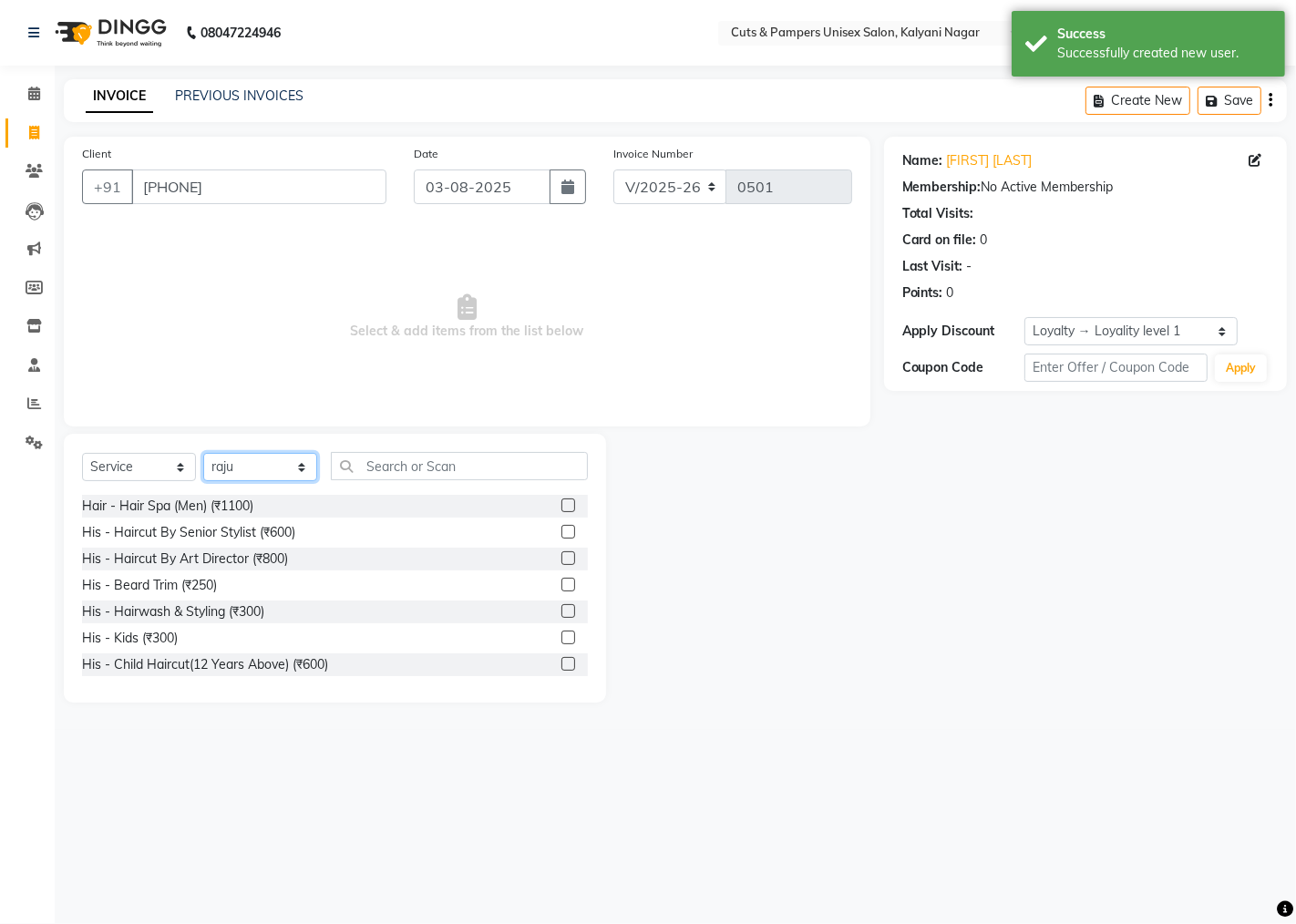 click on "Select Stylist Abhijeet Arti Poonam raju Ramesh" 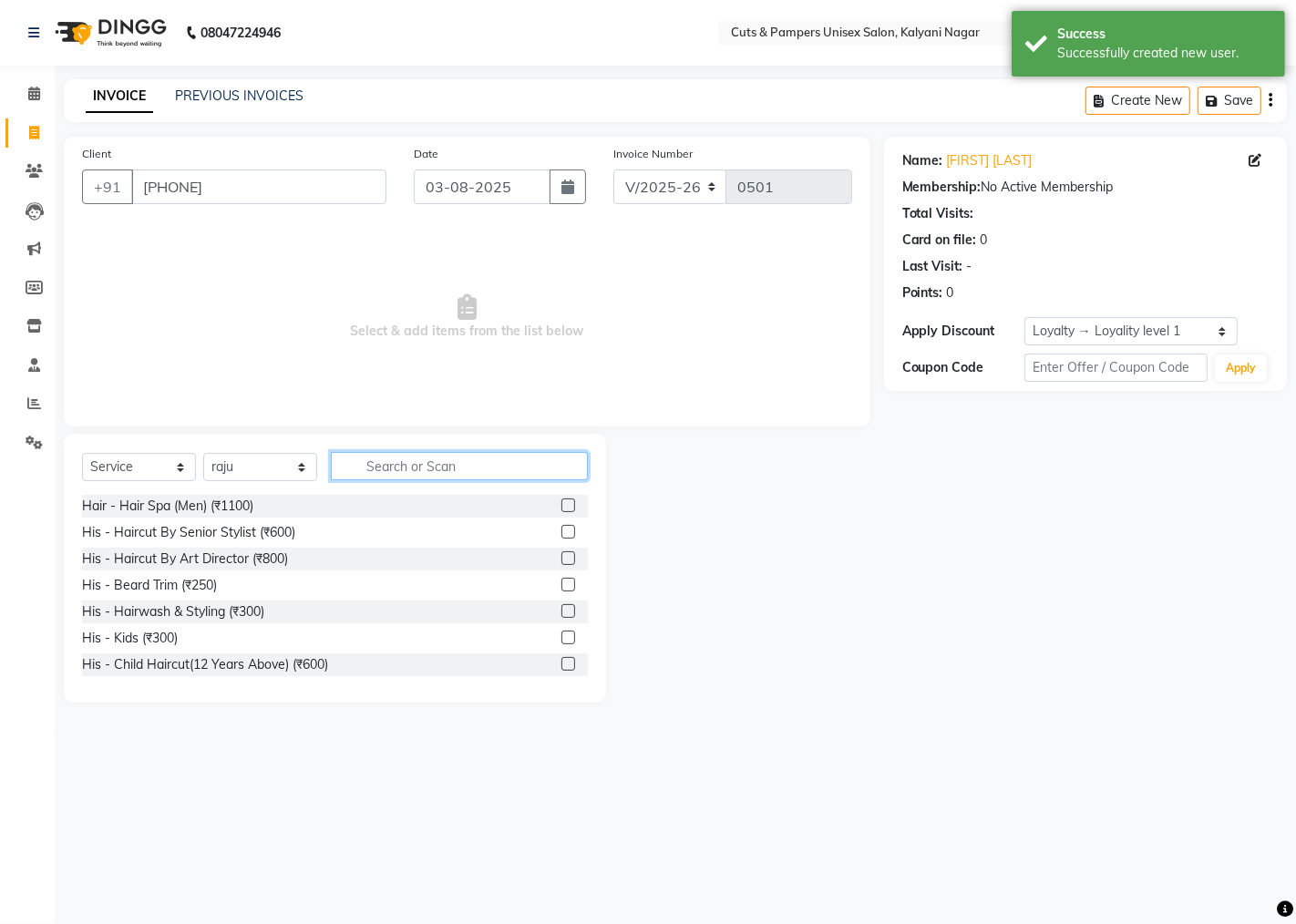 click 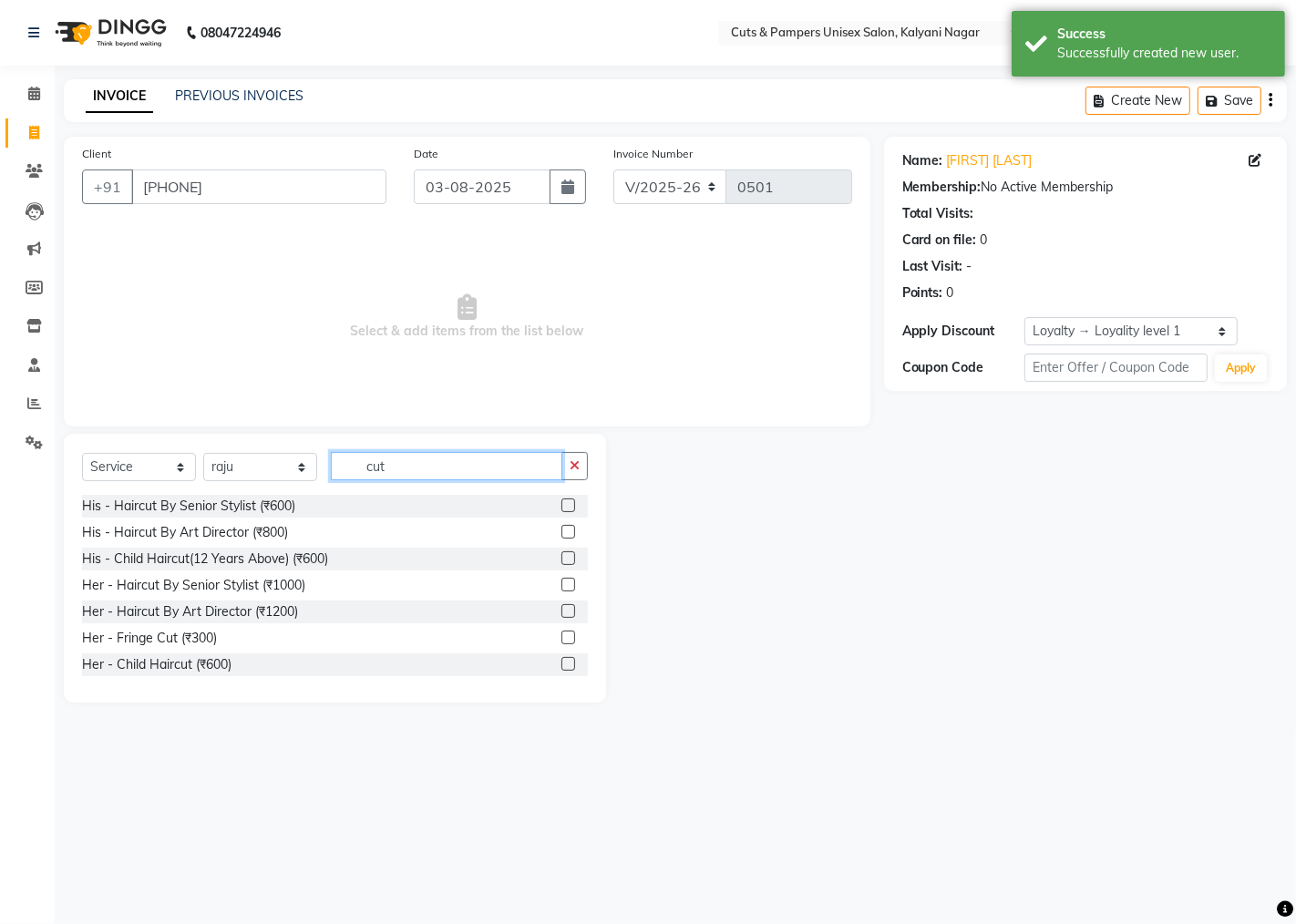 type on "cut" 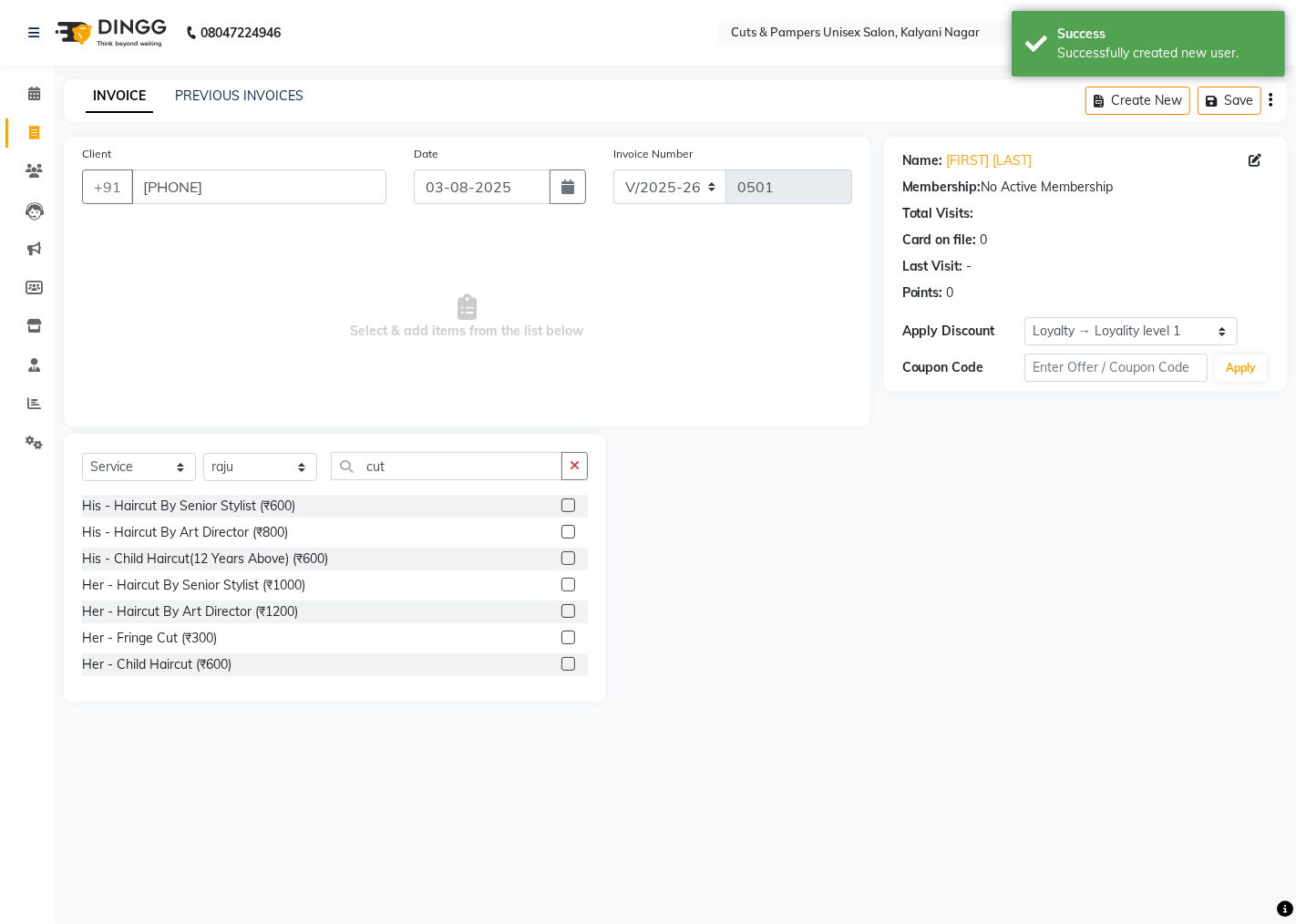 click 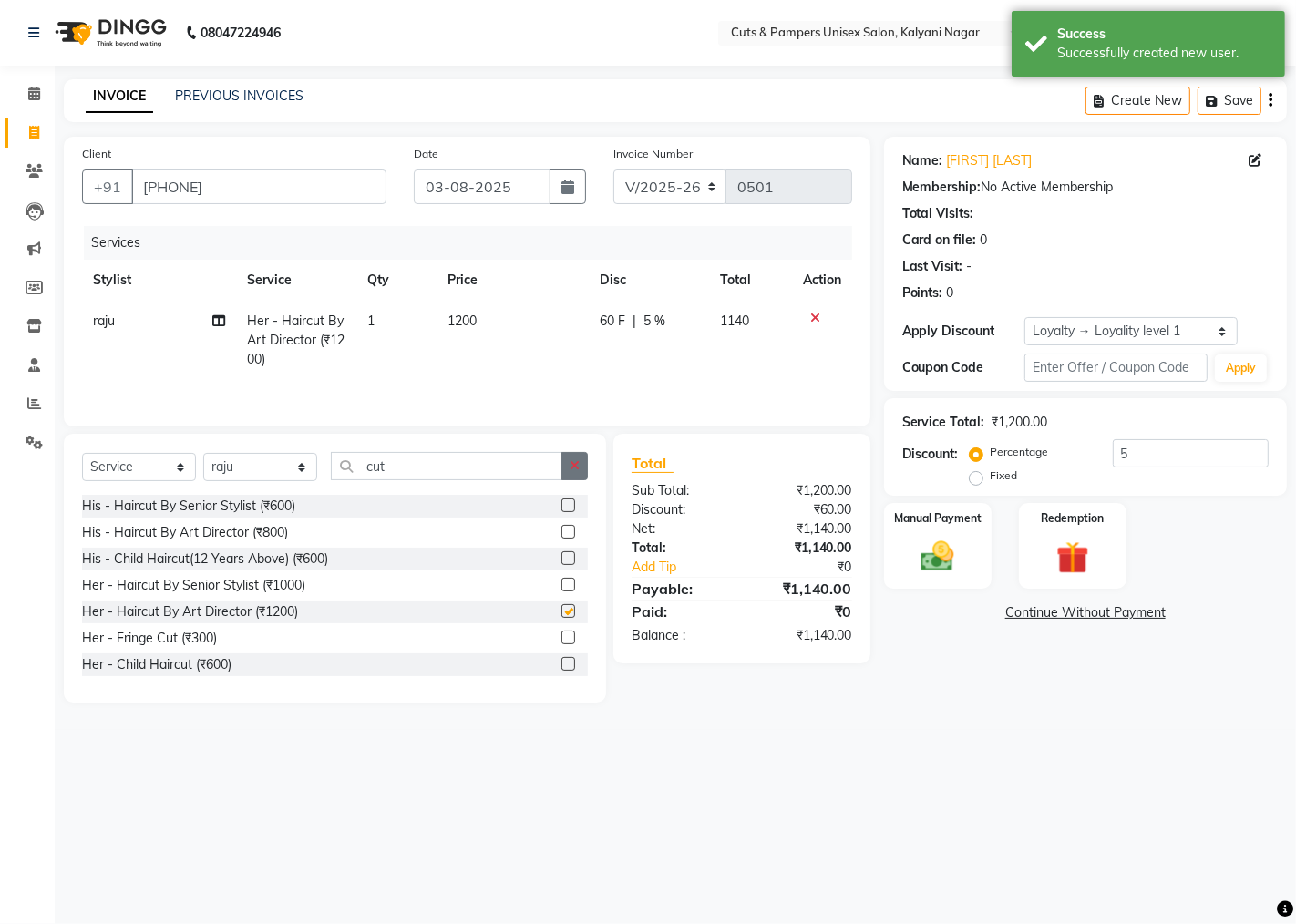 checkbox on "false" 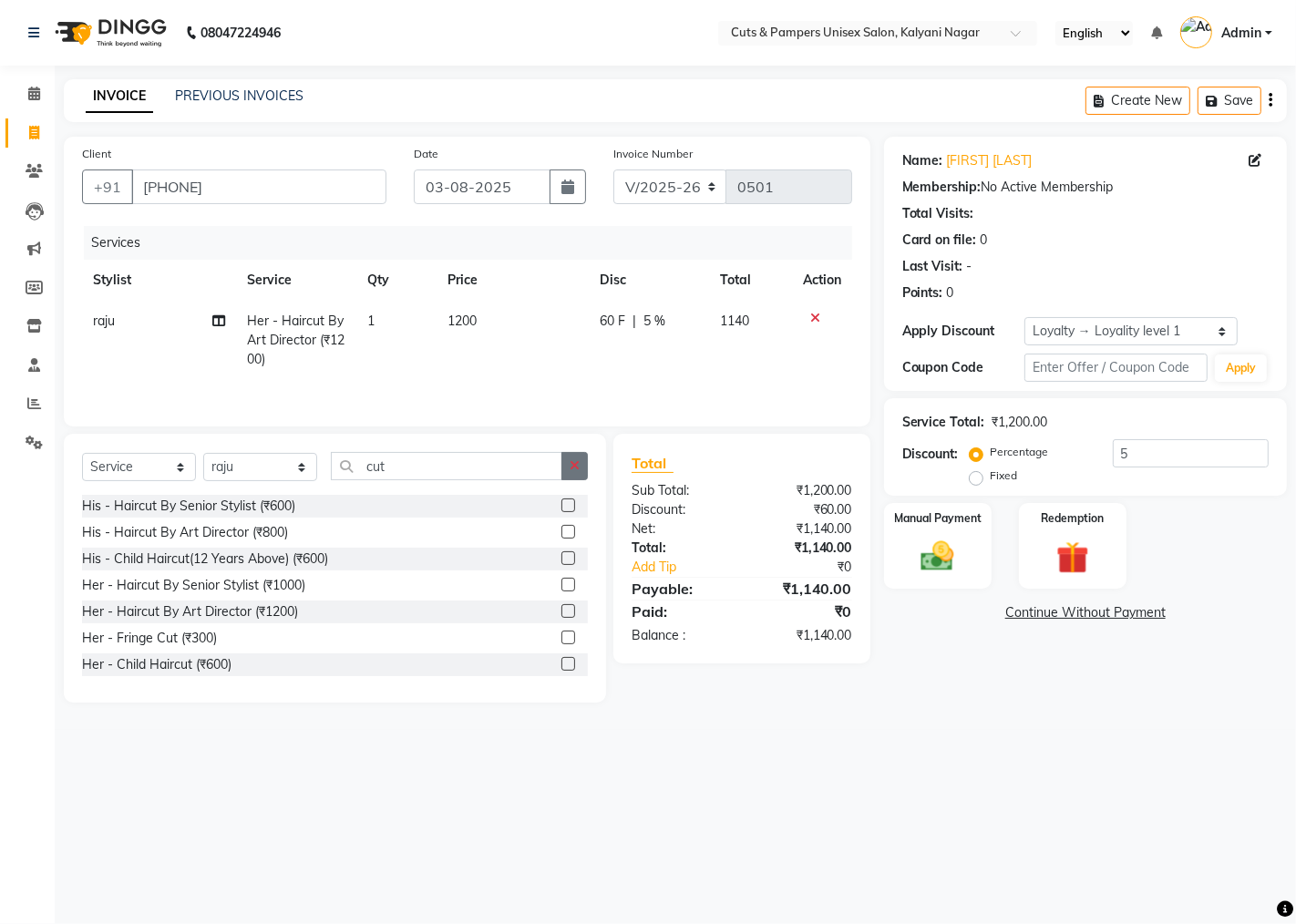 click 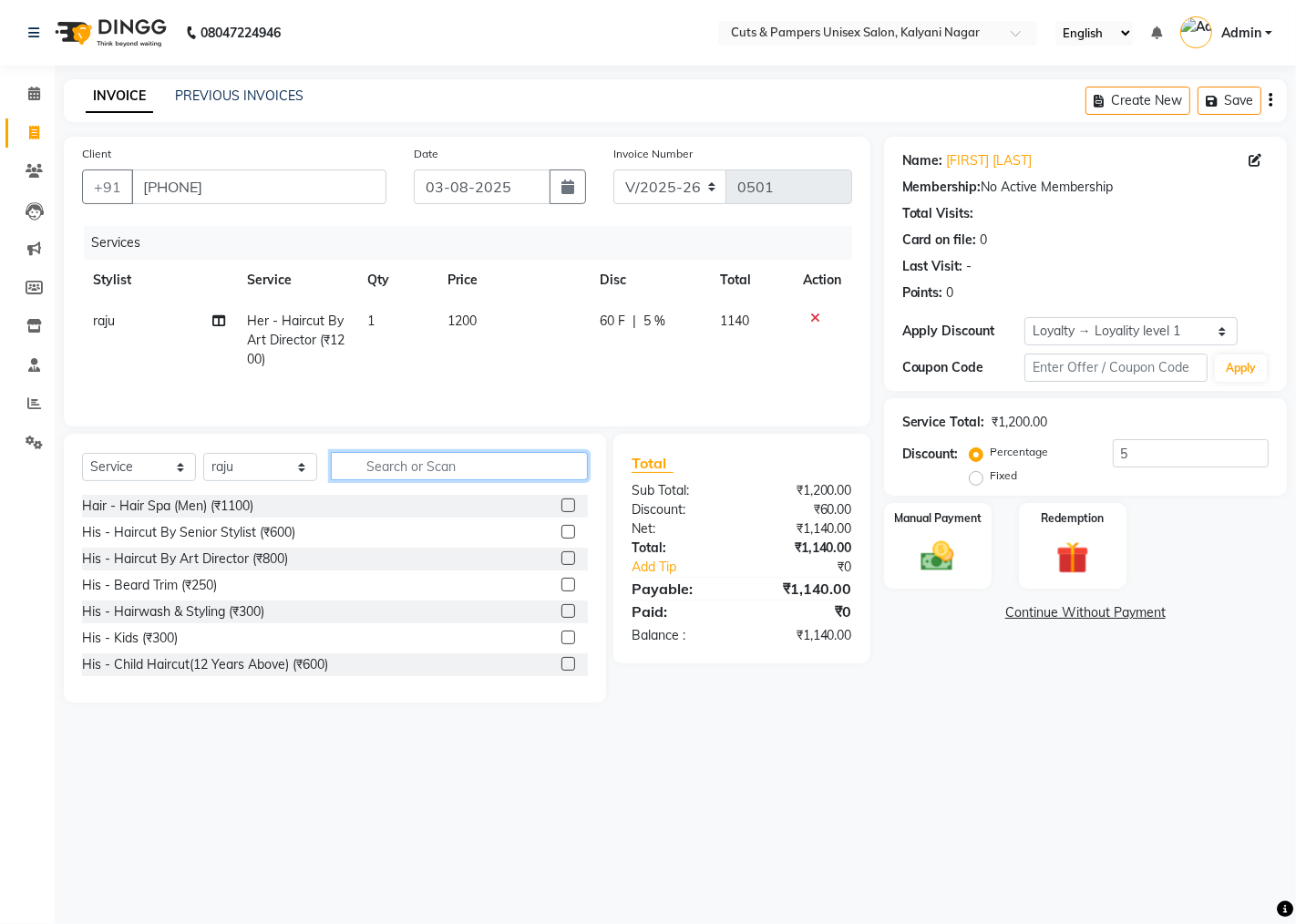 click 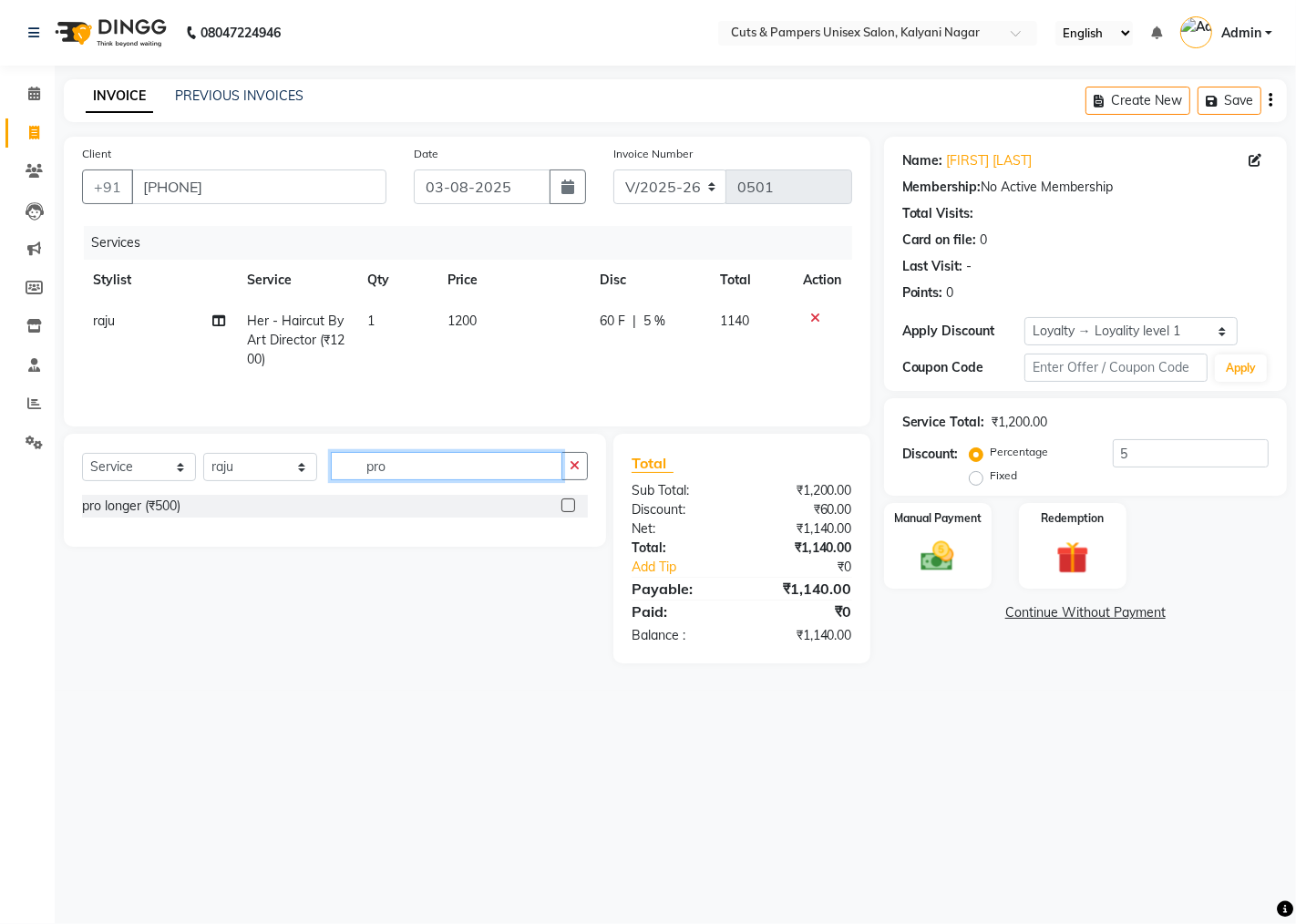 type on "pro" 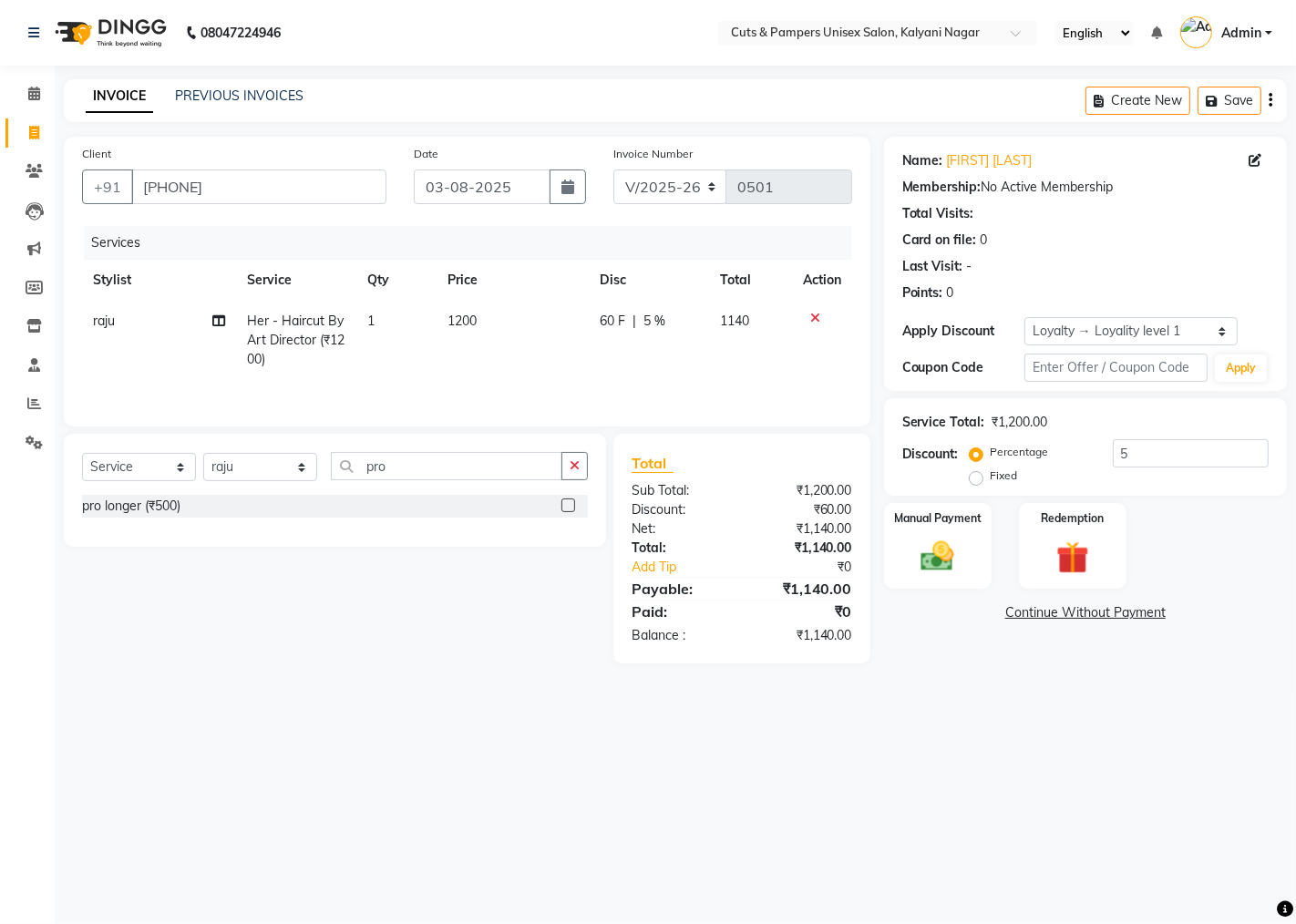 click 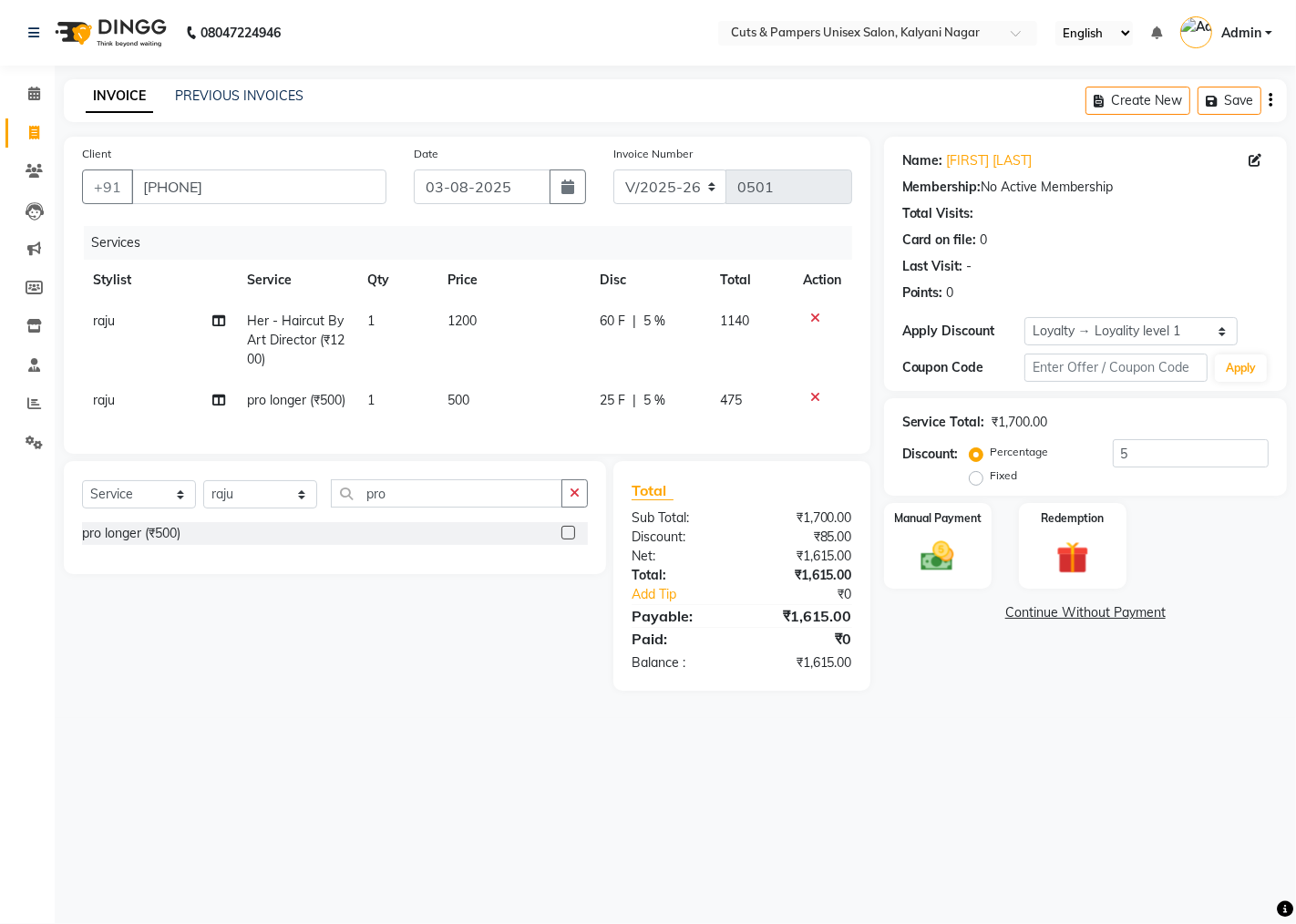 click 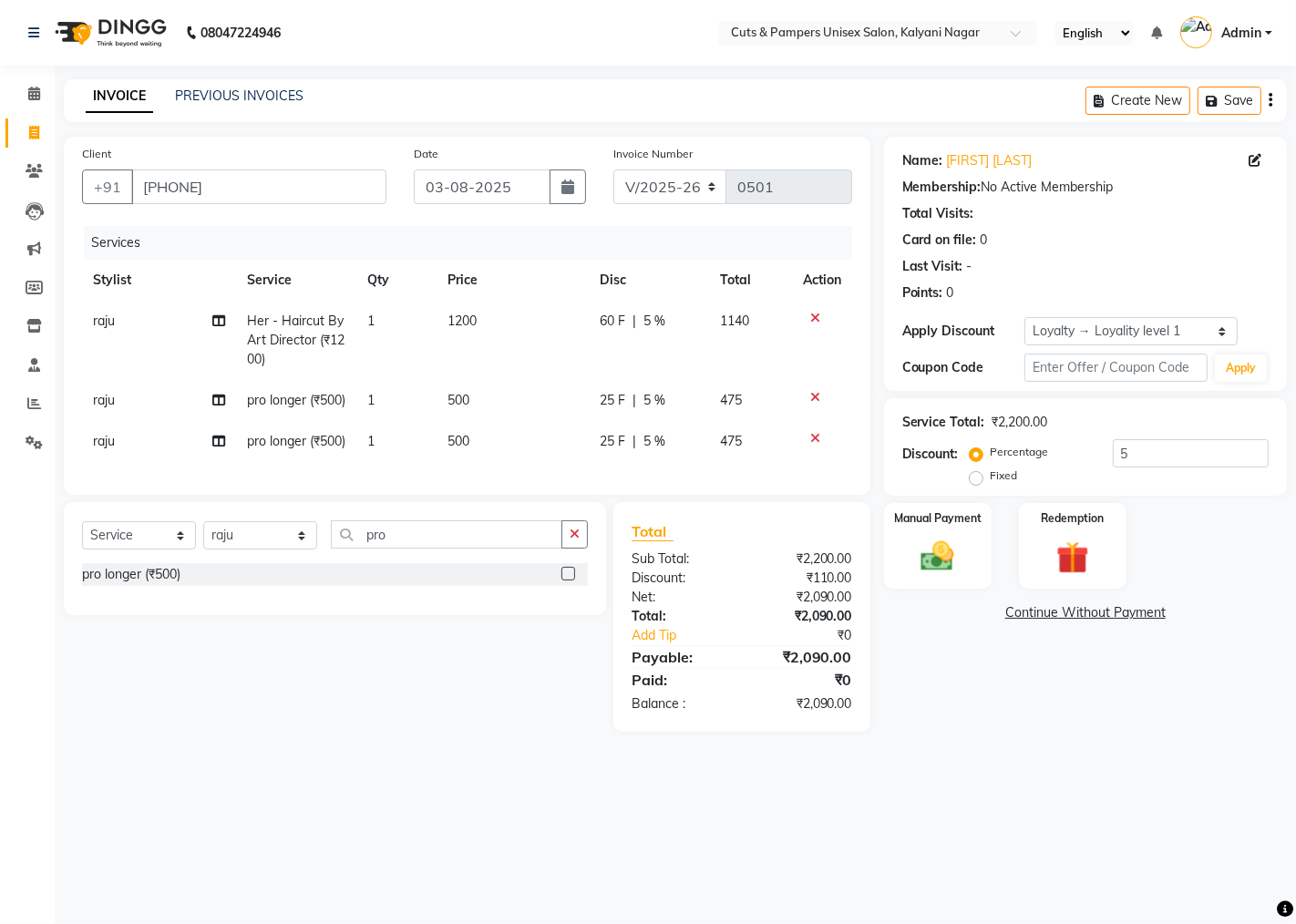 click 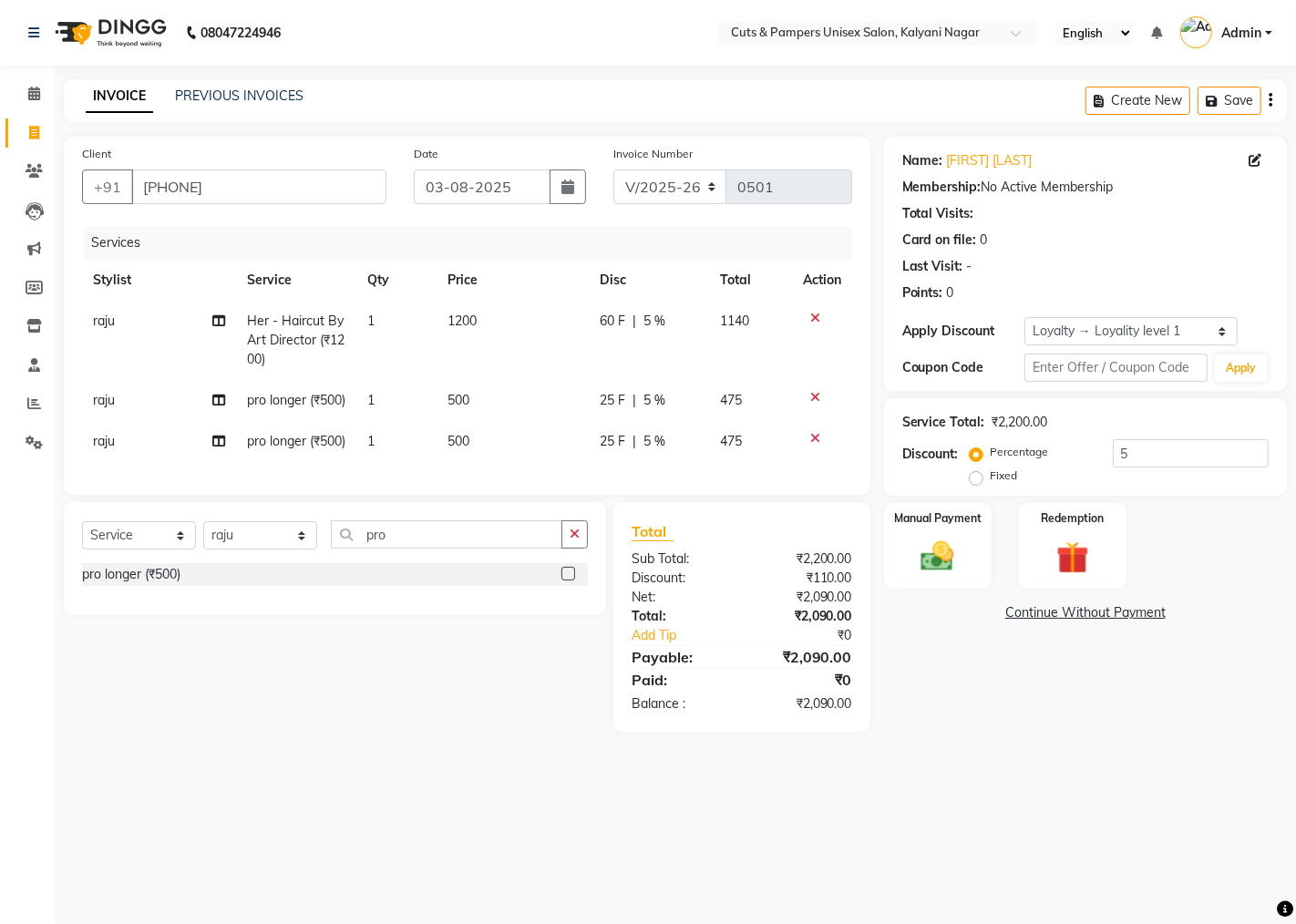 click at bounding box center [567, 574] 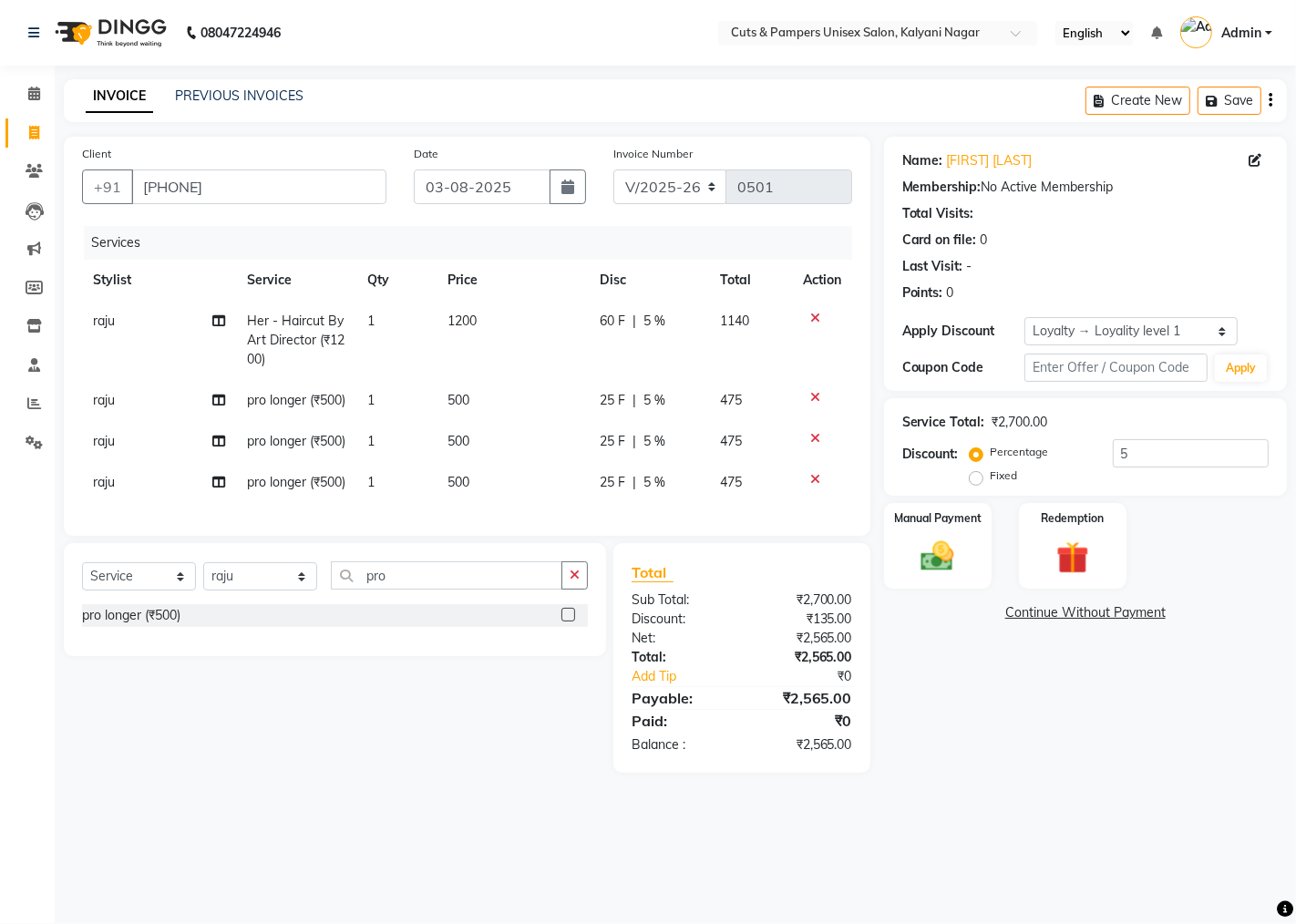 click 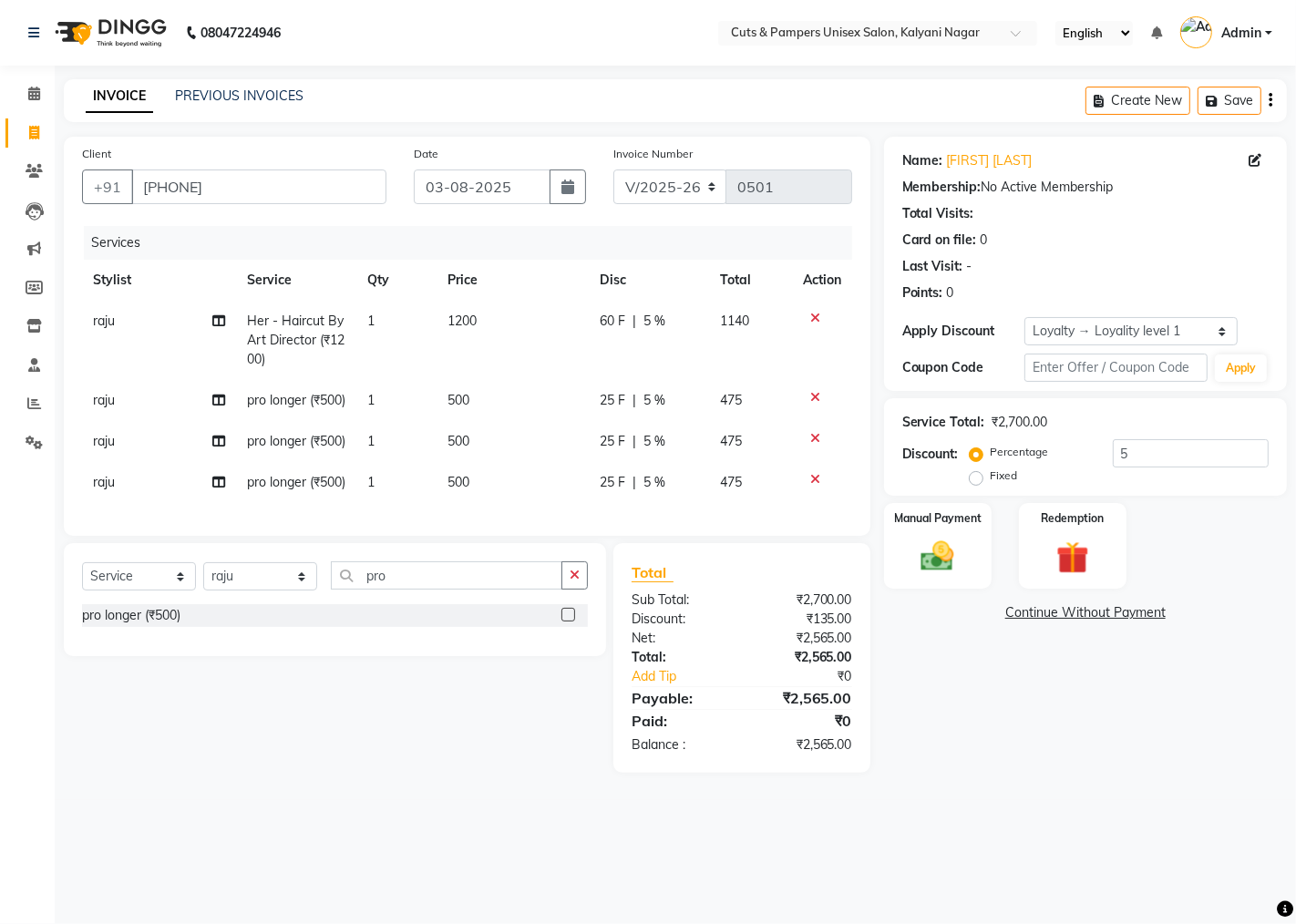 click at bounding box center (567, 615) 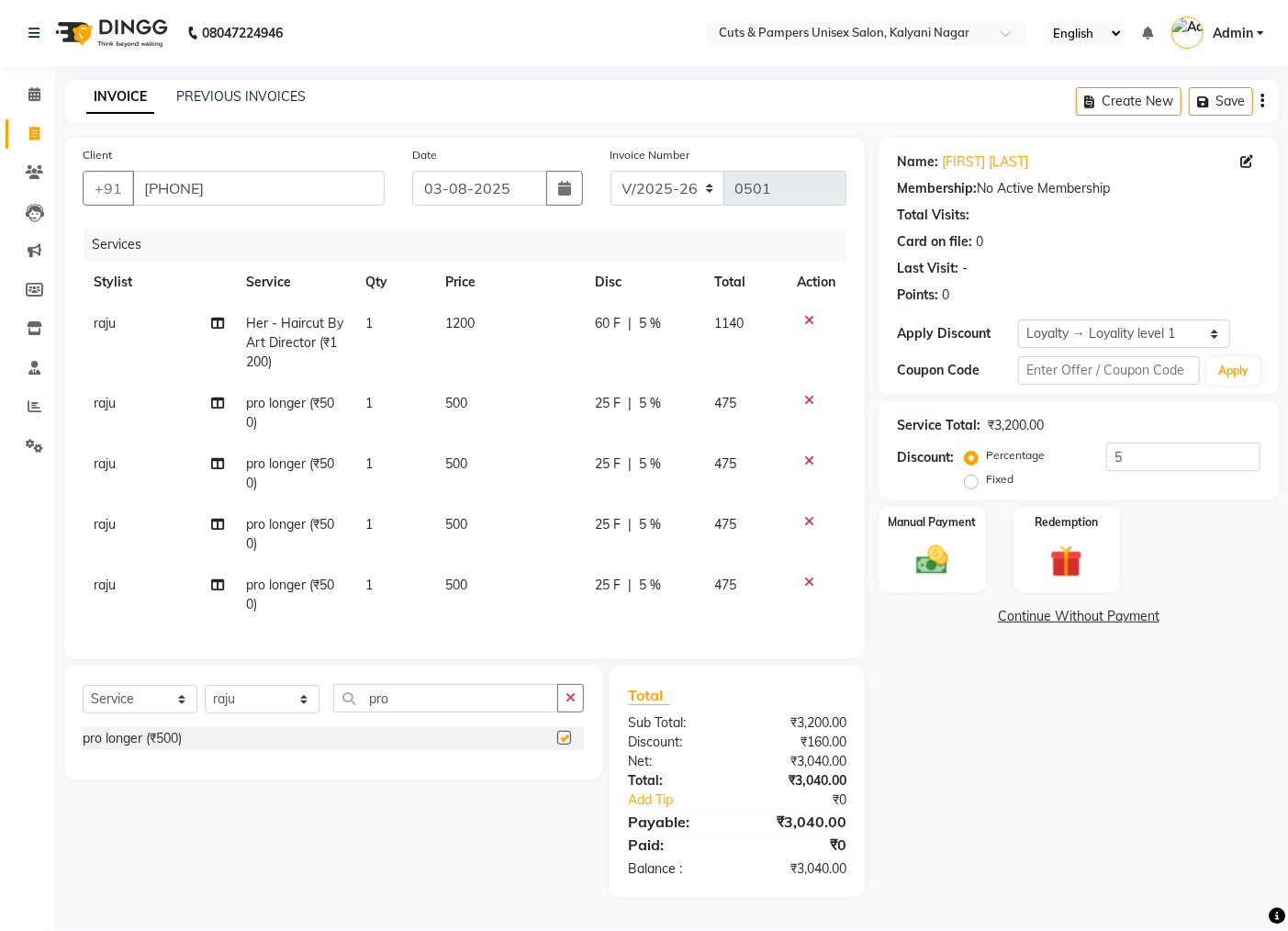 checkbox on "false" 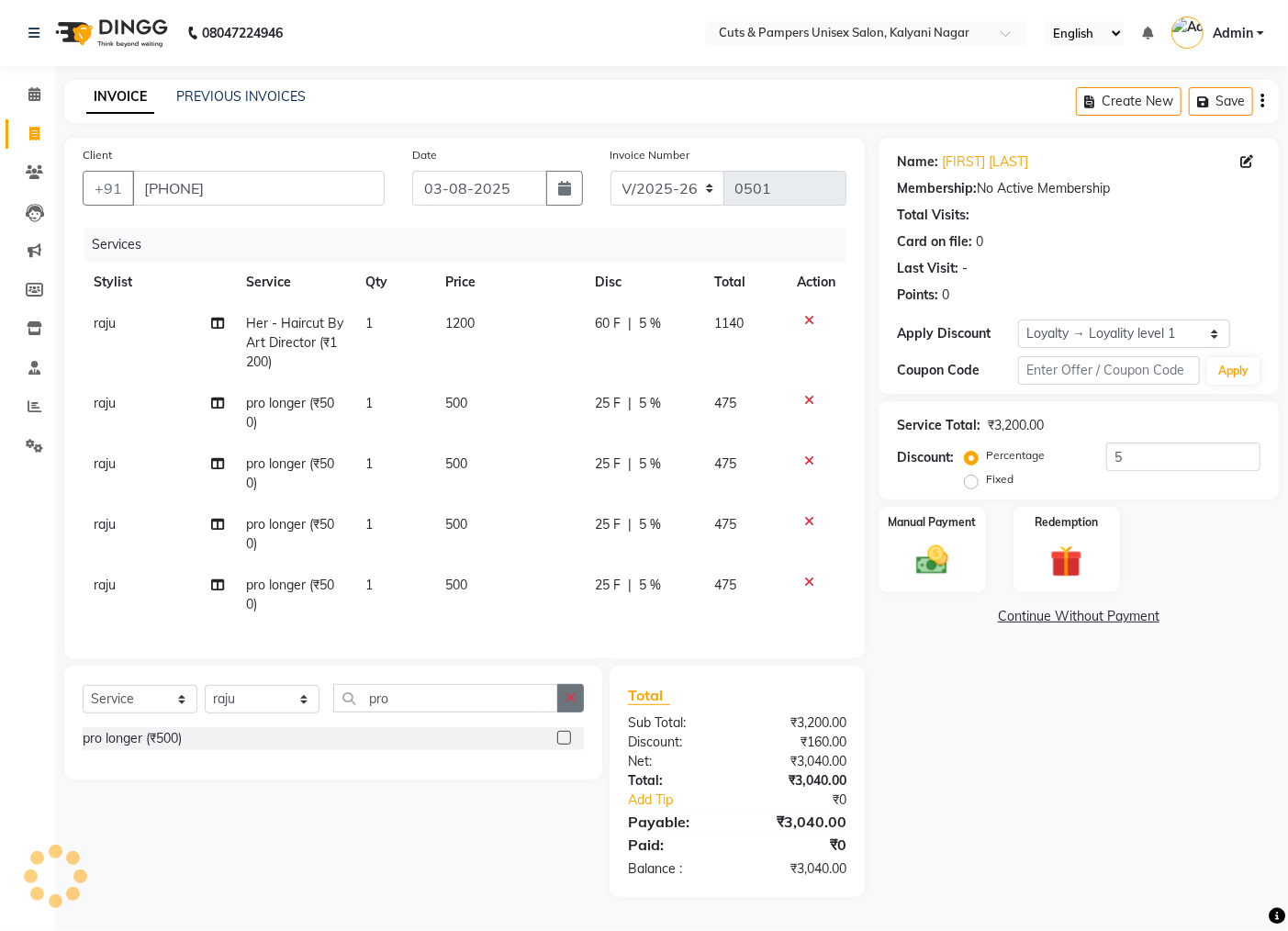 click 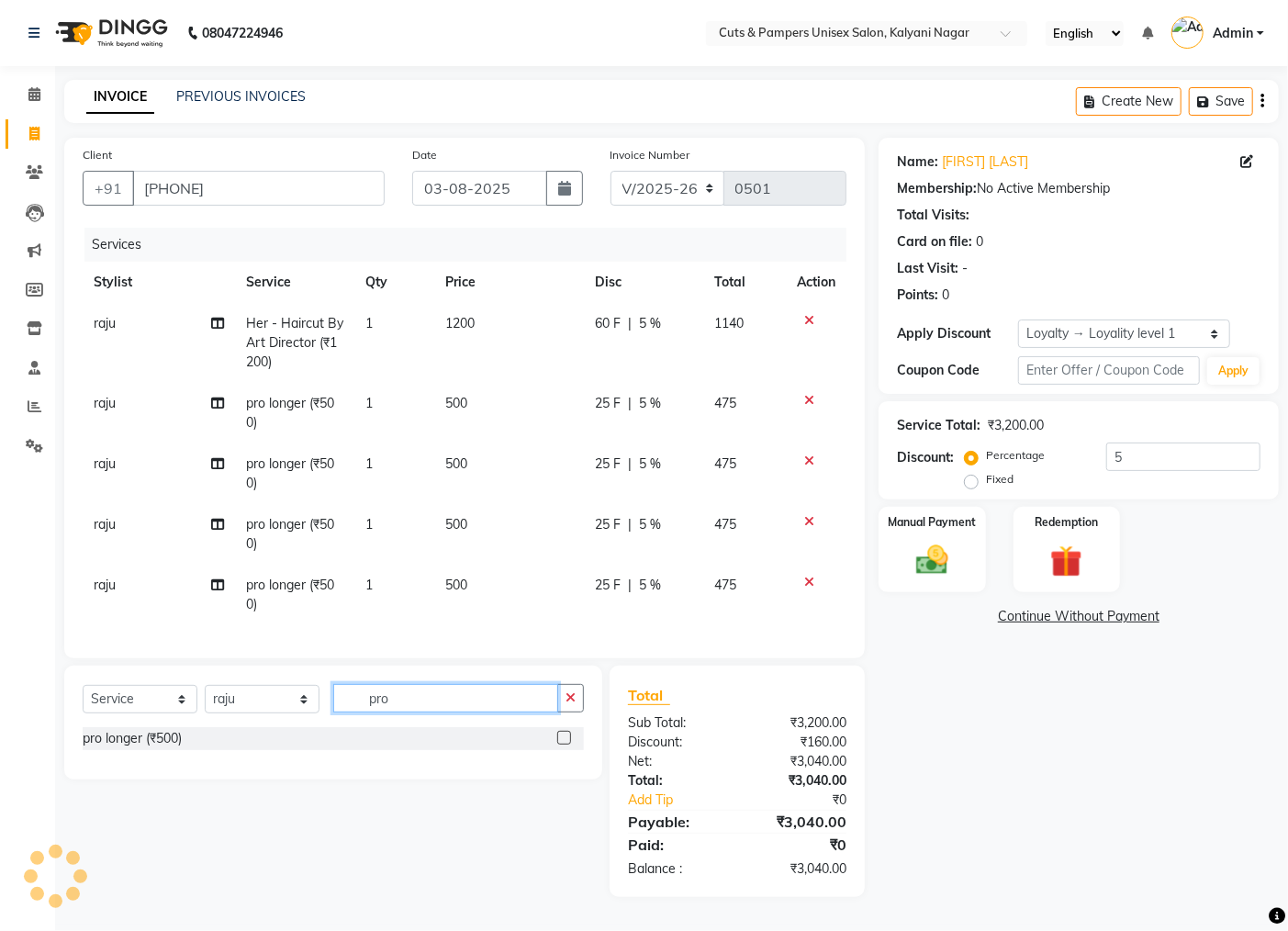 type 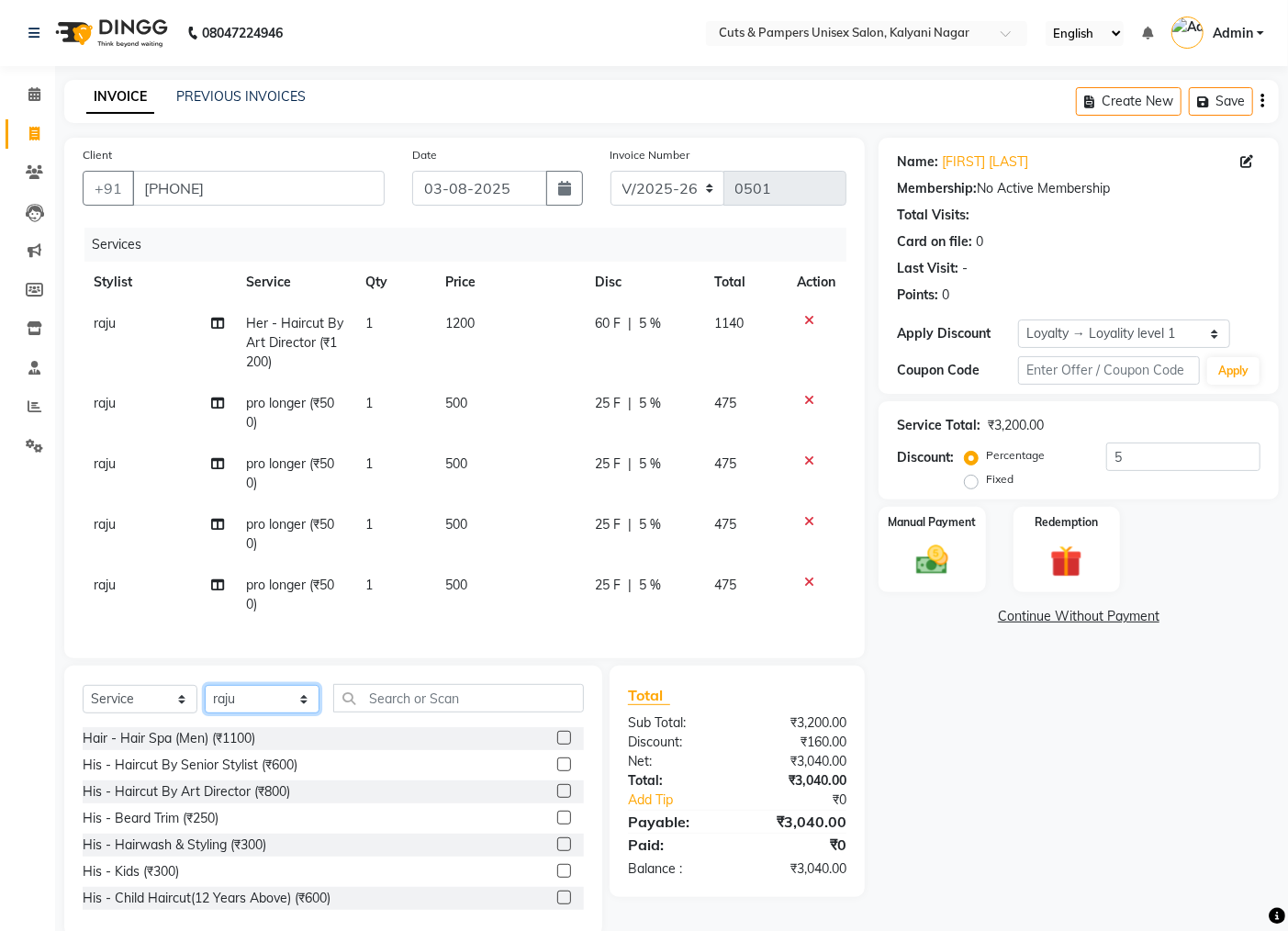 drag, startPoint x: 230, startPoint y: 702, endPoint x: 235, endPoint y: 711, distance: 10.29563 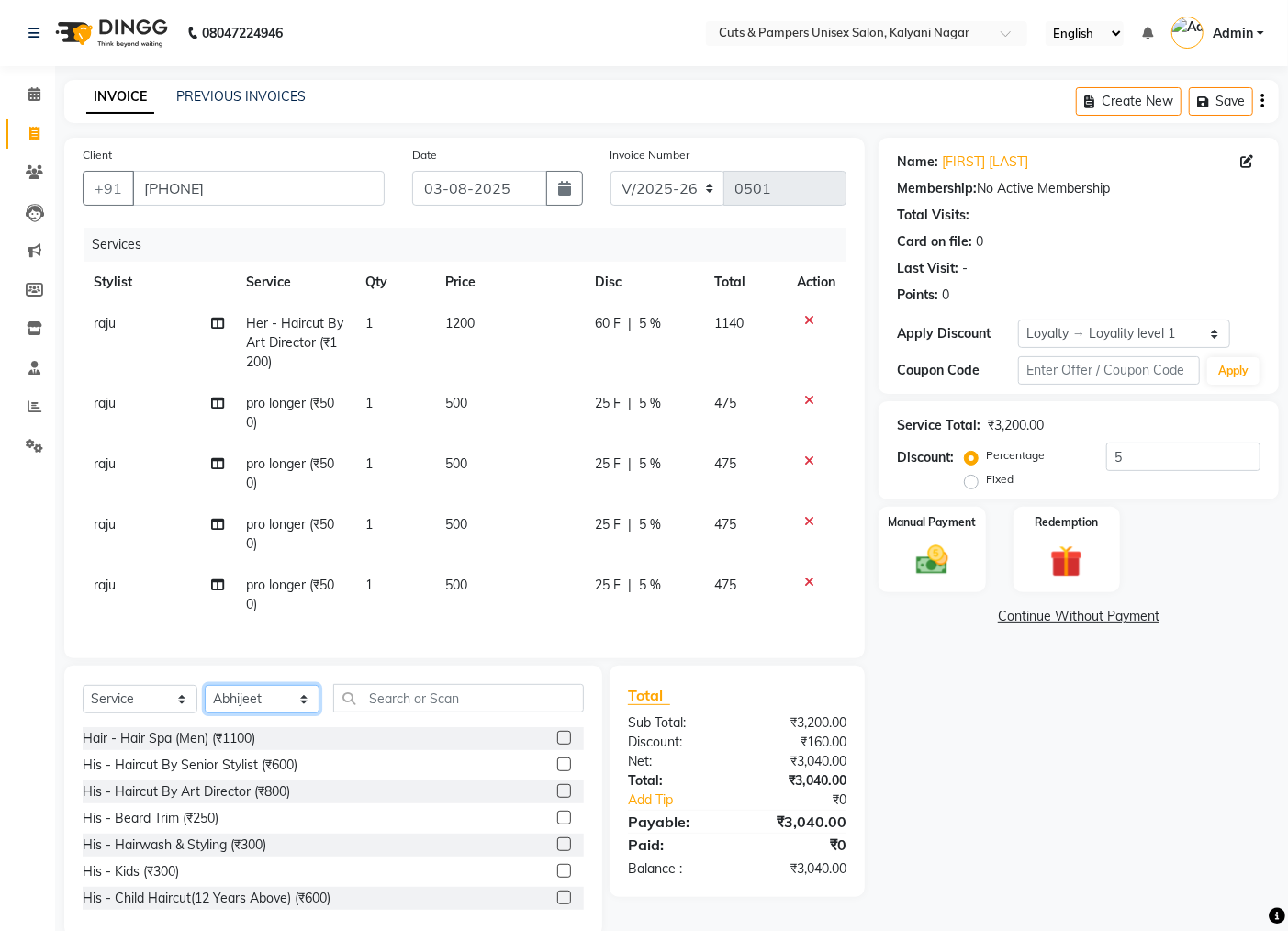 click on "Select Stylist Abhijeet Arti Poonam raju Ramesh" 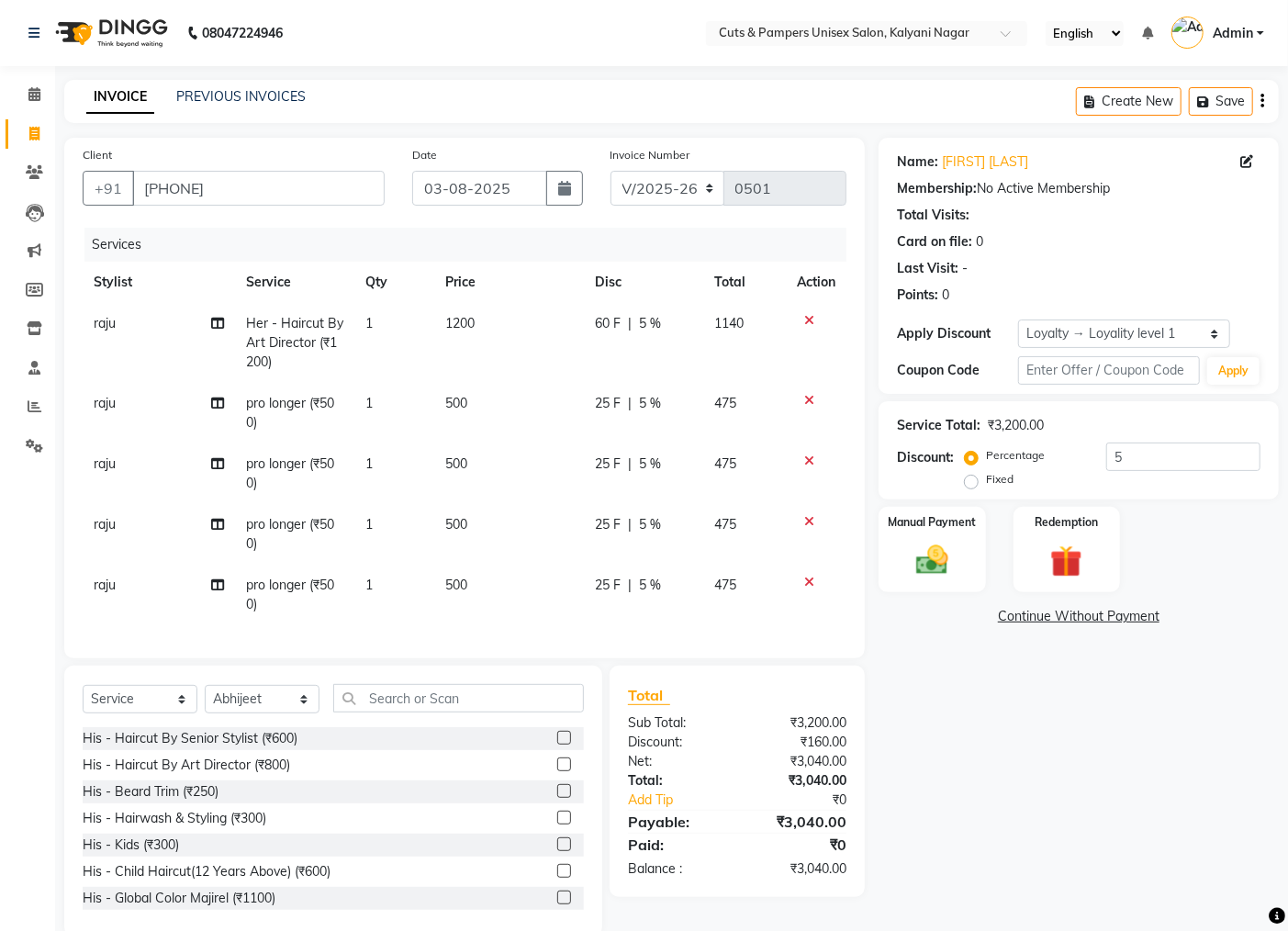 click on "Select Service Product Membership Package Voucher Prepaid Gift Card Select Stylist Abhijeet Arti Poonam raju Ramesh His - Haircut By Senior Stylist (₹600) His - Haircut By Art Director (₹800) His - Beard Trim (₹250) His - Hairwash & Styling (₹300) His - Kids (₹300) His - Child Haircut(12 Years Above) (₹600) His - Global Color Majirel (₹1100) His - Global Color Inova (₹1200) His - Loreal Hair Spa (₹1200) His - Nashi Hair Spa (₹1500) His- Beard colour (₹500) Her - Haircut By Senior Stylist (₹1000) Her - Haircut By Art Director (₹1200) Her - Fringe Cut (₹300) Her - Child Haircut (₹600) Blow Dry & Style - Hair Wash+Blast Dry (₹400) Blow Dry & Style - Straight Blow Dry (₹700) Blow Dry & Style - Outcurls/Flipouts (₹800) Blow Dry & Style - Ironing (₹1200) Blow Dry & Style - Tonging (₹1500) Hair Color - Root Touch Up Majirel (₹1600) Hair Color - Double Touch Up Majirel (₹2200) Hair Color - Global (Above Shoulder) Majirel (₹4000)" 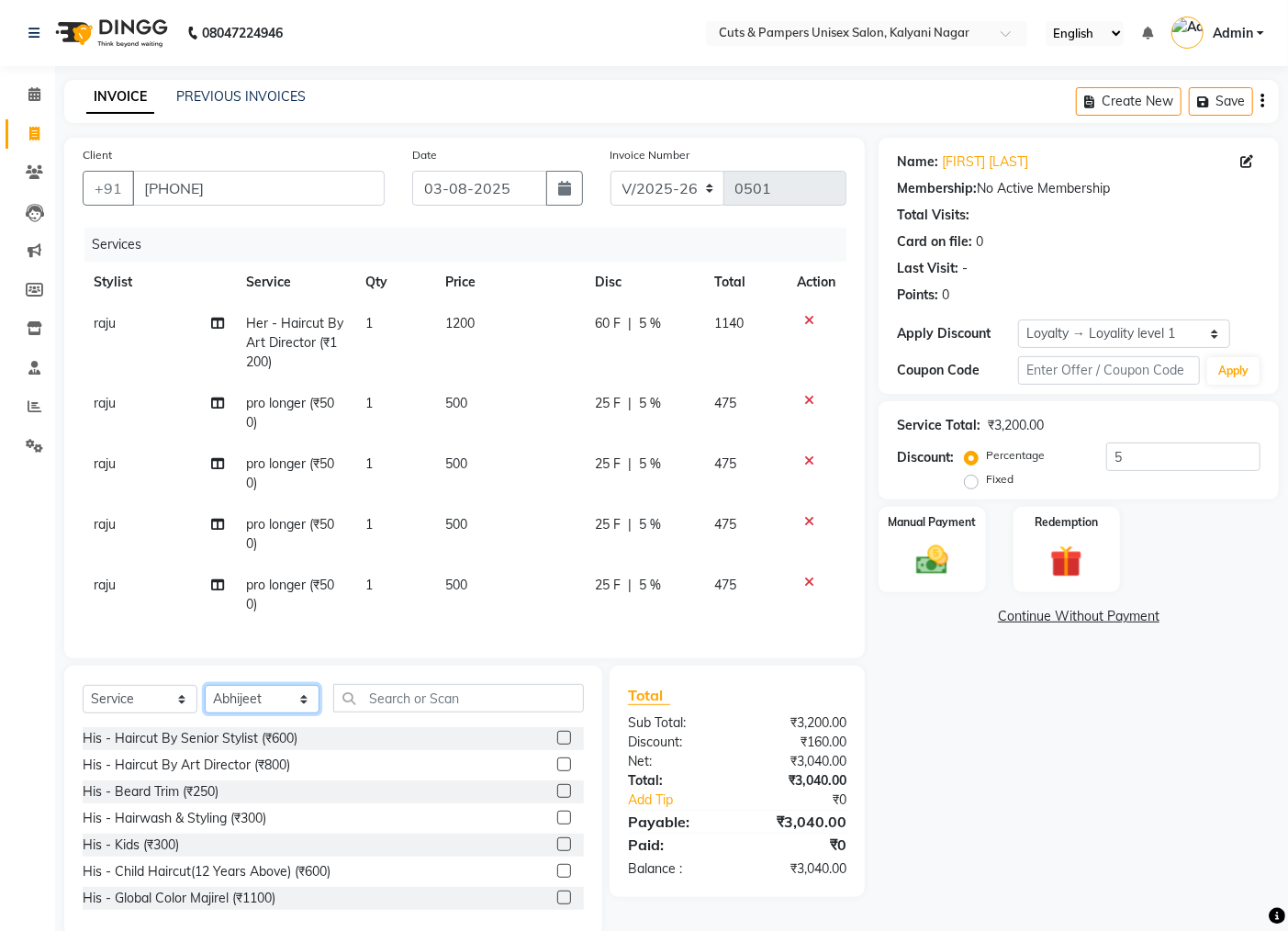 click on "Select Stylist Abhijeet Arti Poonam raju Ramesh" 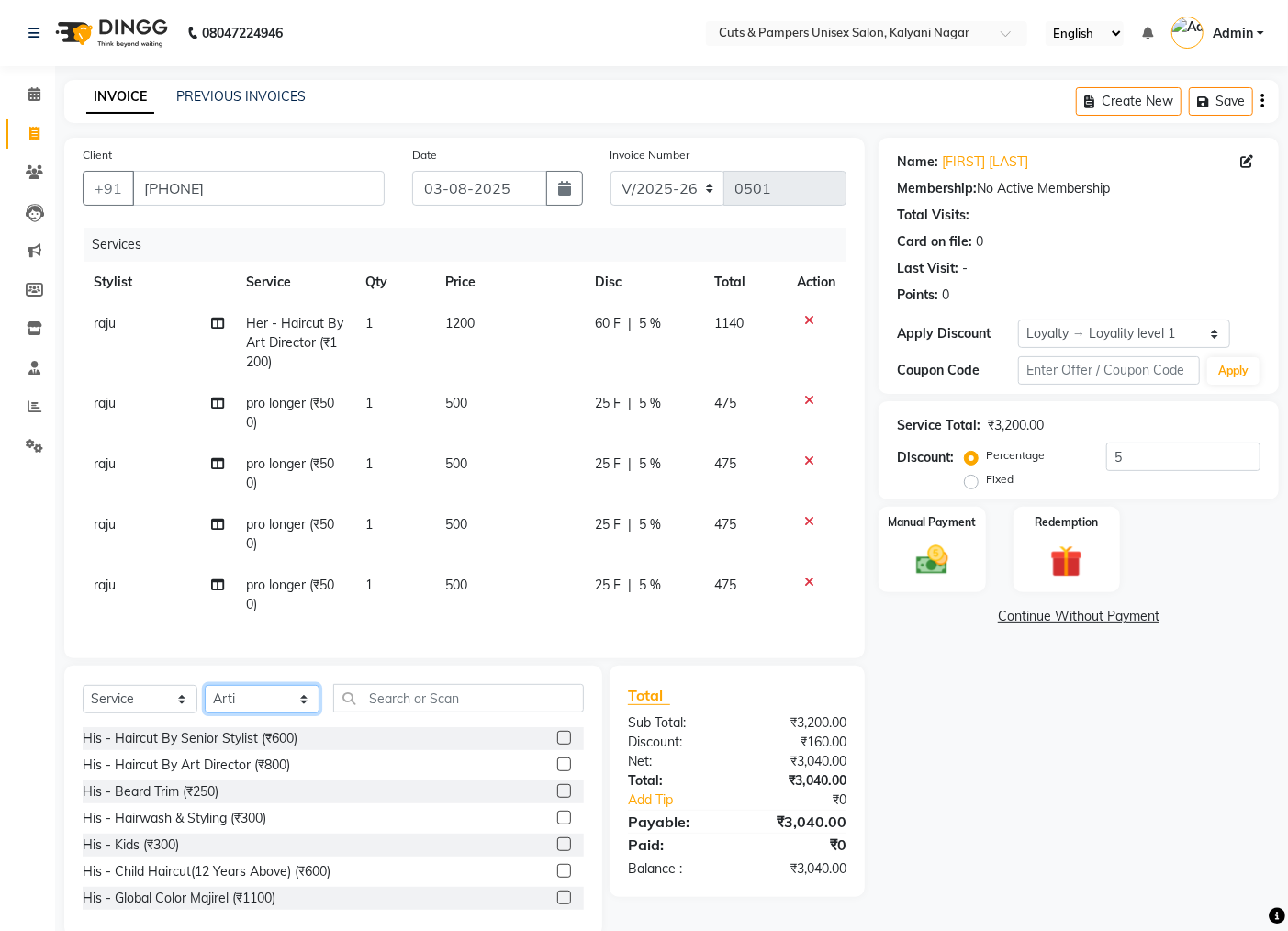 click on "Select Stylist Abhijeet Arti Poonam raju Ramesh" 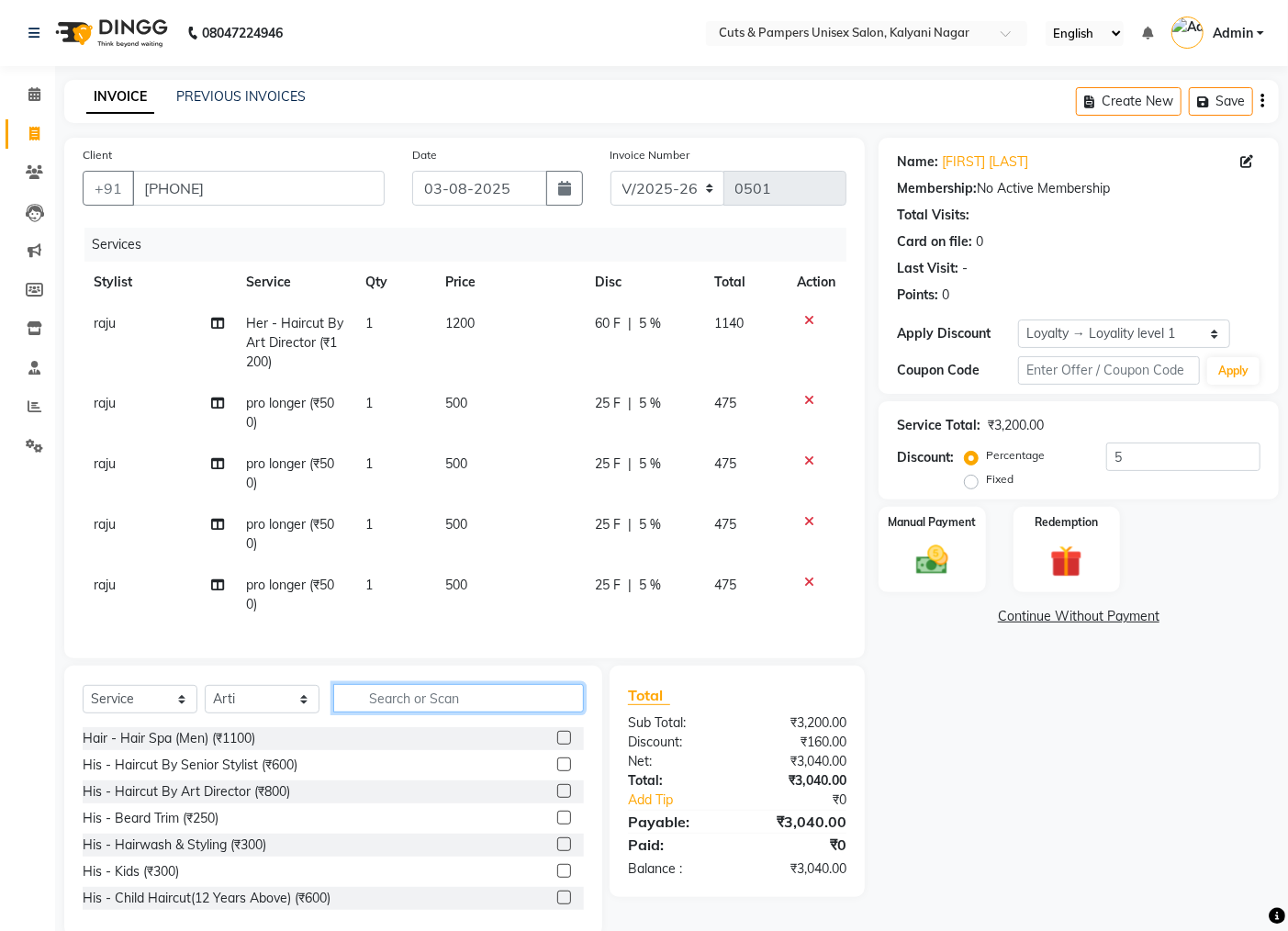 click 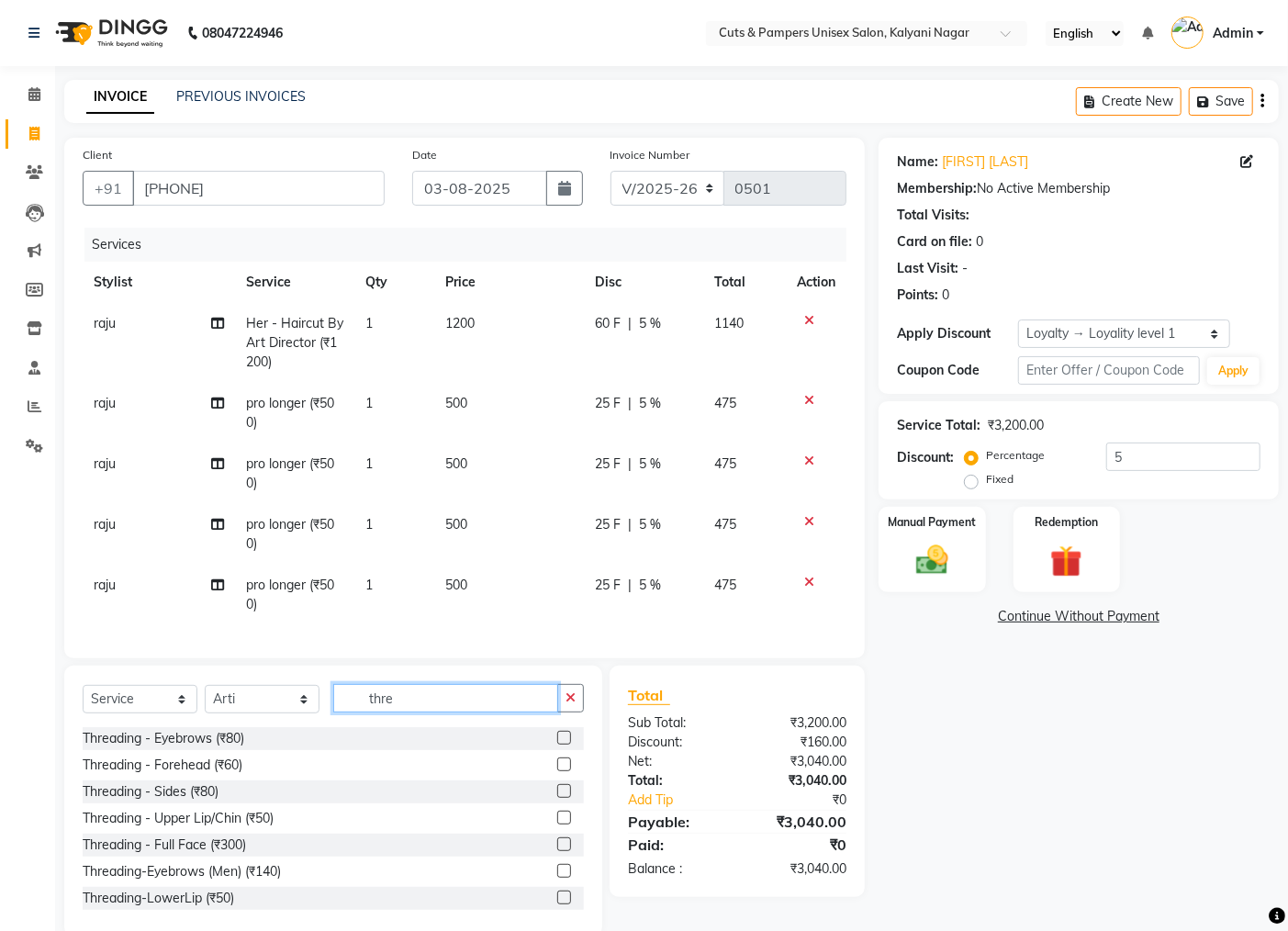 type on "thre" 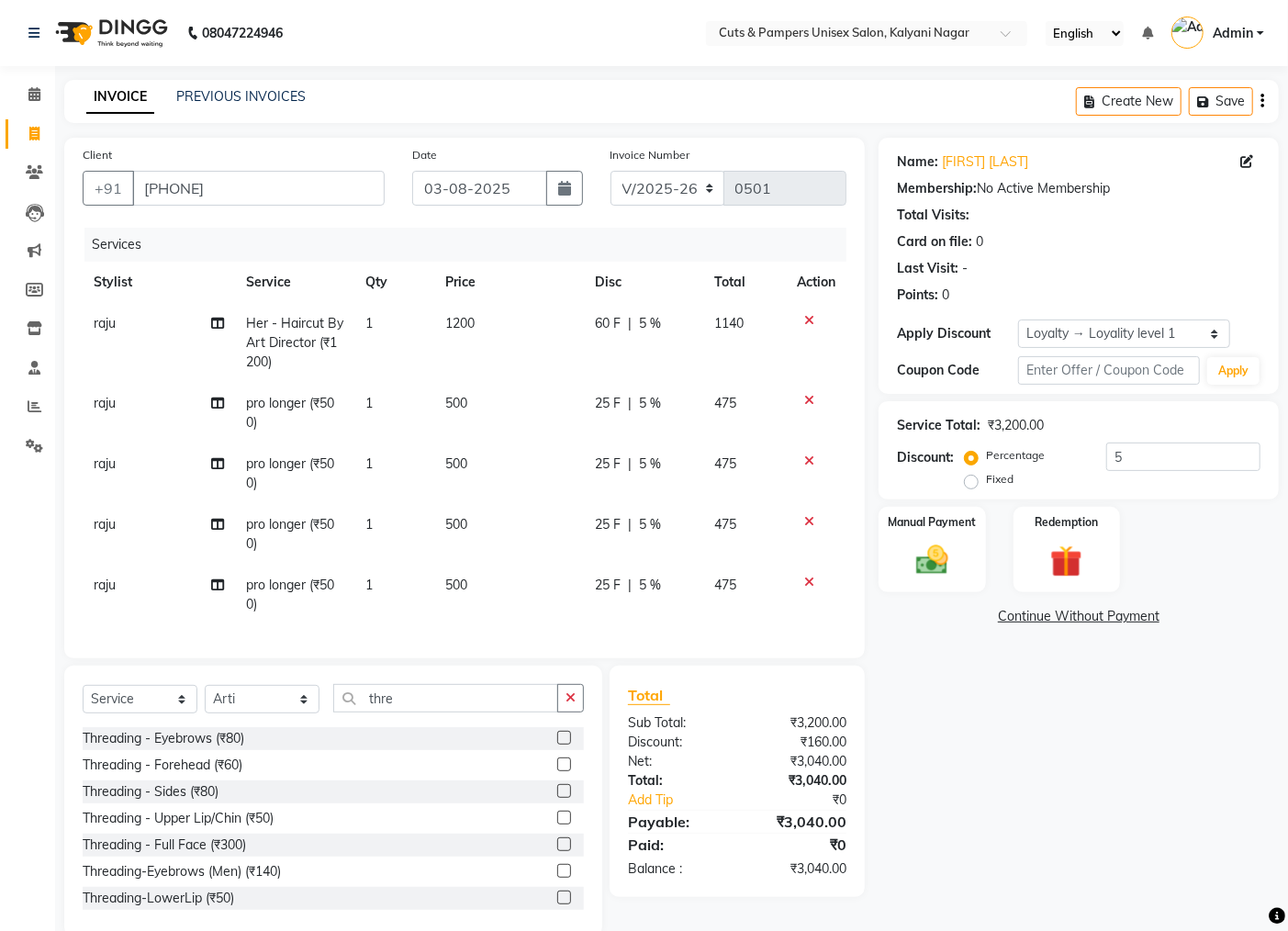 click 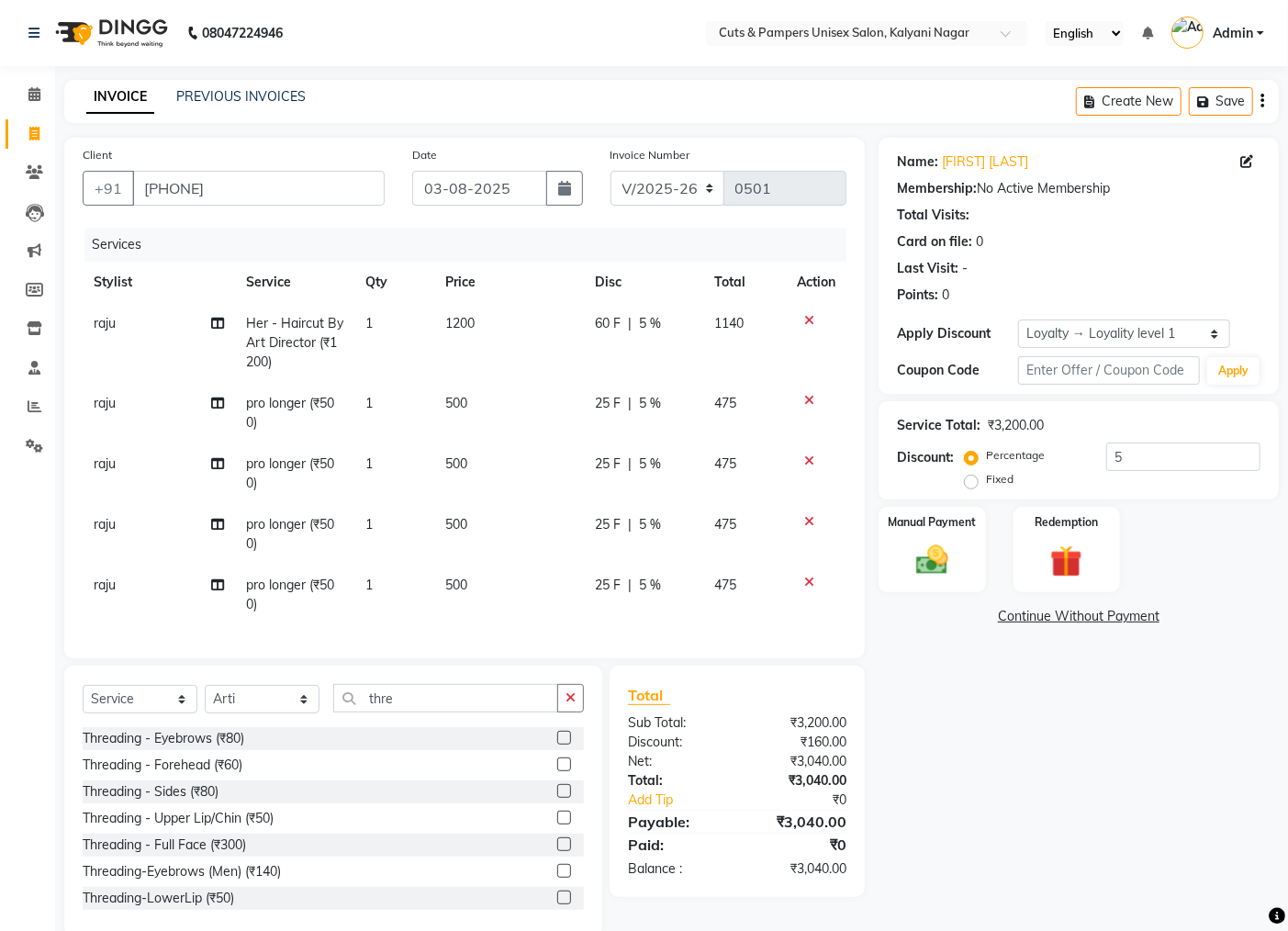 click at bounding box center (563, 738) 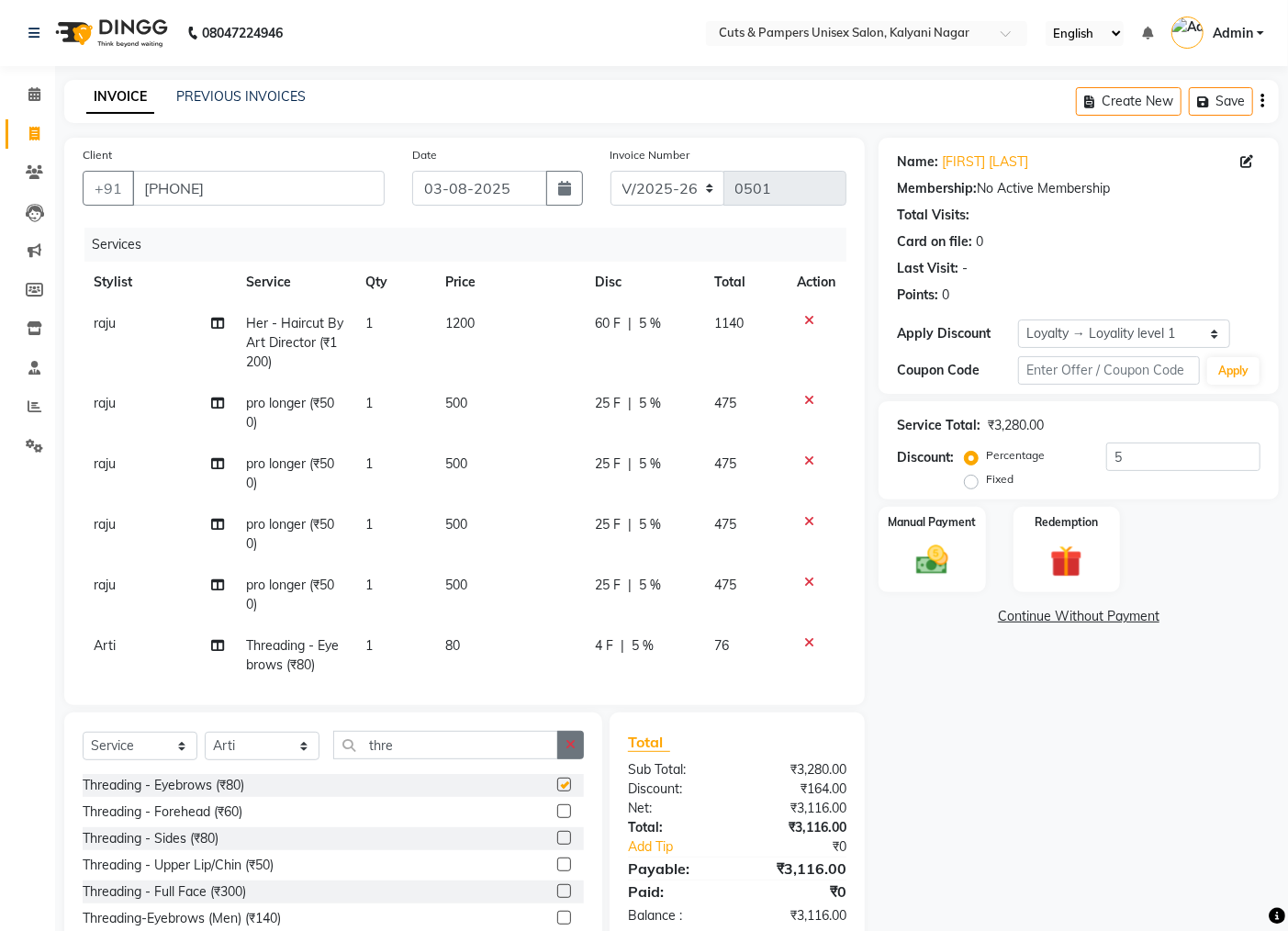 checkbox on "false" 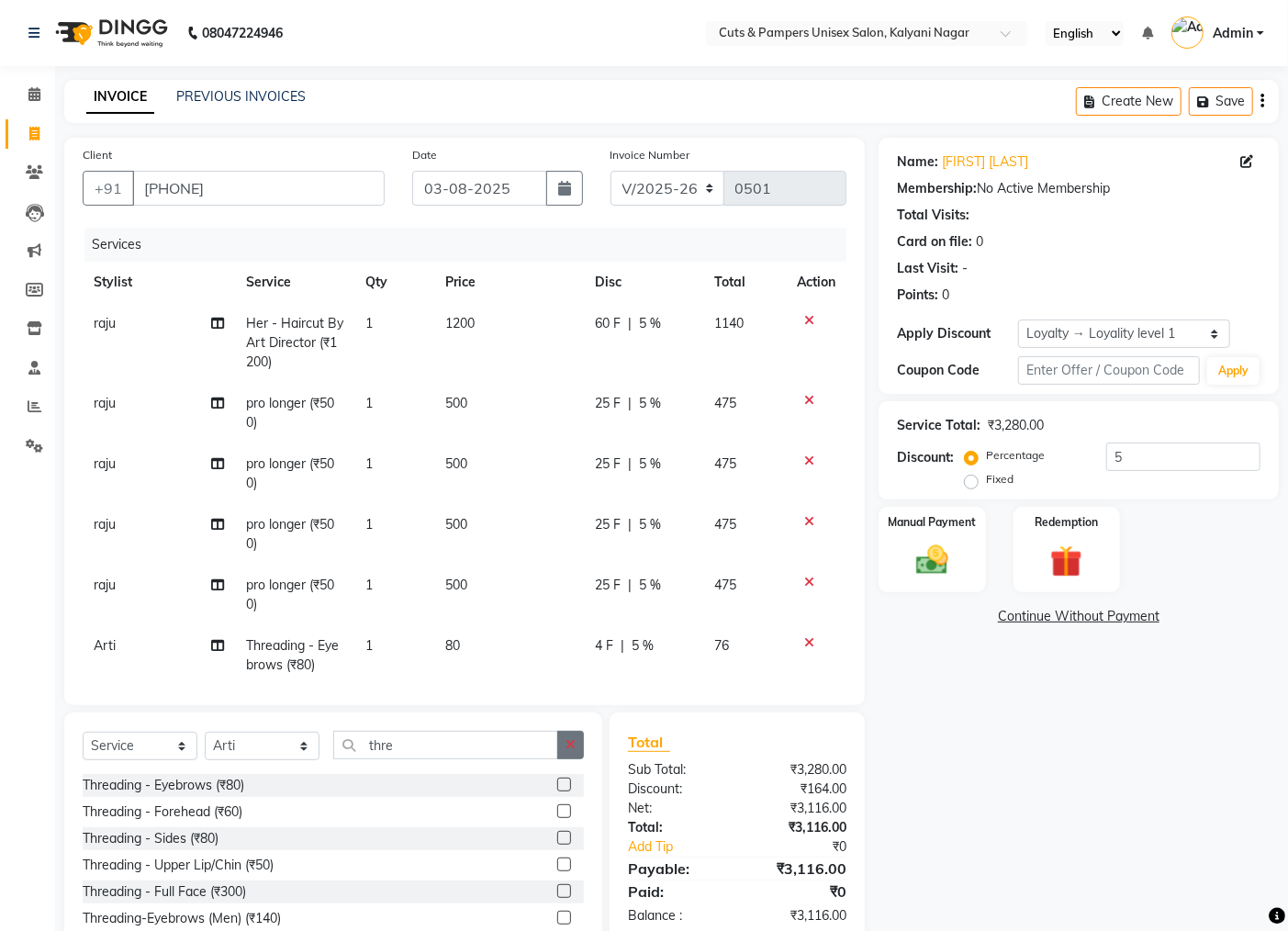 click 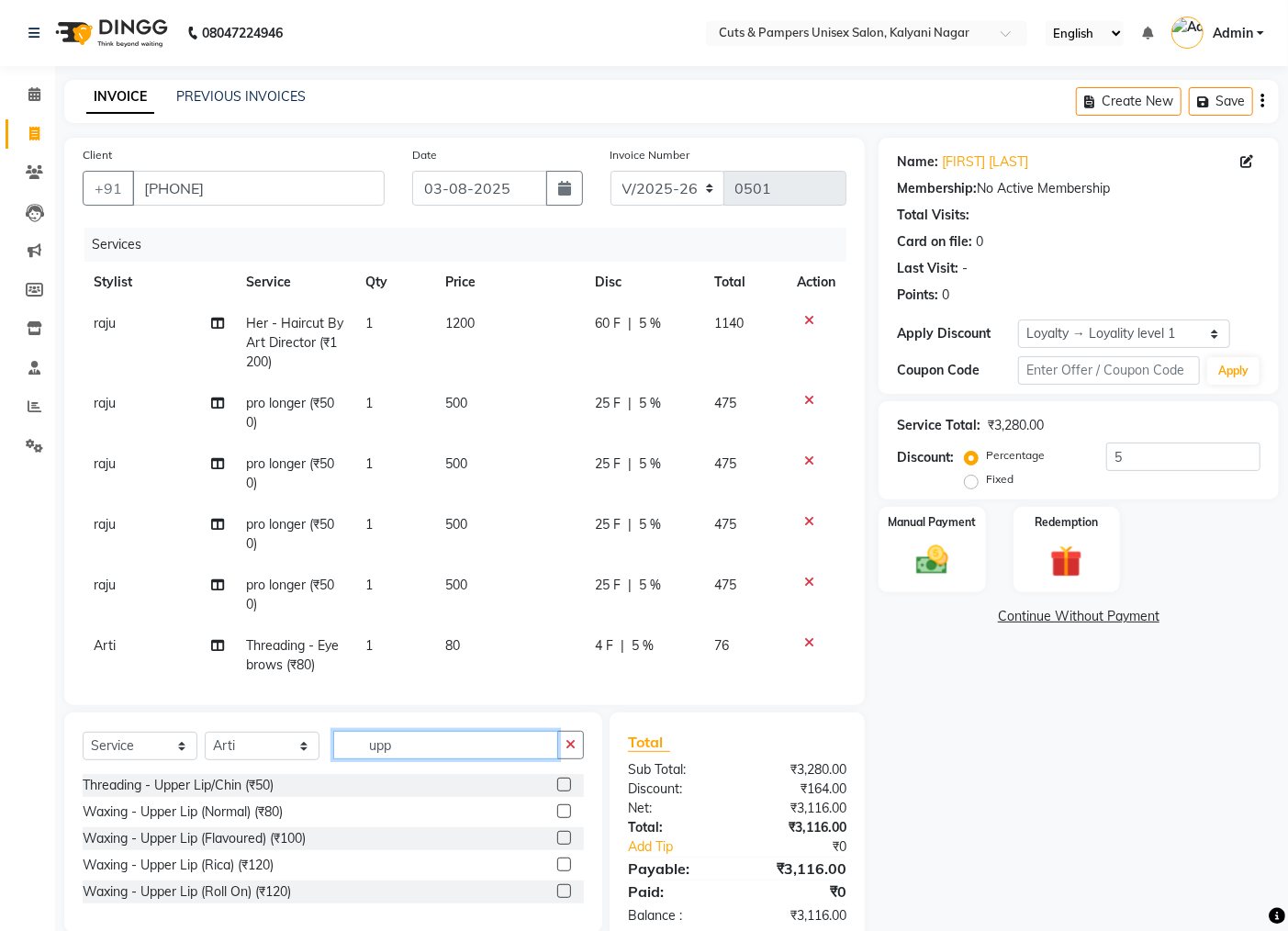 type on "upp" 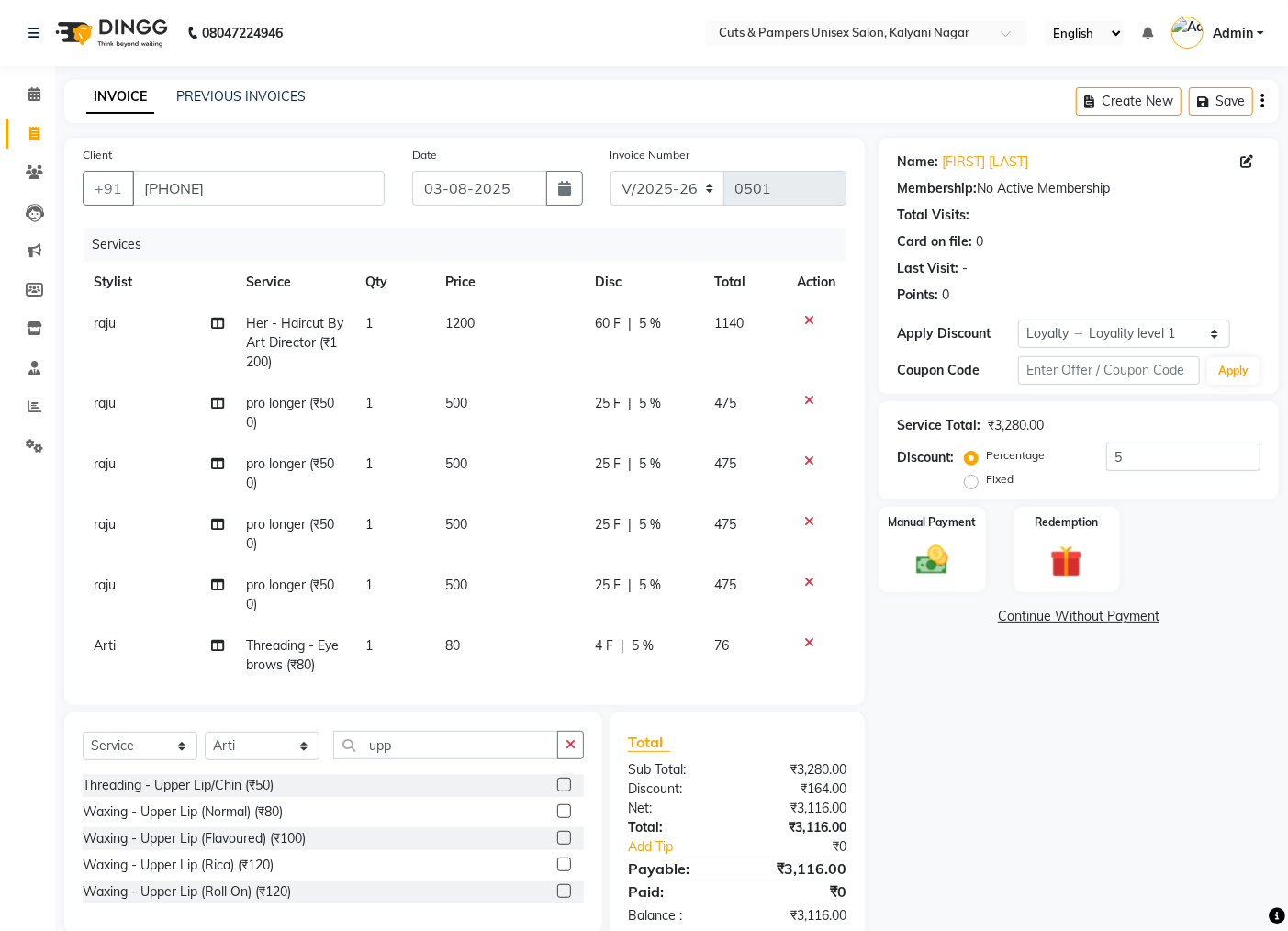 click 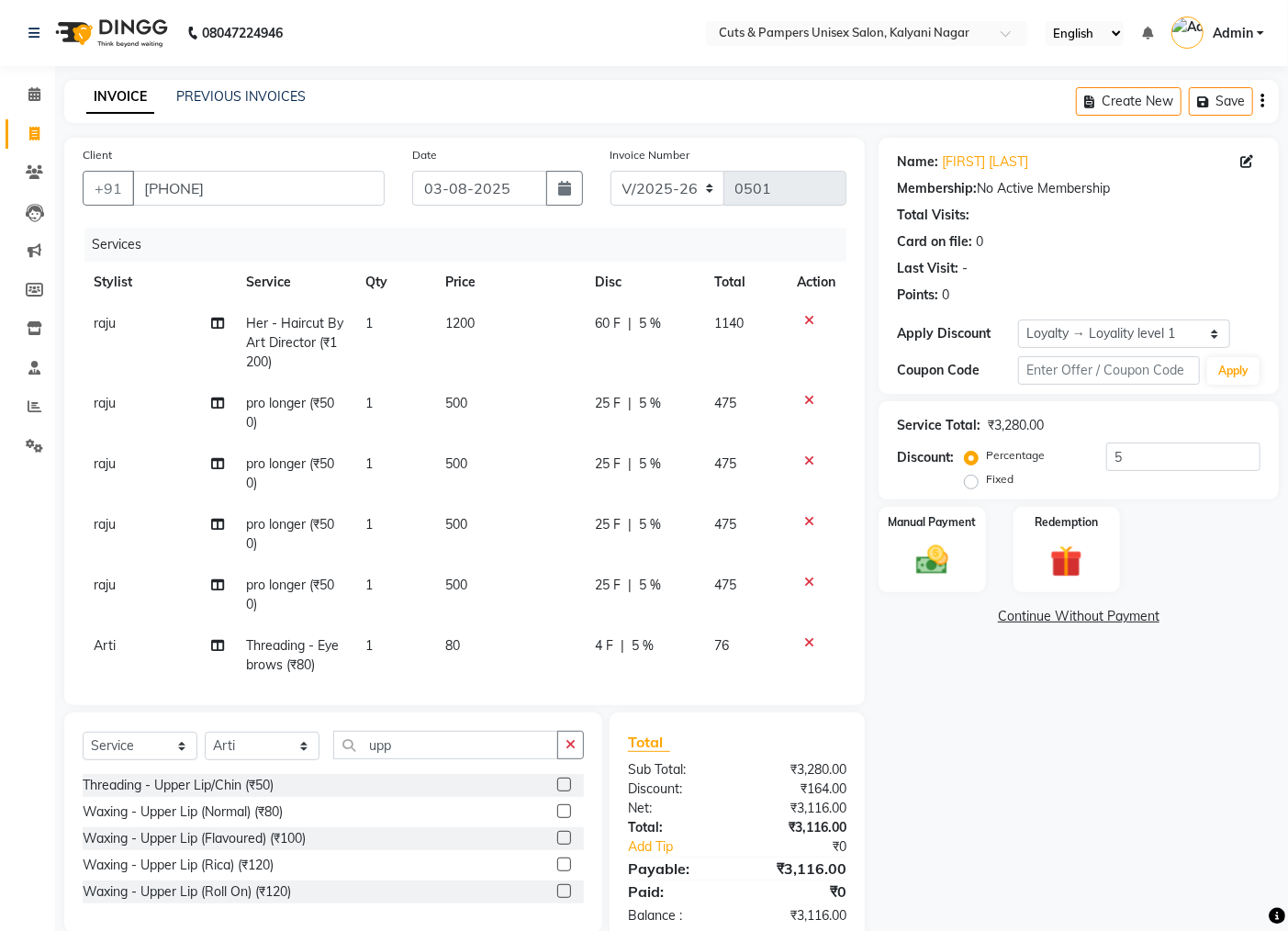 click at bounding box center (563, 865) 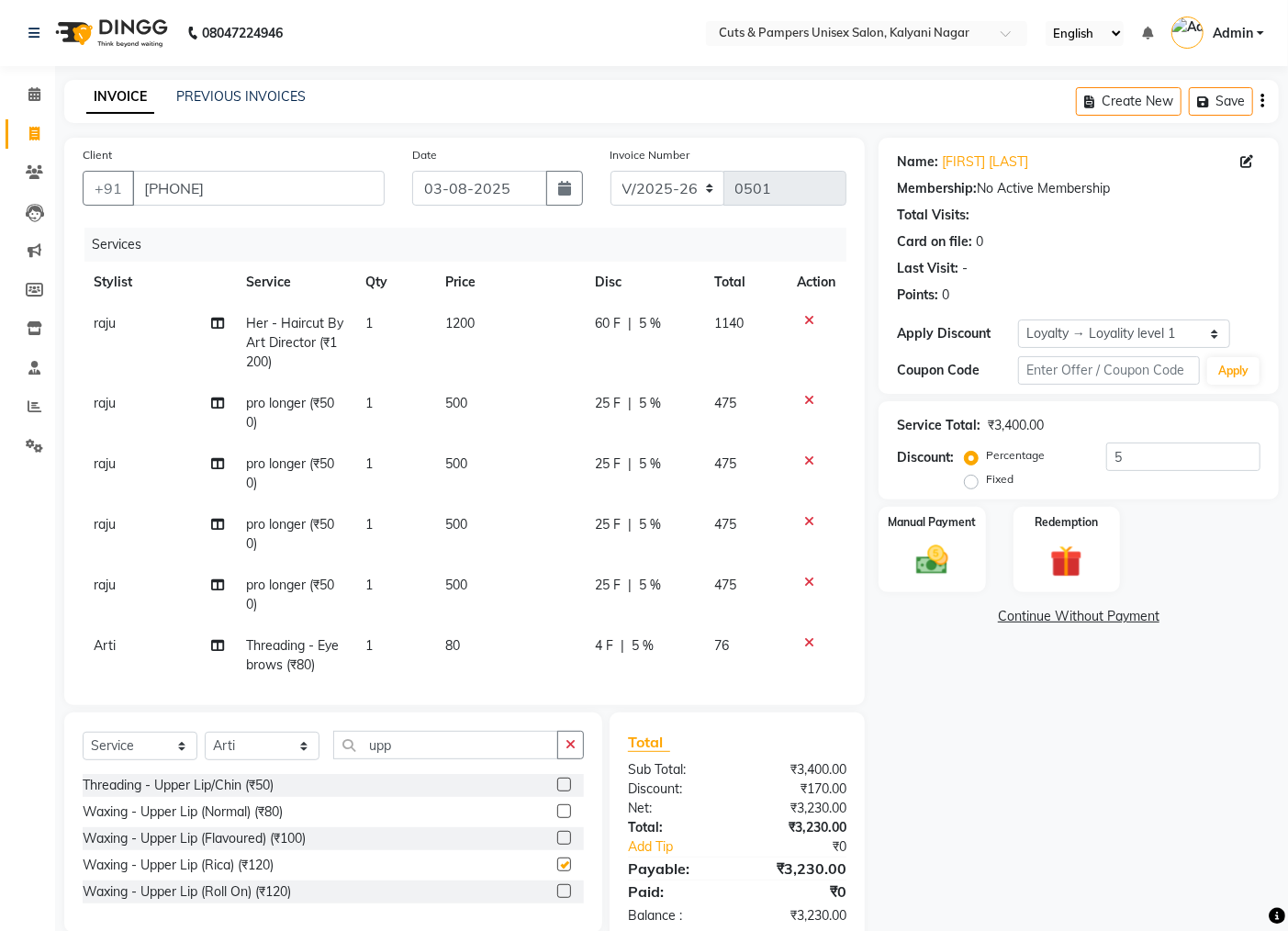 checkbox on "false" 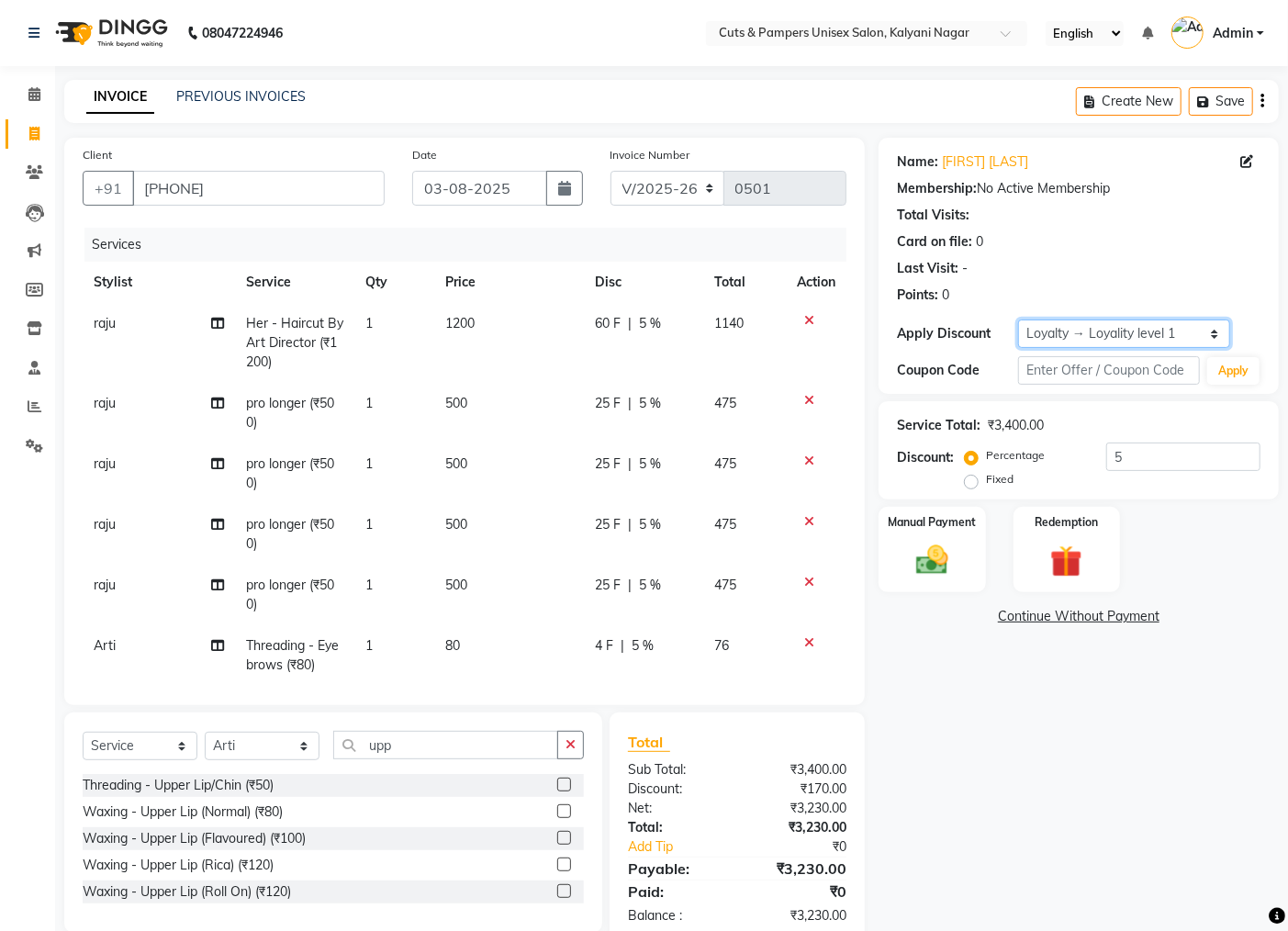 drag, startPoint x: 1026, startPoint y: 329, endPoint x: 1033, endPoint y: 346, distance: 18.384776 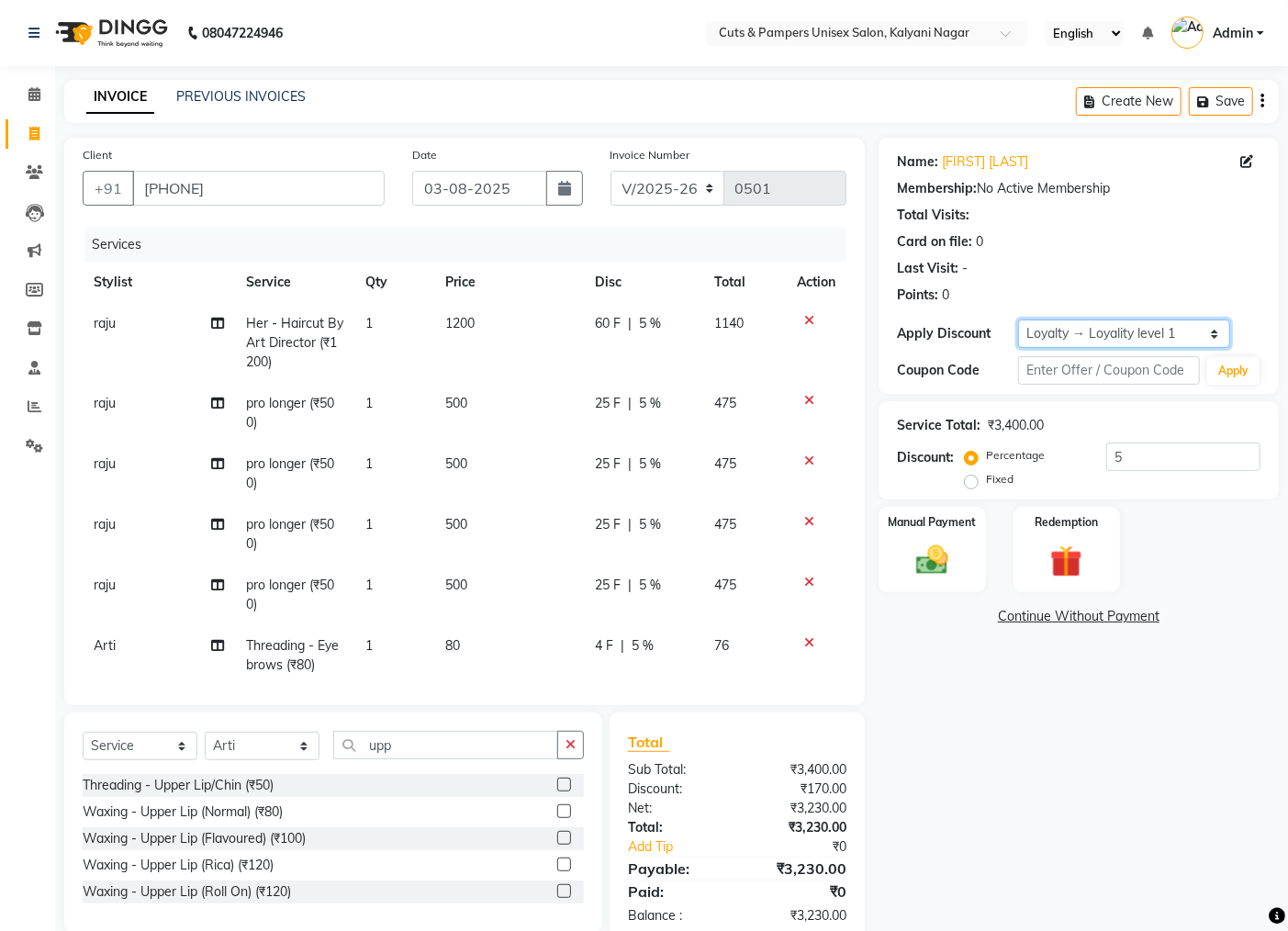 click on "Select  Loyalty → Loyality level 1" 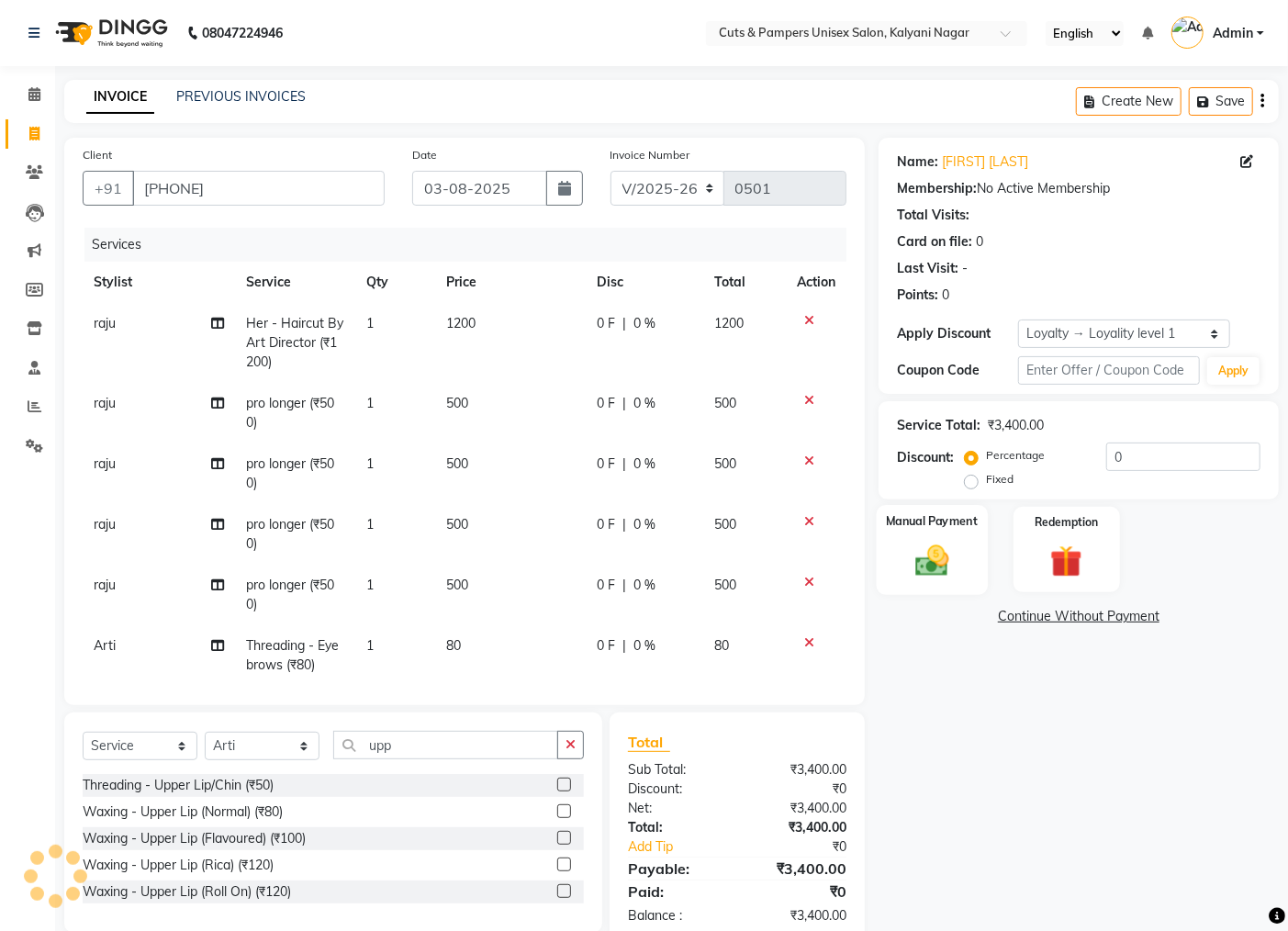 click 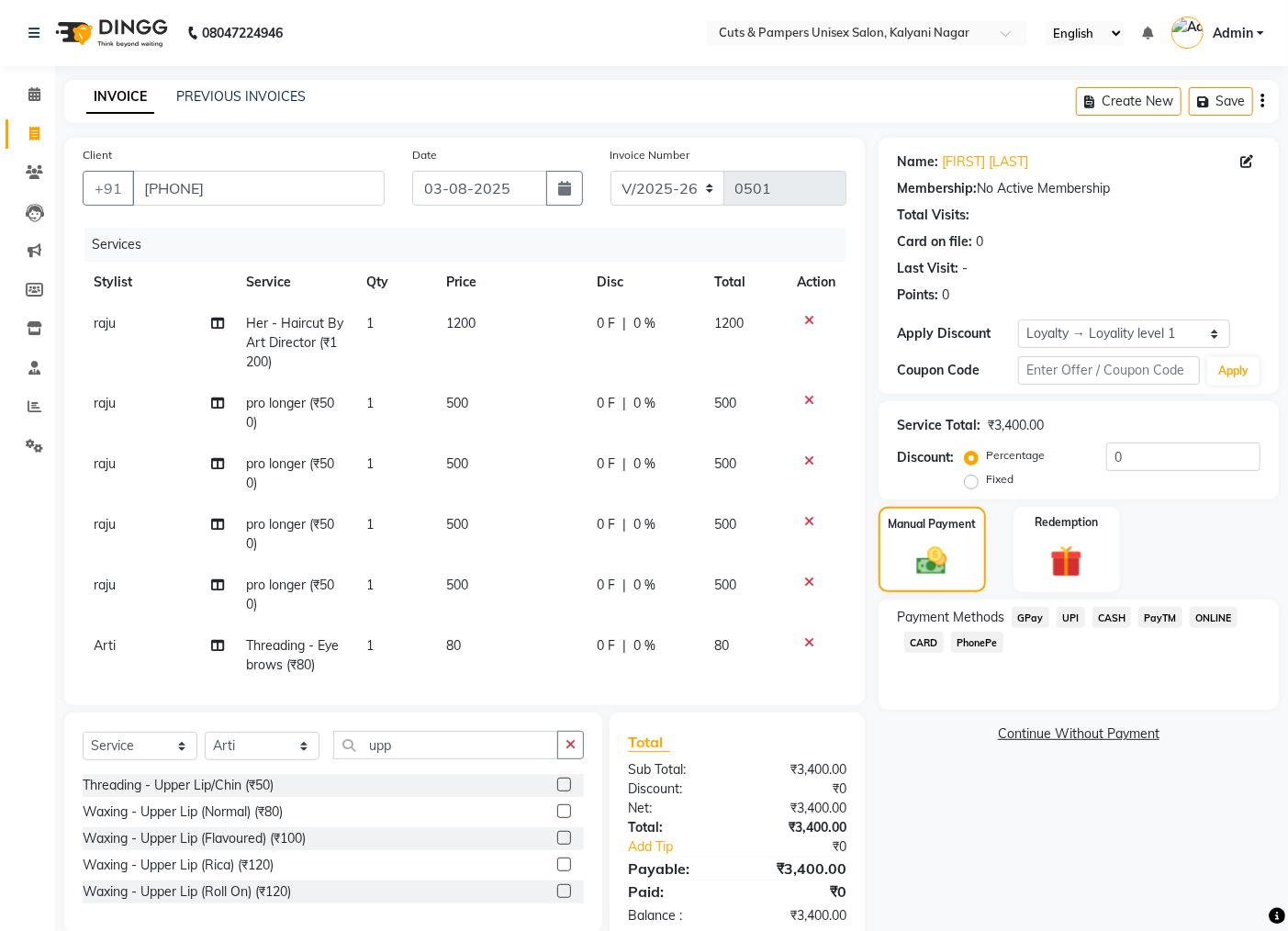 click on "CARD" 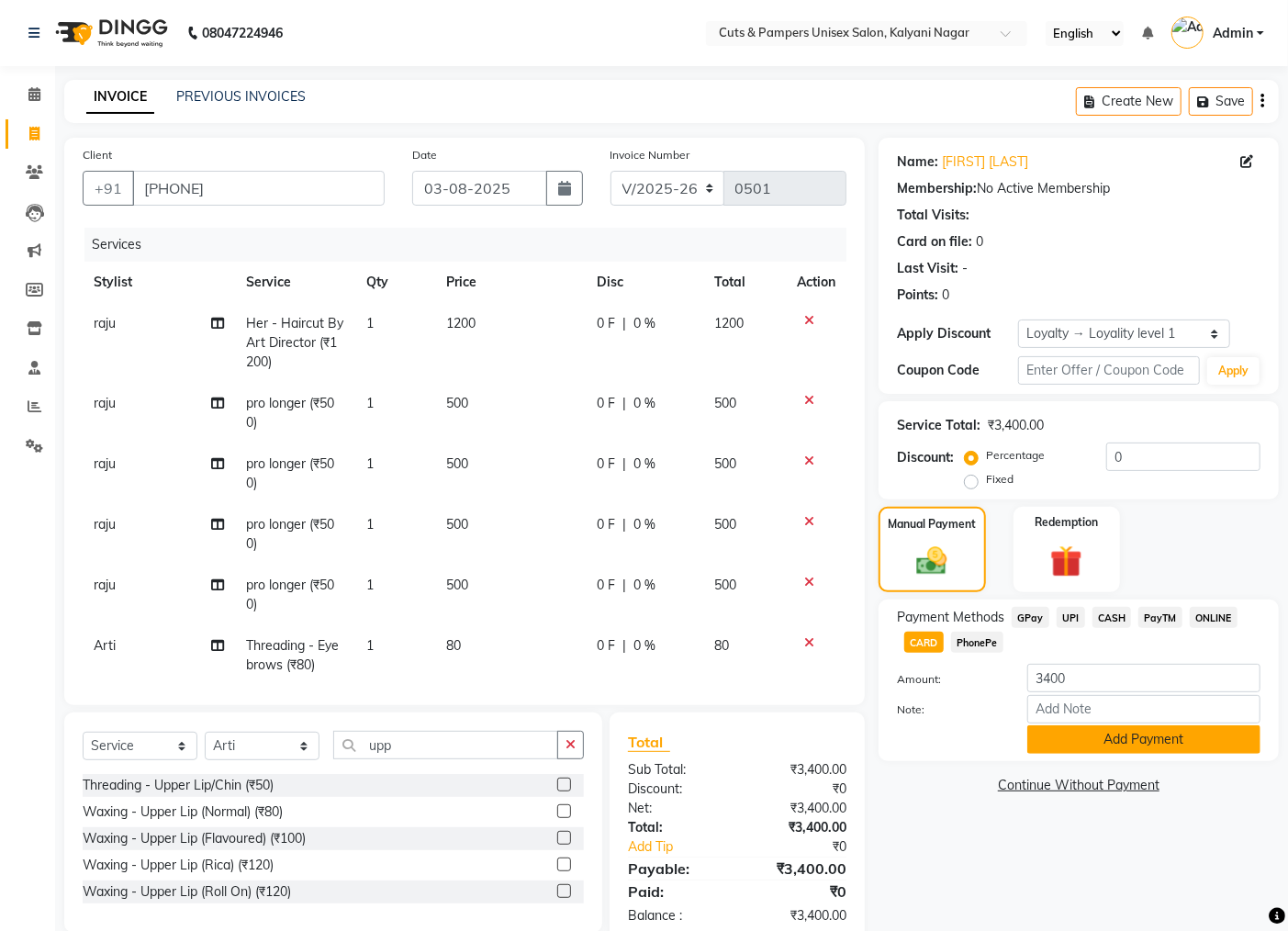 click on "Add Payment" 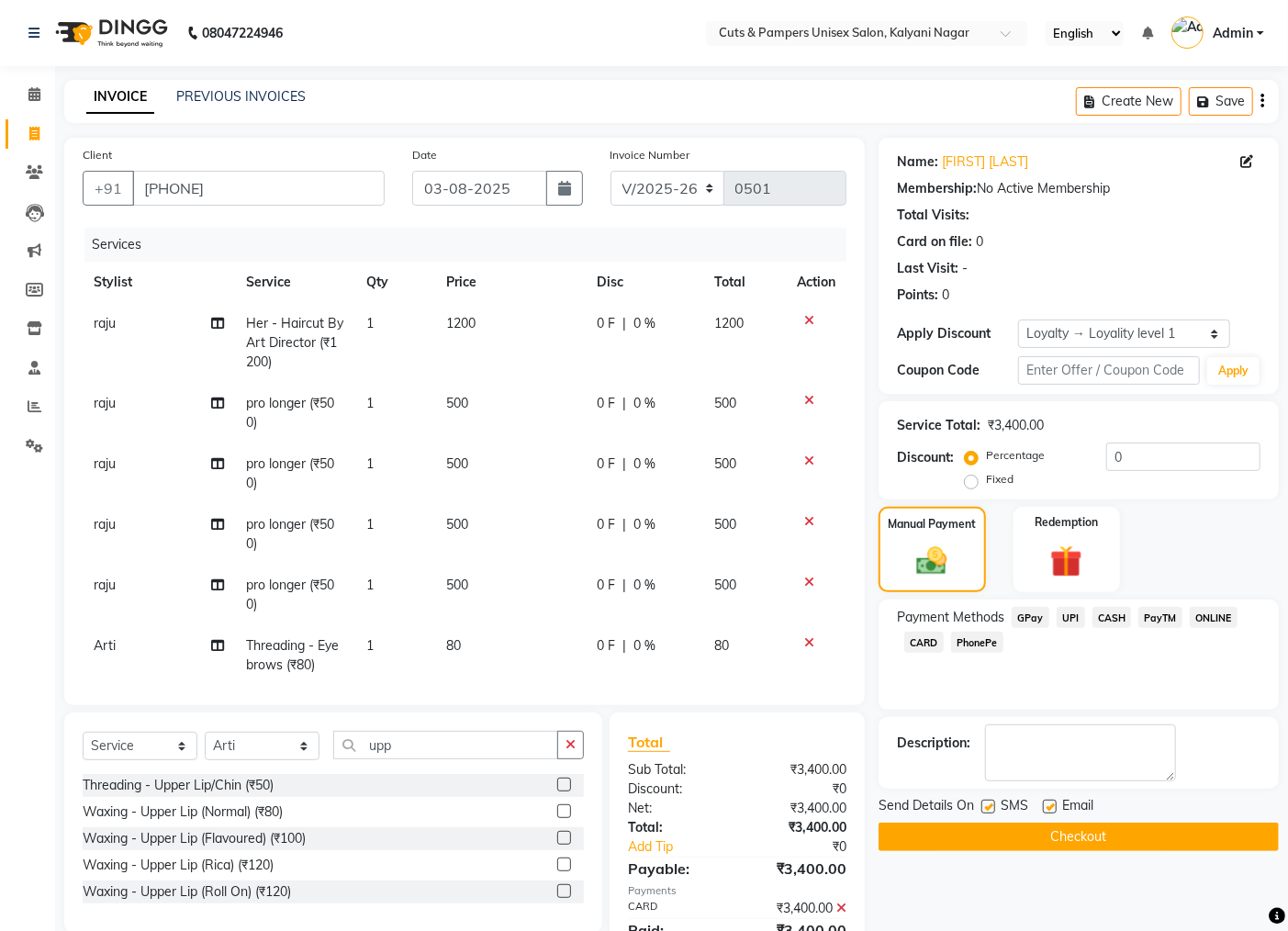 click on "Checkout" 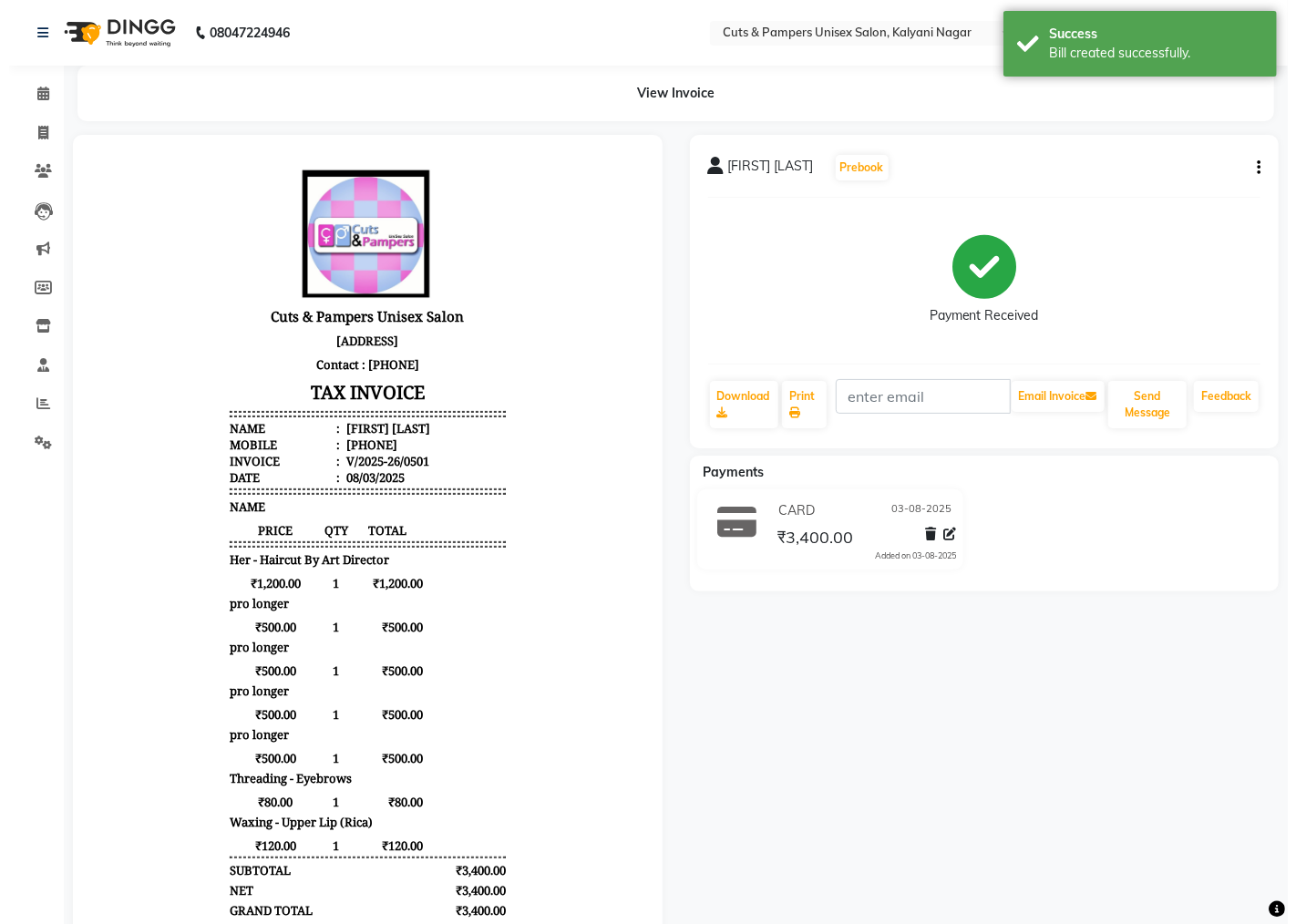 scroll, scrollTop: 0, scrollLeft: 0, axis: both 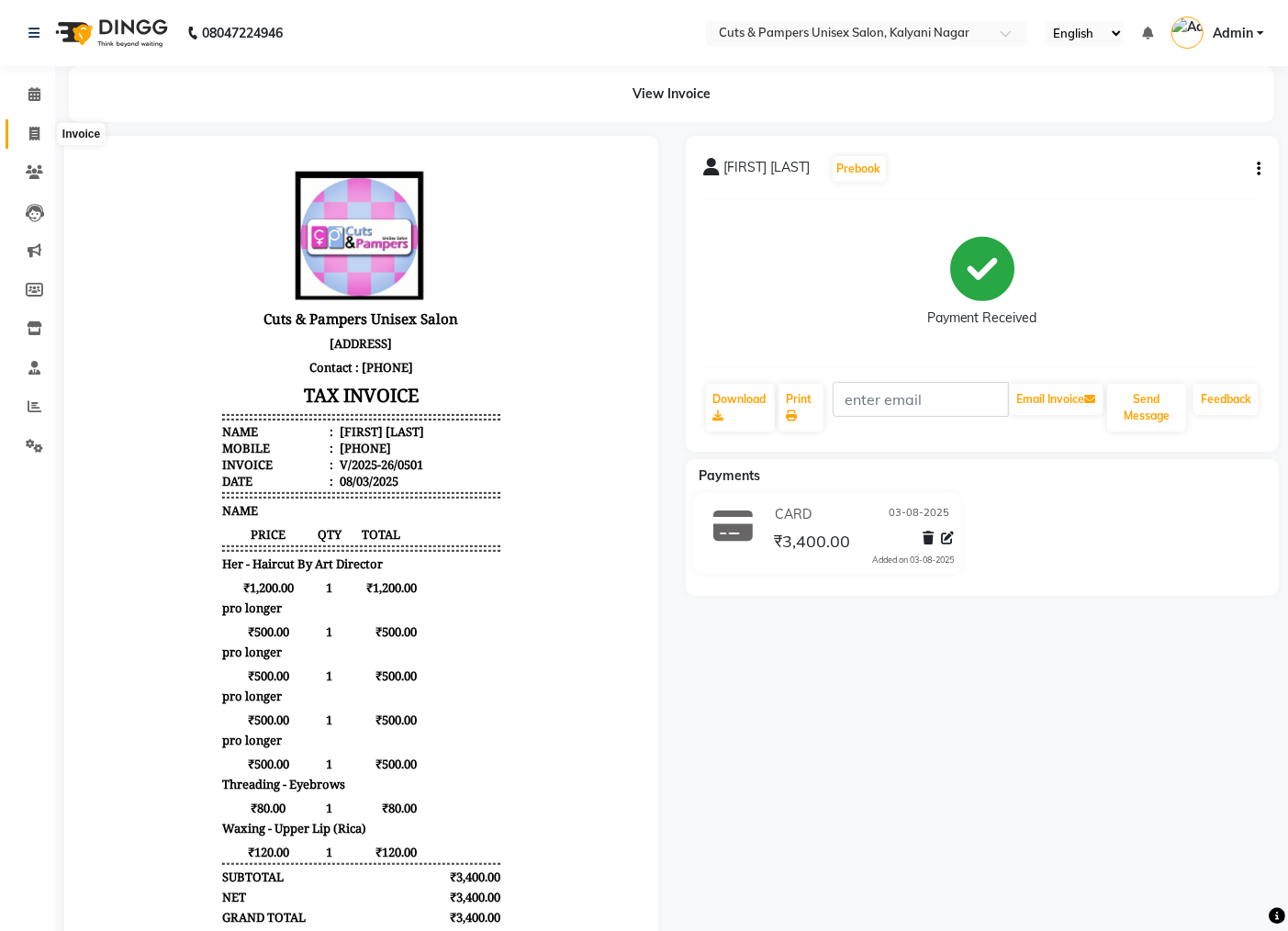 click 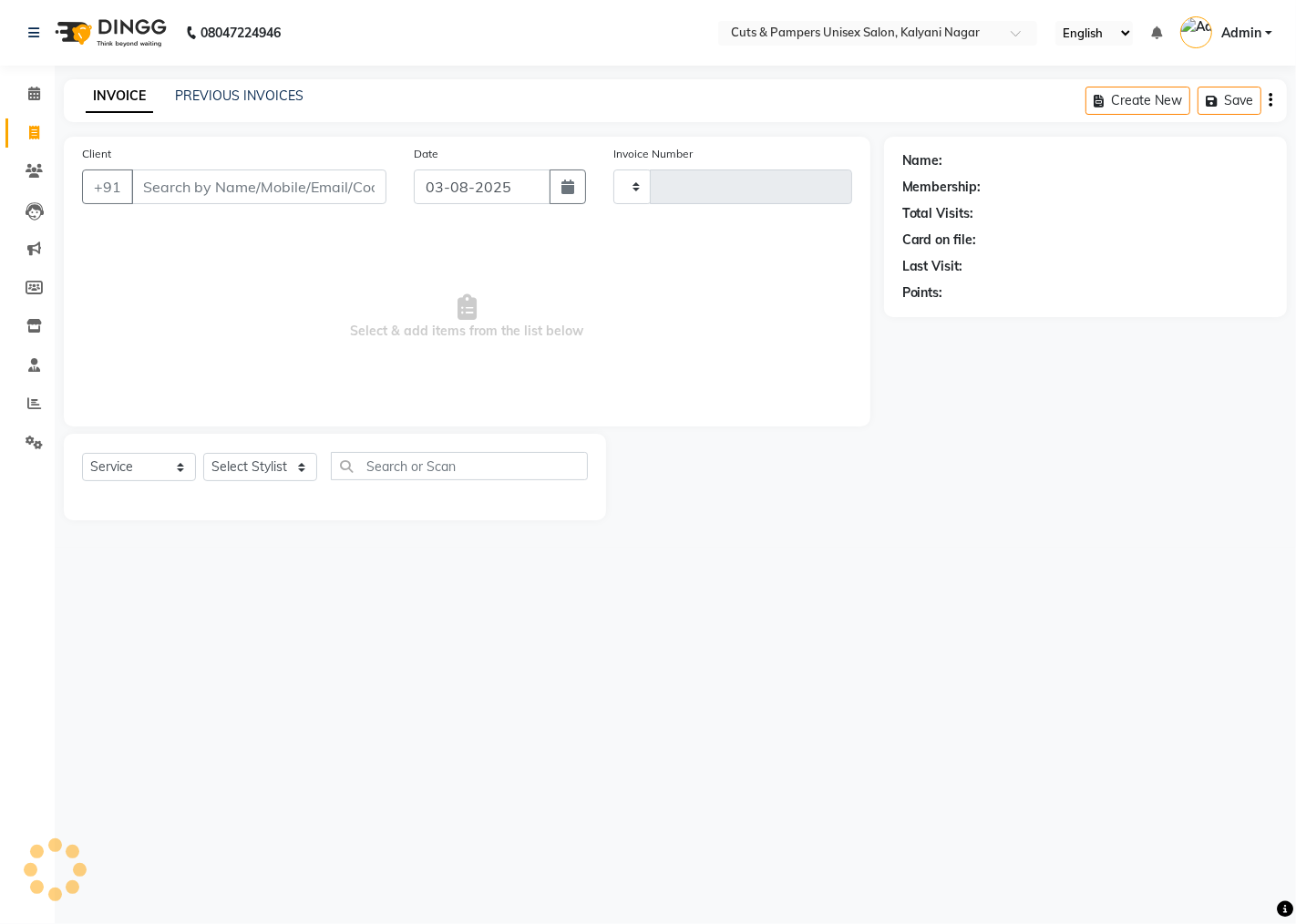 type on "0502" 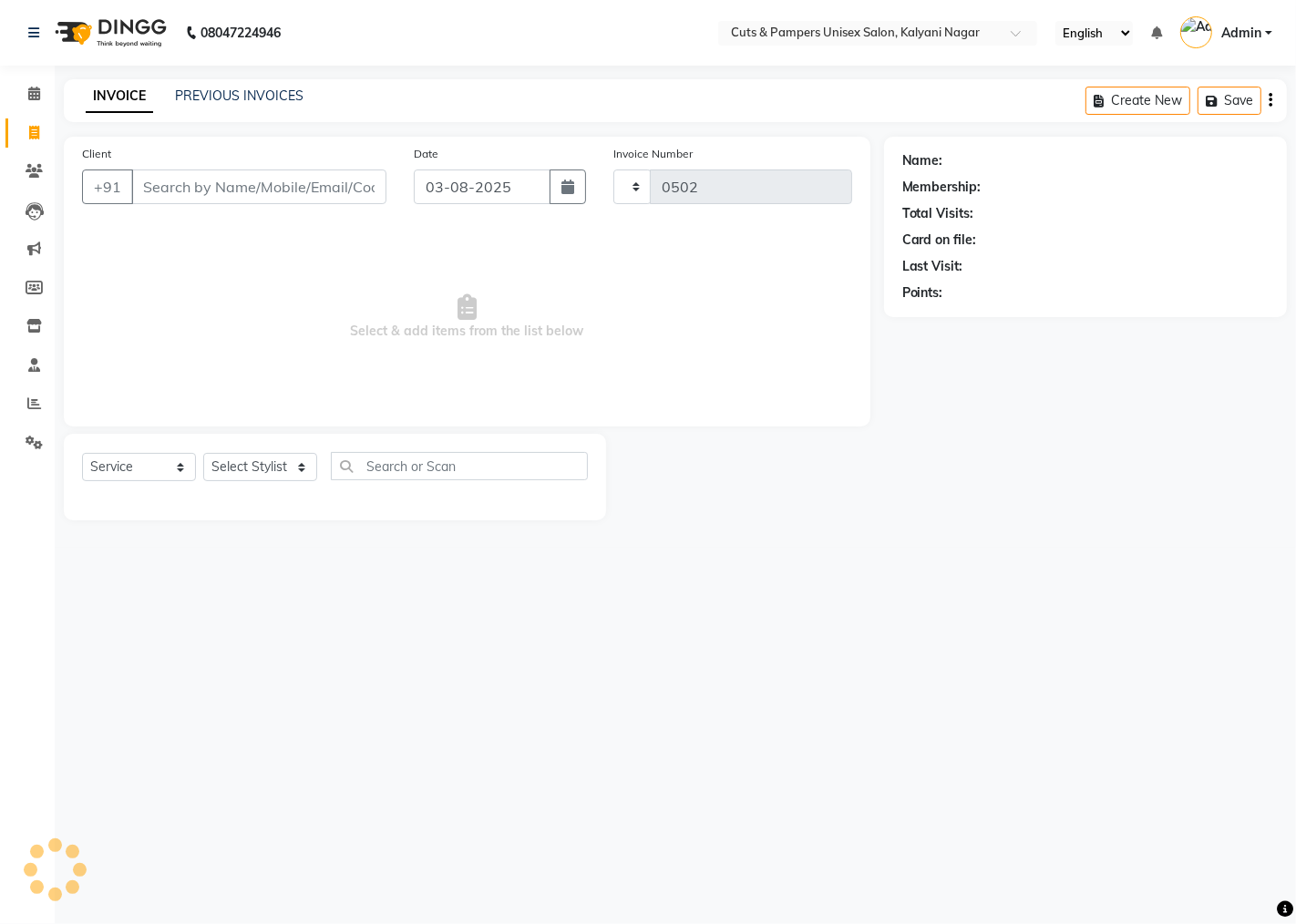 select on "64" 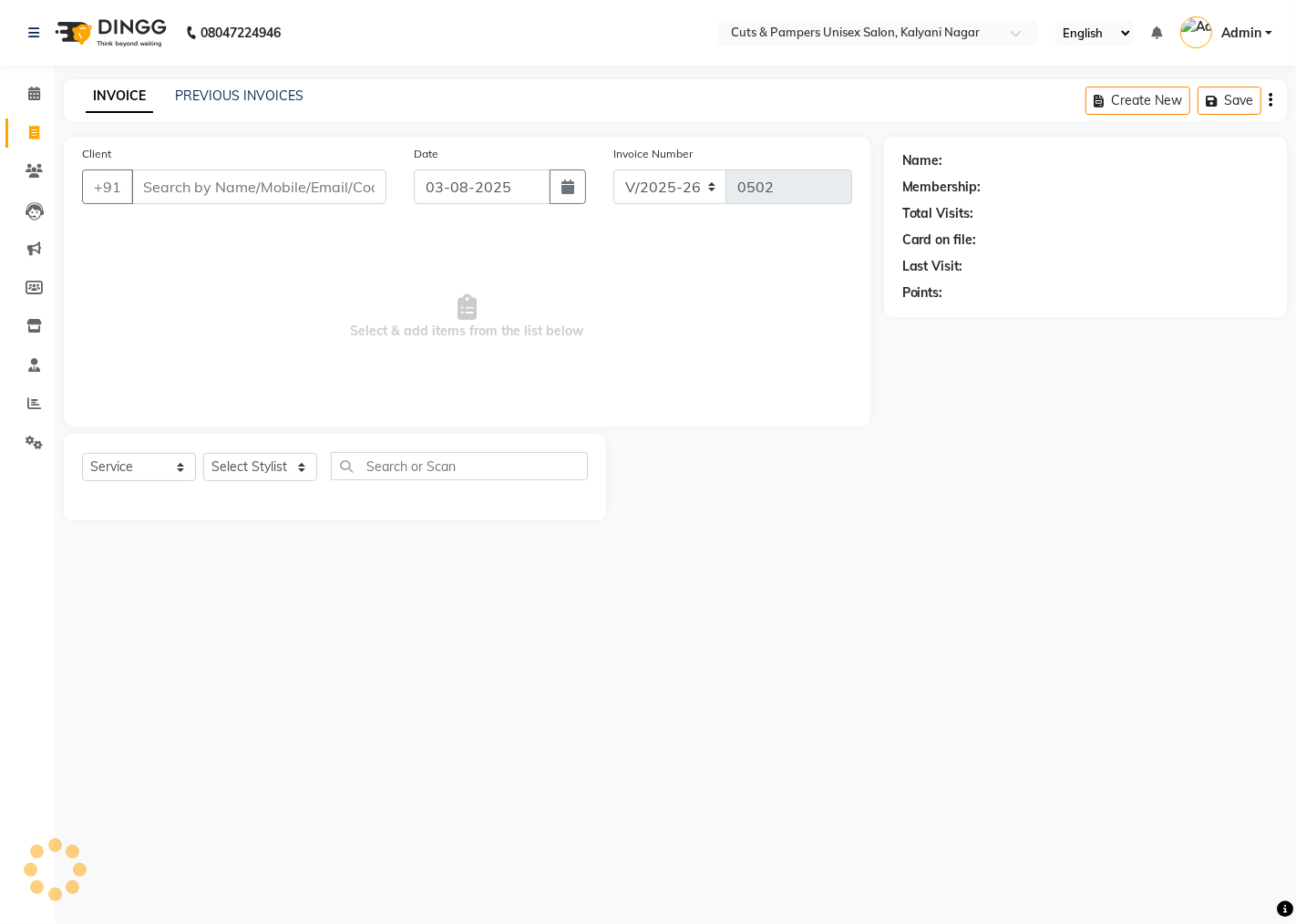 click on "Client" at bounding box center [259, 187] 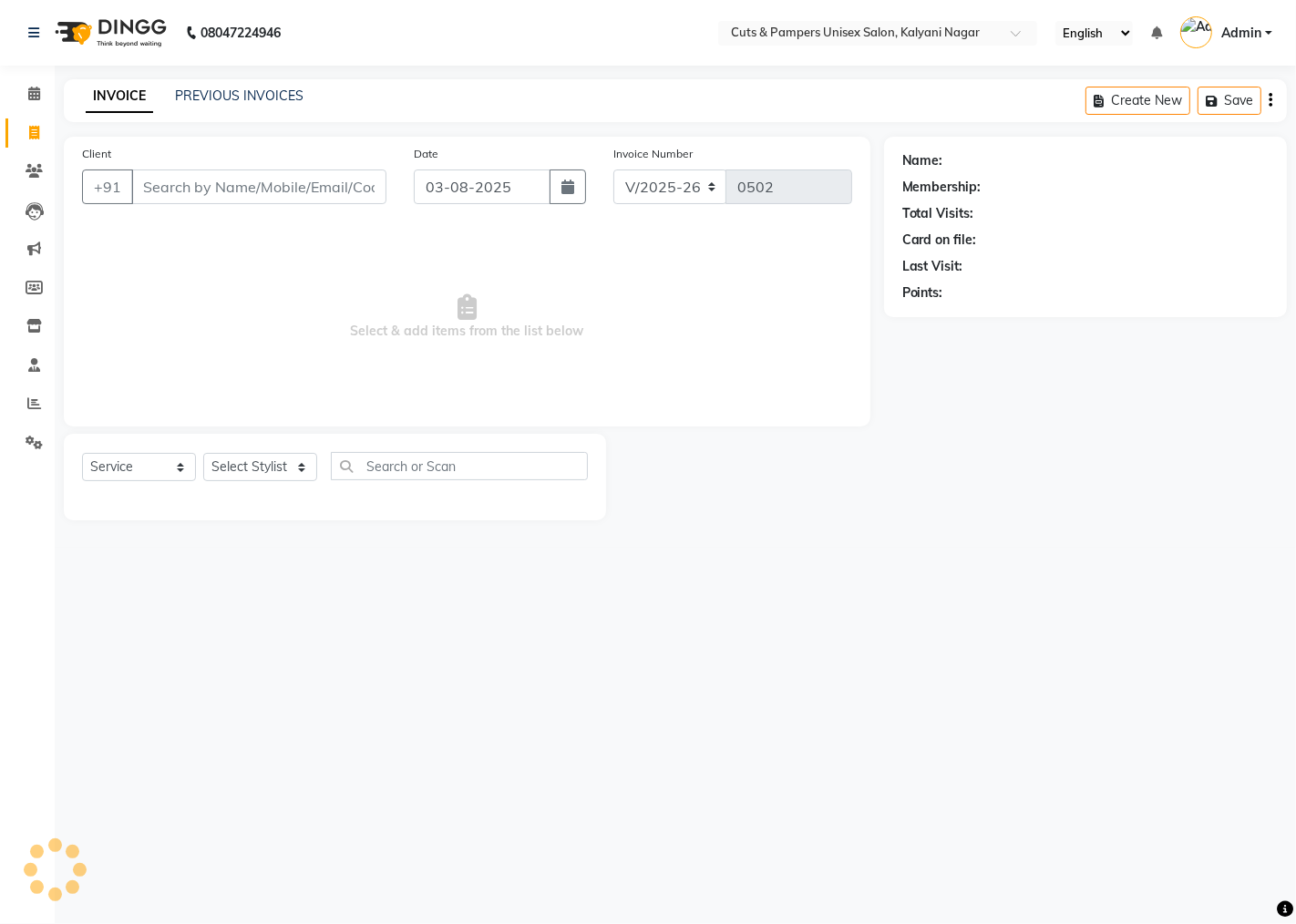 select on "2388" 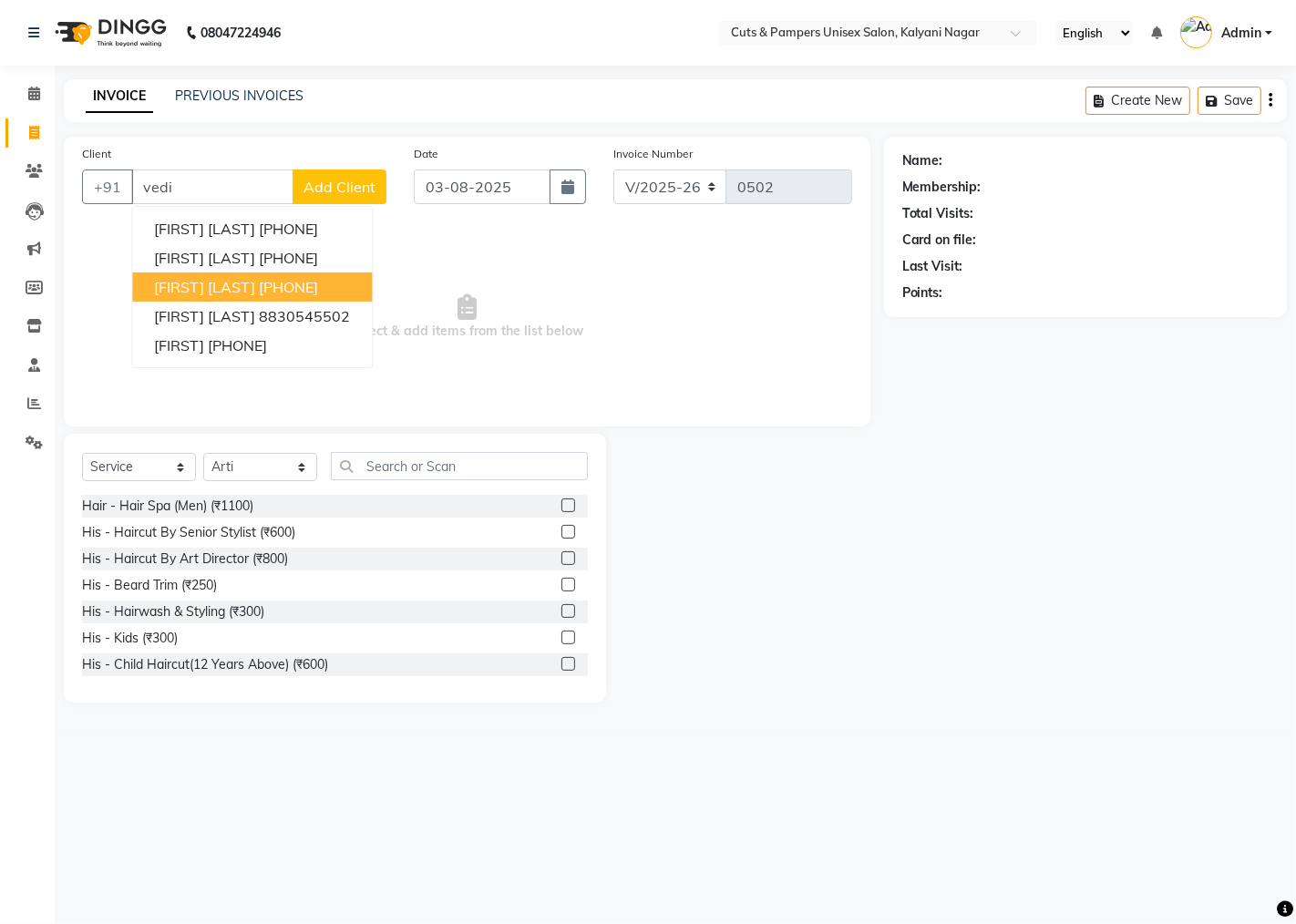 click on "[PHONE]" at bounding box center (288, 287) 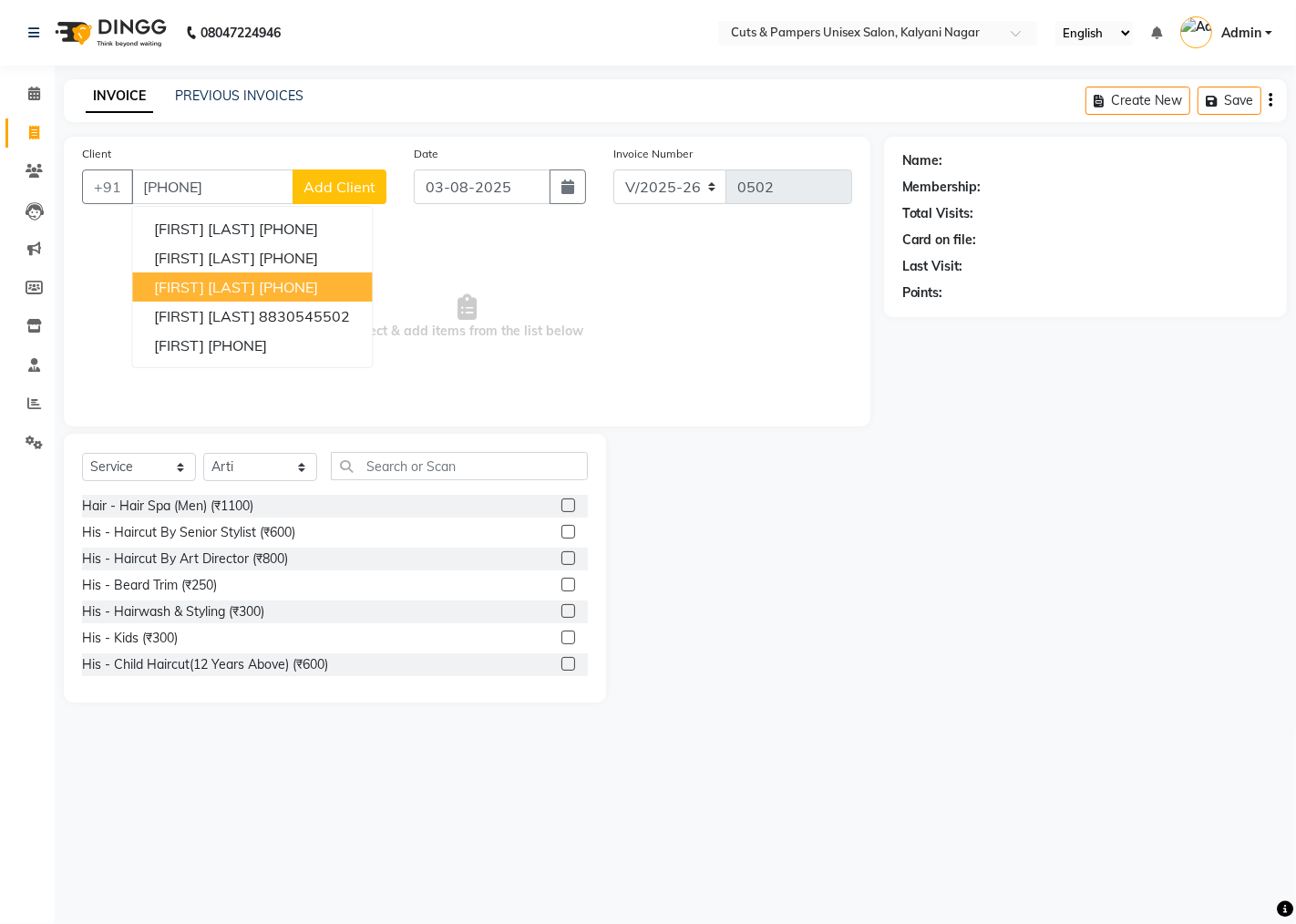 type on "[PHONE]" 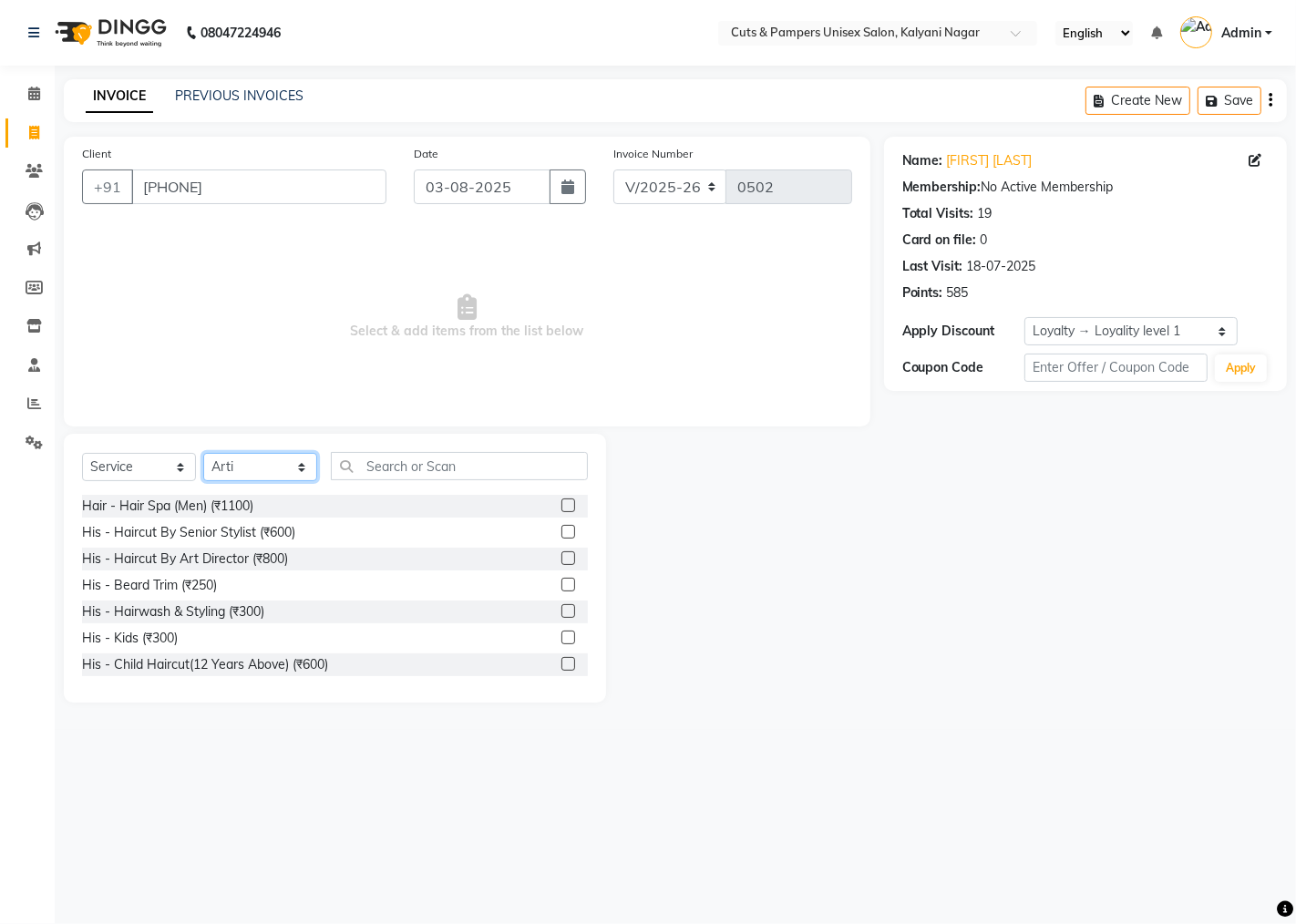 click on "Select Stylist Abhijeet Arti Poonam raju Ramesh" 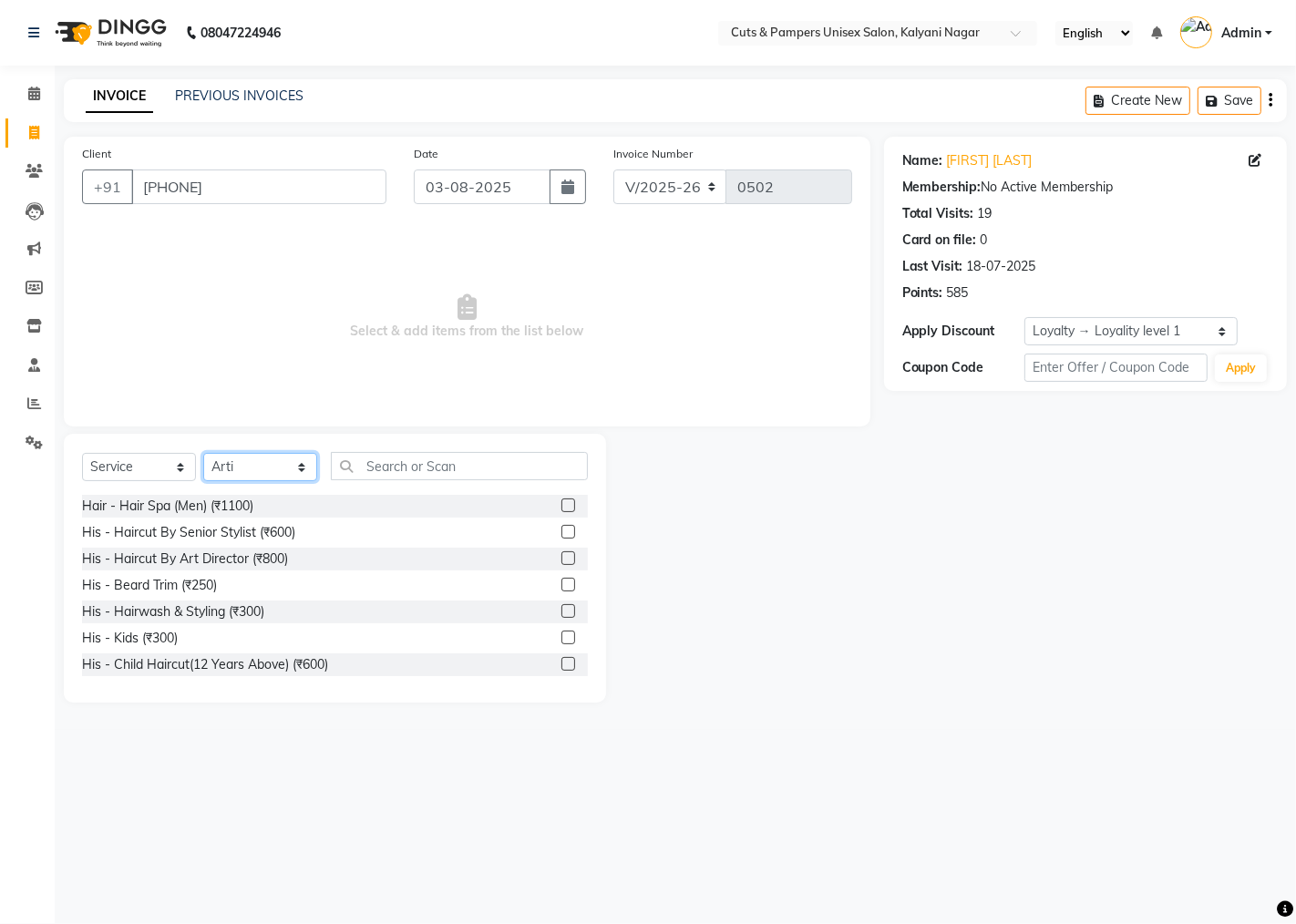 select on "2389" 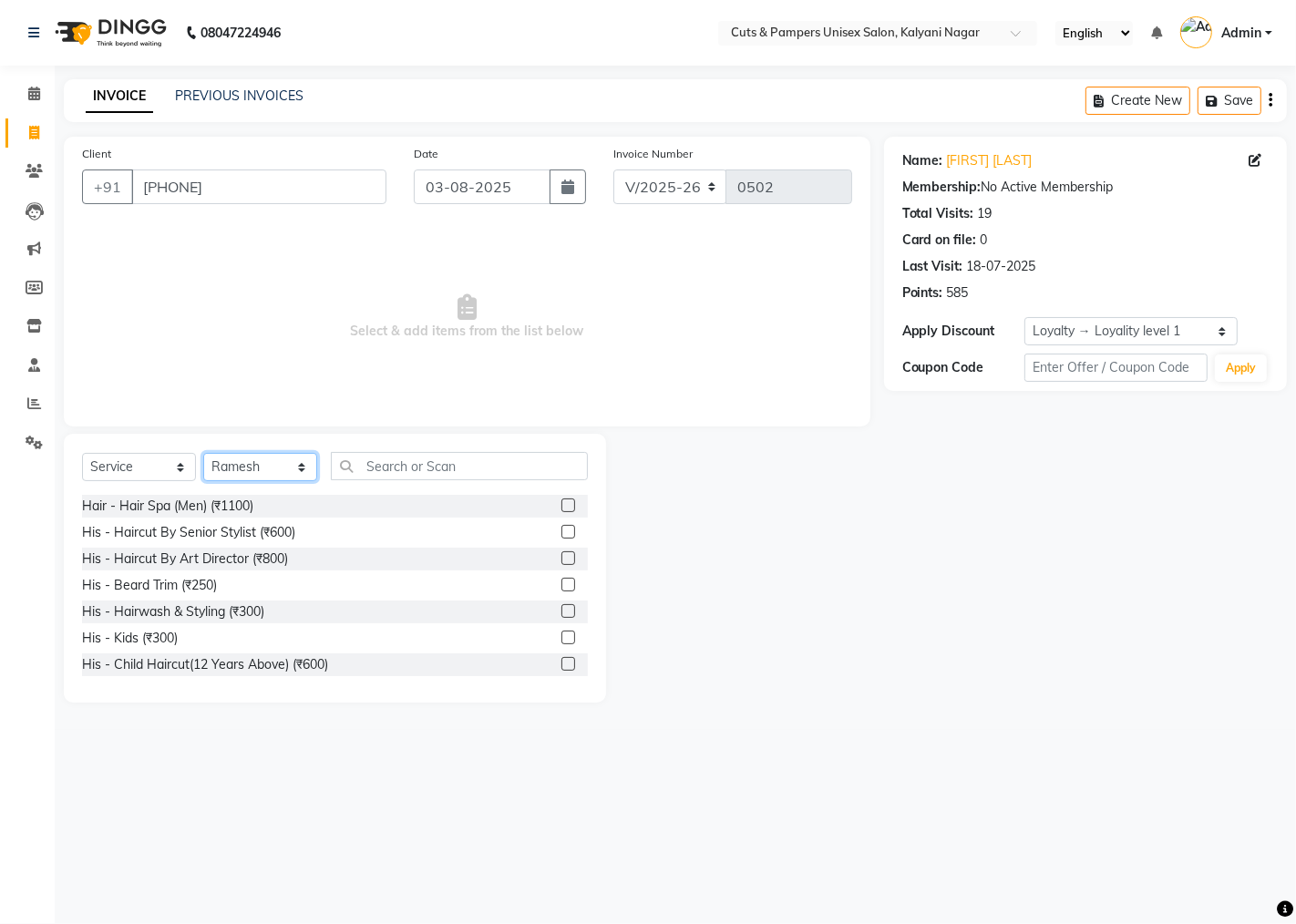 click on "Select Stylist Abhijeet Arti Poonam raju Ramesh" 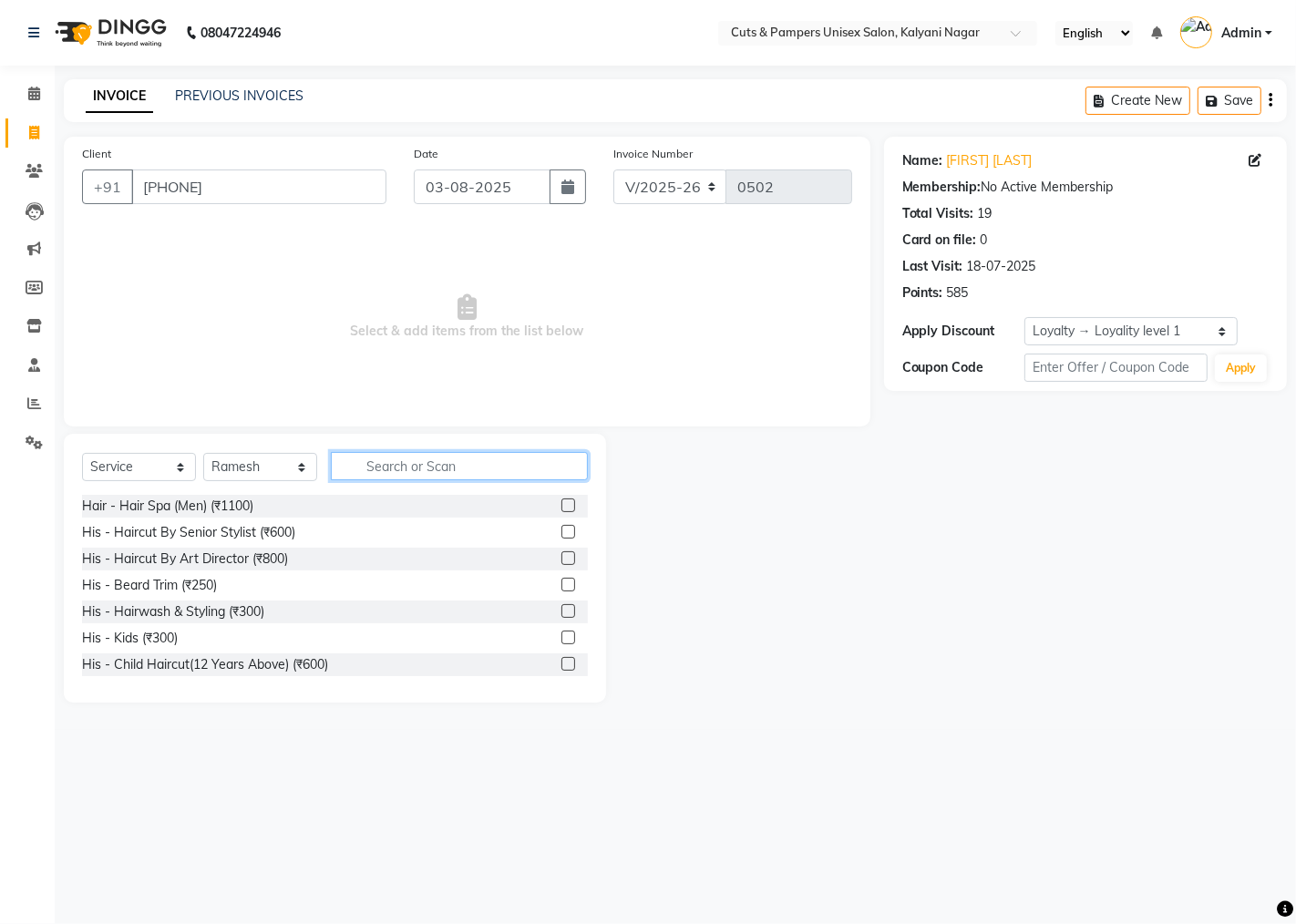 click 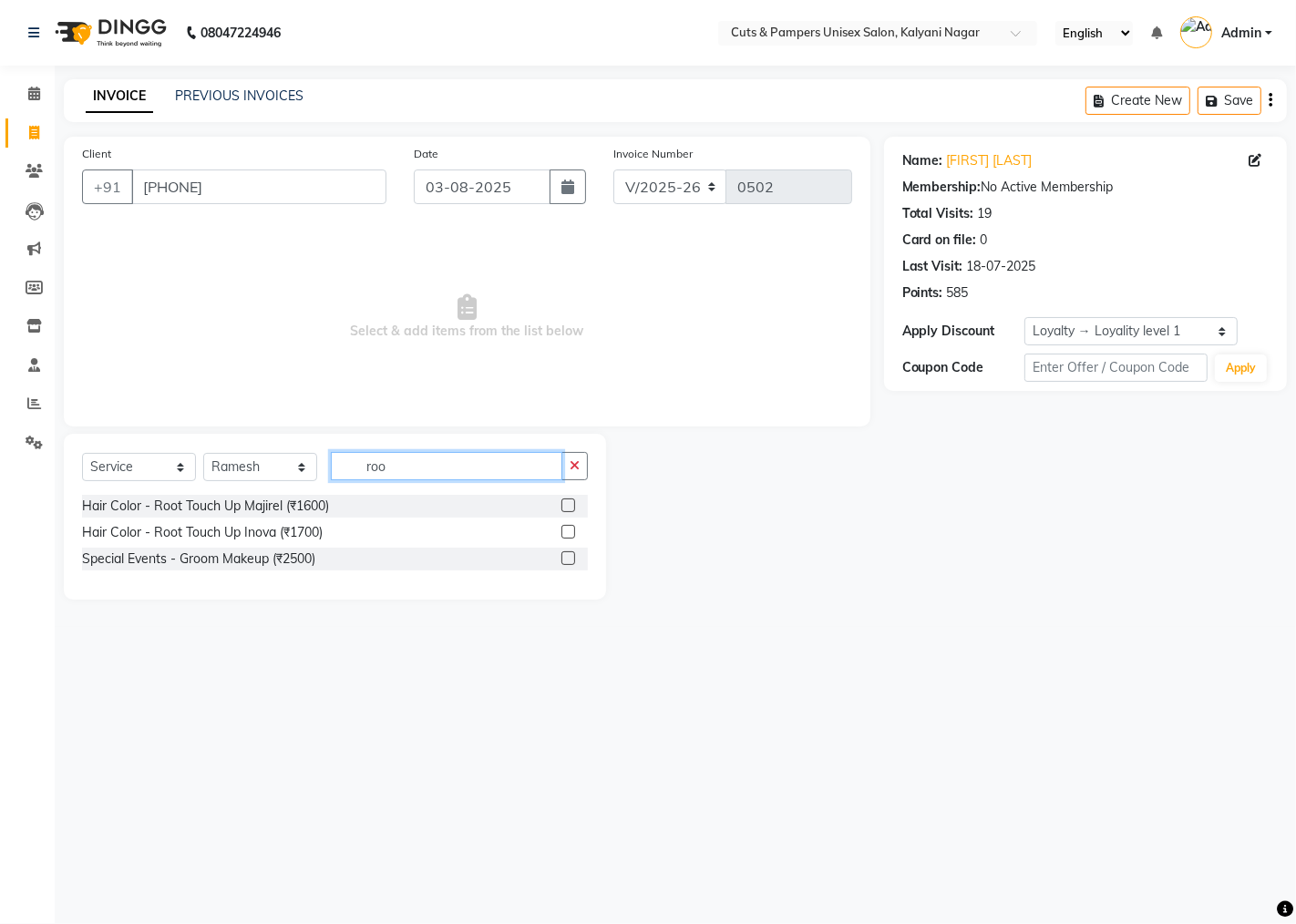 type on "roo" 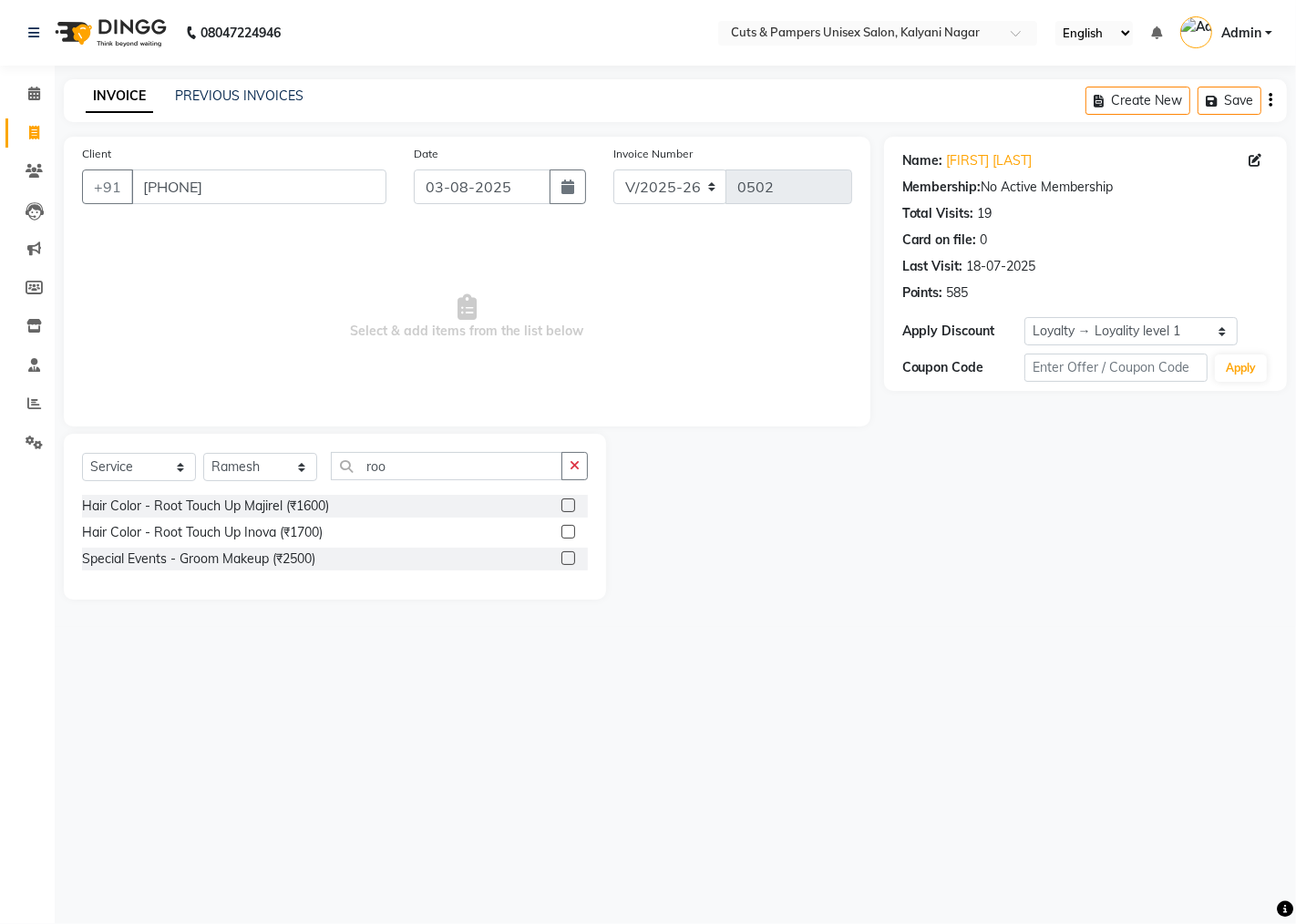 click 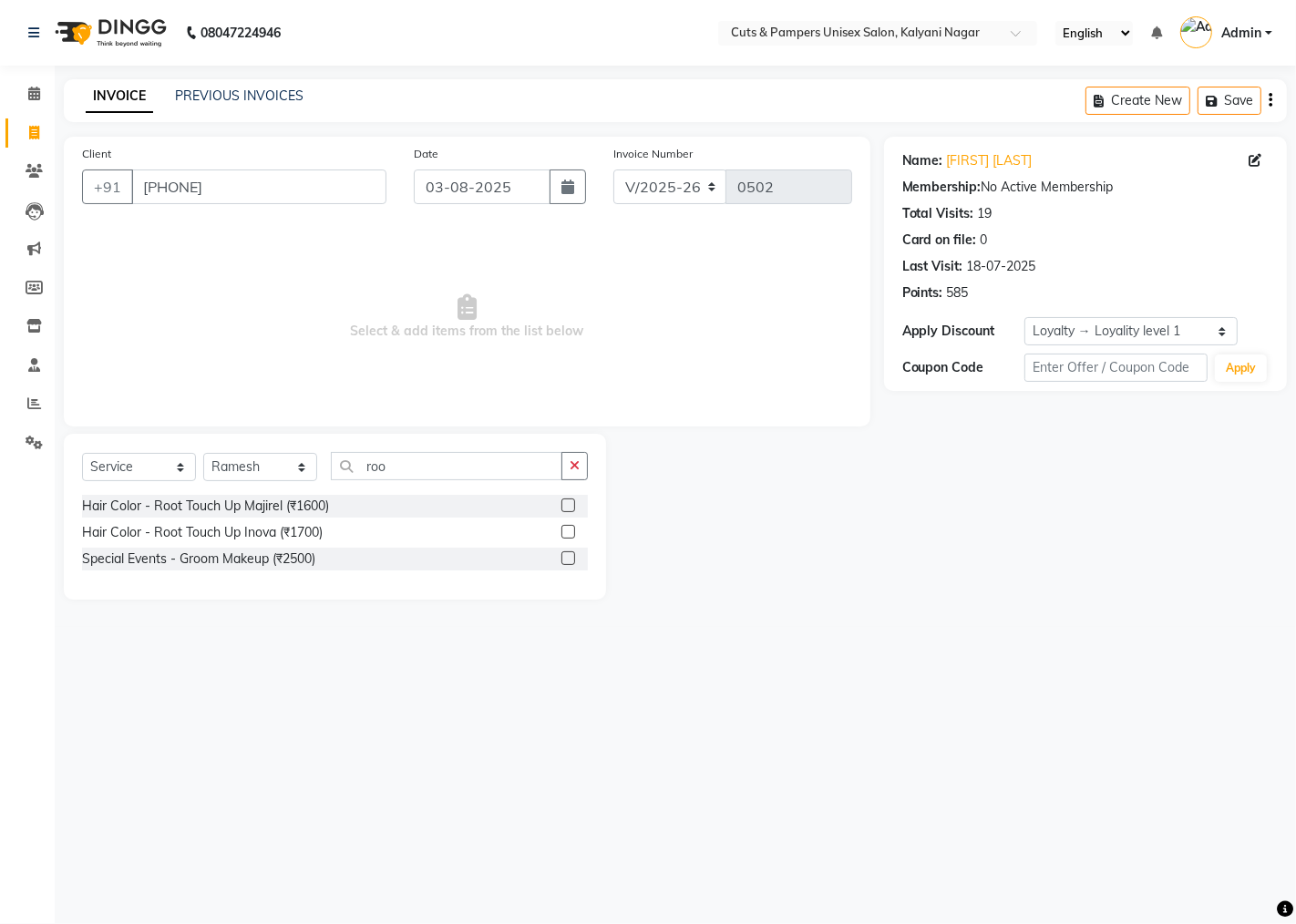 click at bounding box center [567, 532] 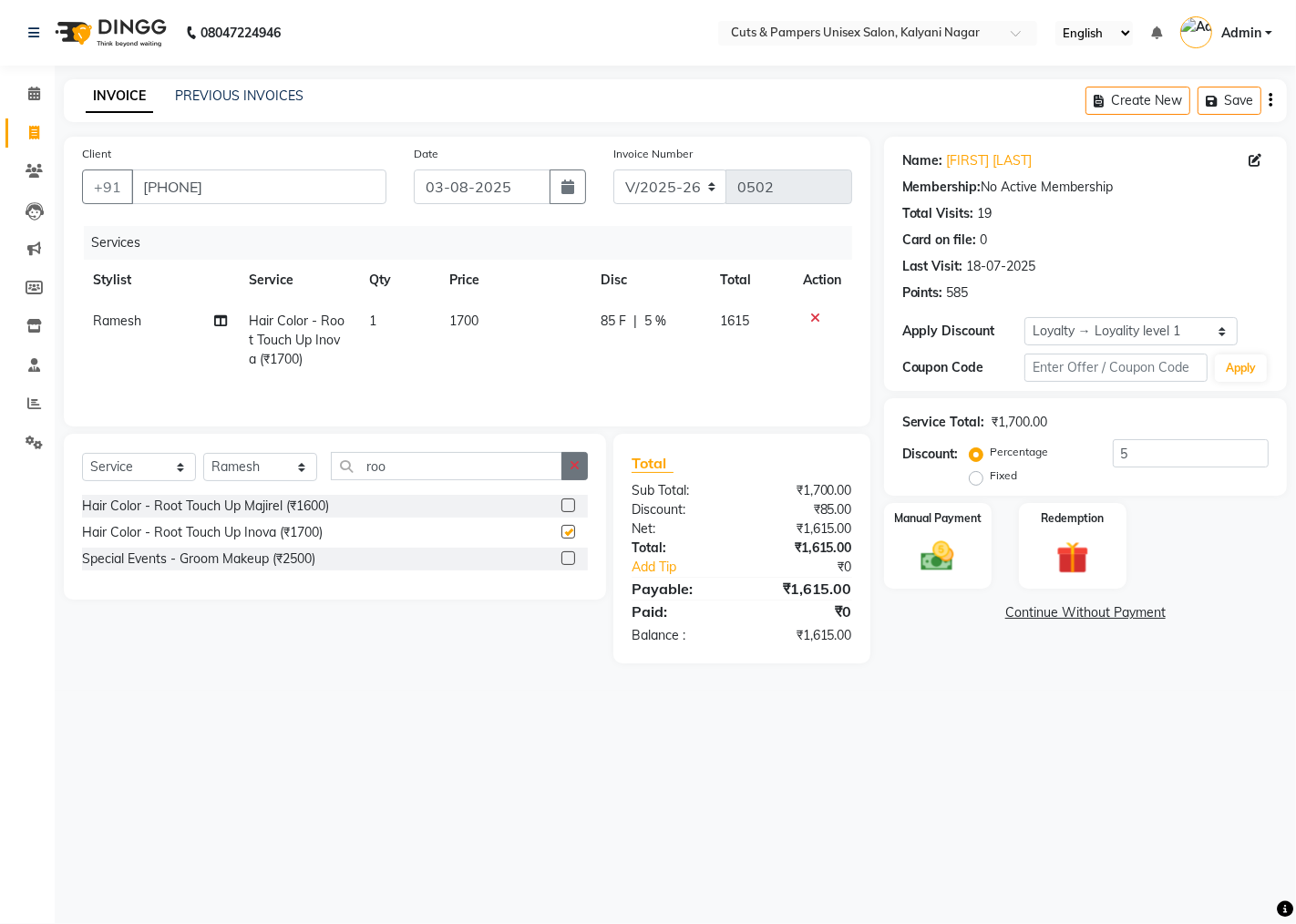 checkbox on "false" 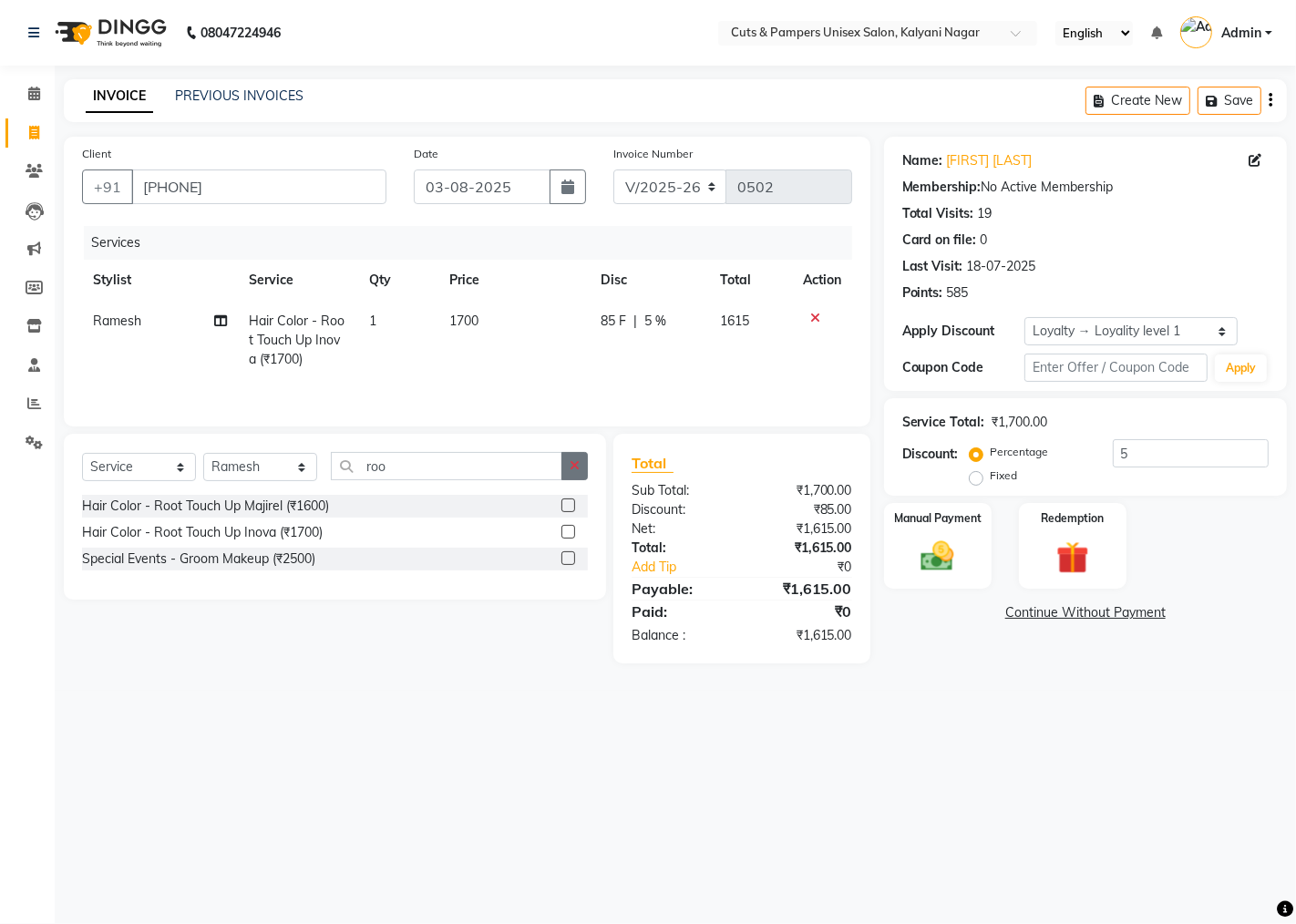 click 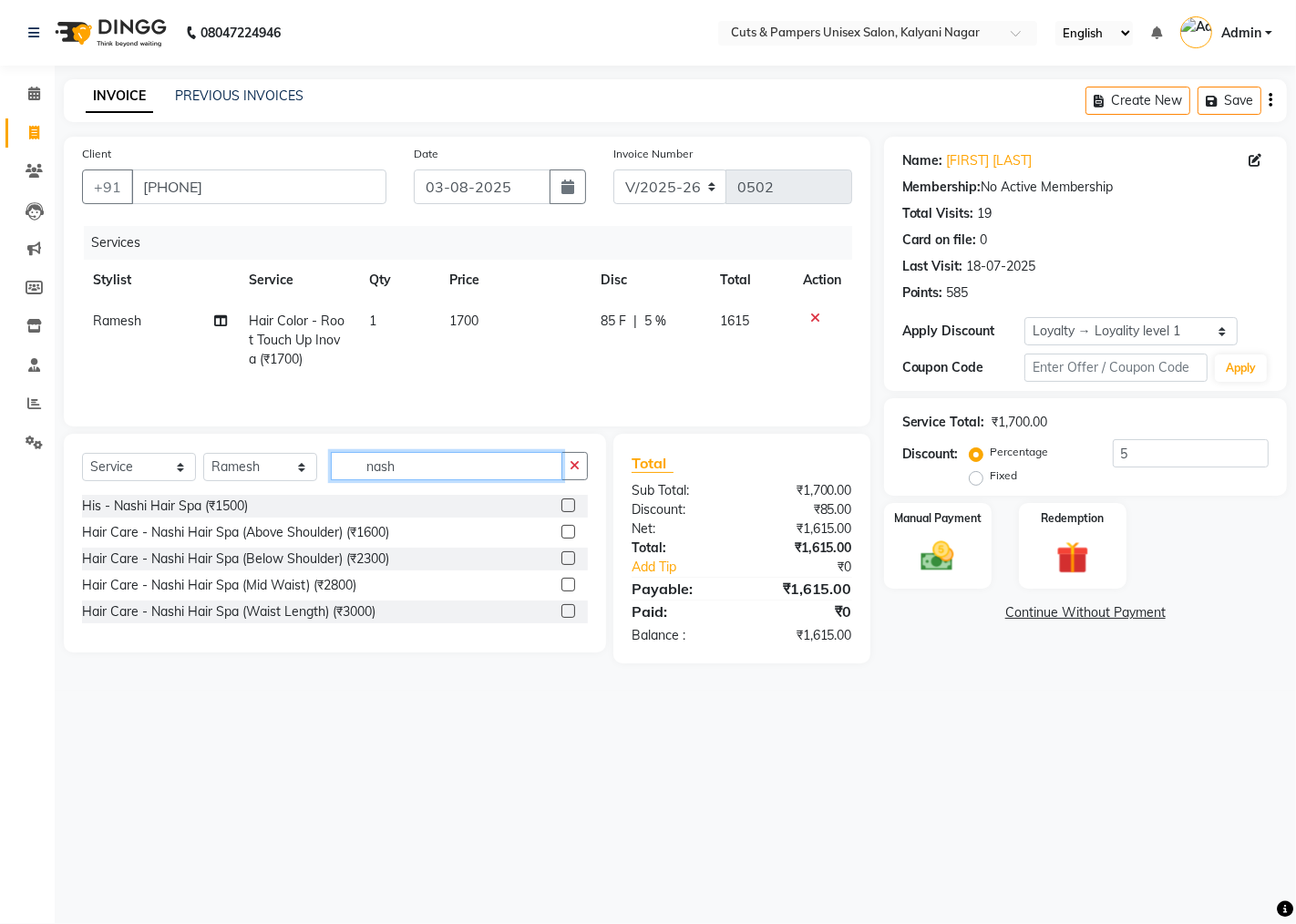 type on "nash" 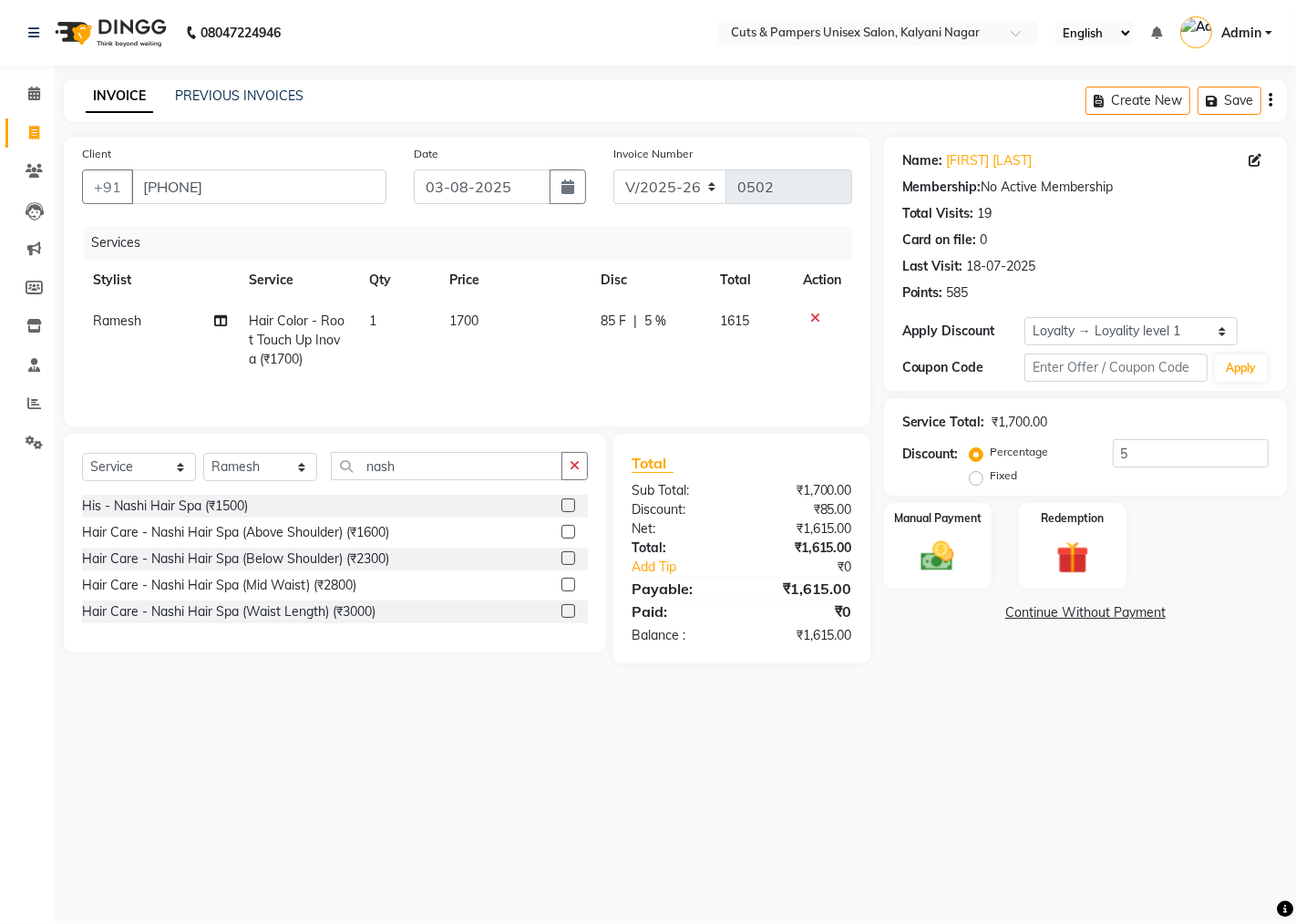 click 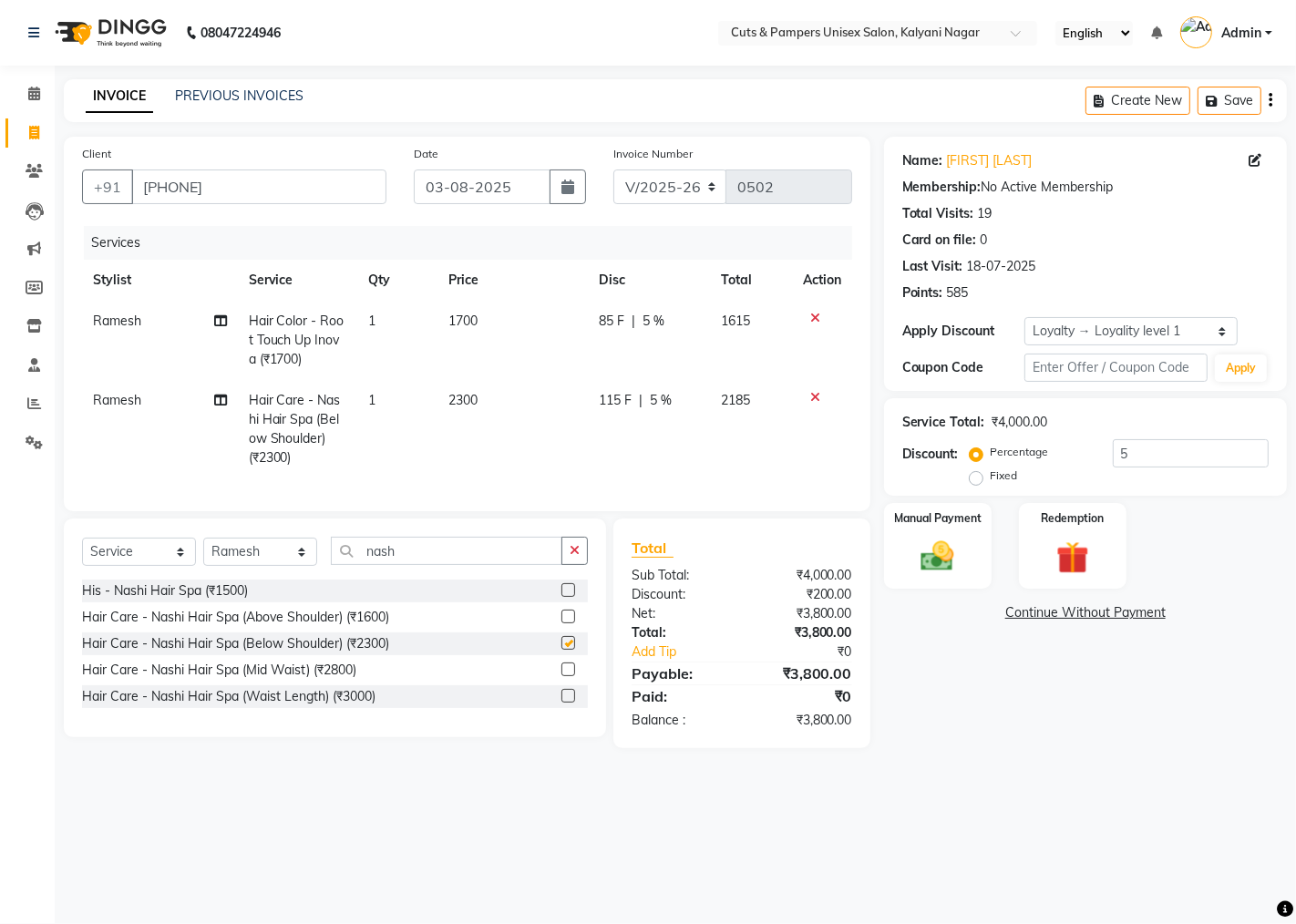 checkbox on "false" 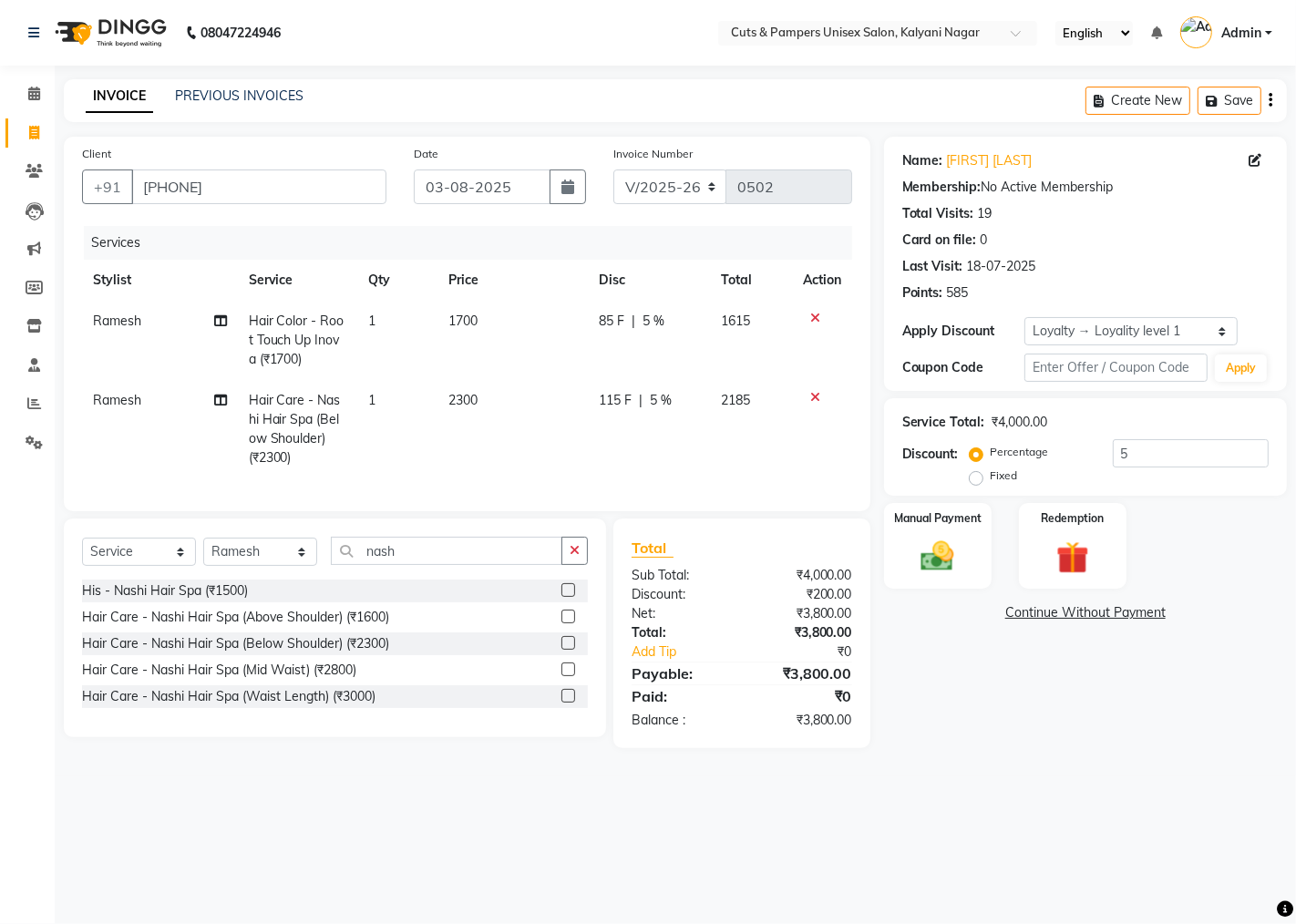 click on "2300" 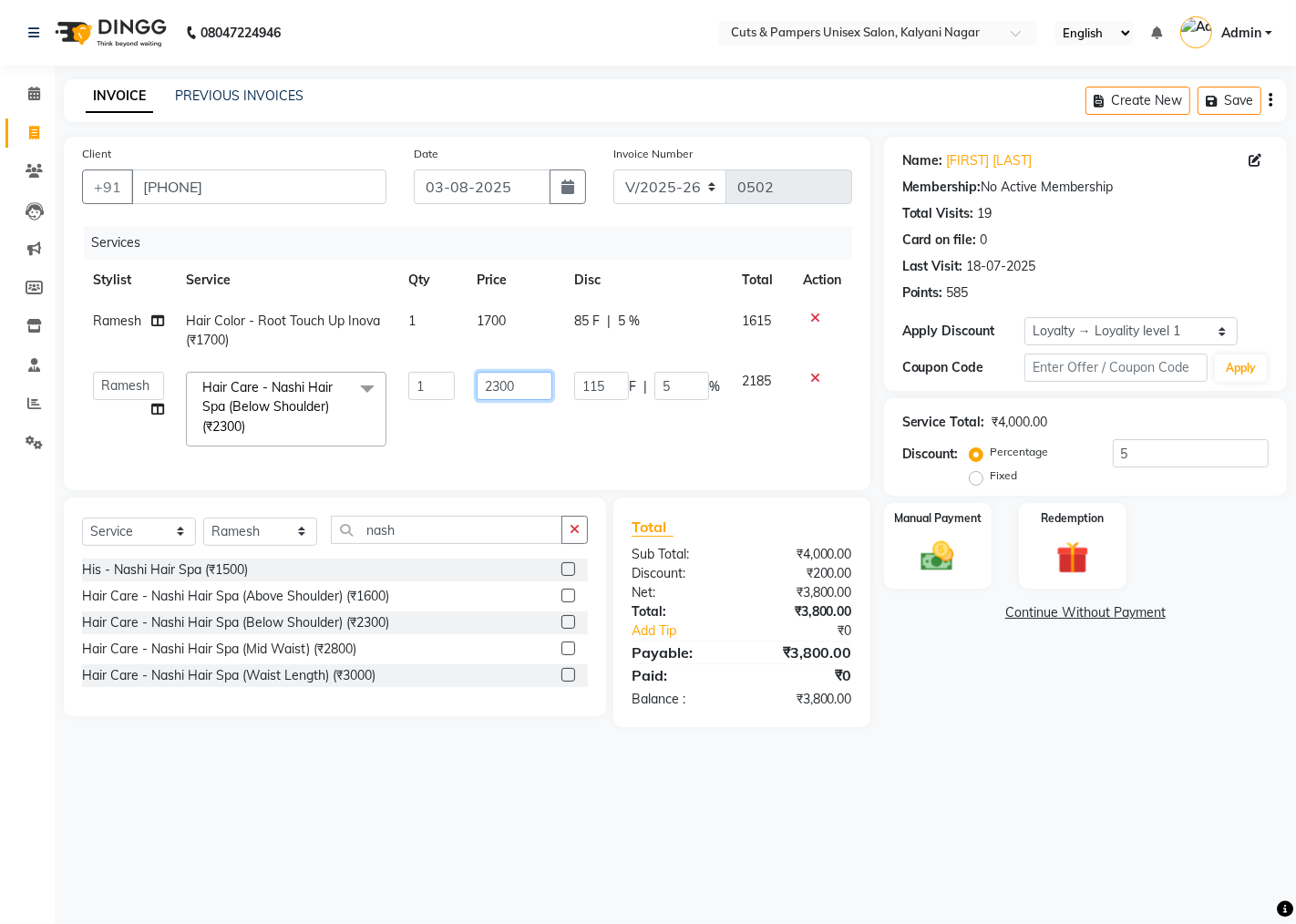click on "2300" 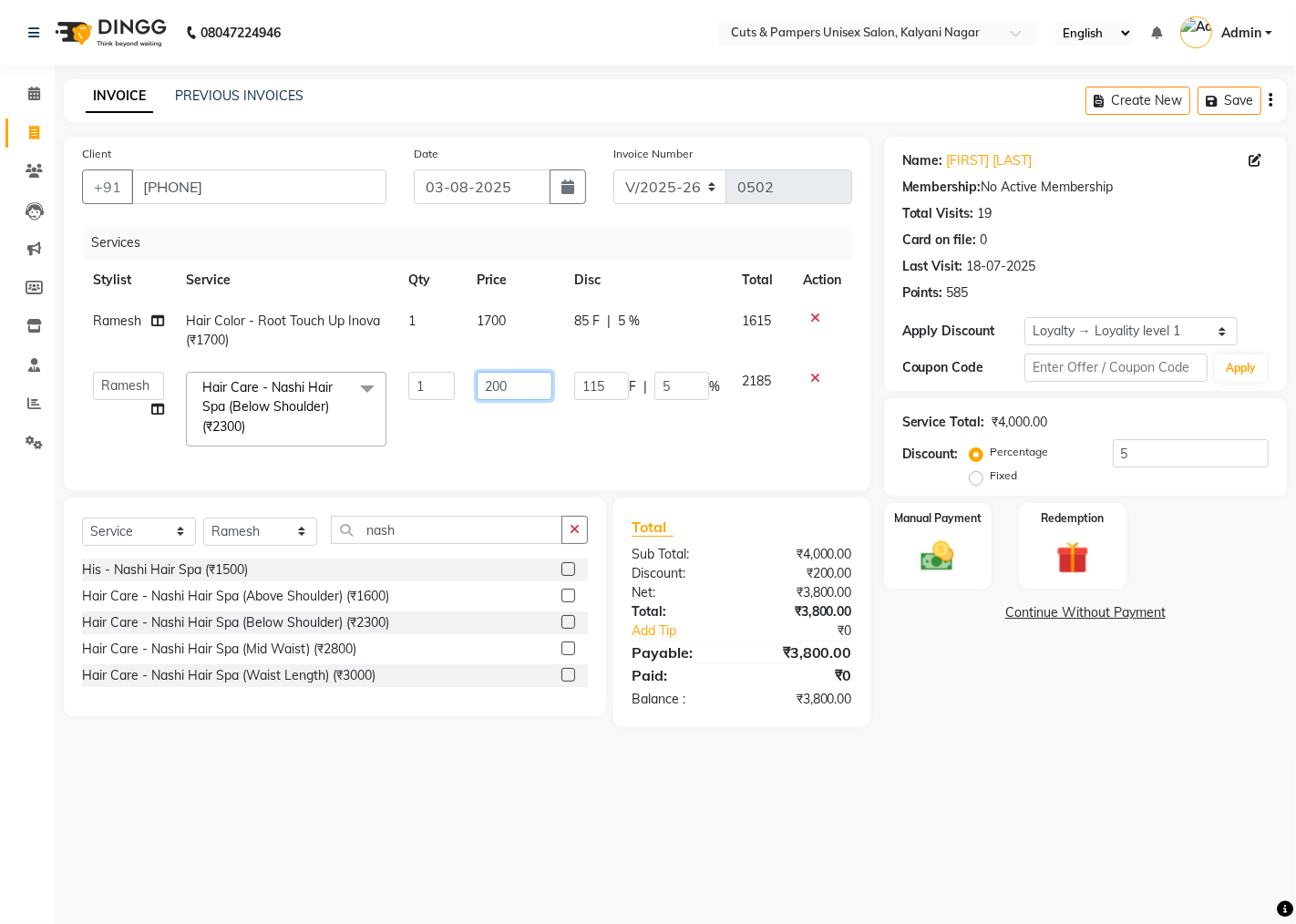 type on "2500" 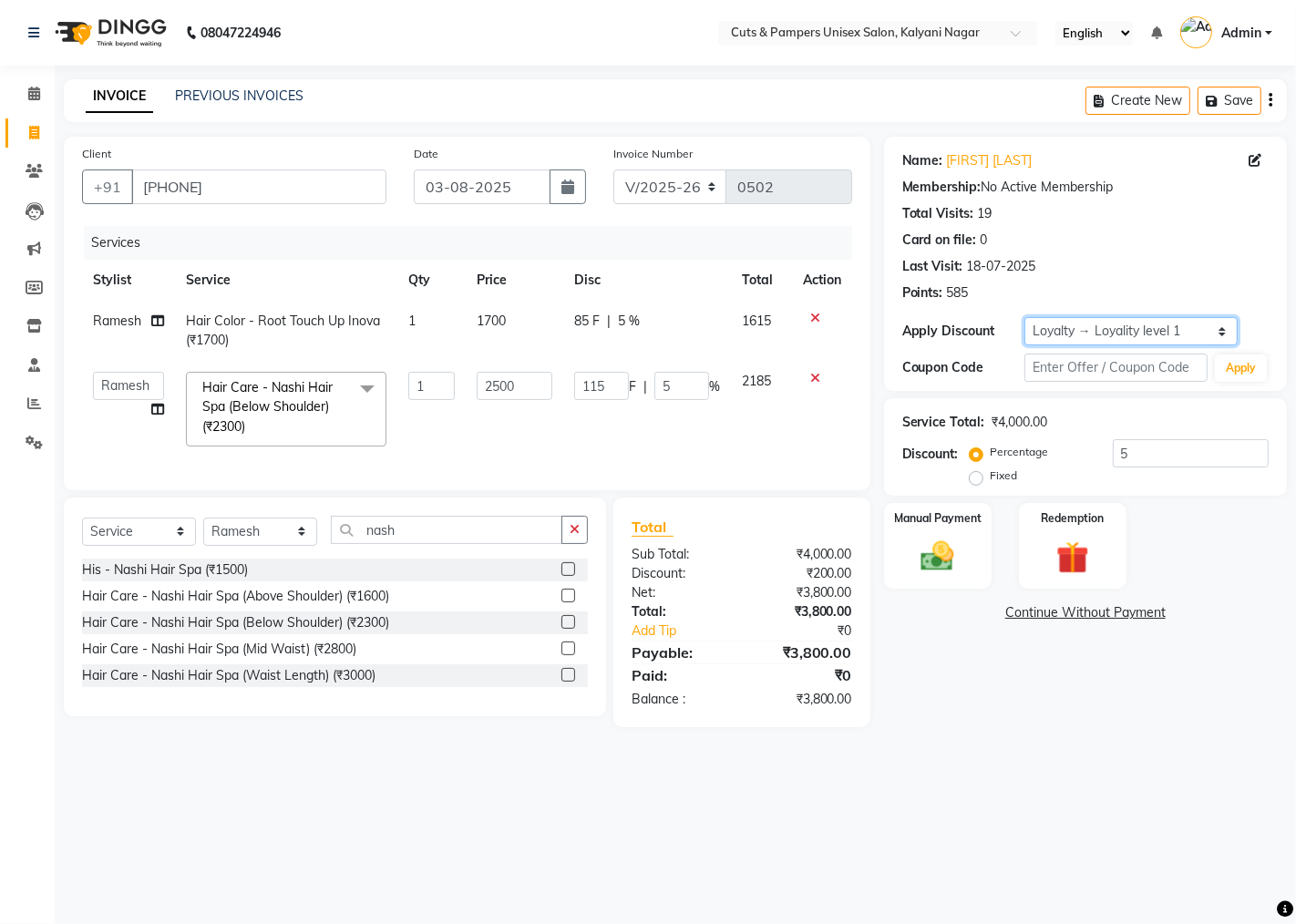drag, startPoint x: 1051, startPoint y: 326, endPoint x: 1054, endPoint y: 337, distance: 11.401754 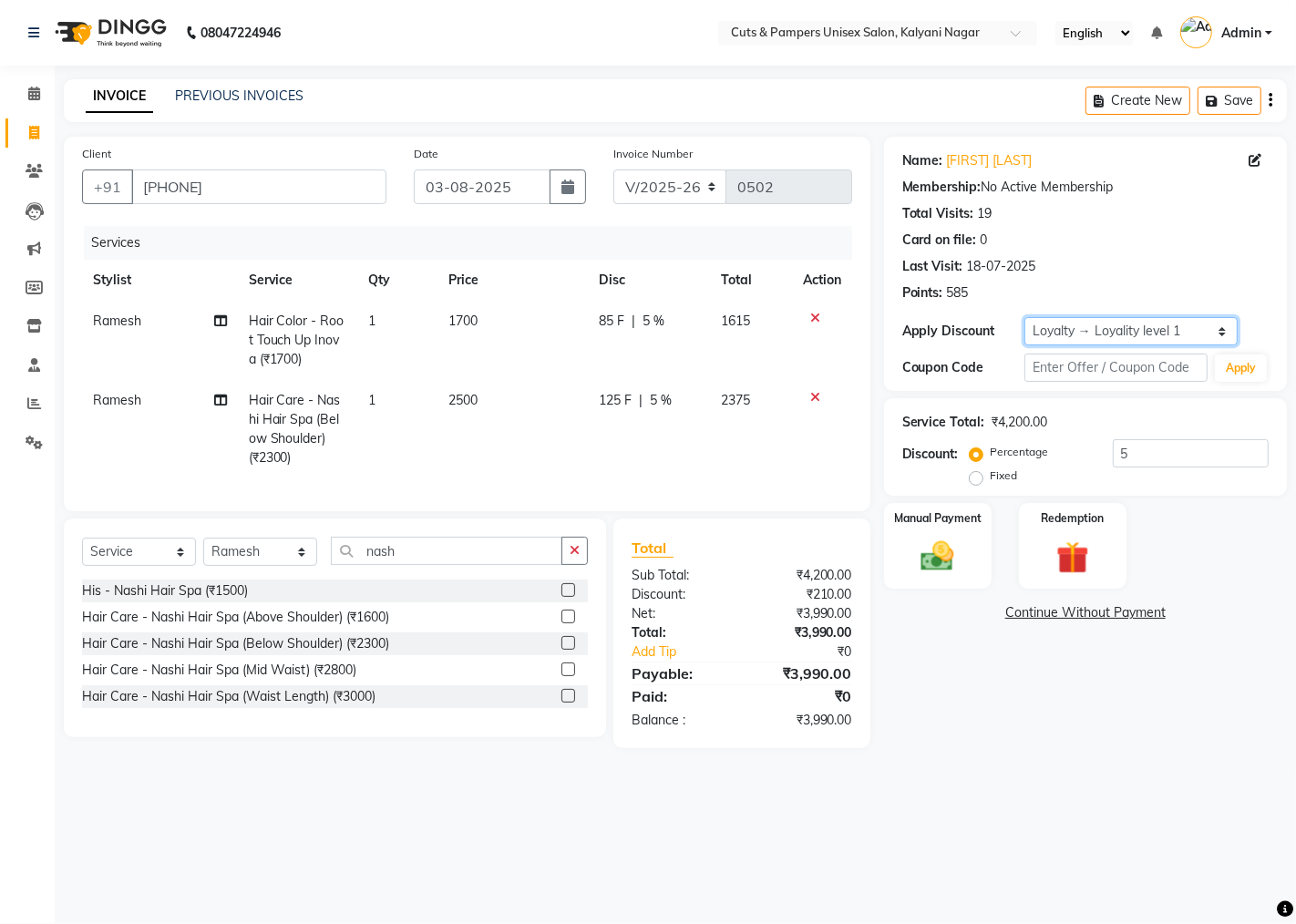 click on "Select  Loyalty → Loyality level 1" 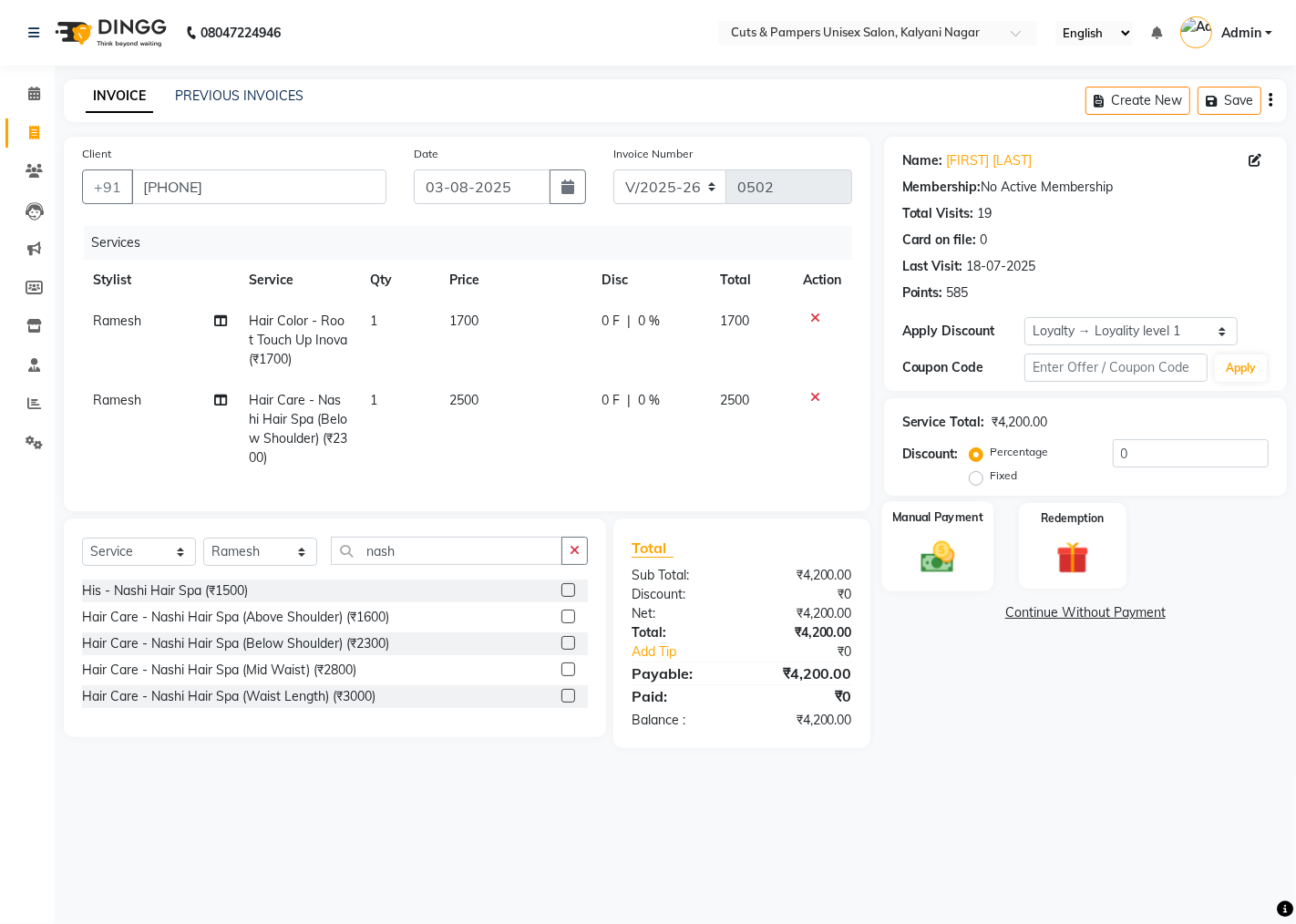 drag, startPoint x: 951, startPoint y: 563, endPoint x: 982, endPoint y: 588, distance: 39.824616 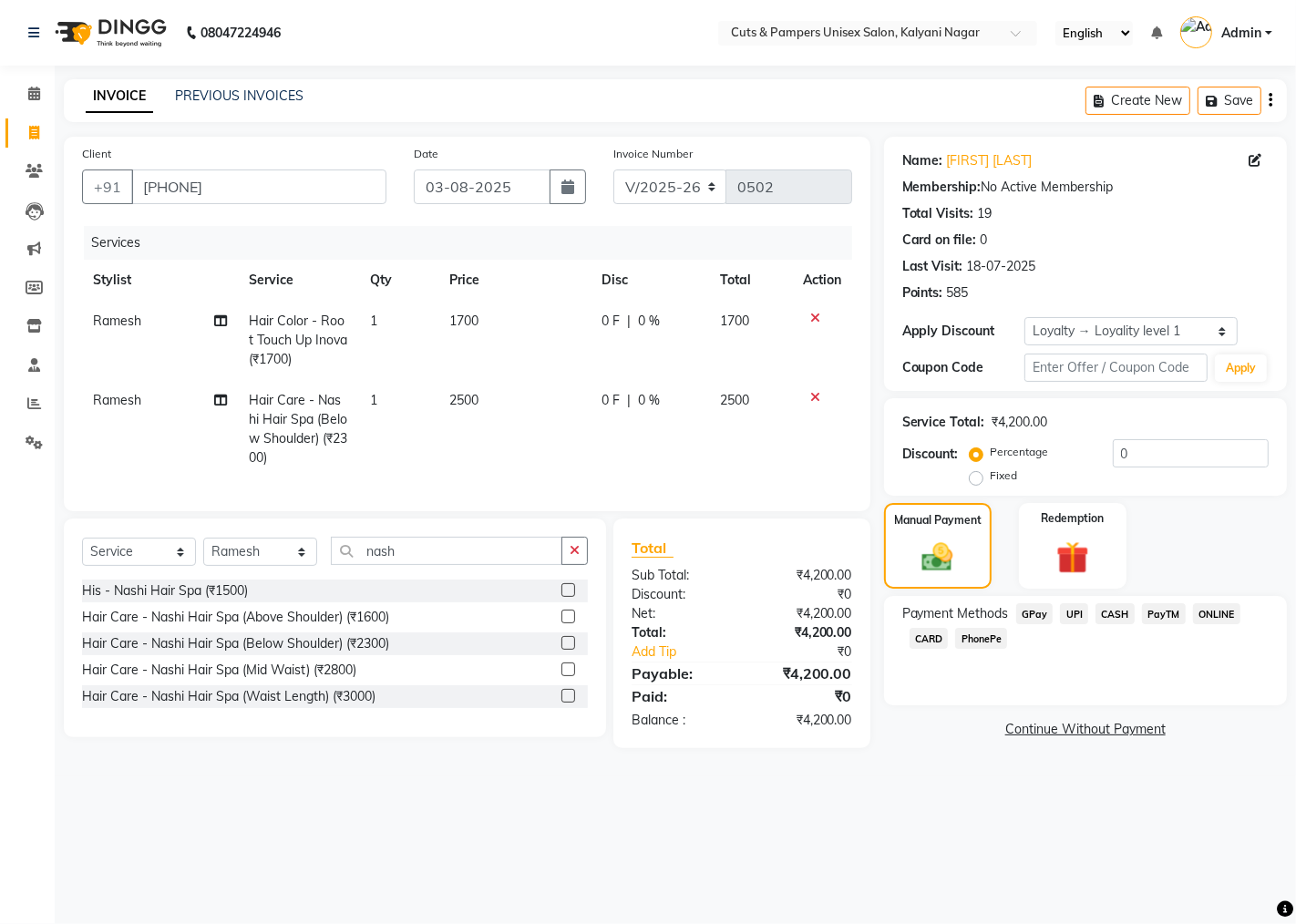 drag, startPoint x: 1040, startPoint y: 614, endPoint x: 1066, endPoint y: 640, distance: 36.769553 